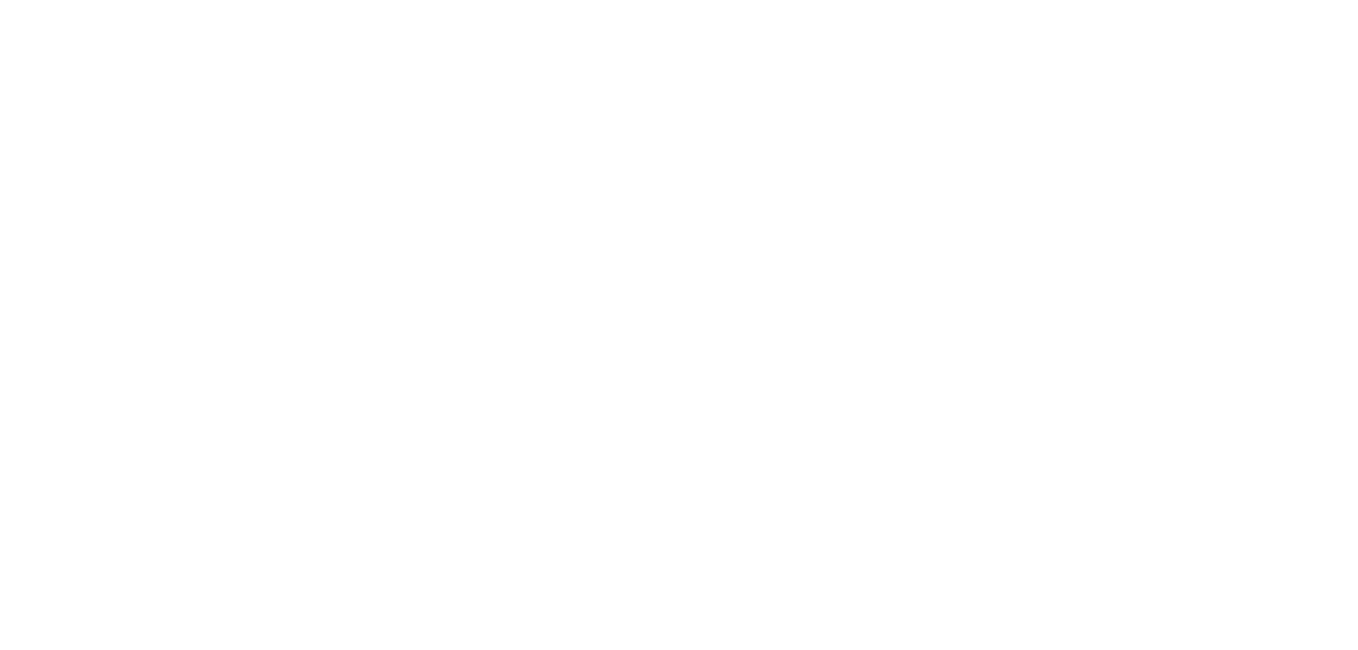 scroll, scrollTop: 0, scrollLeft: 0, axis: both 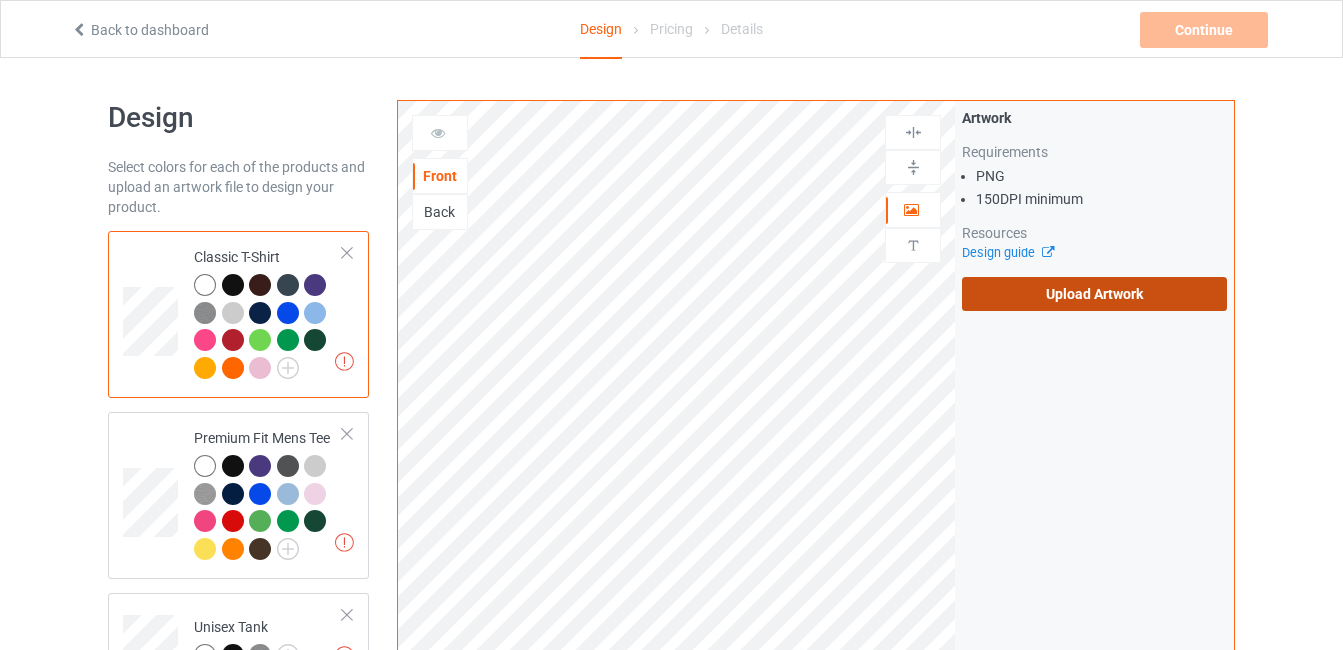 click on "Upload Artwork" at bounding box center (1094, 294) 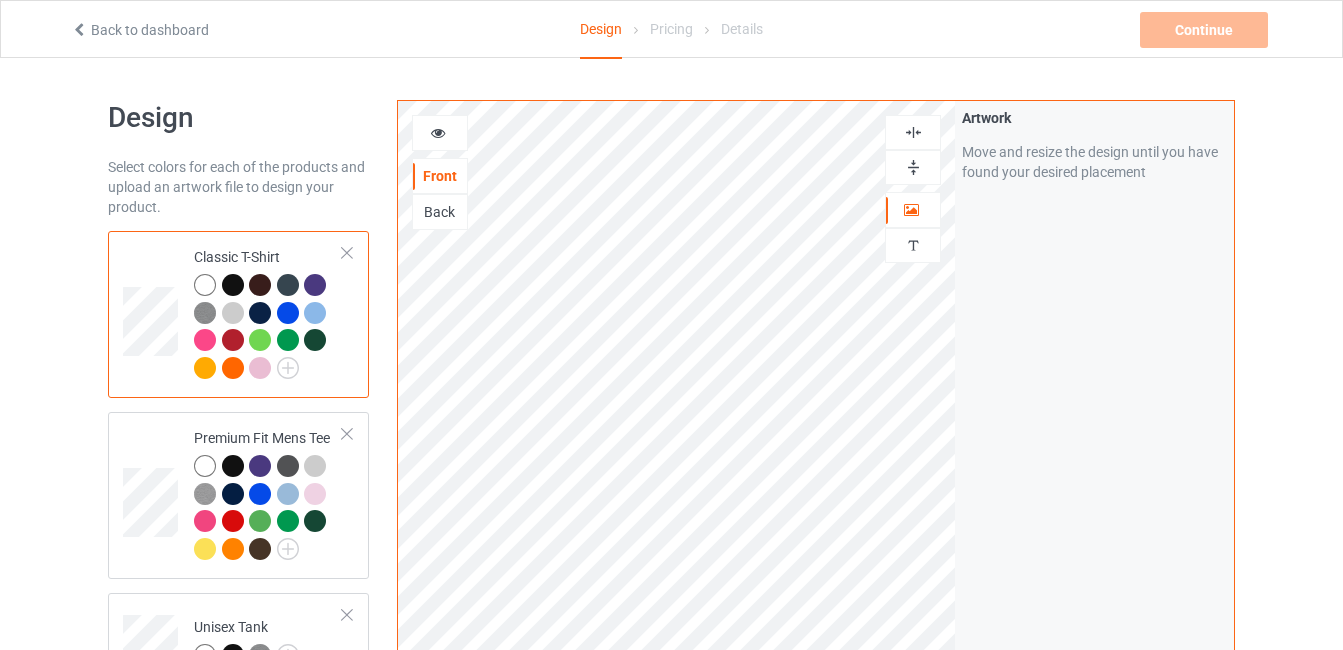 click at bounding box center [438, 130] 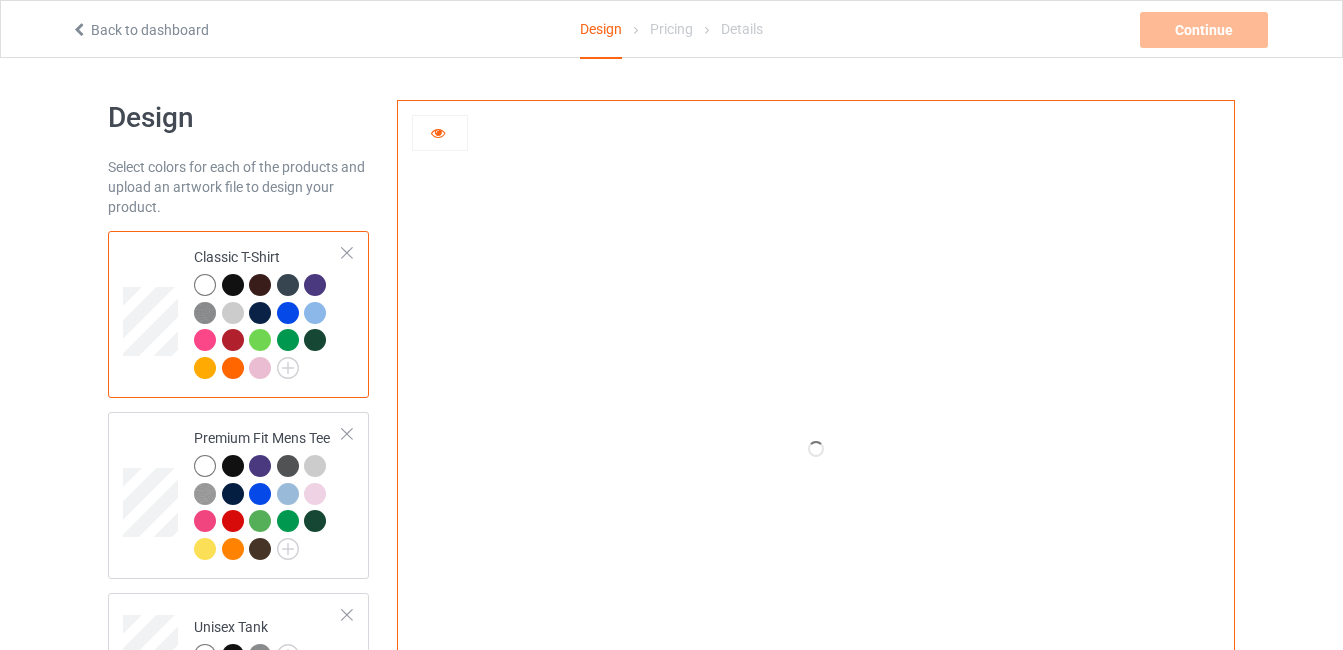 click at bounding box center [440, 133] 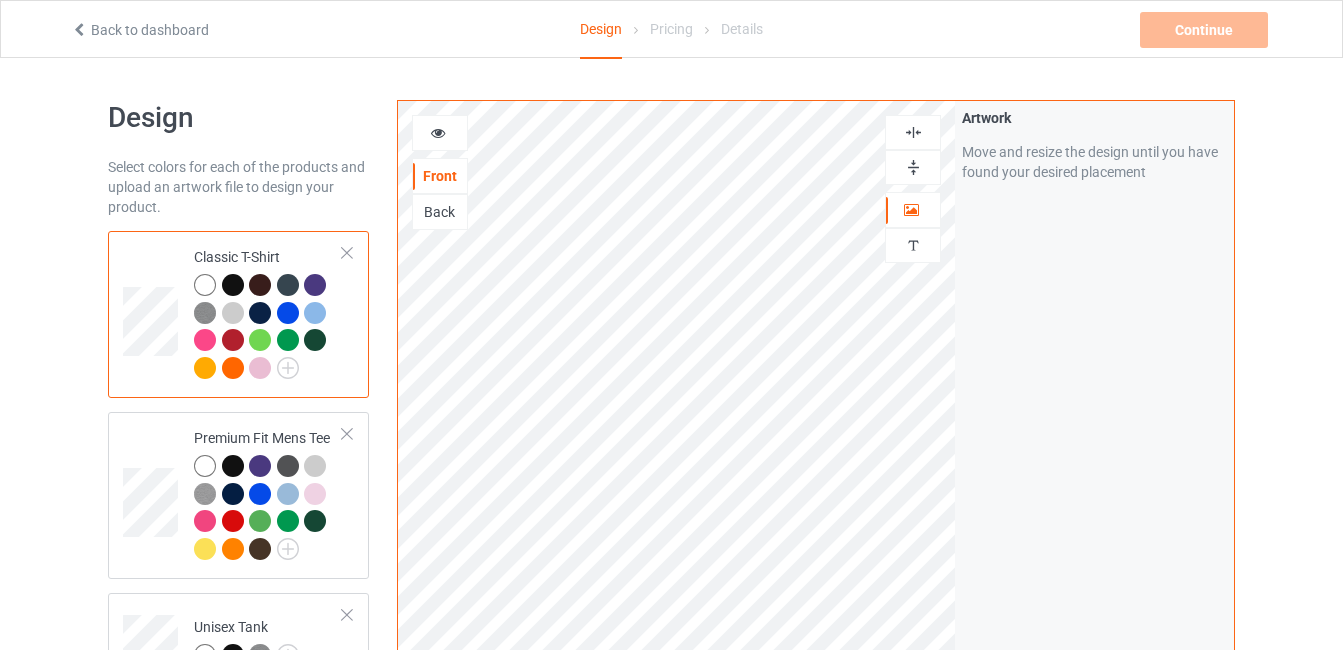 click at bounding box center (233, 285) 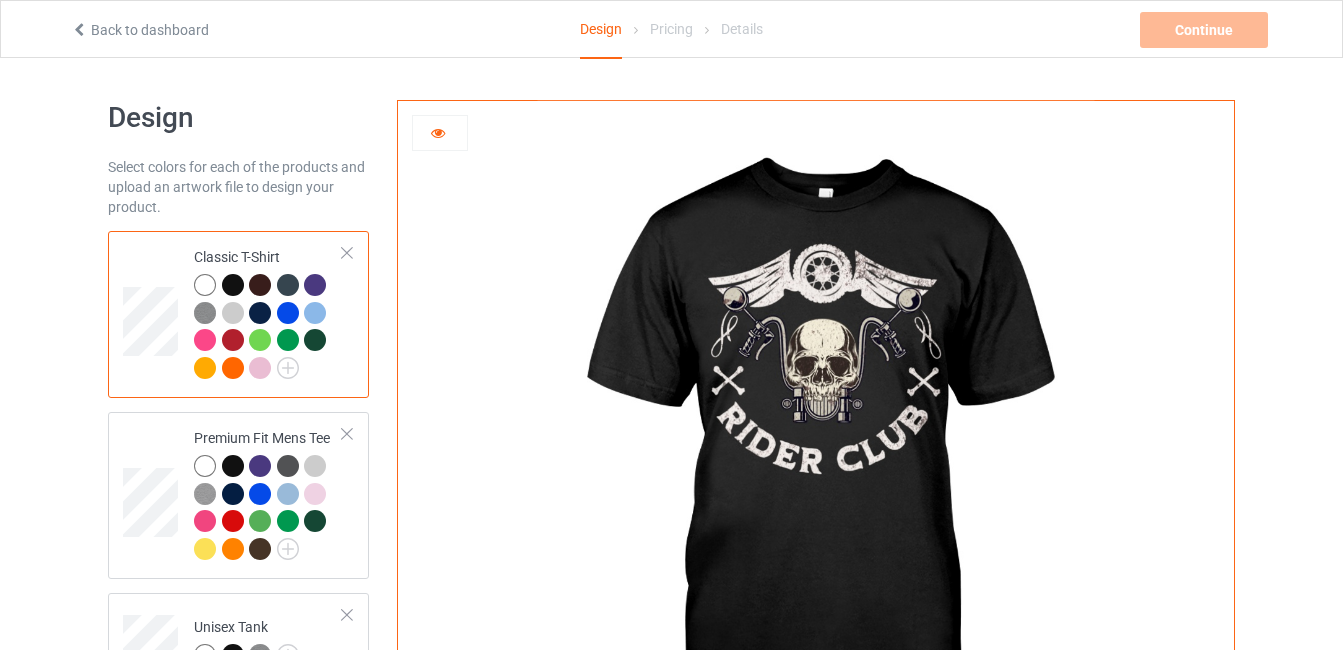 click at bounding box center [438, 130] 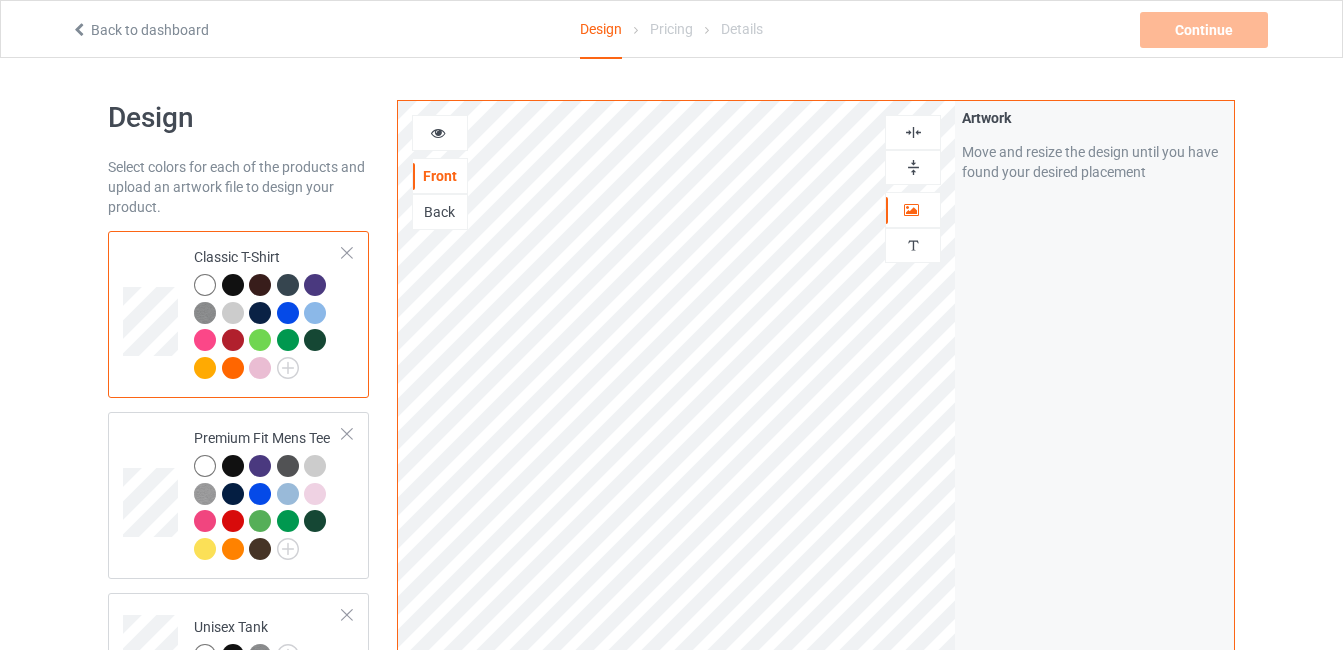 click at bounding box center (438, 130) 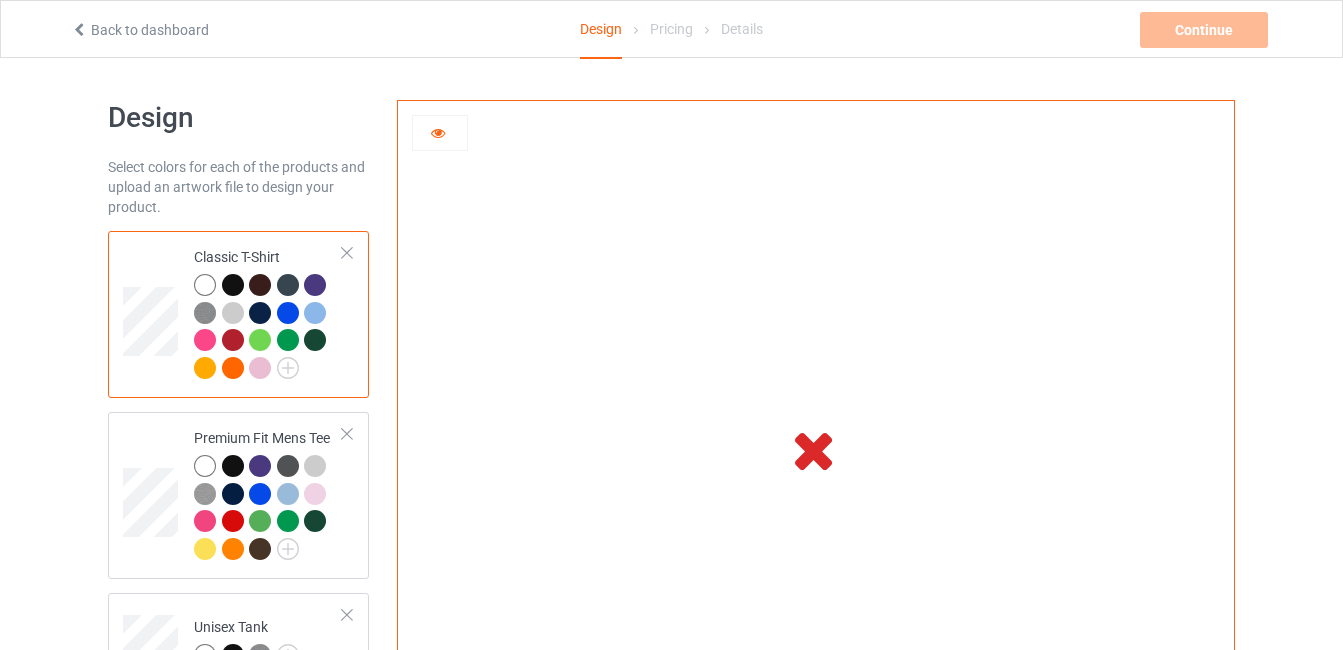 click at bounding box center (438, 130) 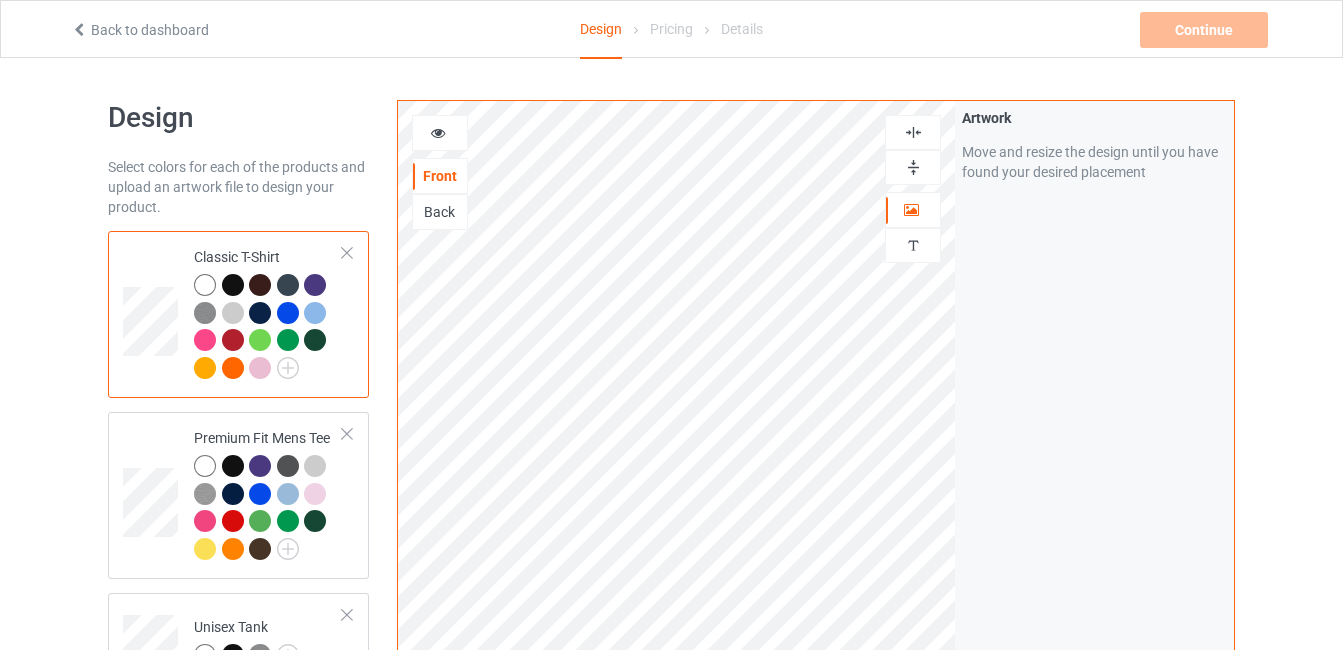 click at bounding box center [438, 130] 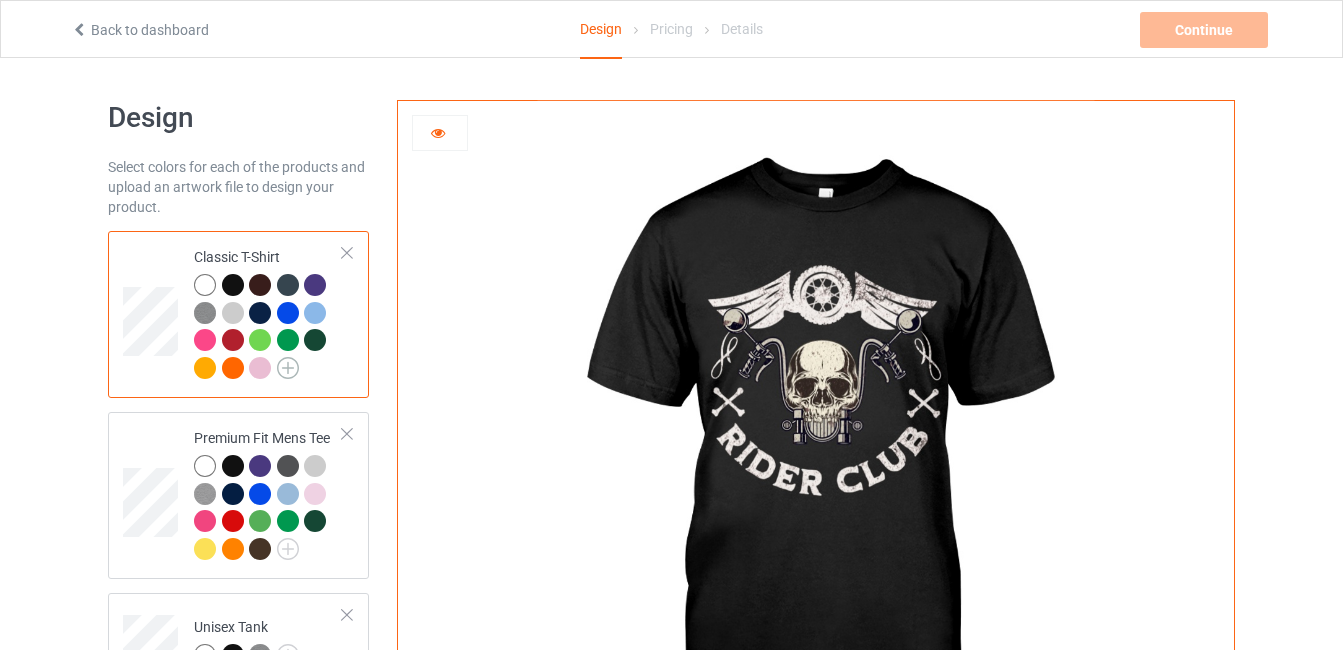 click at bounding box center [288, 368] 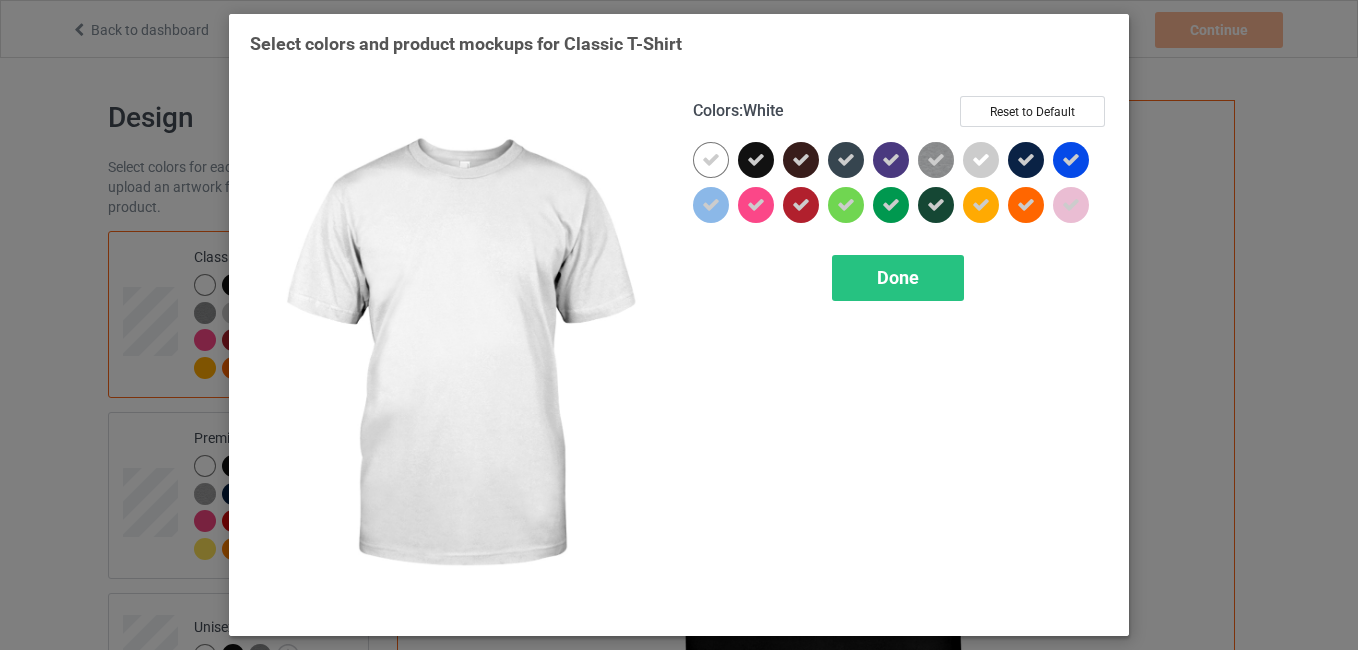 click at bounding box center [711, 160] 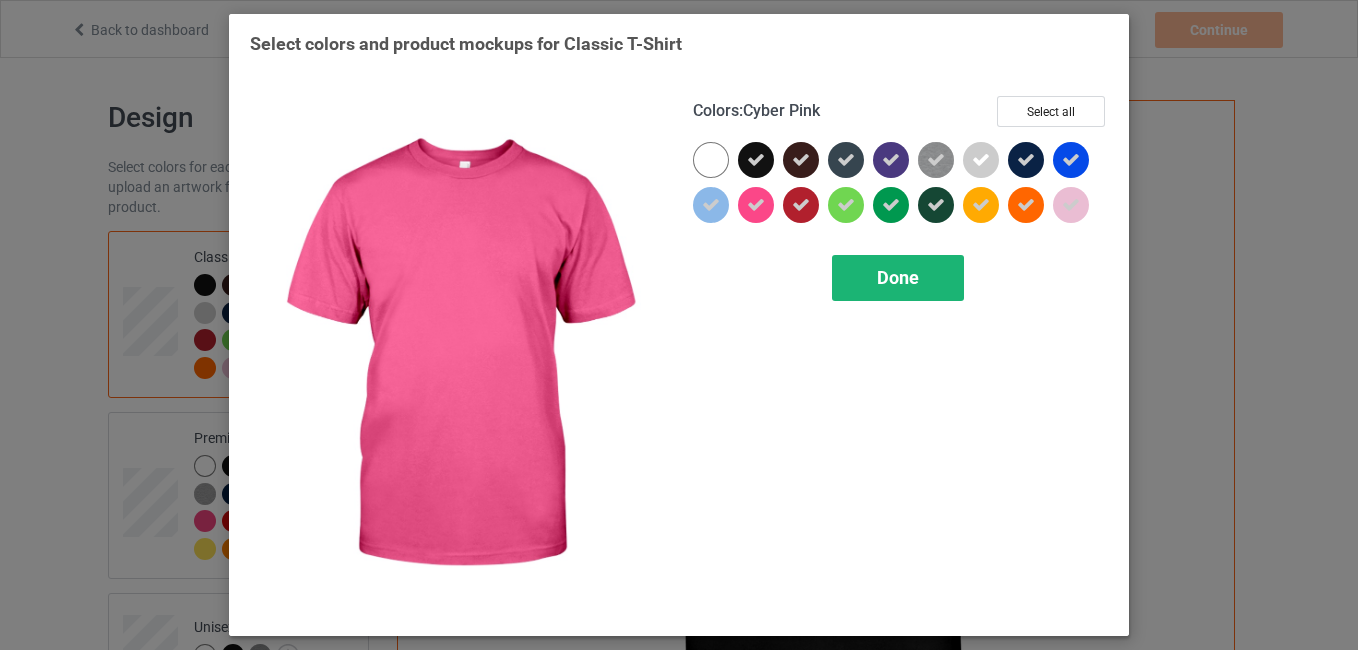 click on "Done" at bounding box center (898, 278) 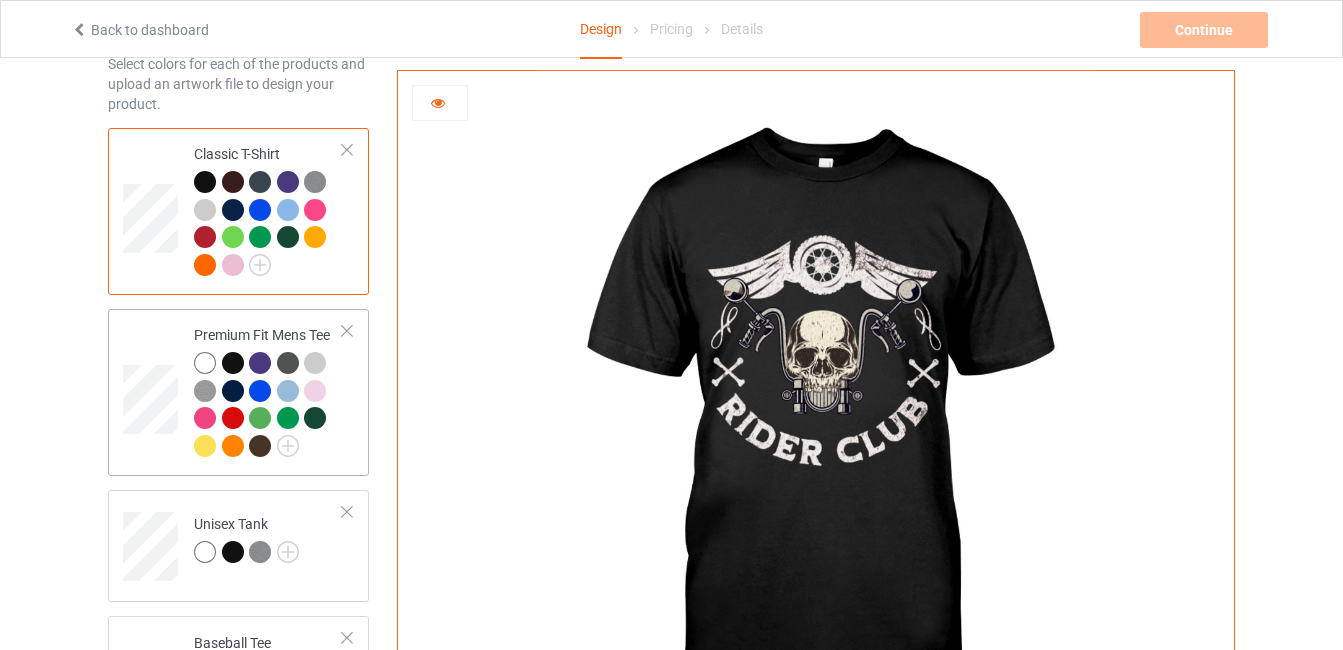 scroll, scrollTop: 153, scrollLeft: 0, axis: vertical 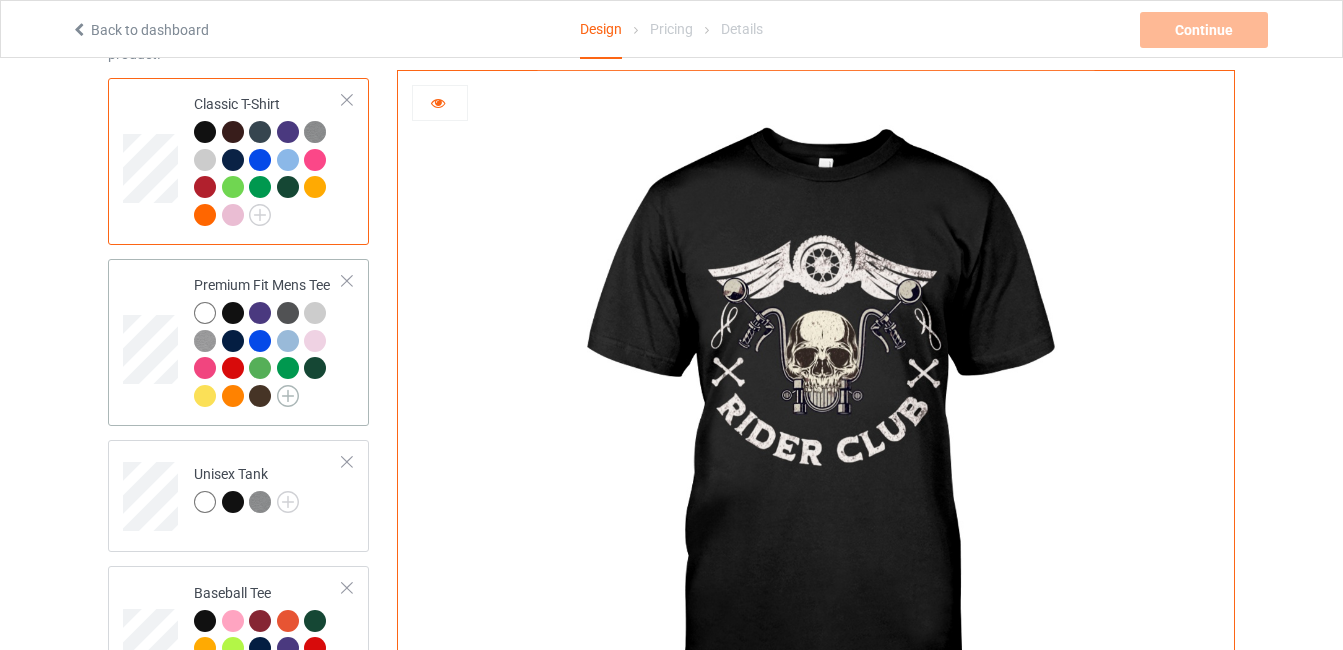 click at bounding box center (288, 396) 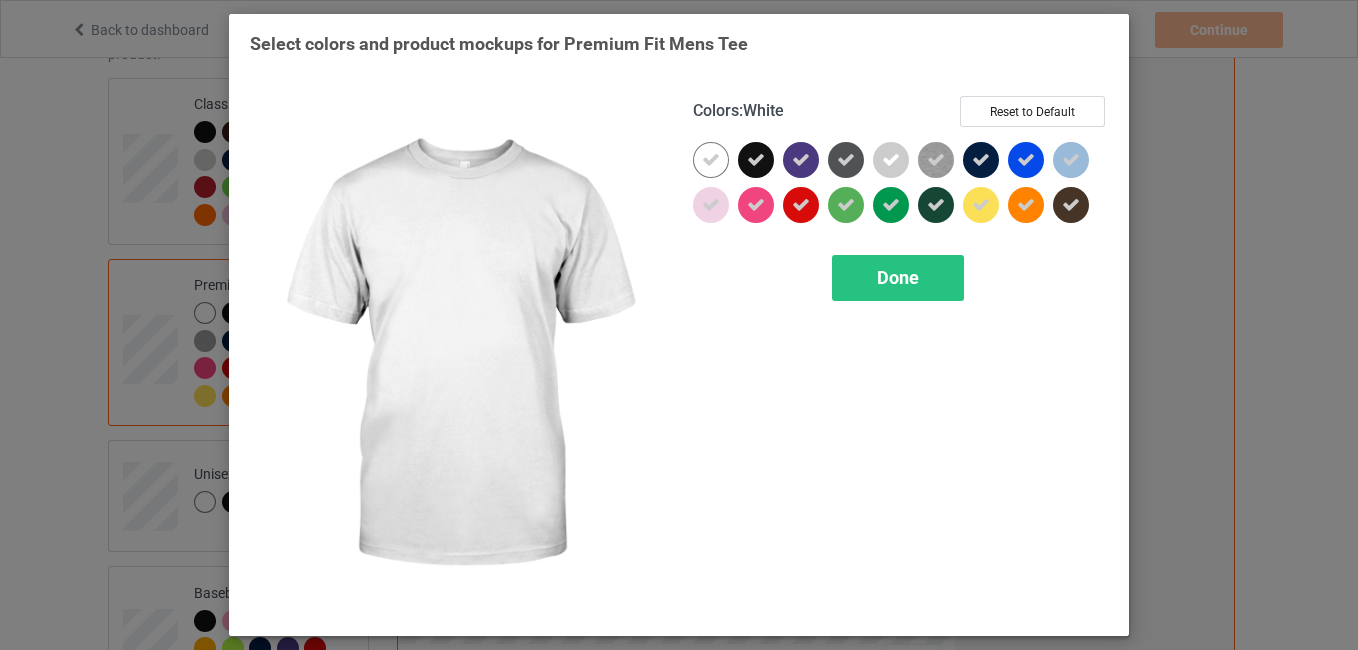 click at bounding box center [711, 160] 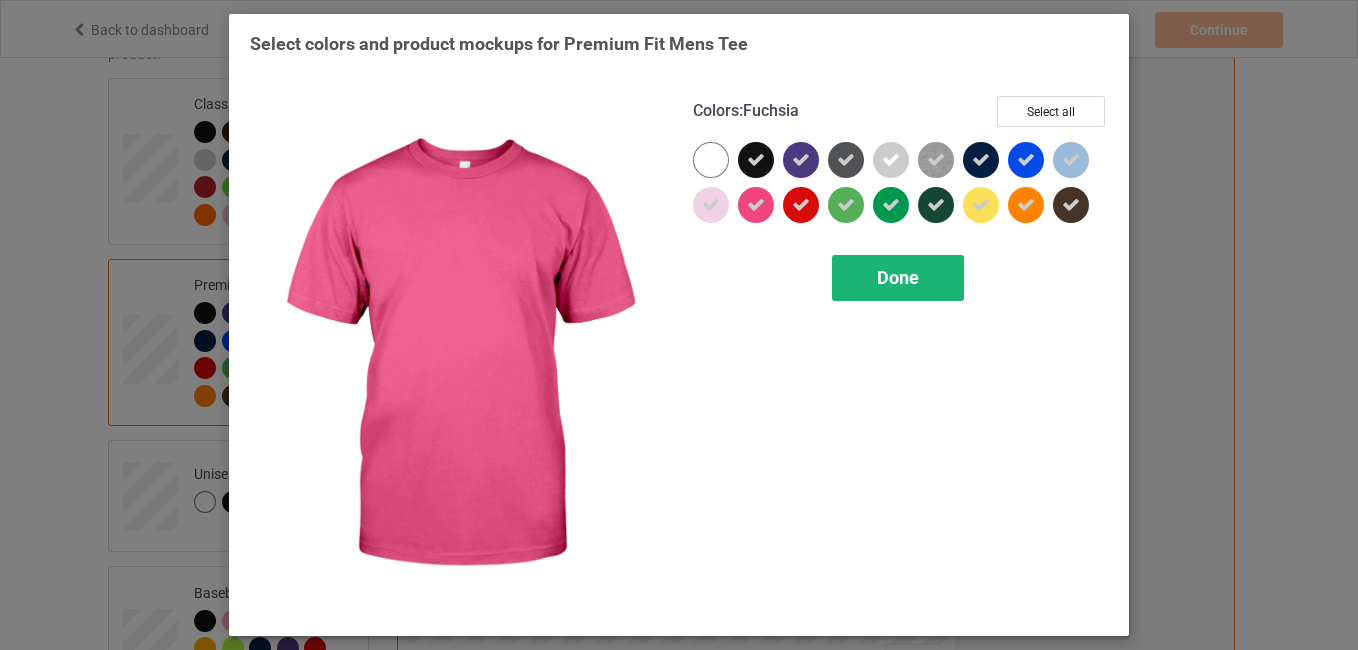 click on "Done" at bounding box center (898, 278) 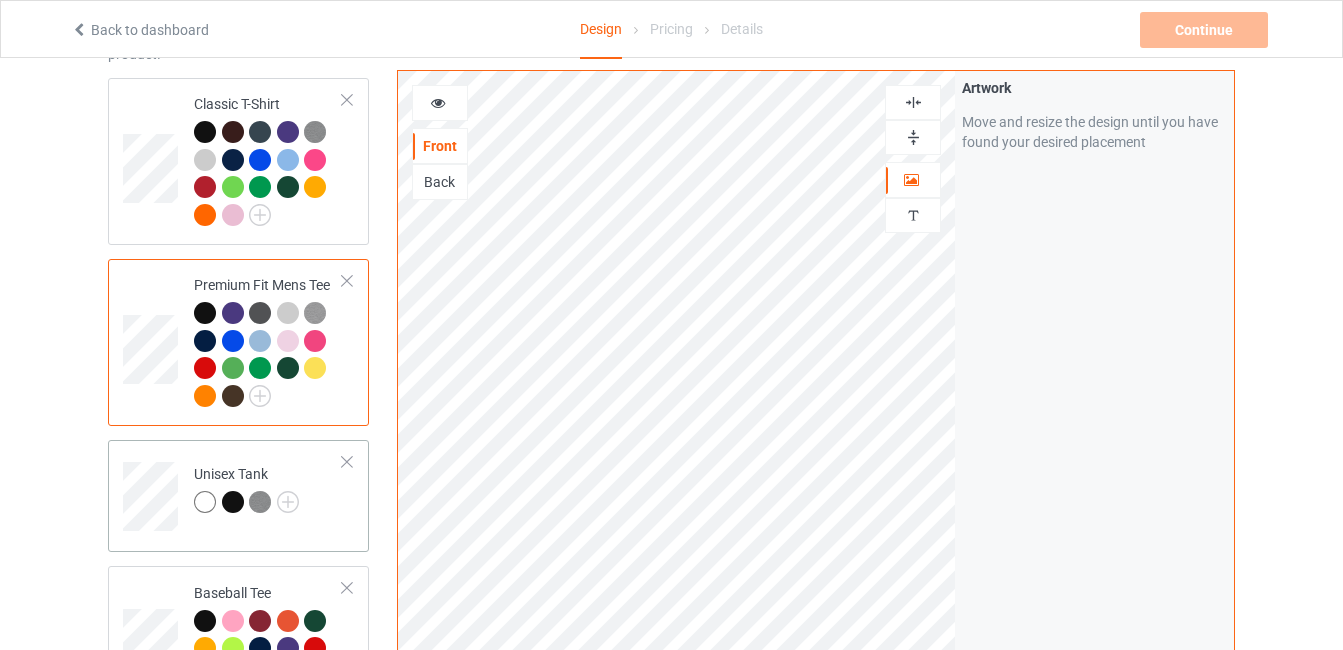 scroll, scrollTop: 394, scrollLeft: 0, axis: vertical 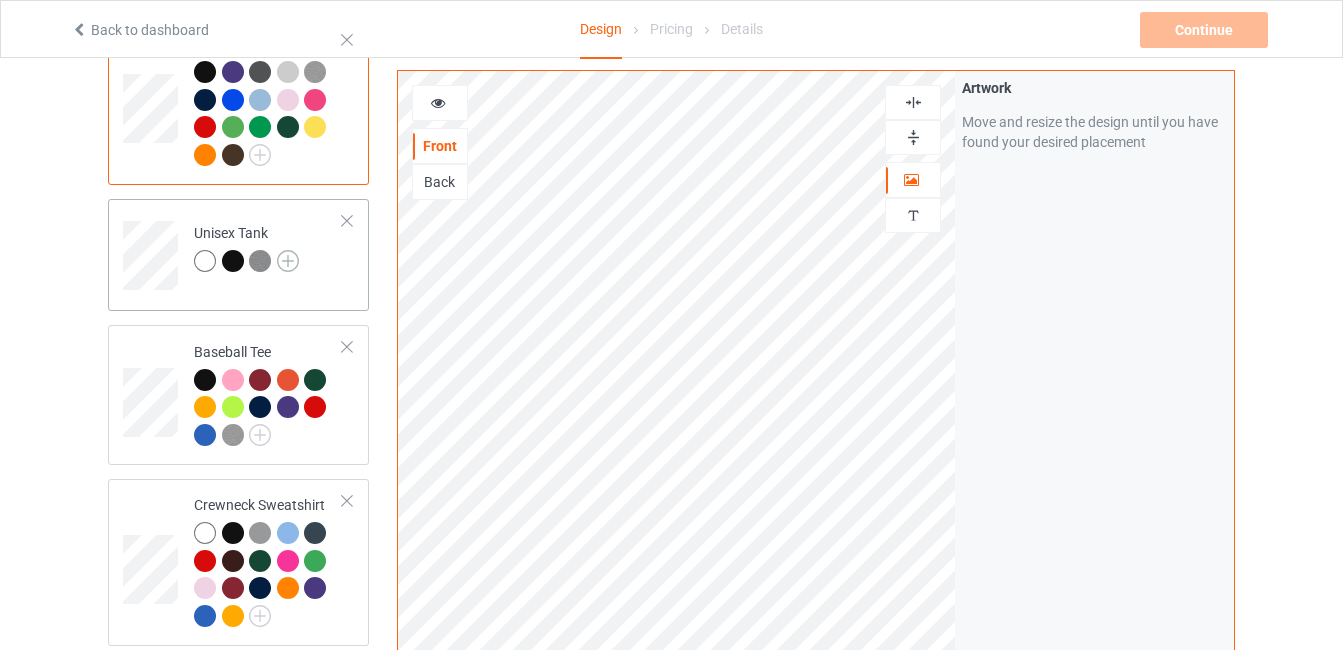 click at bounding box center (288, 261) 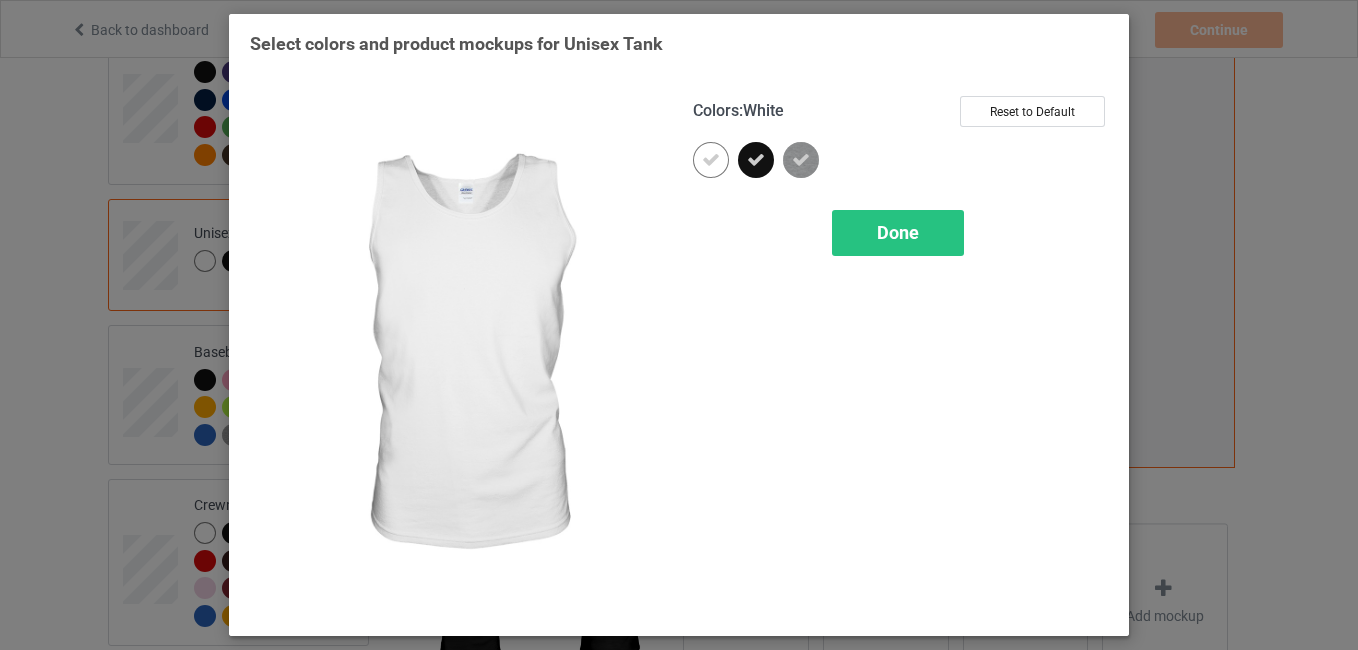 click at bounding box center (711, 160) 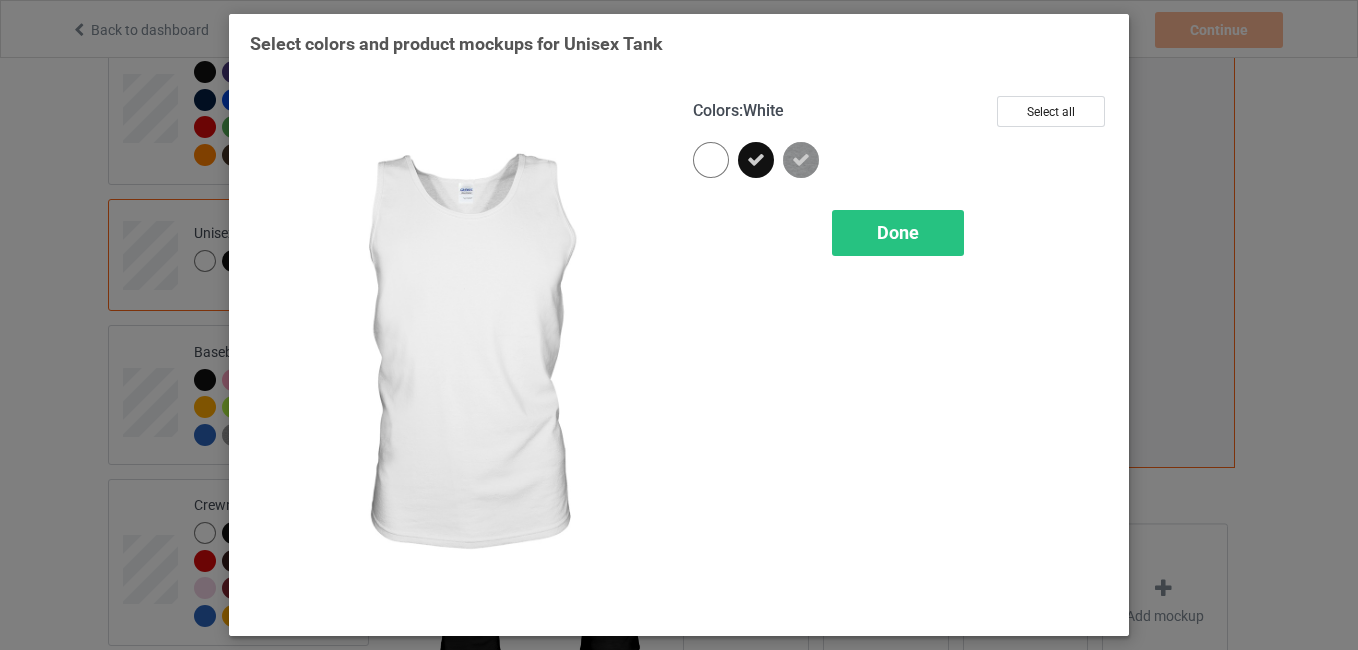 click at bounding box center (711, 160) 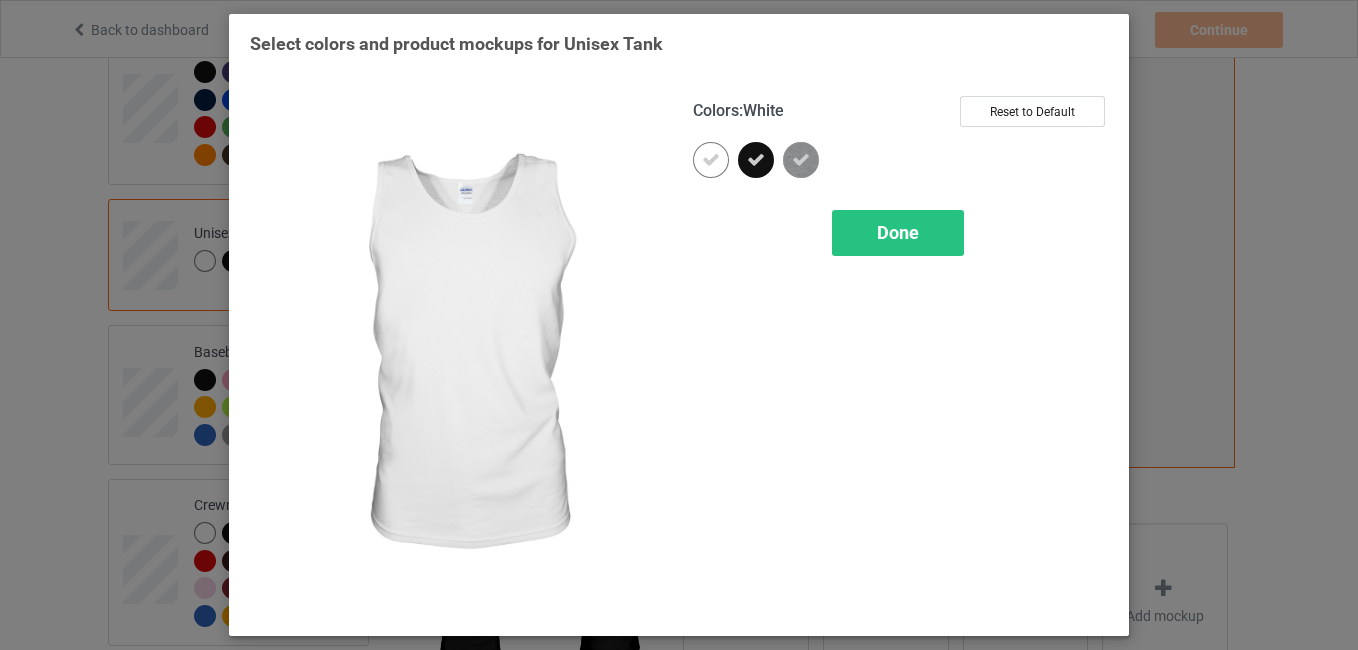 click at bounding box center [711, 160] 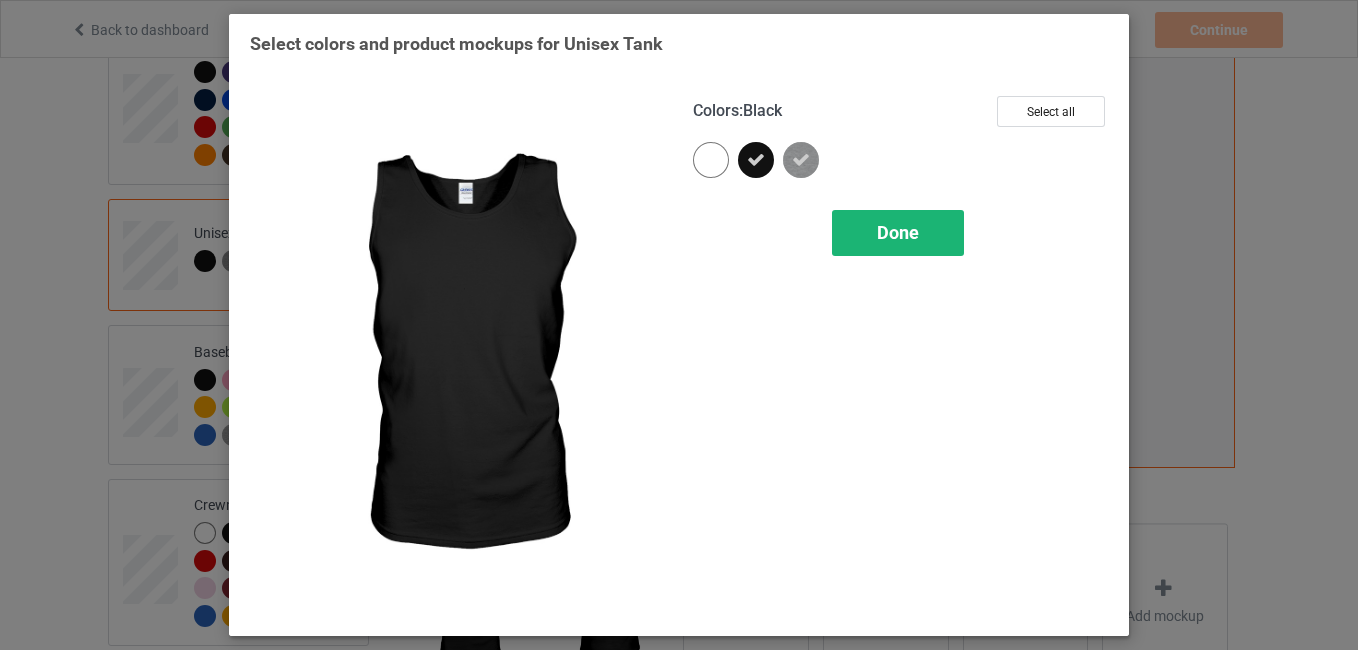 click on "Done" at bounding box center [898, 232] 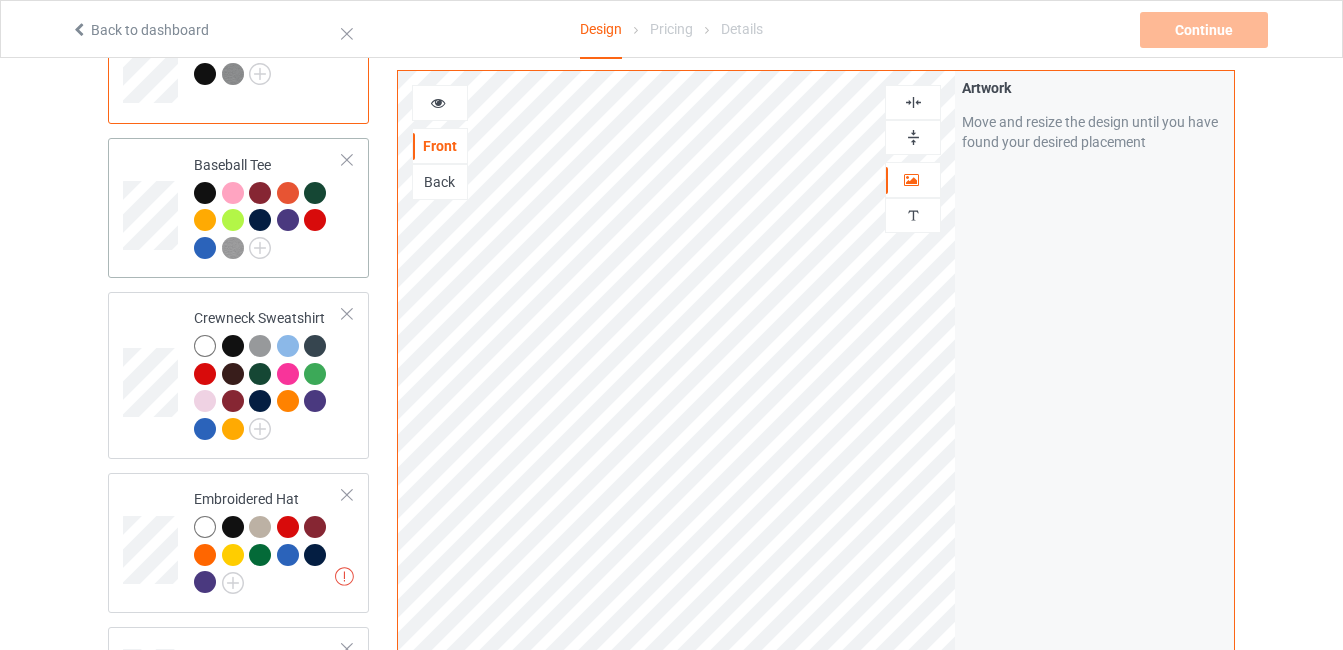 scroll, scrollTop: 582, scrollLeft: 0, axis: vertical 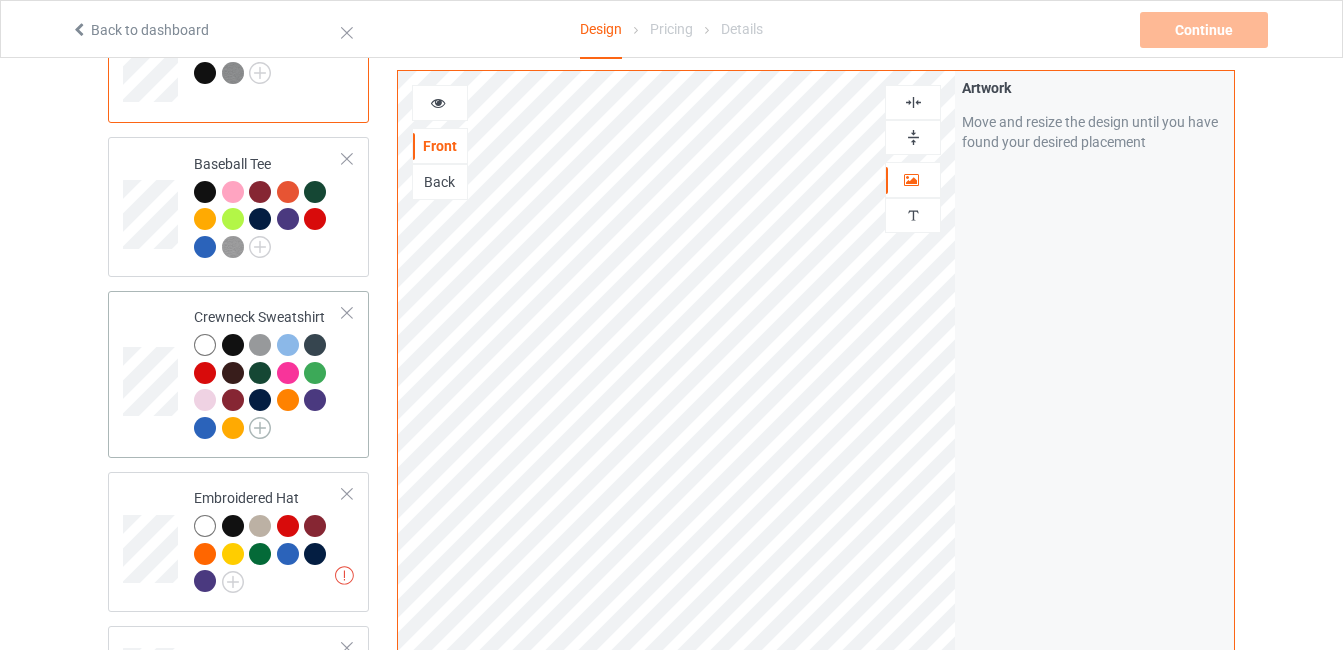 click at bounding box center (260, 428) 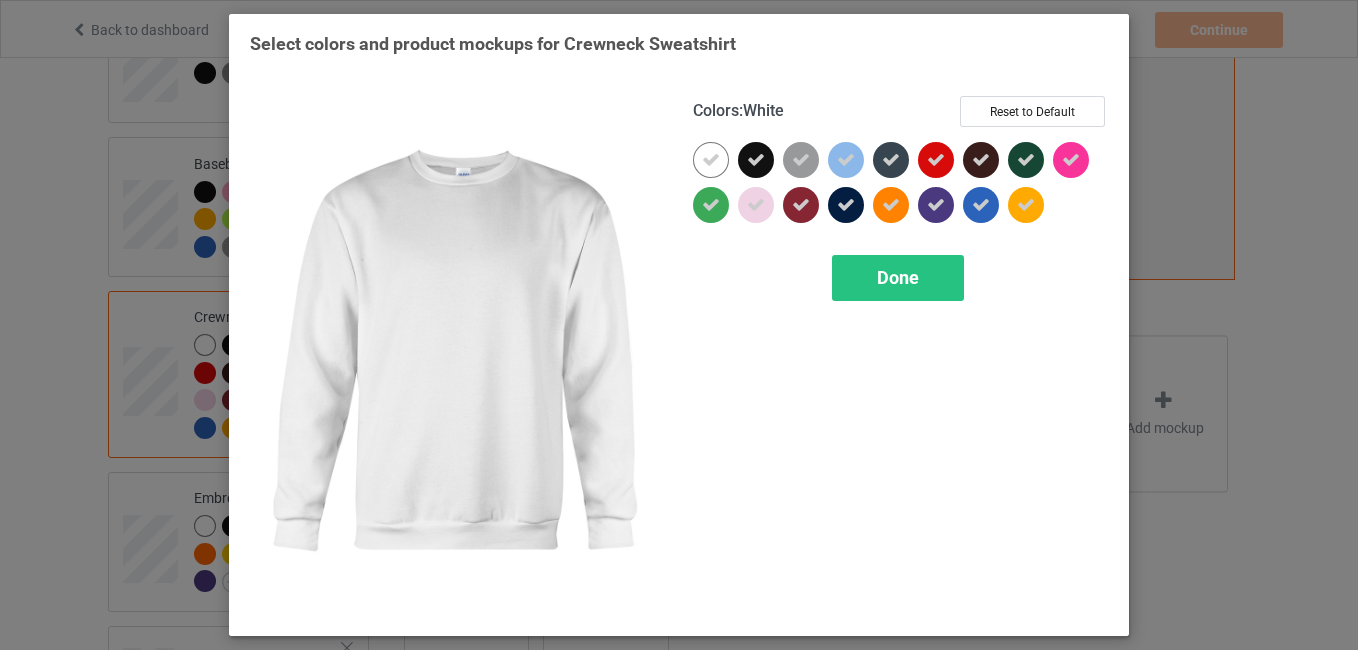 click at bounding box center [711, 160] 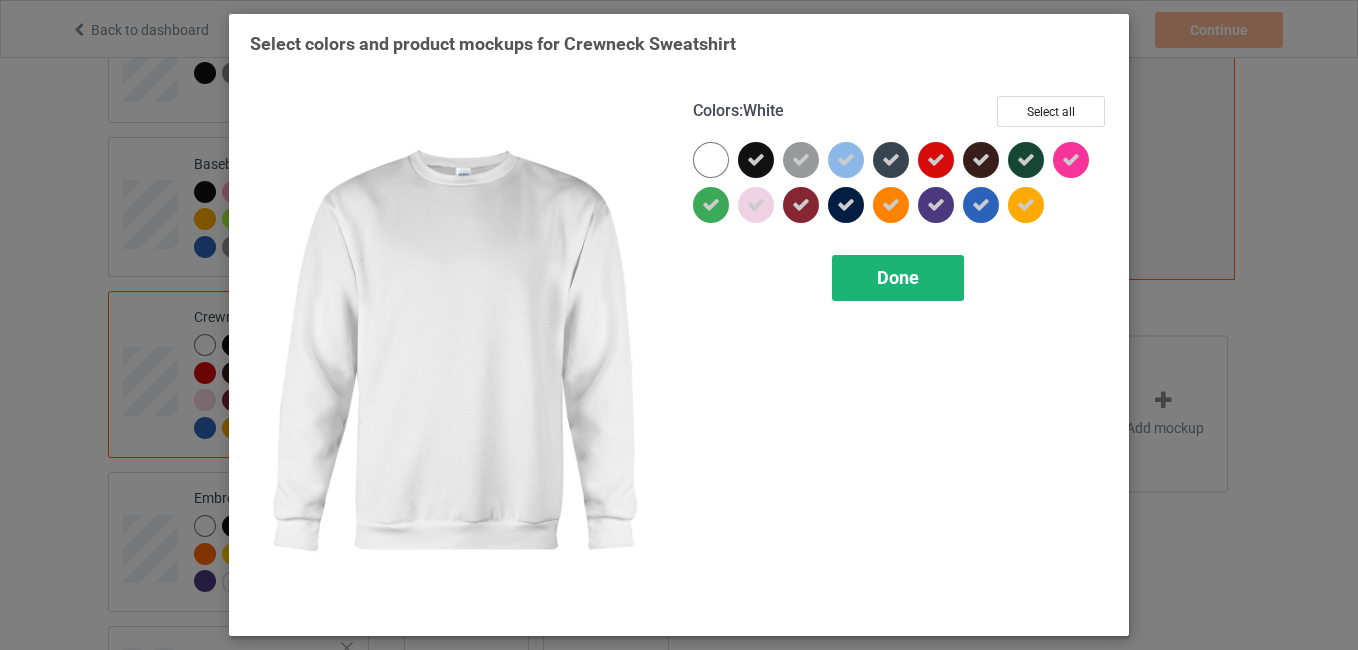click on "Done" at bounding box center (898, 278) 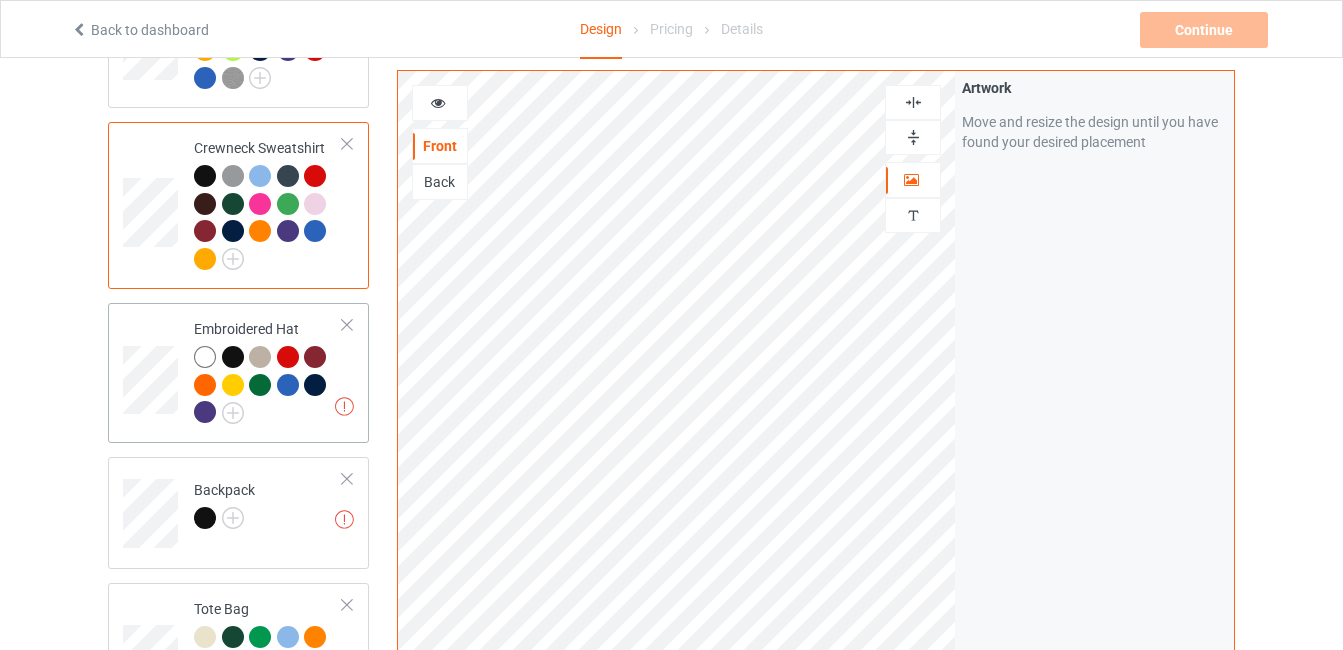 scroll, scrollTop: 758, scrollLeft: 0, axis: vertical 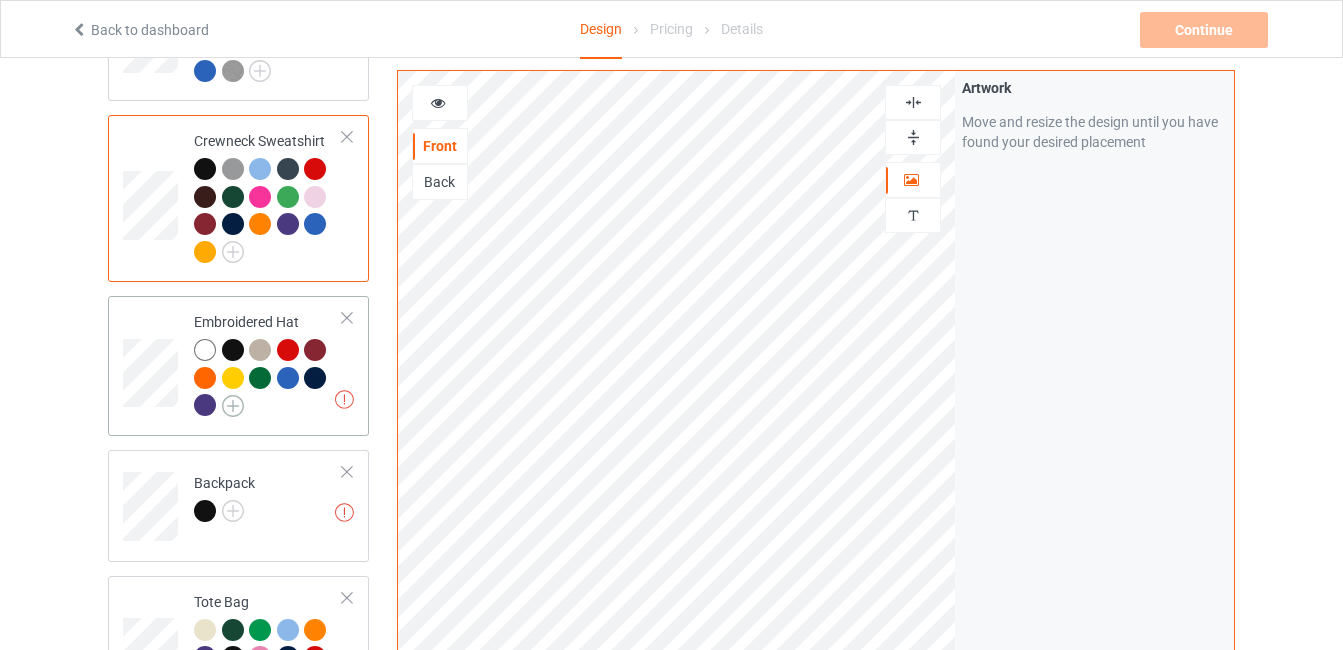 click at bounding box center (233, 406) 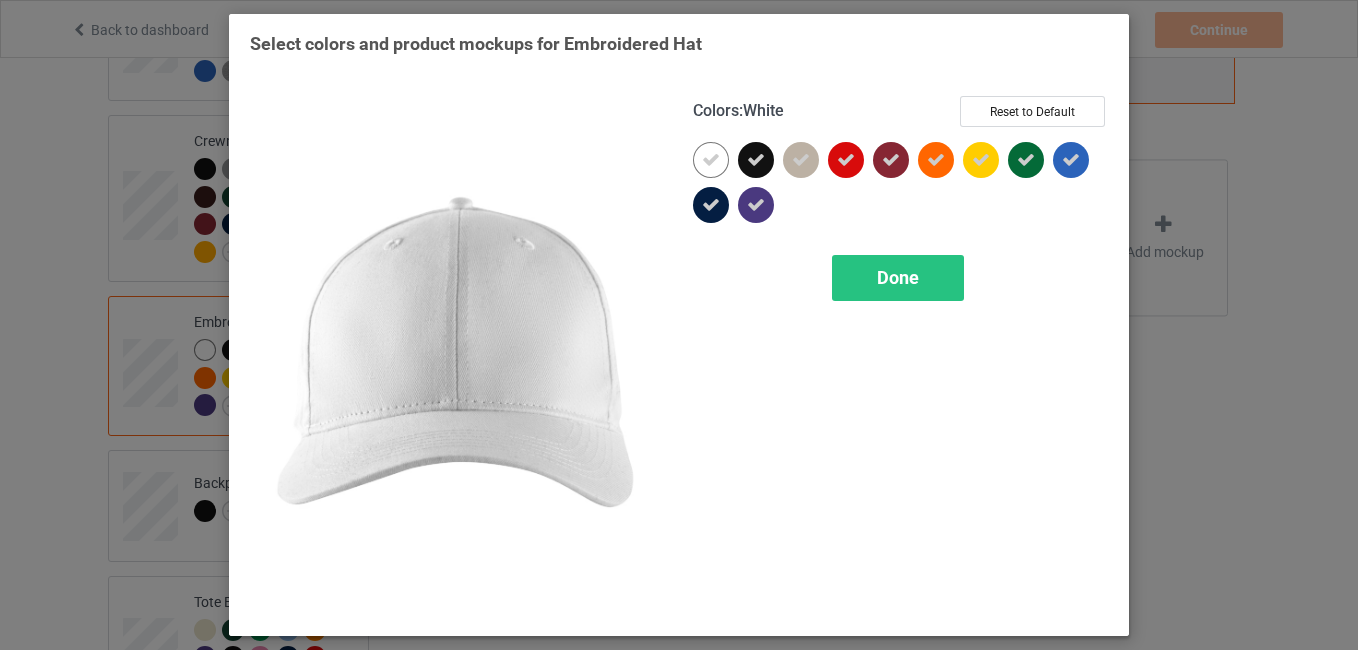 click at bounding box center [711, 160] 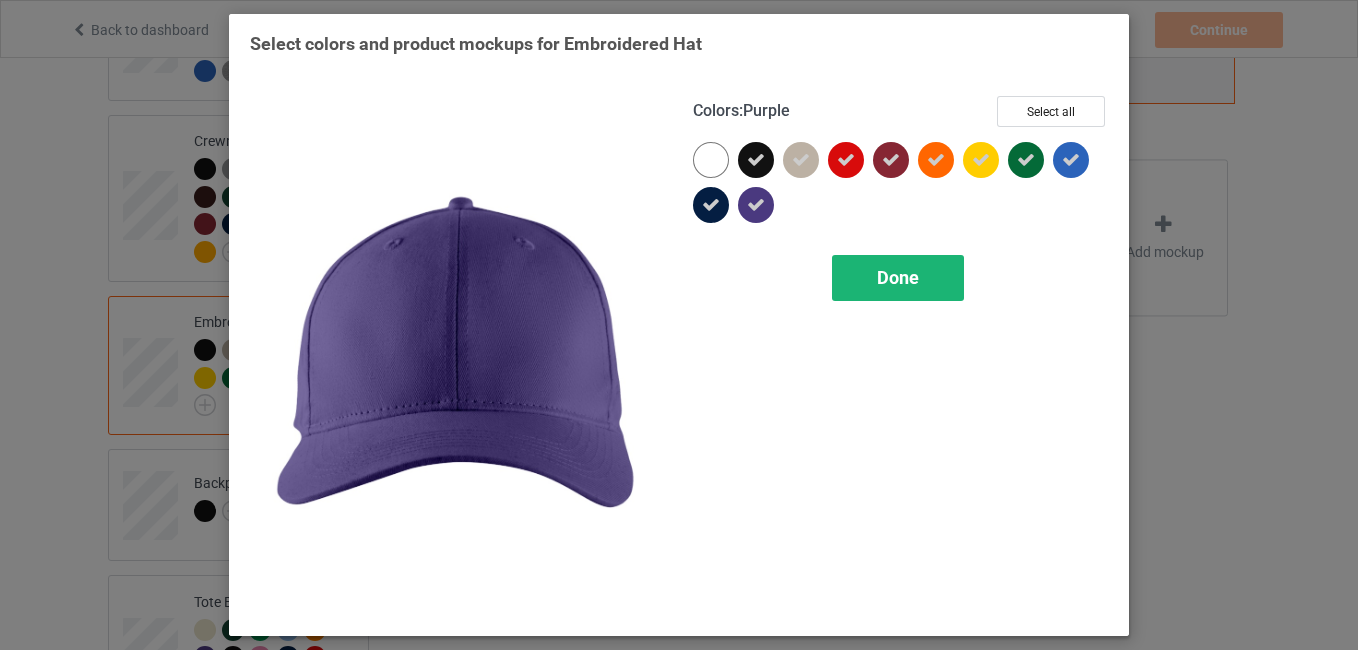 click on "Done" at bounding box center (898, 277) 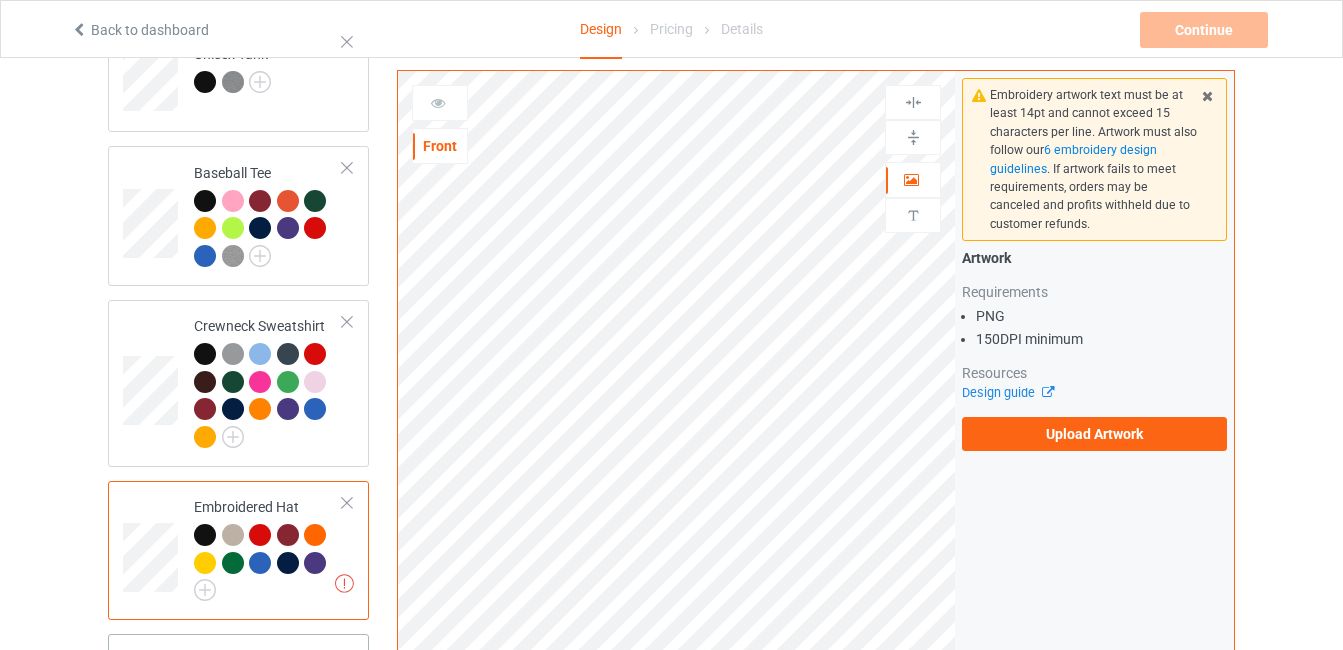 scroll, scrollTop: 582, scrollLeft: 0, axis: vertical 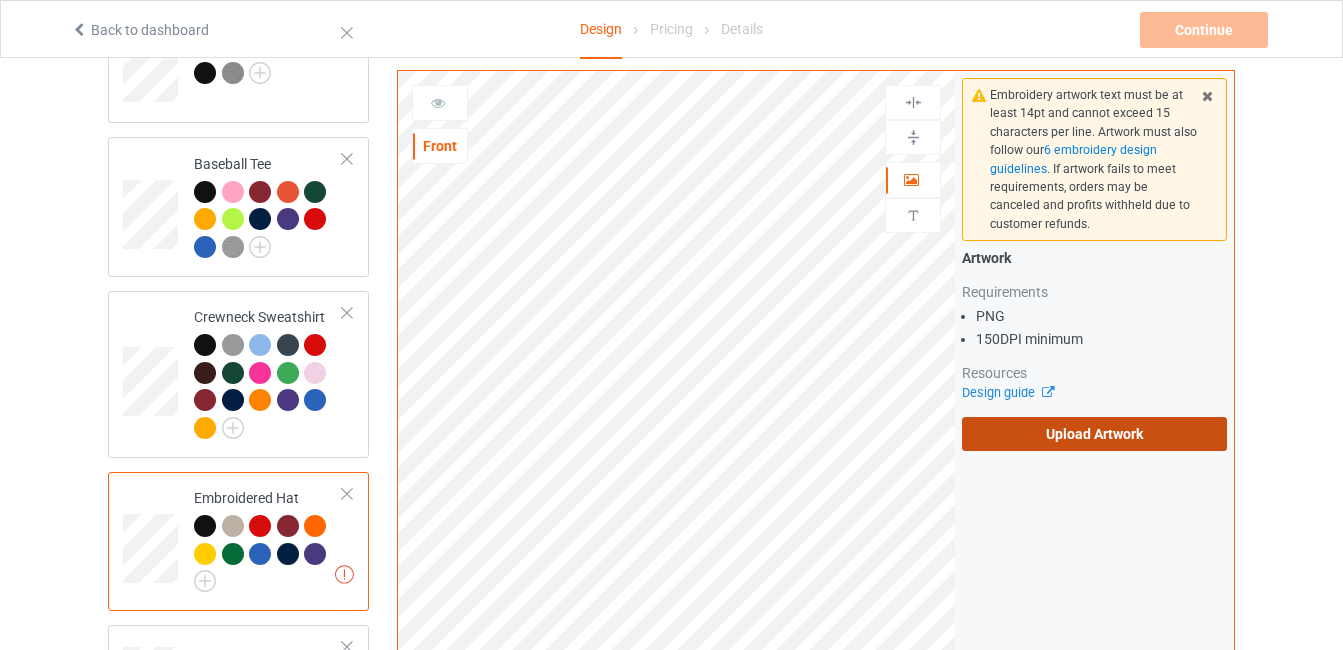 click on "Upload Artwork" at bounding box center [1094, 434] 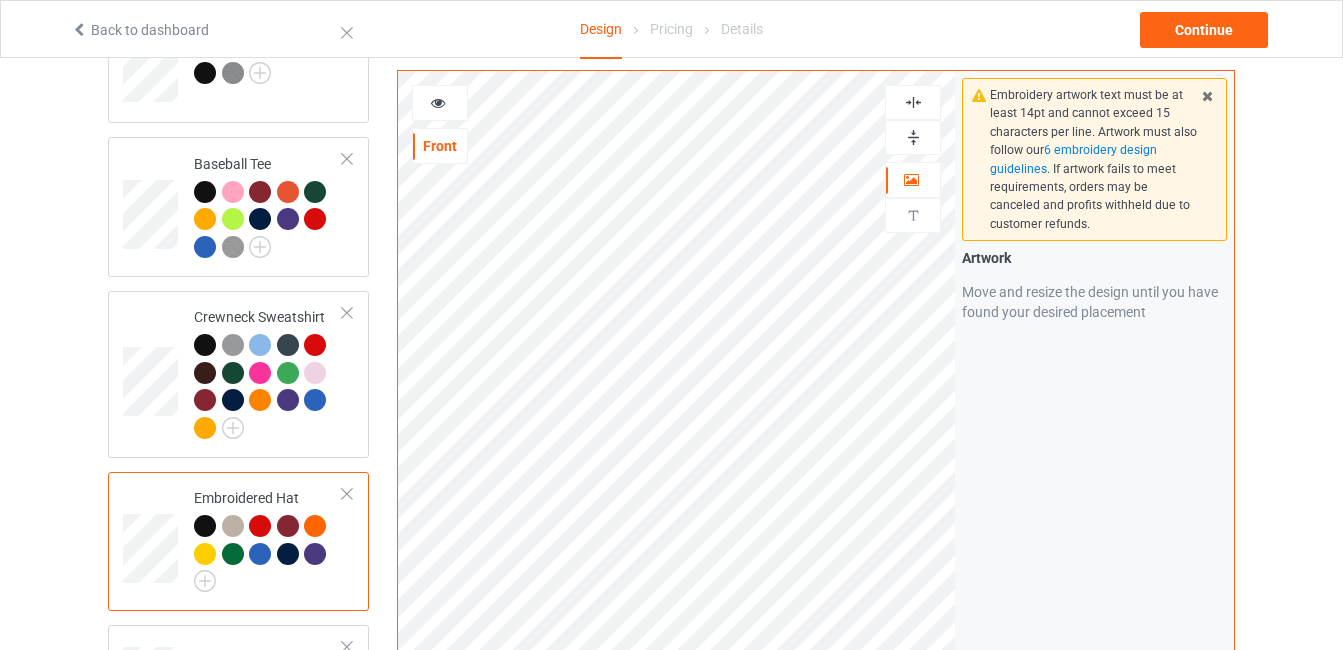 click at bounding box center (438, 100) 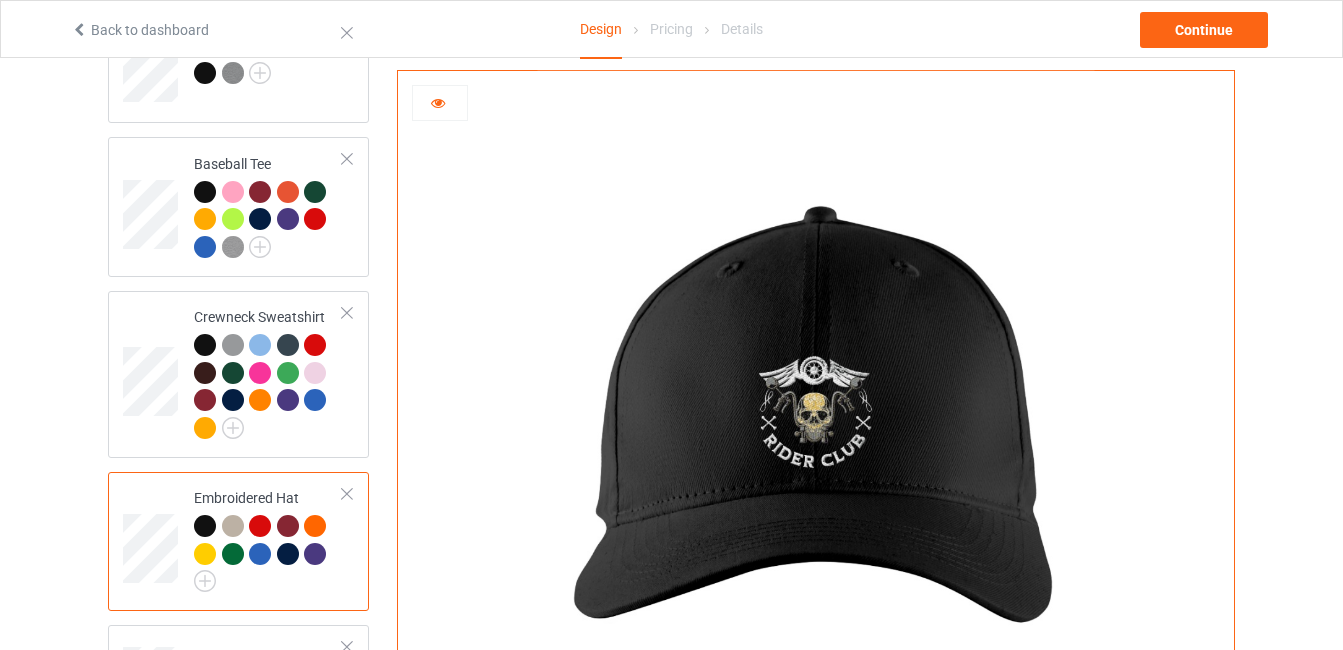 click at bounding box center [438, 100] 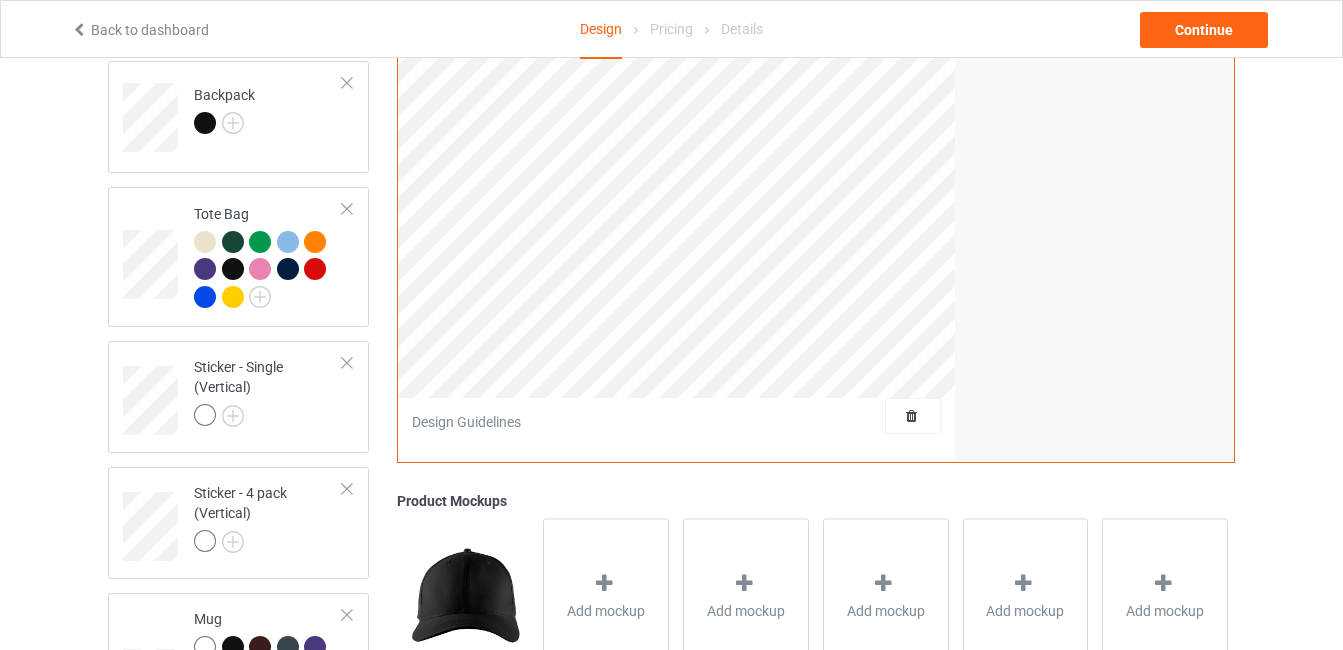scroll, scrollTop: 1147, scrollLeft: 0, axis: vertical 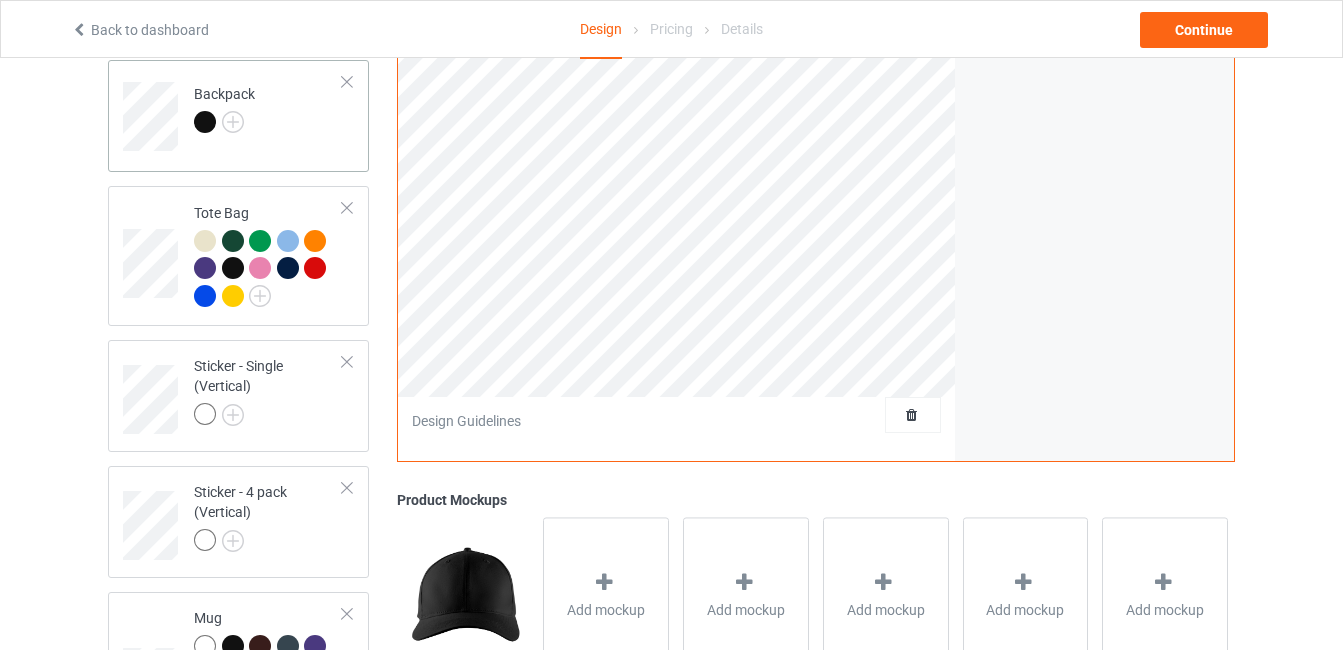 click on "Backpack" at bounding box center [268, 109] 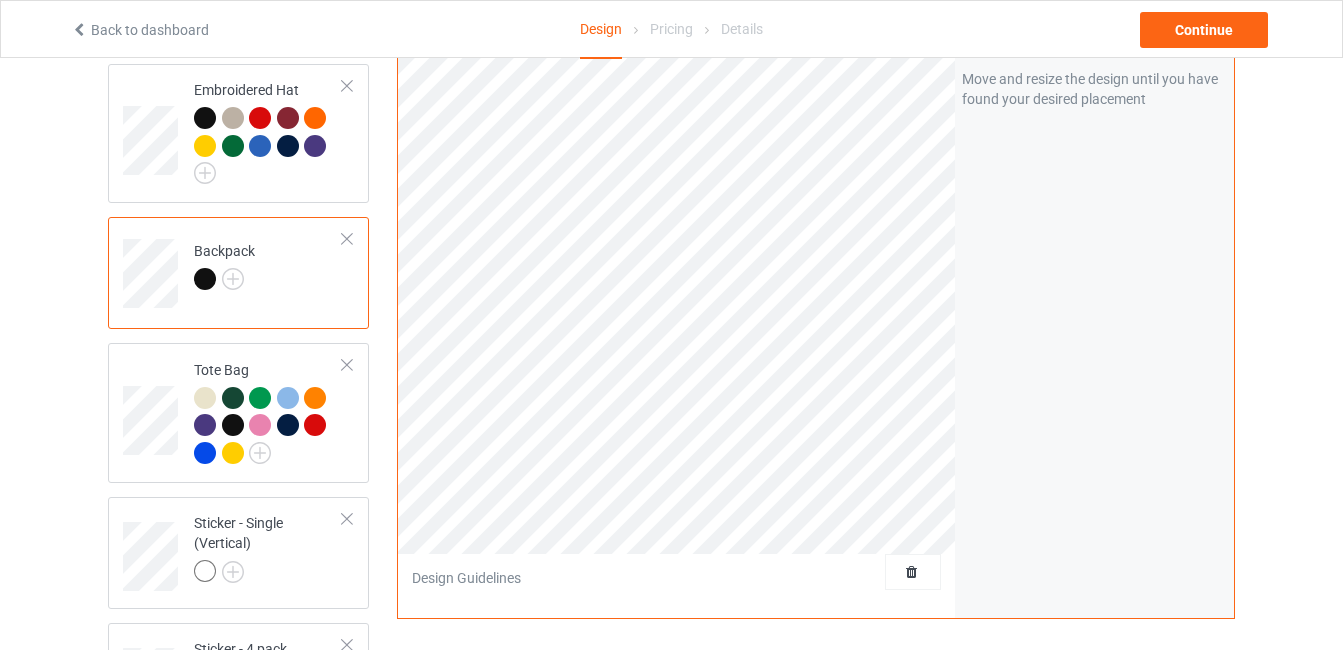 scroll, scrollTop: 991, scrollLeft: 0, axis: vertical 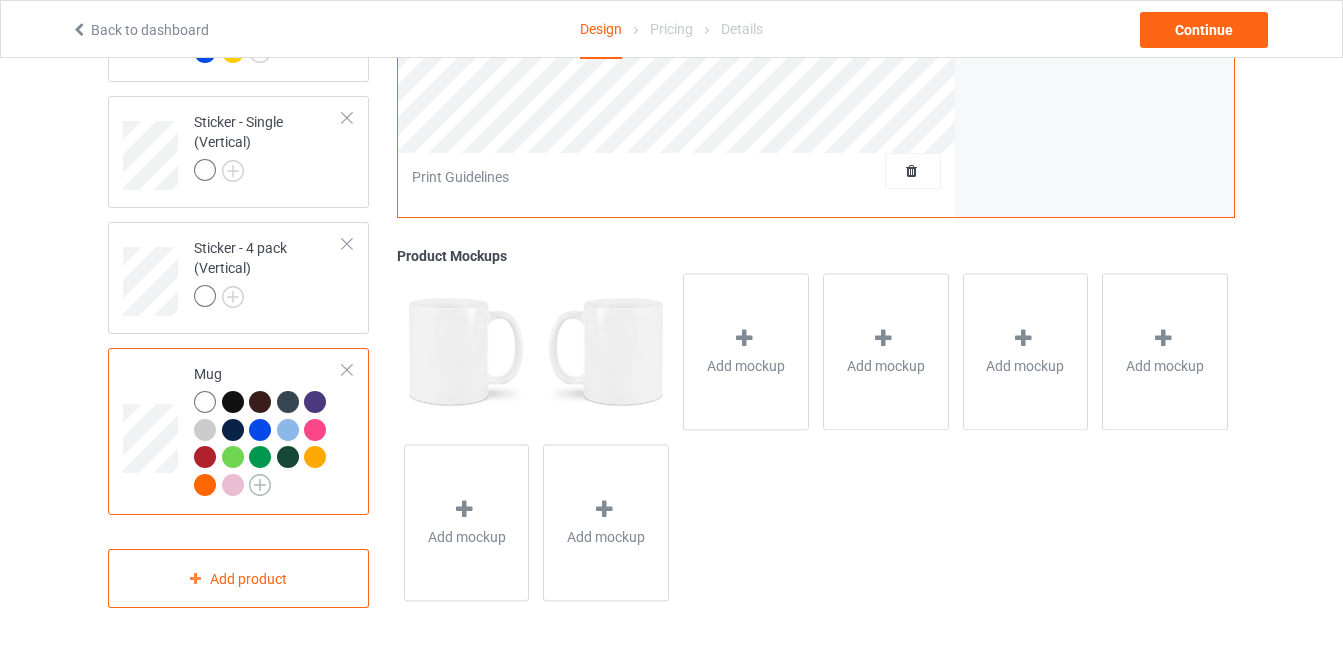 click at bounding box center (260, 485) 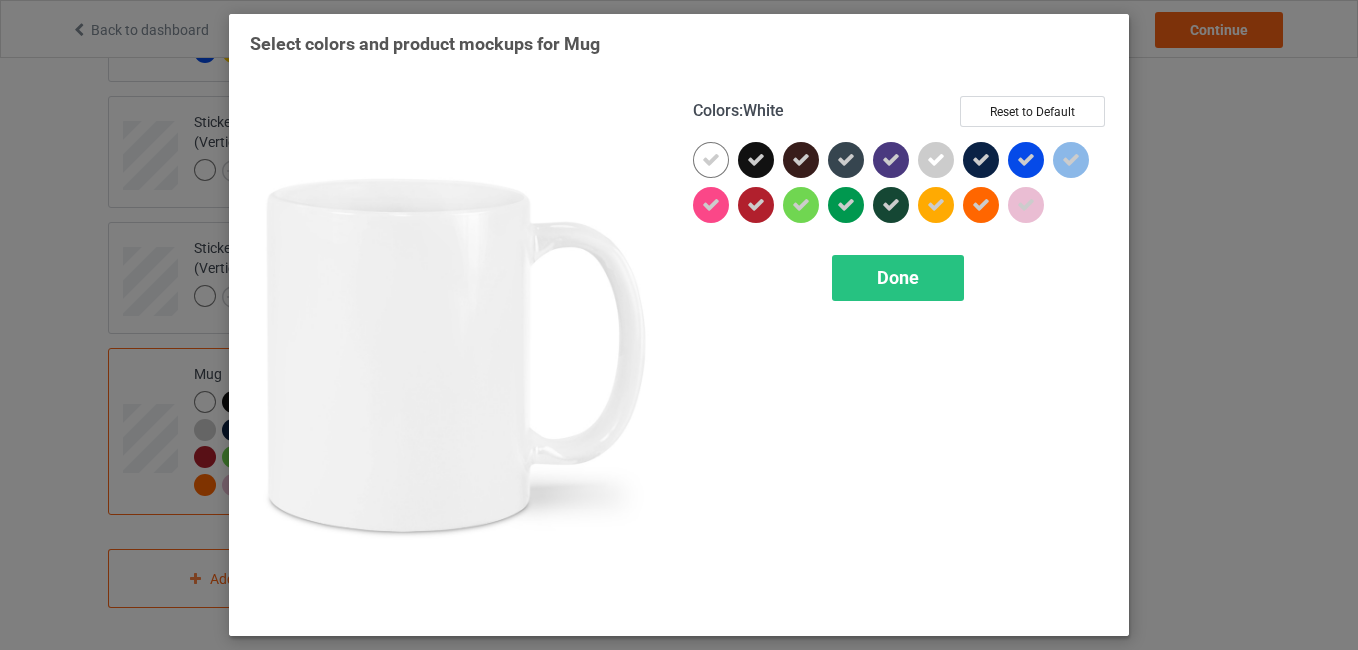 click at bounding box center (711, 160) 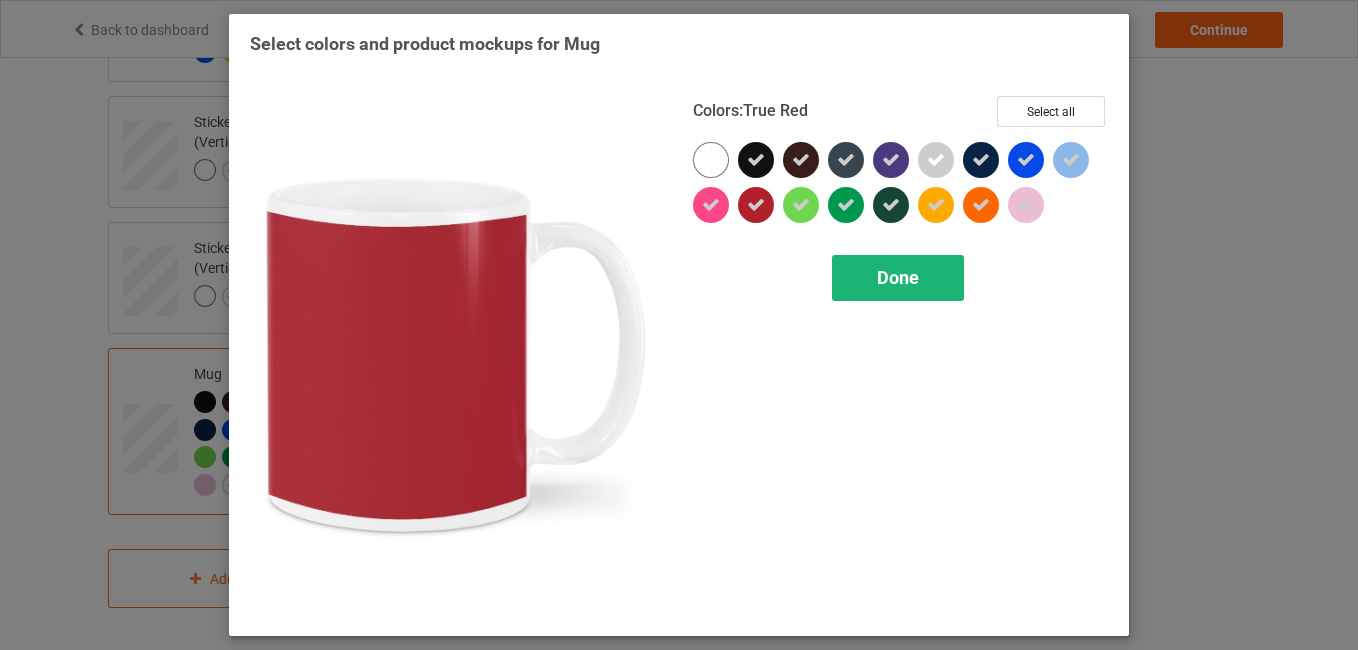 click on "Done" at bounding box center [898, 277] 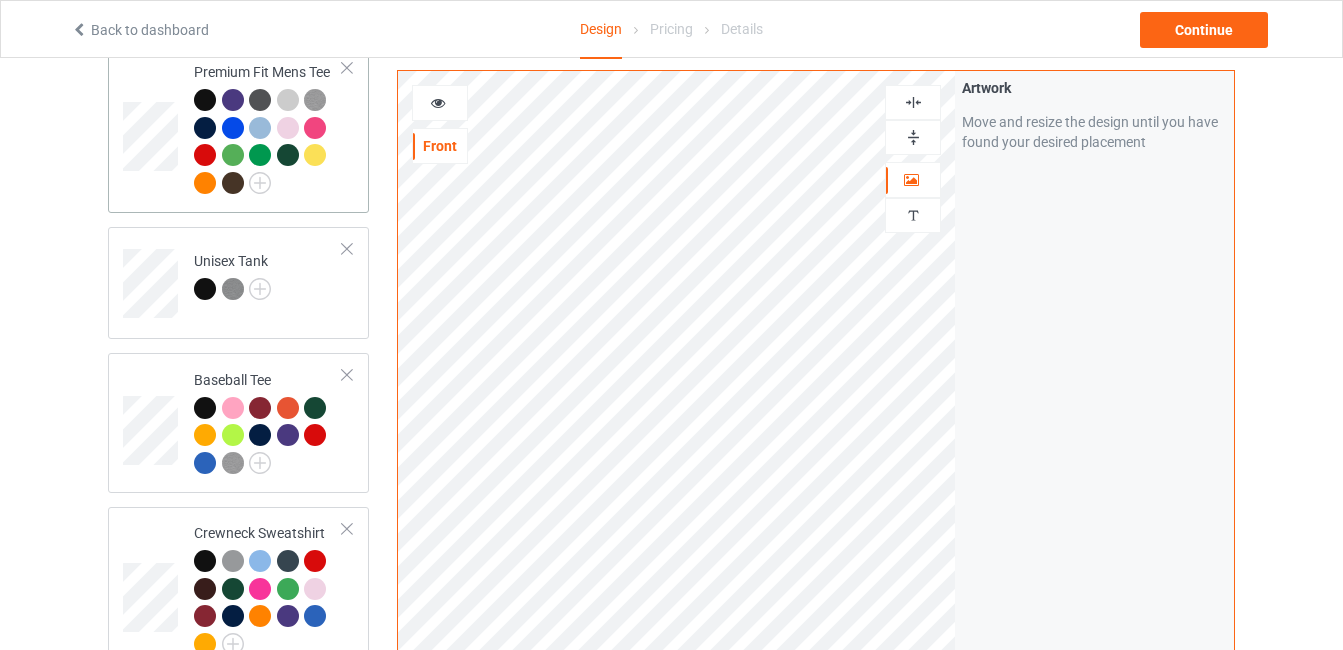 scroll, scrollTop: 0, scrollLeft: 0, axis: both 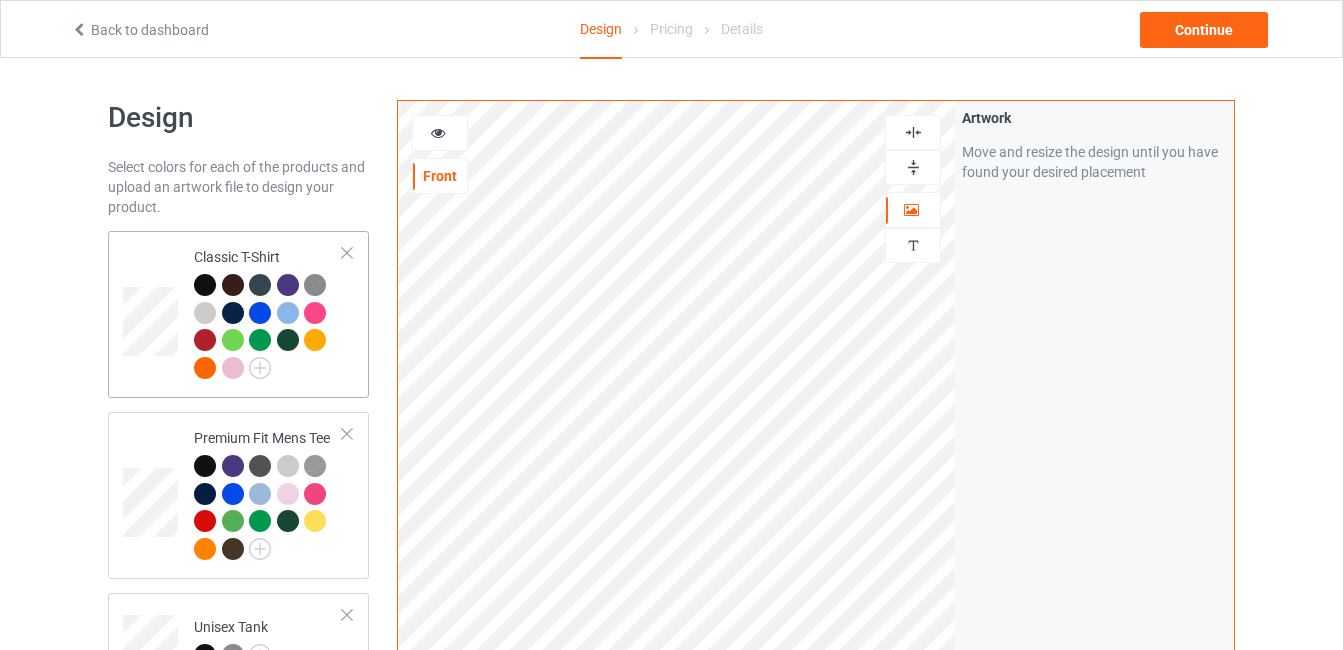 click on "Classic T-Shirt" at bounding box center [238, 314] 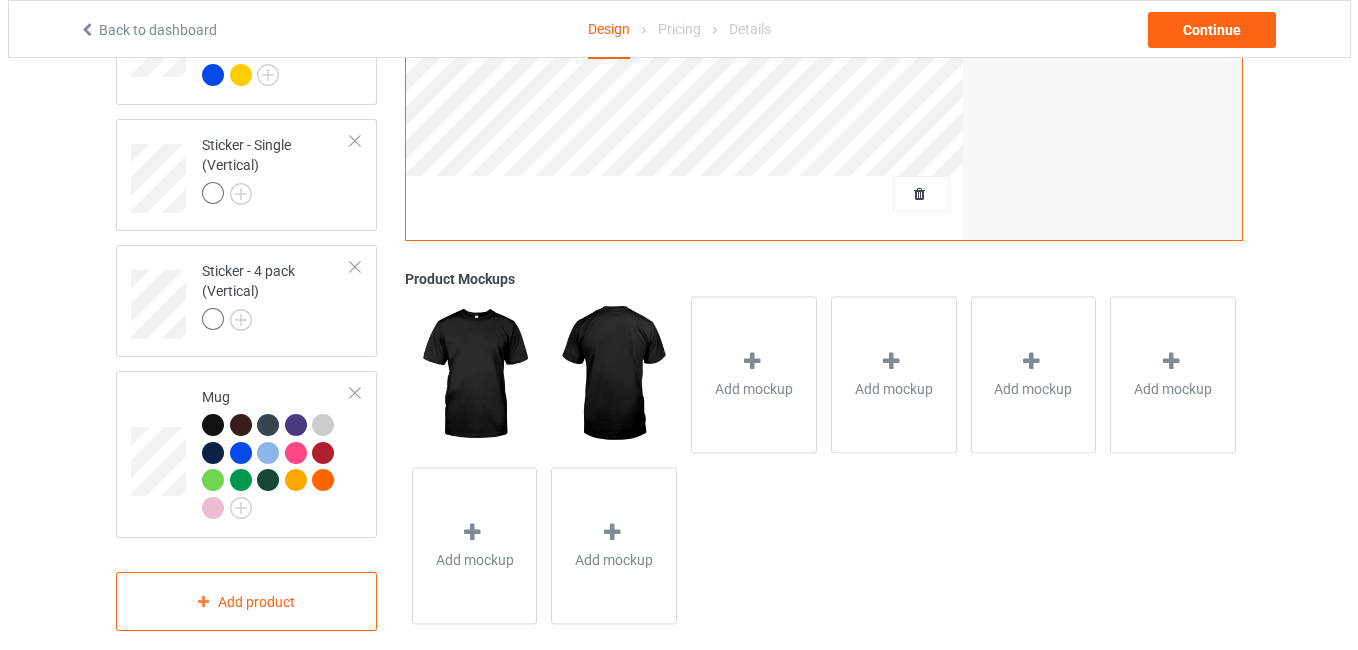 scroll, scrollTop: 1399, scrollLeft: 0, axis: vertical 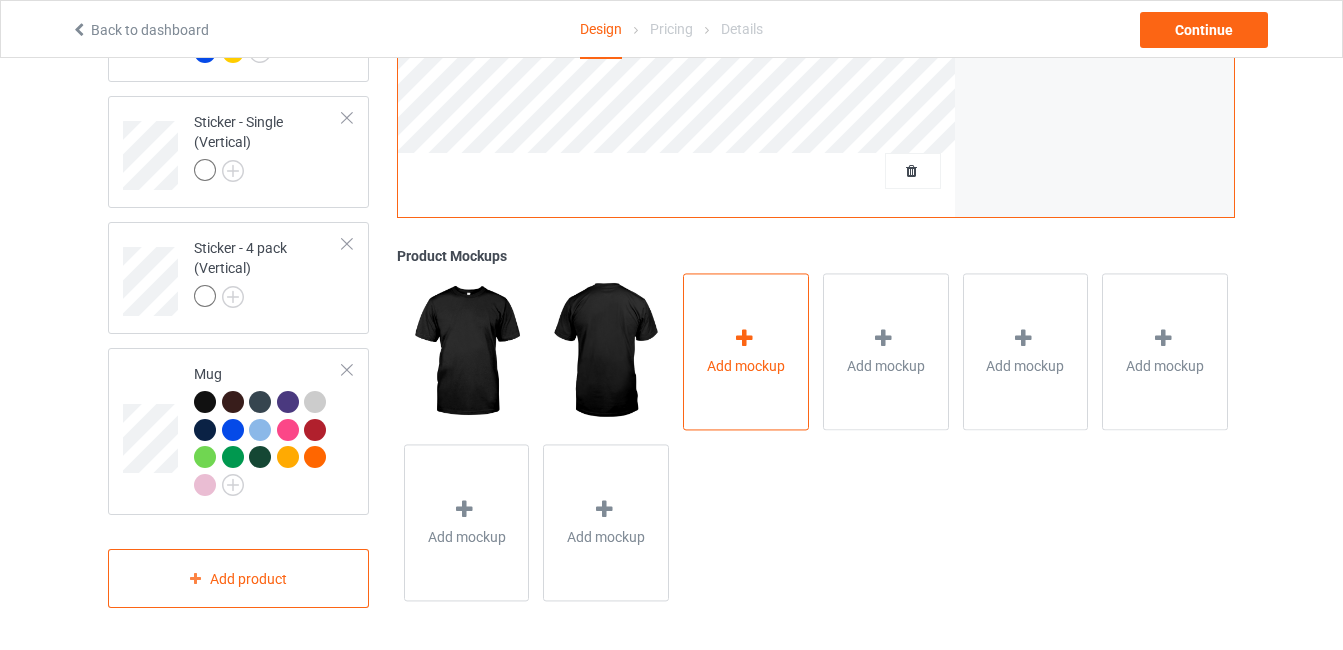 click on "Add mockup" at bounding box center [746, 351] 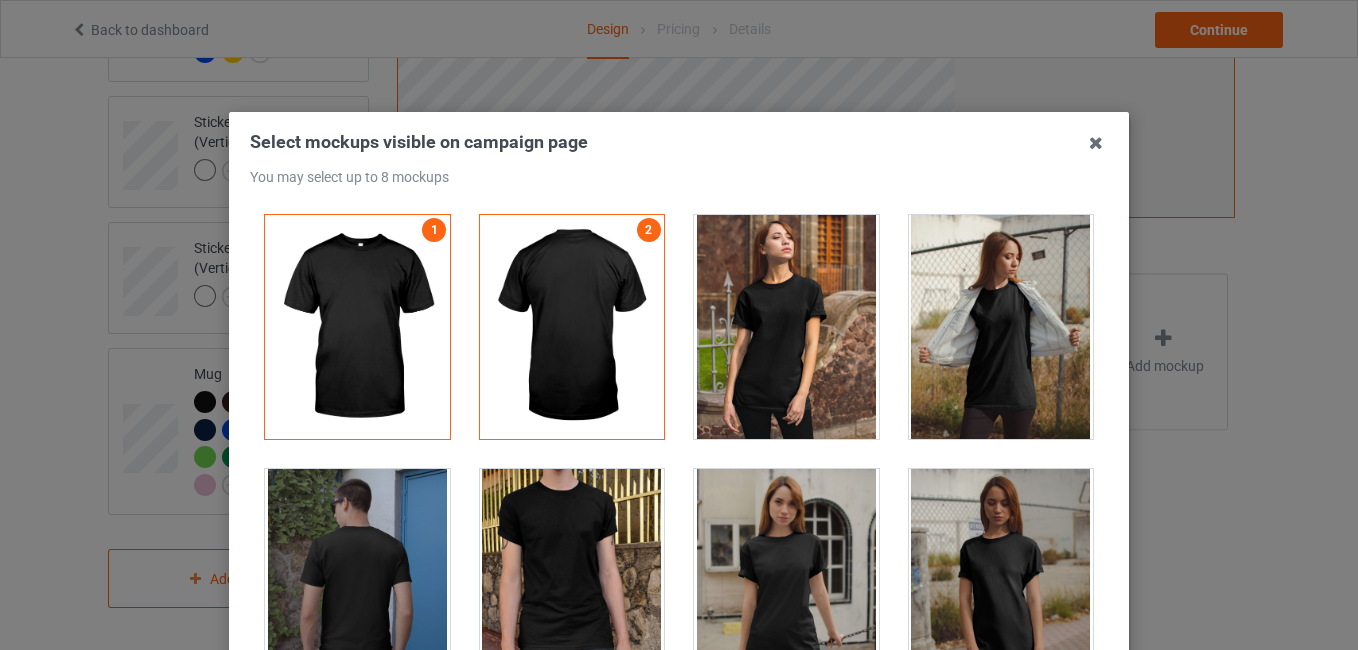 click at bounding box center [786, 327] 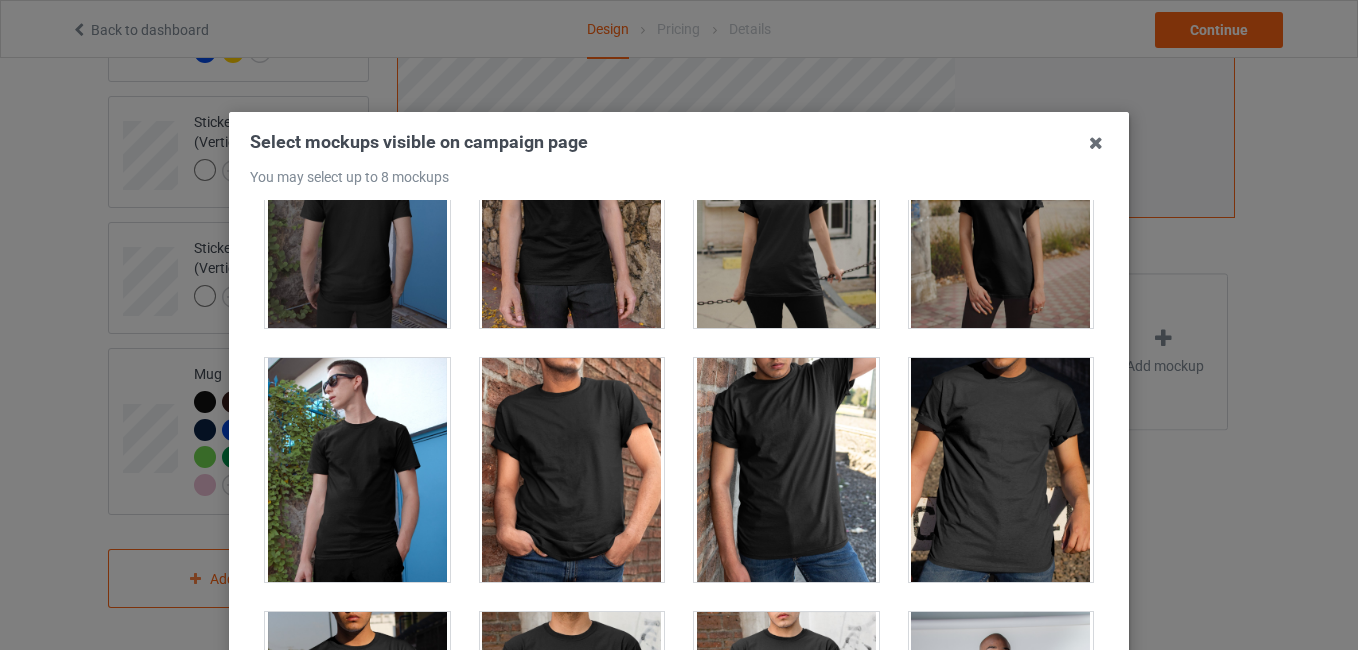scroll, scrollTop: 369, scrollLeft: 0, axis: vertical 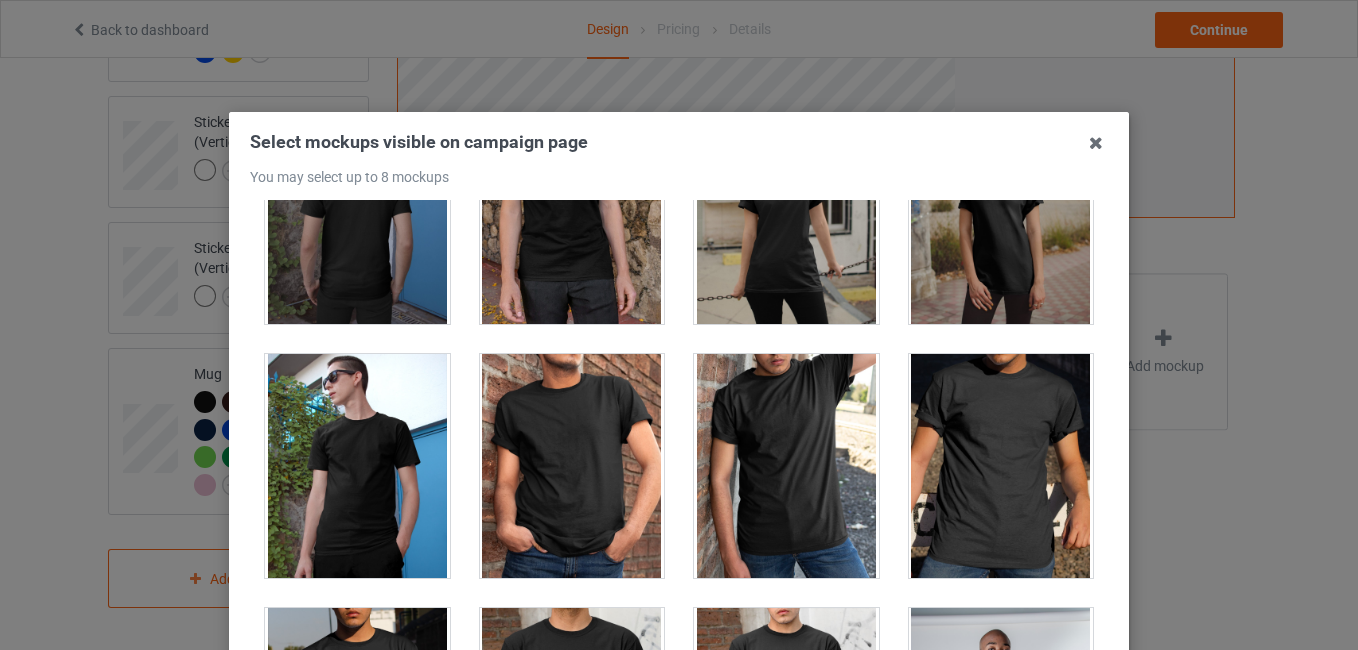 click at bounding box center [572, 466] 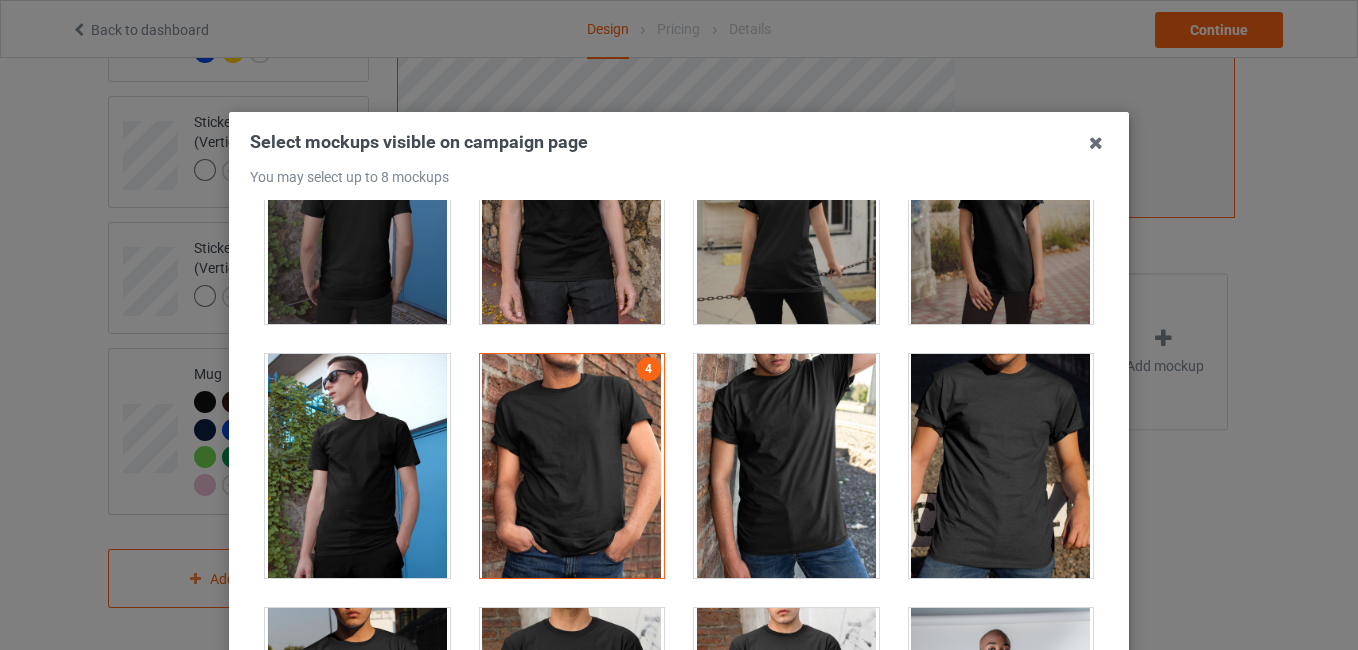 click at bounding box center [1001, 466] 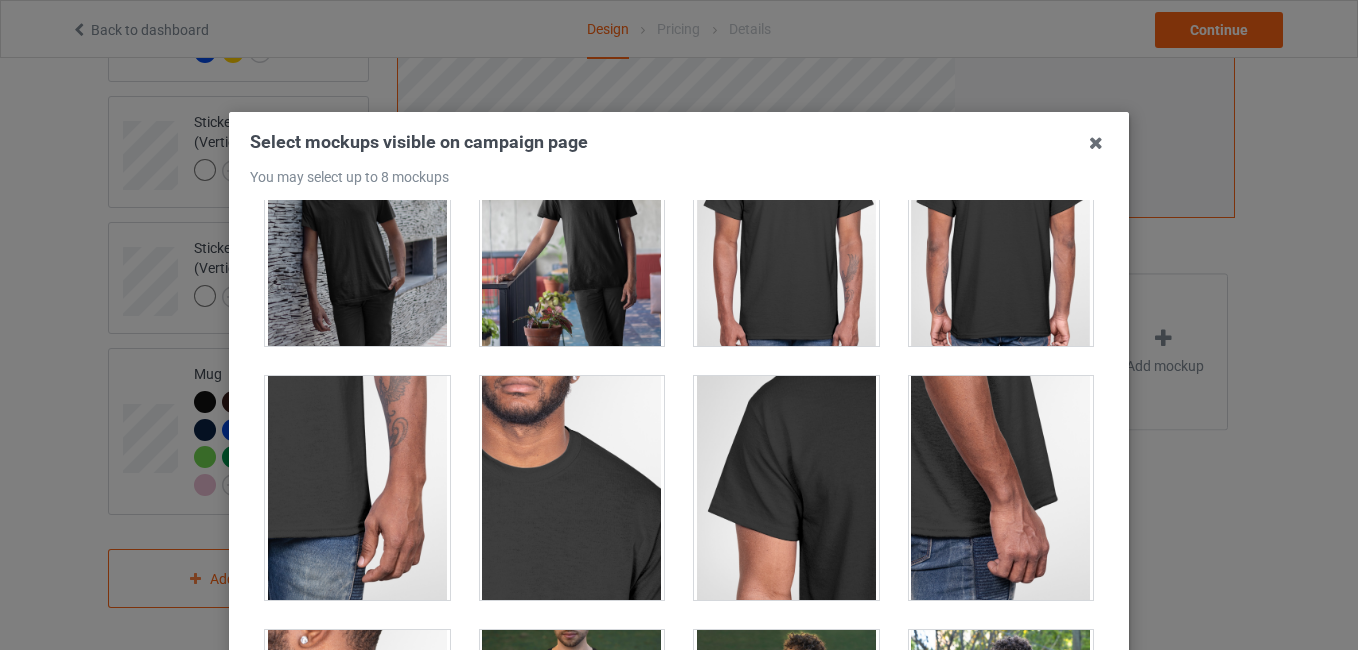scroll, scrollTop: 1461, scrollLeft: 0, axis: vertical 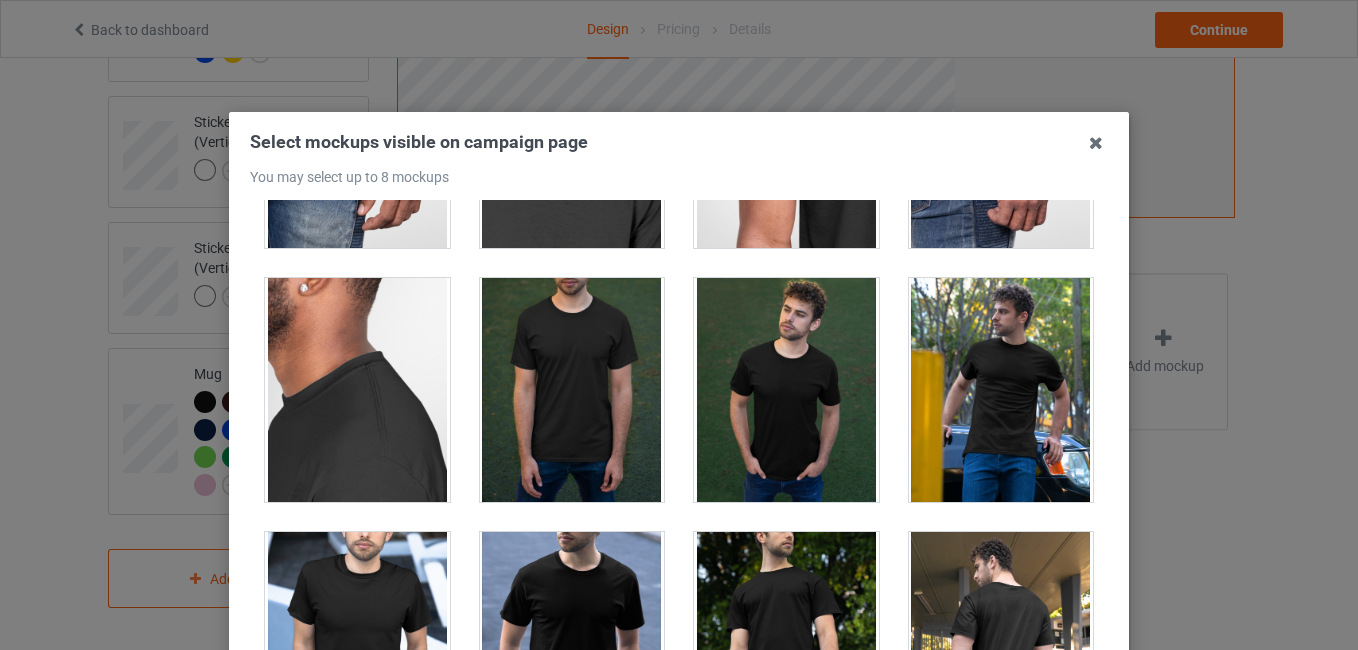 click at bounding box center [1001, 390] 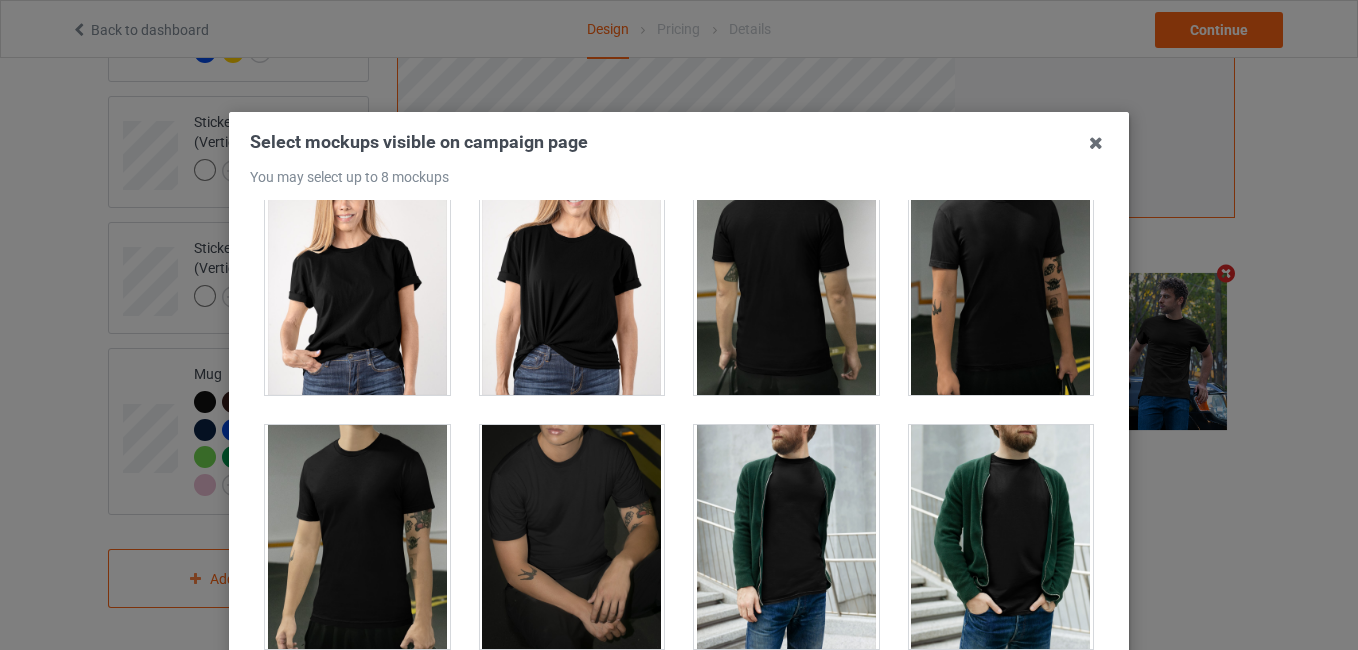 scroll, scrollTop: 3347, scrollLeft: 0, axis: vertical 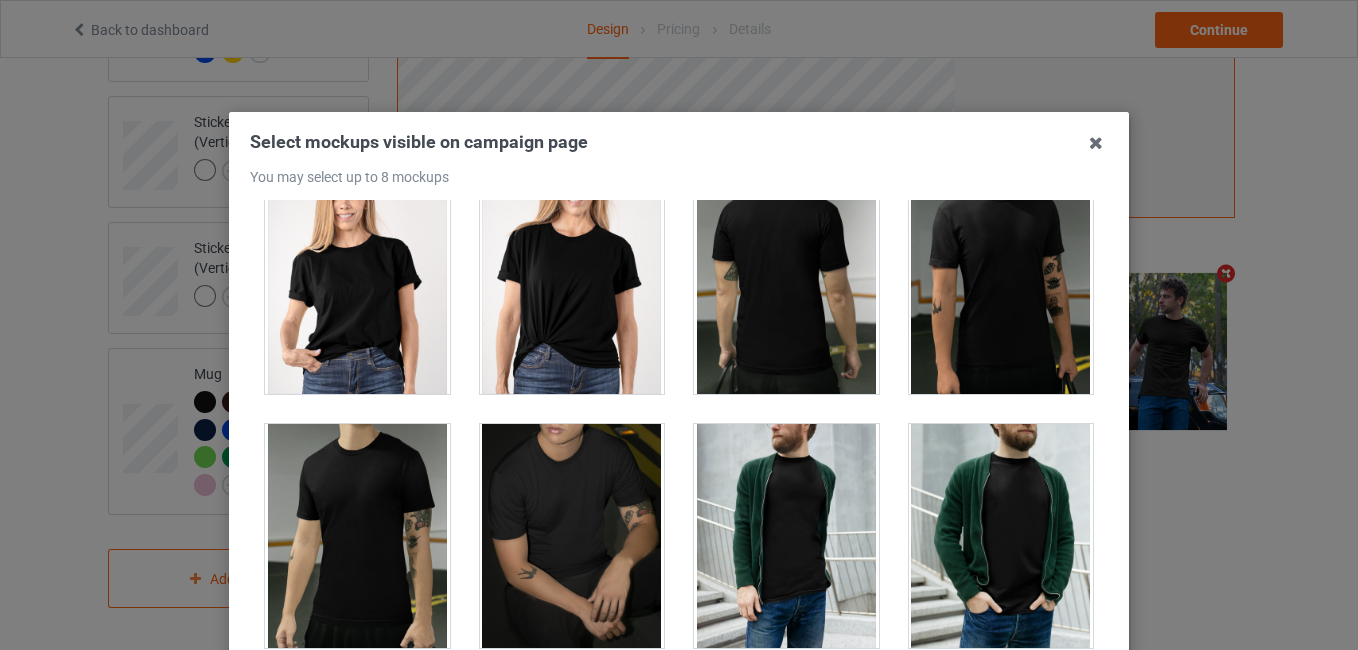 click at bounding box center [357, 282] 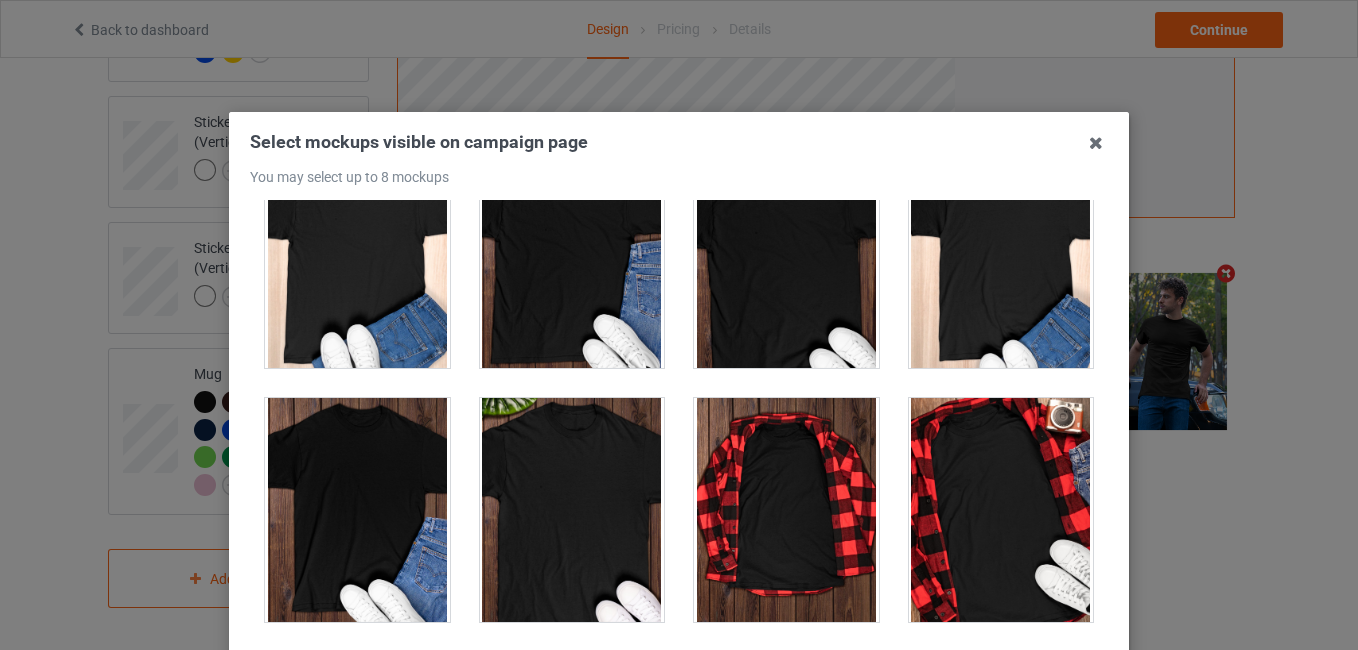 scroll, scrollTop: 6173, scrollLeft: 0, axis: vertical 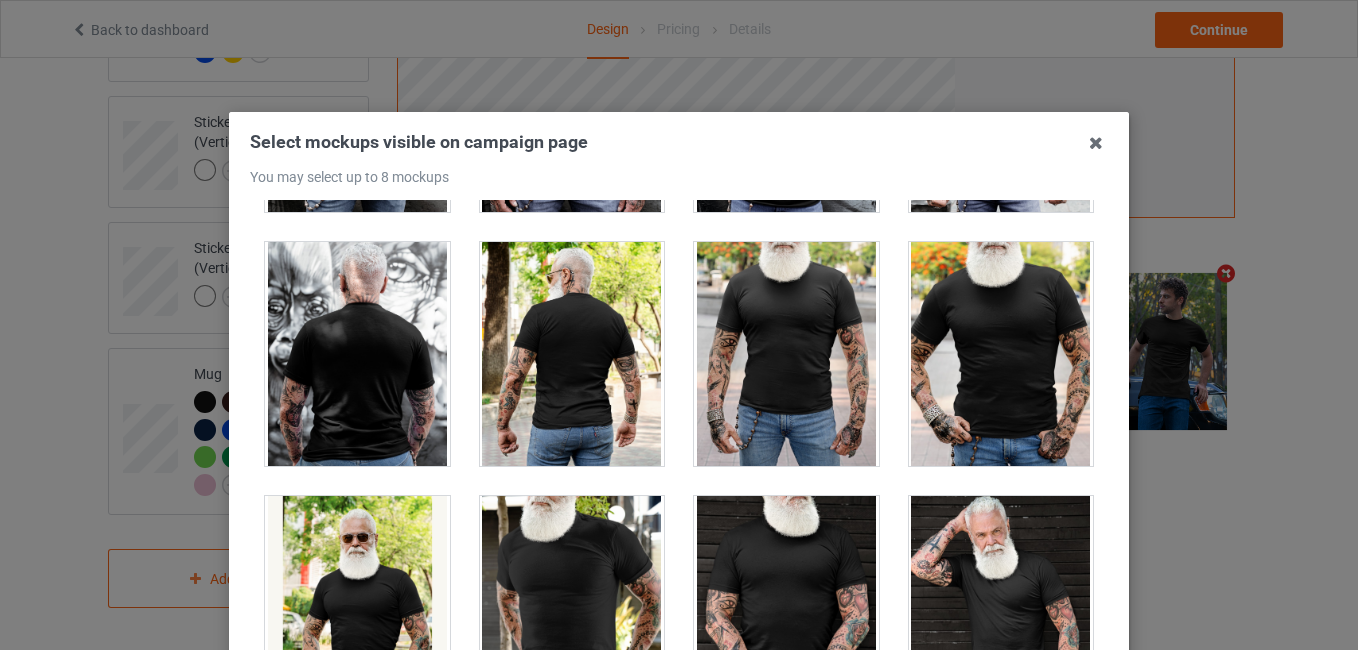 click at bounding box center (786, 354) 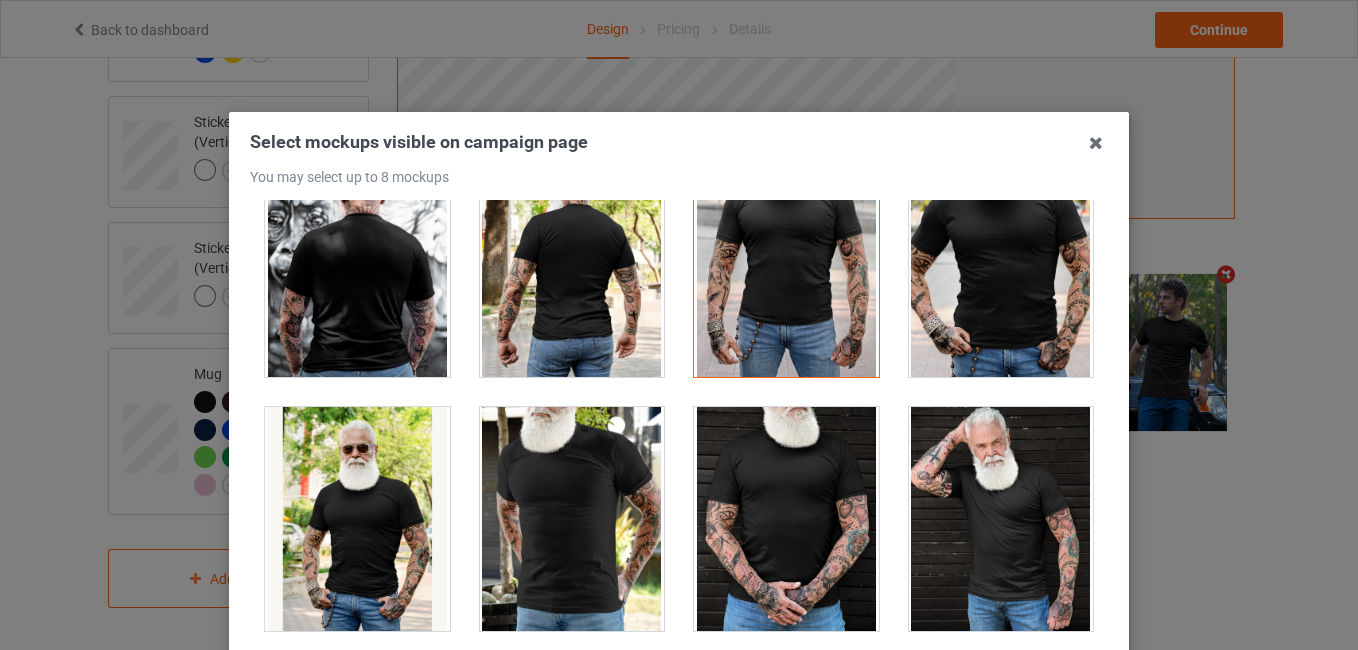 scroll, scrollTop: 16326, scrollLeft: 0, axis: vertical 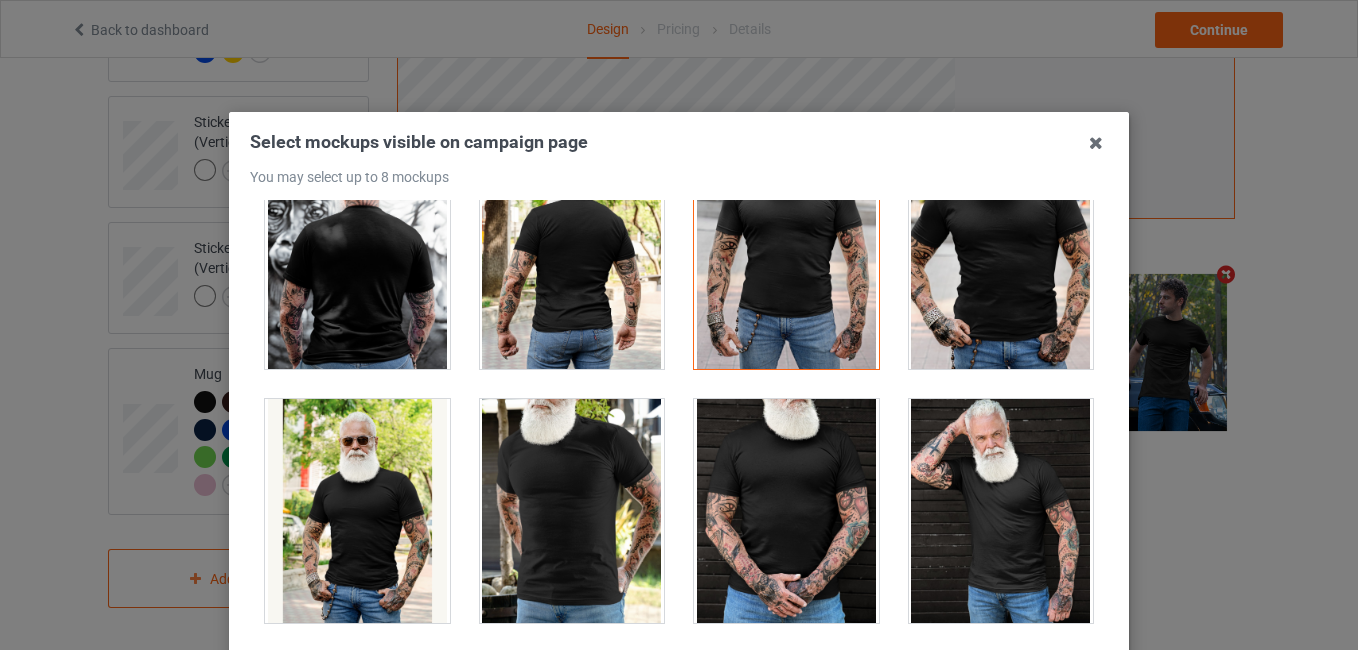 click at bounding box center (1001, 511) 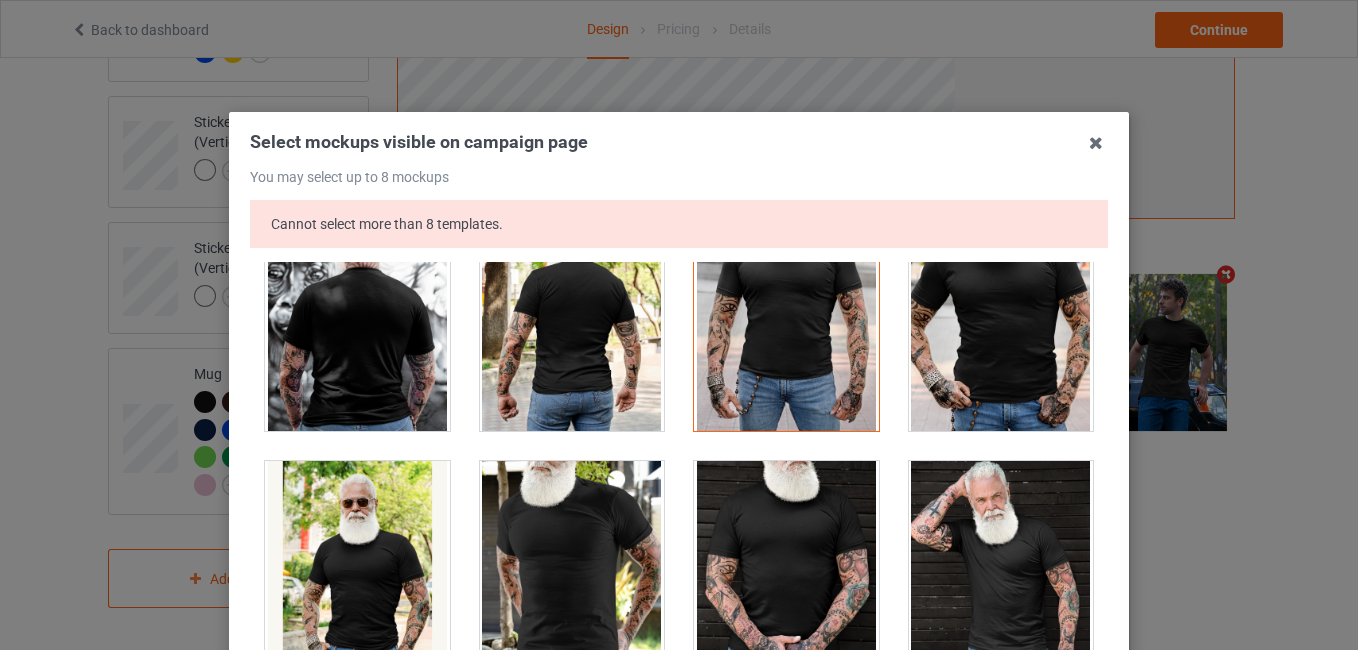 click at bounding box center [786, 319] 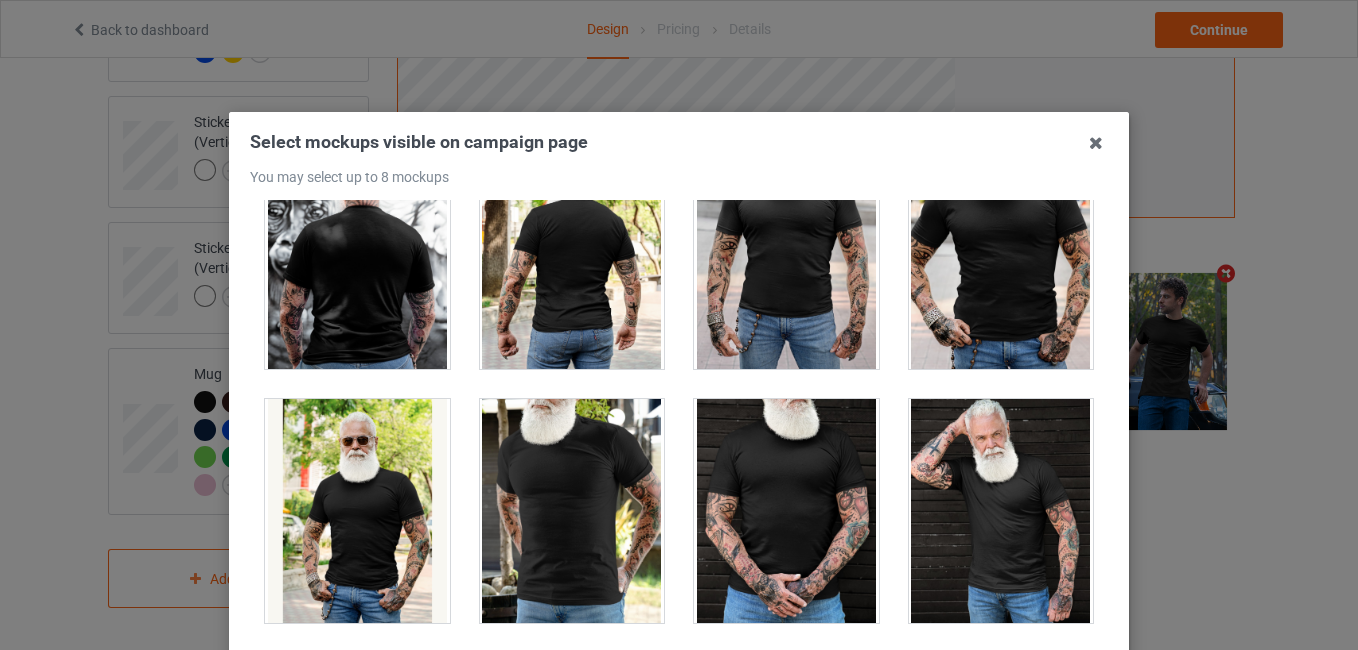 click at bounding box center (1001, 511) 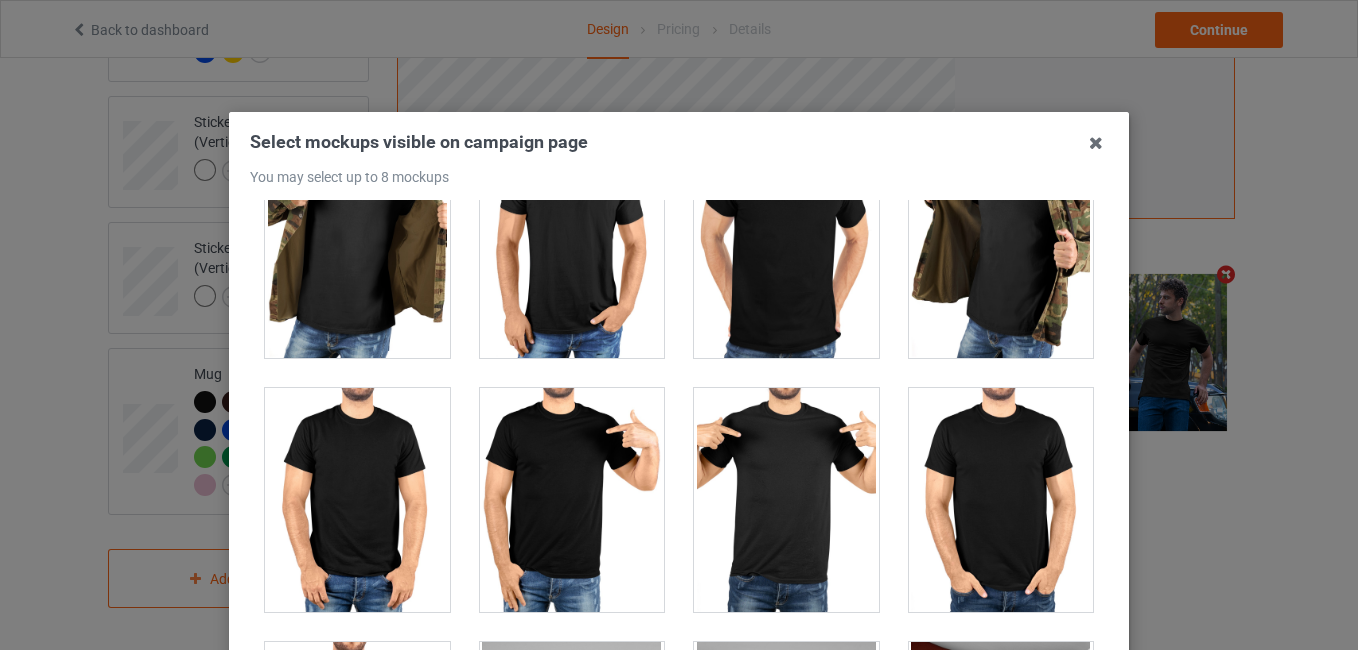 scroll, scrollTop: 17374, scrollLeft: 0, axis: vertical 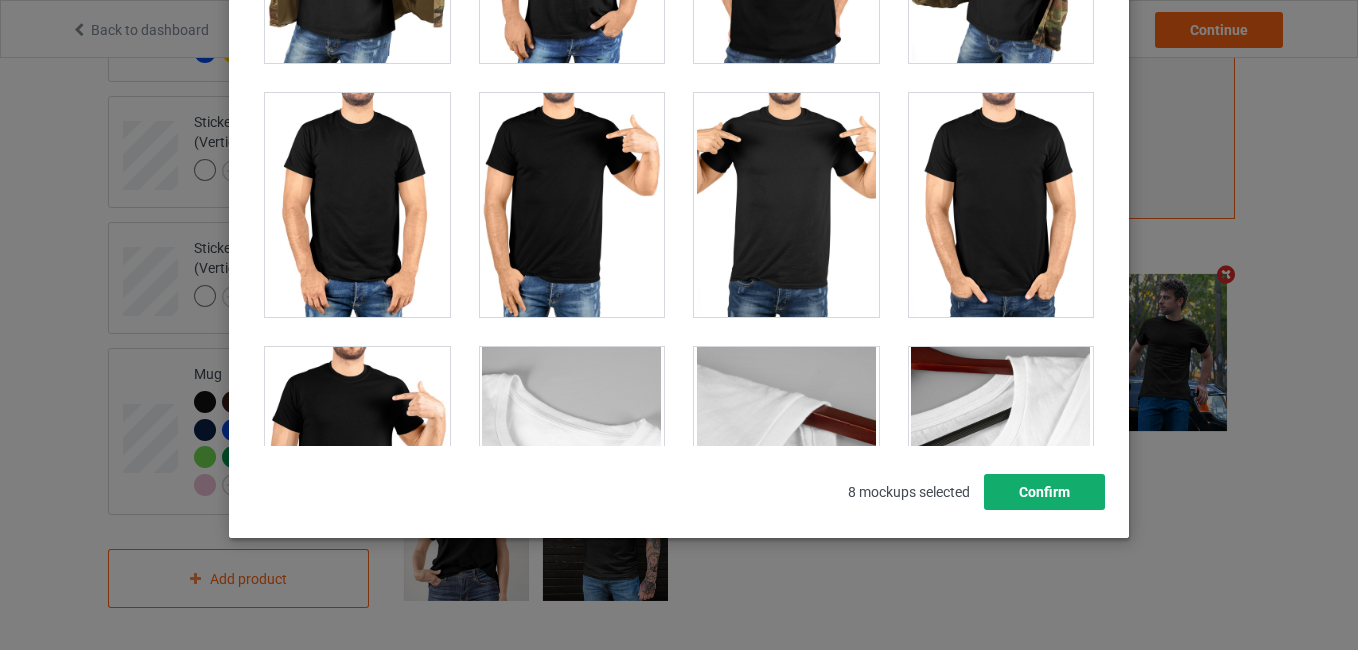 click on "Confirm" at bounding box center [1044, 492] 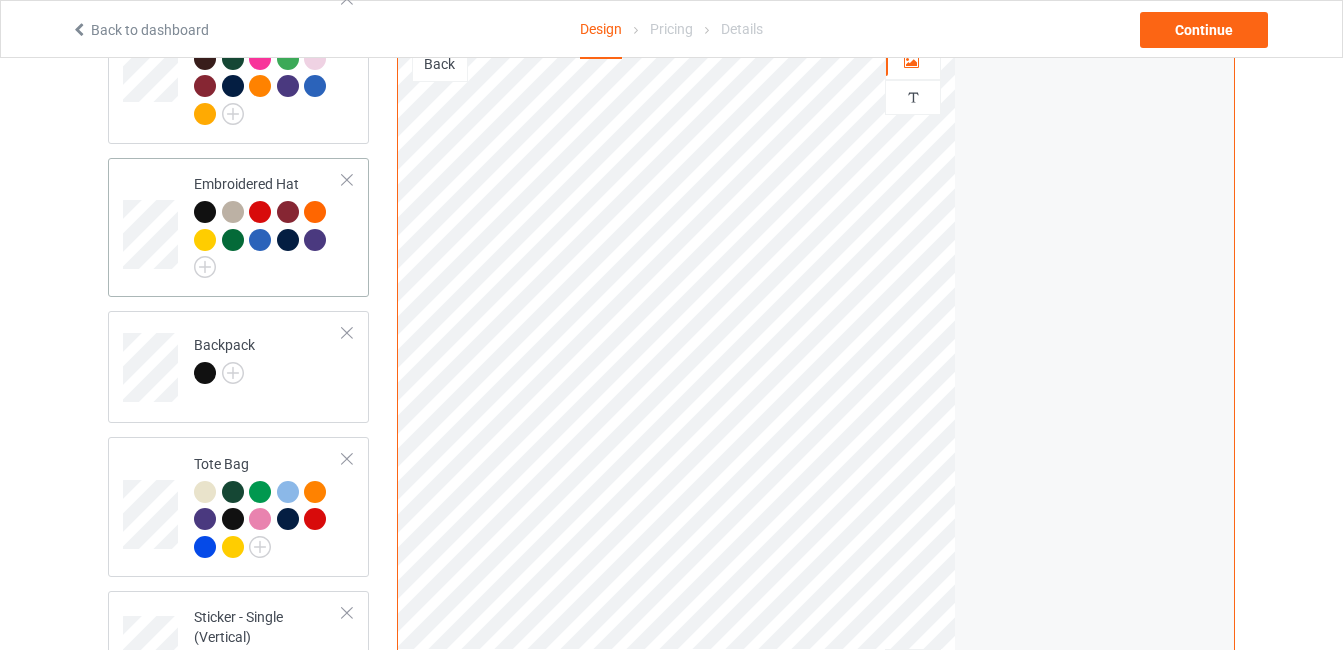 scroll, scrollTop: 895, scrollLeft: 0, axis: vertical 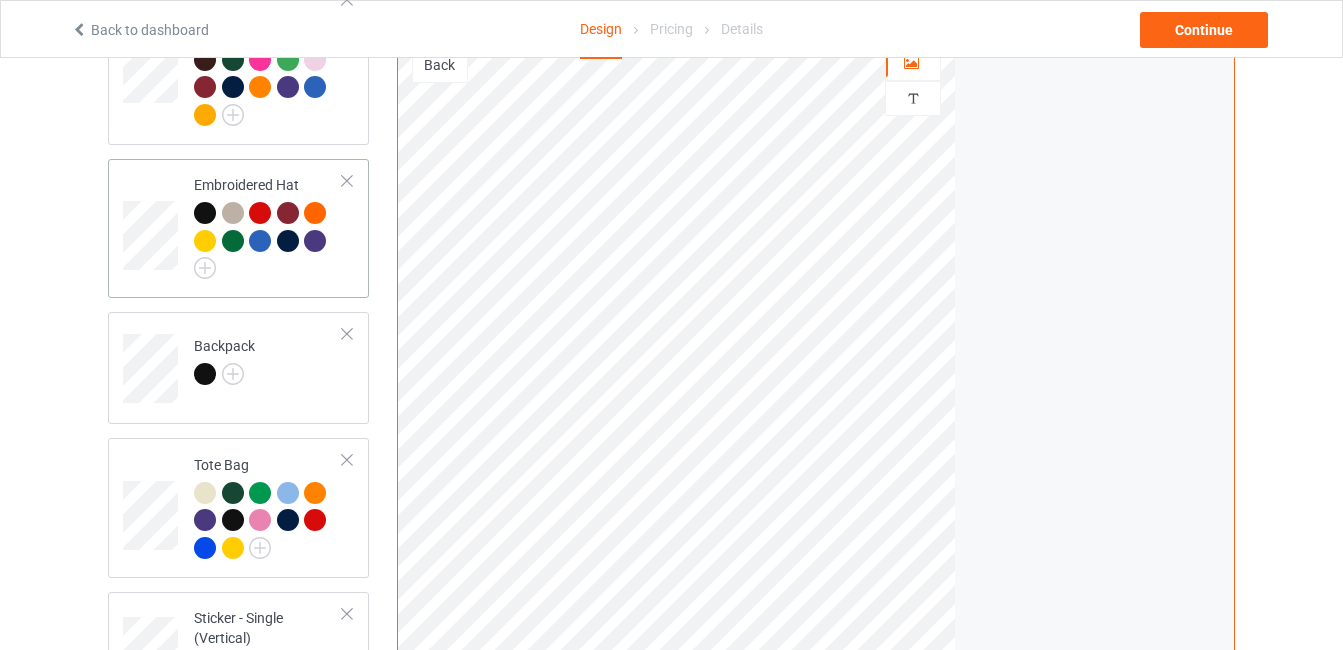 click on "Embroidered Hat" at bounding box center (268, 228) 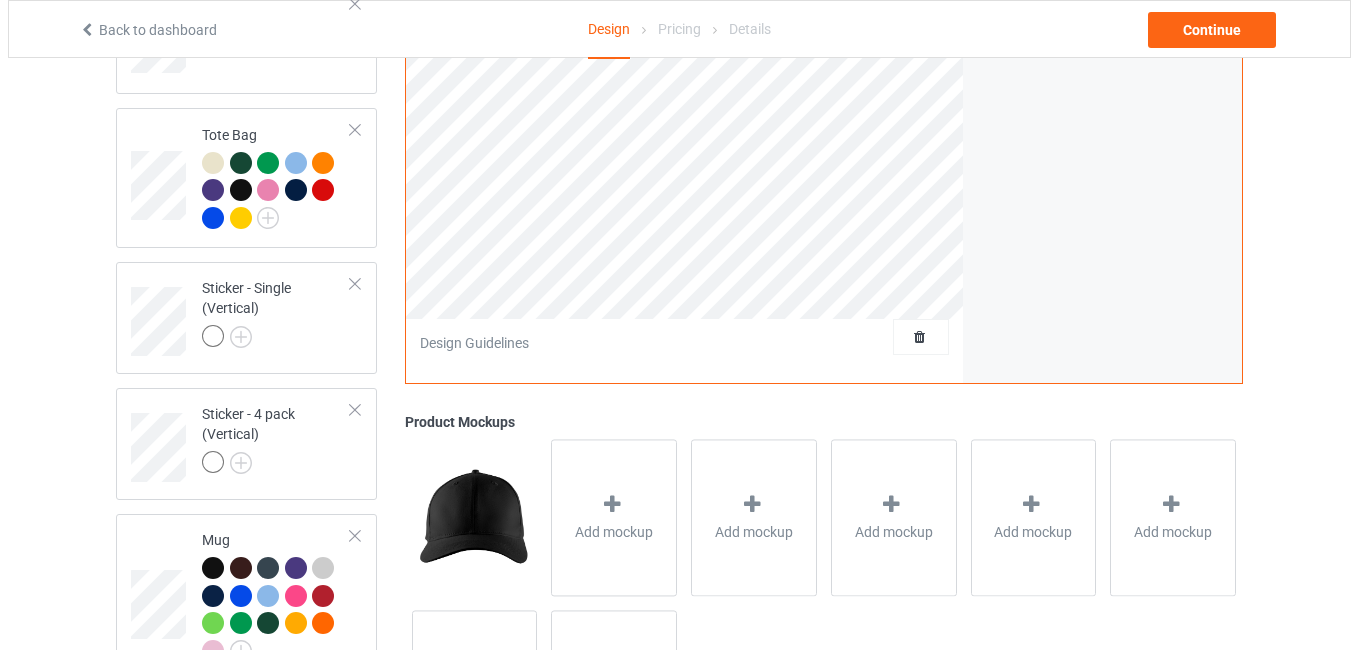 scroll, scrollTop: 1399, scrollLeft: 0, axis: vertical 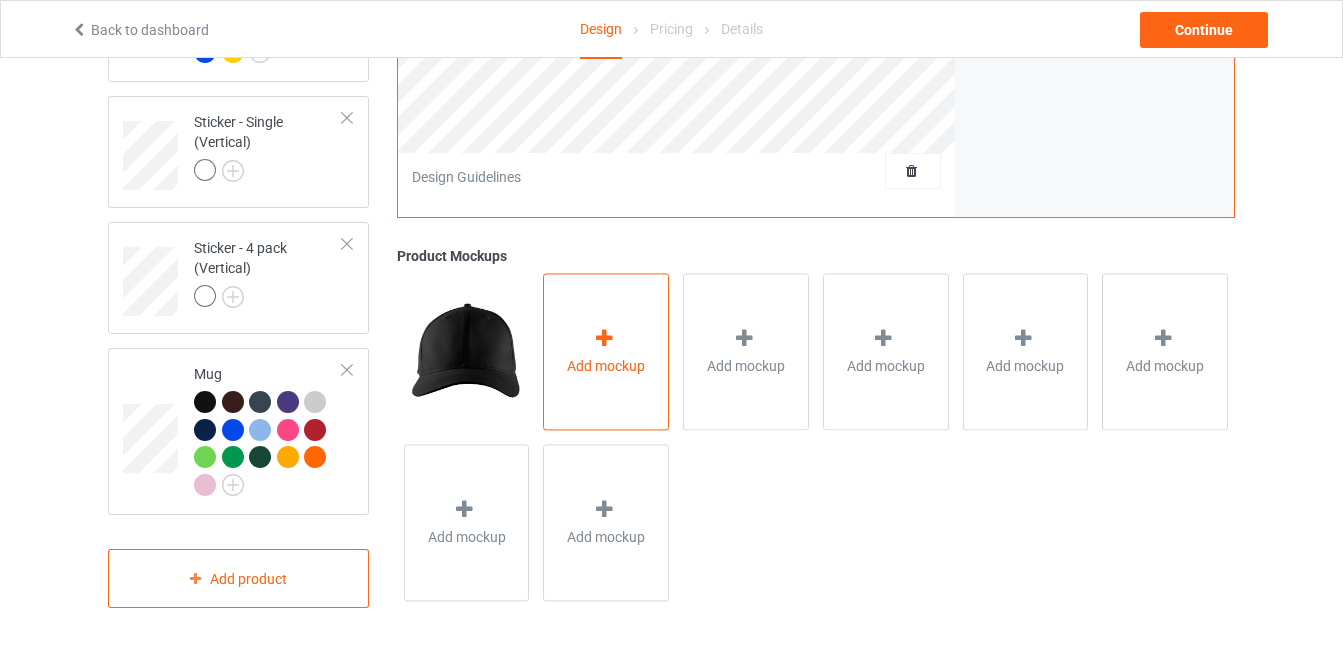 click at bounding box center (604, 338) 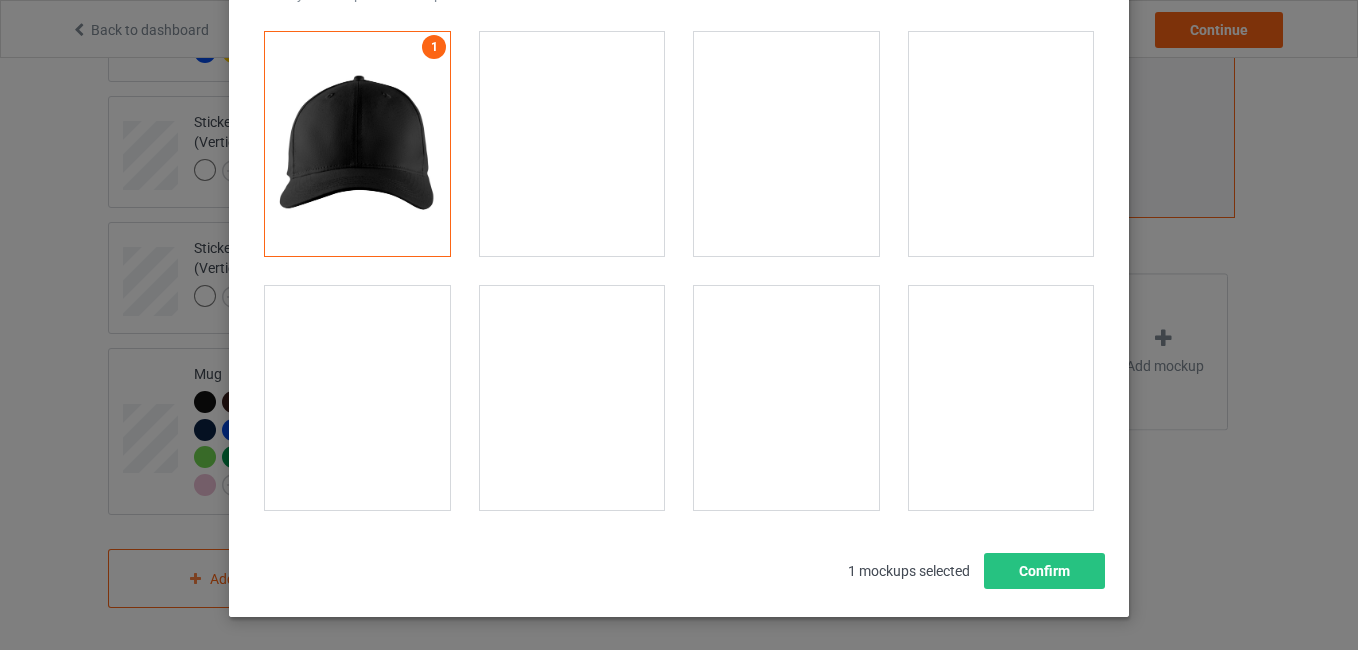 scroll, scrollTop: 184, scrollLeft: 0, axis: vertical 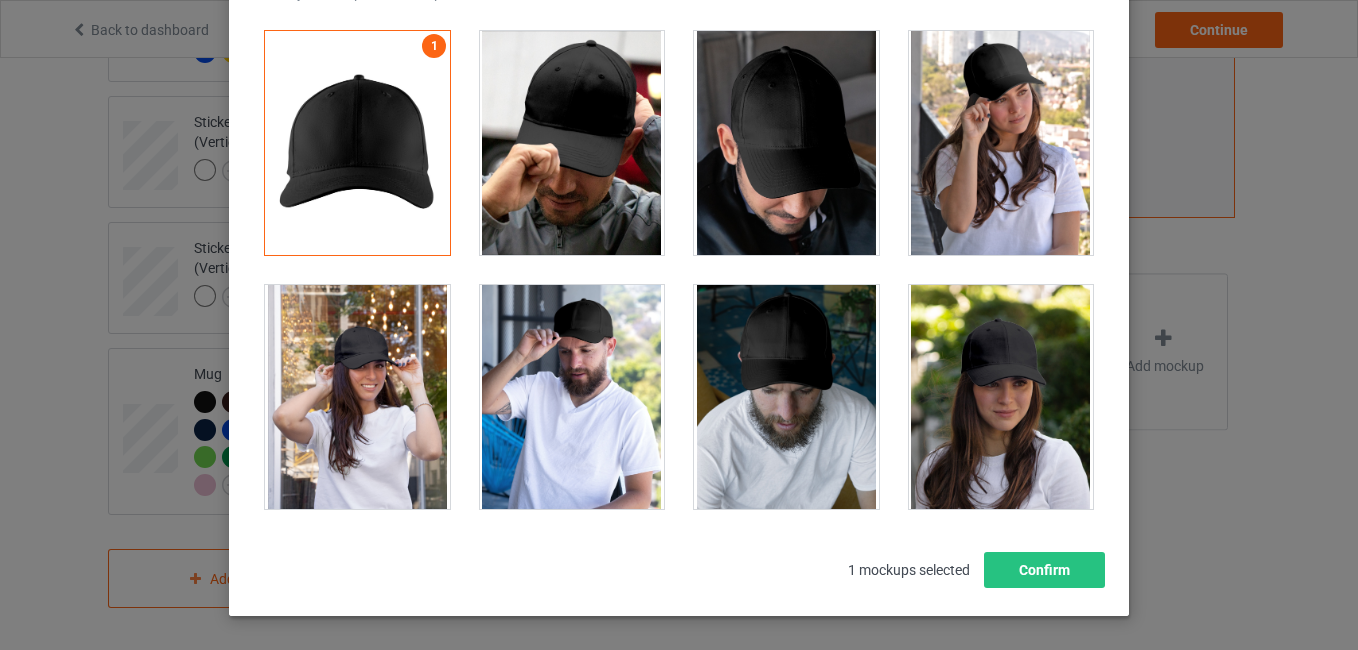 click at bounding box center (572, 143) 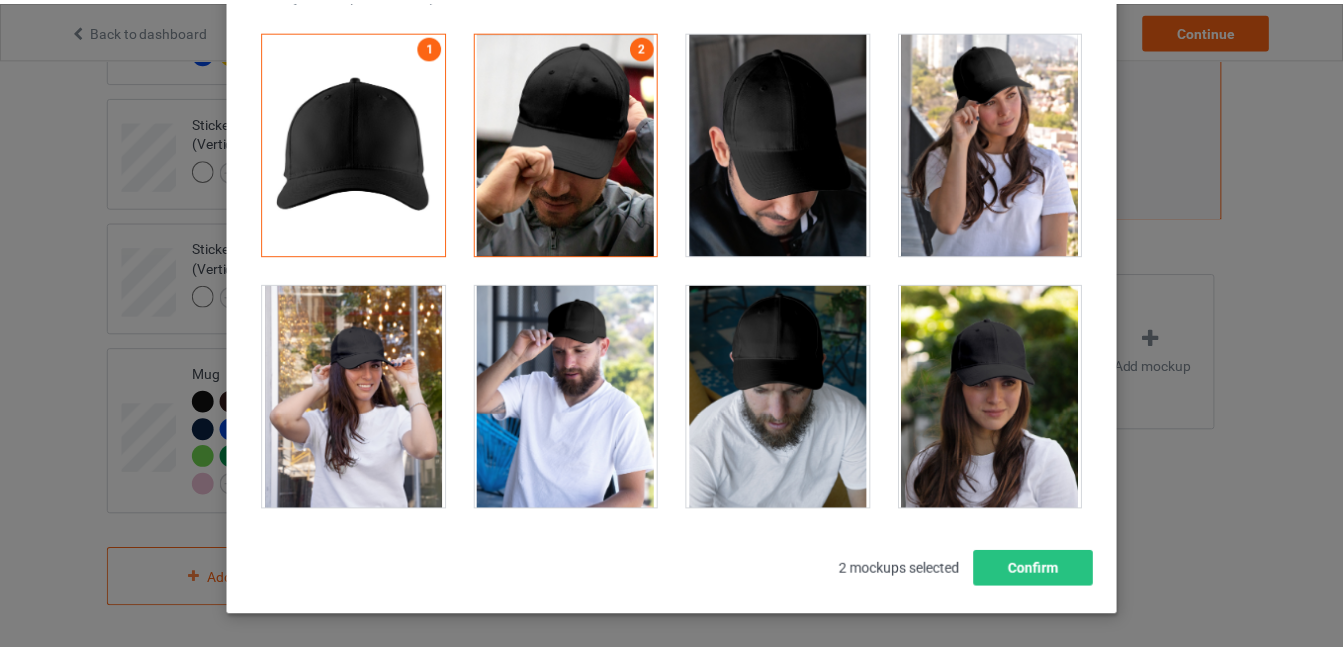 scroll, scrollTop: 262, scrollLeft: 0, axis: vertical 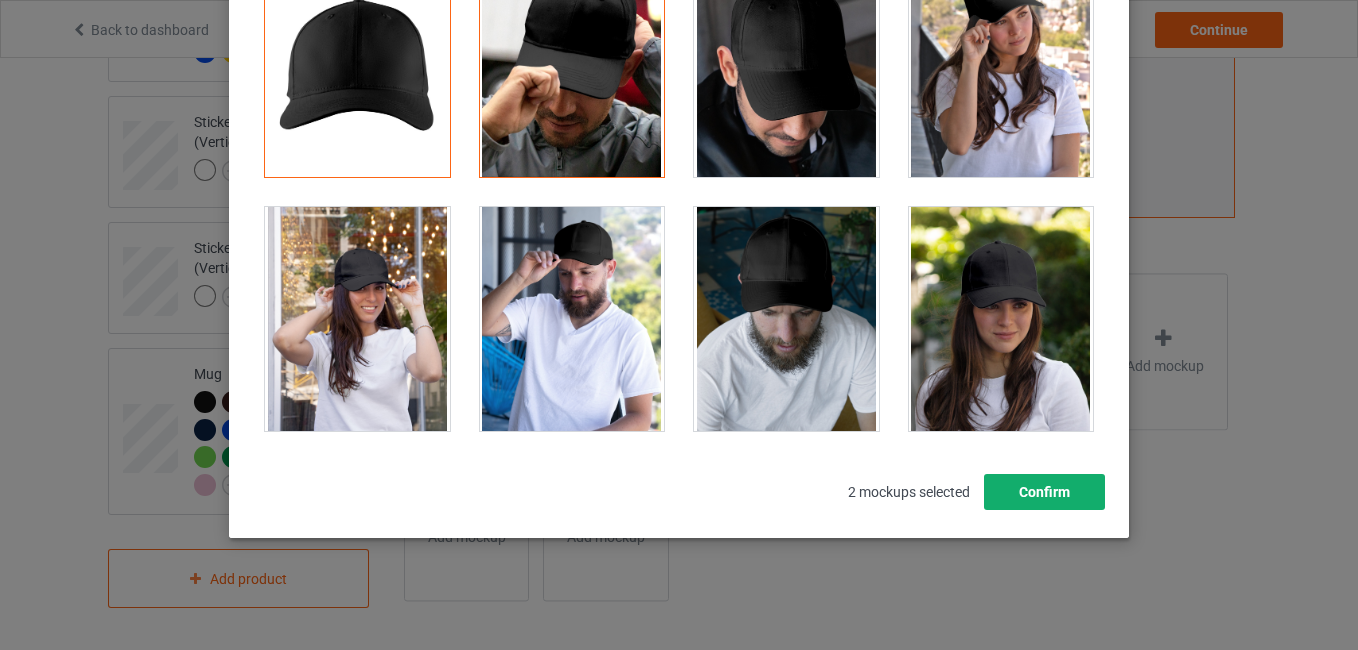 click on "Confirm" at bounding box center (1044, 492) 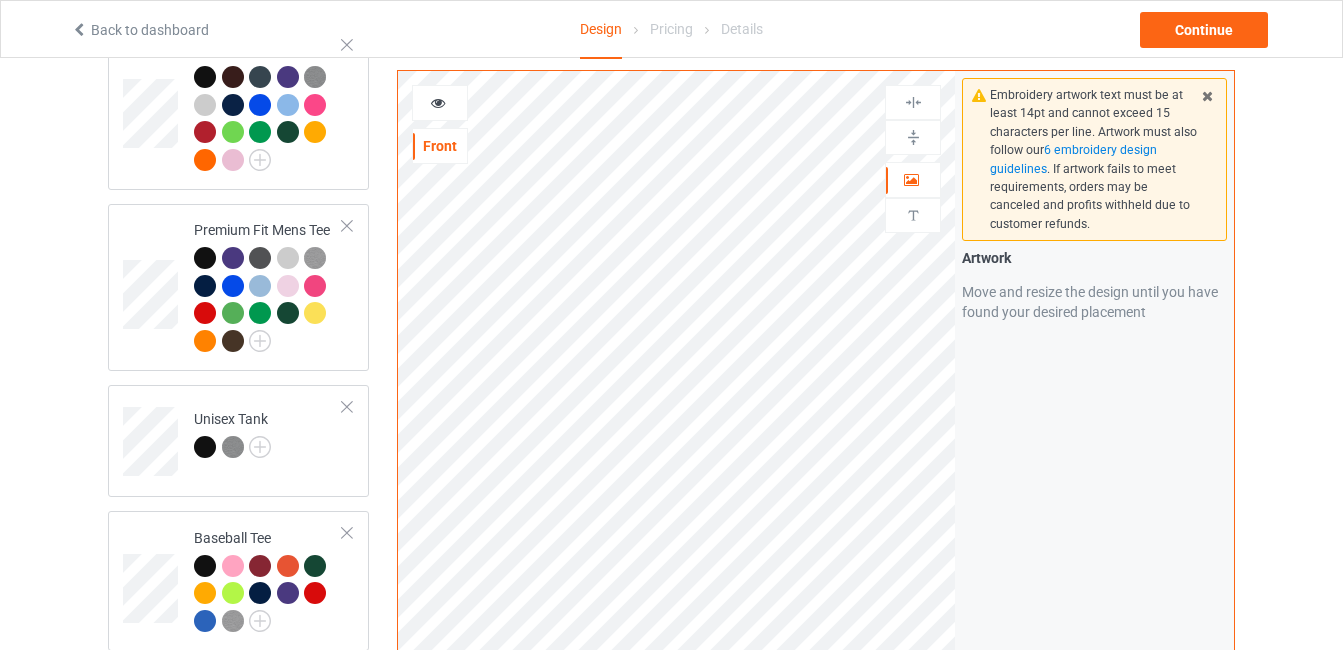 scroll, scrollTop: 207, scrollLeft: 0, axis: vertical 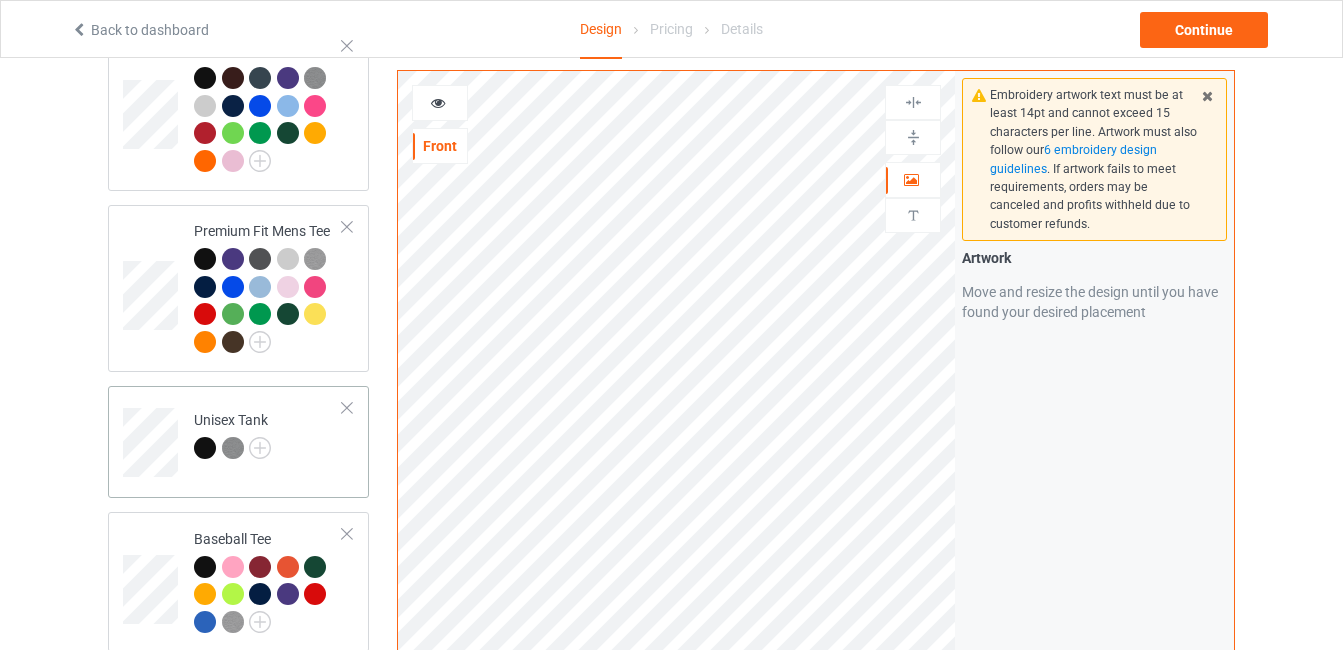 click on "Unisex Tank" at bounding box center [232, 434] 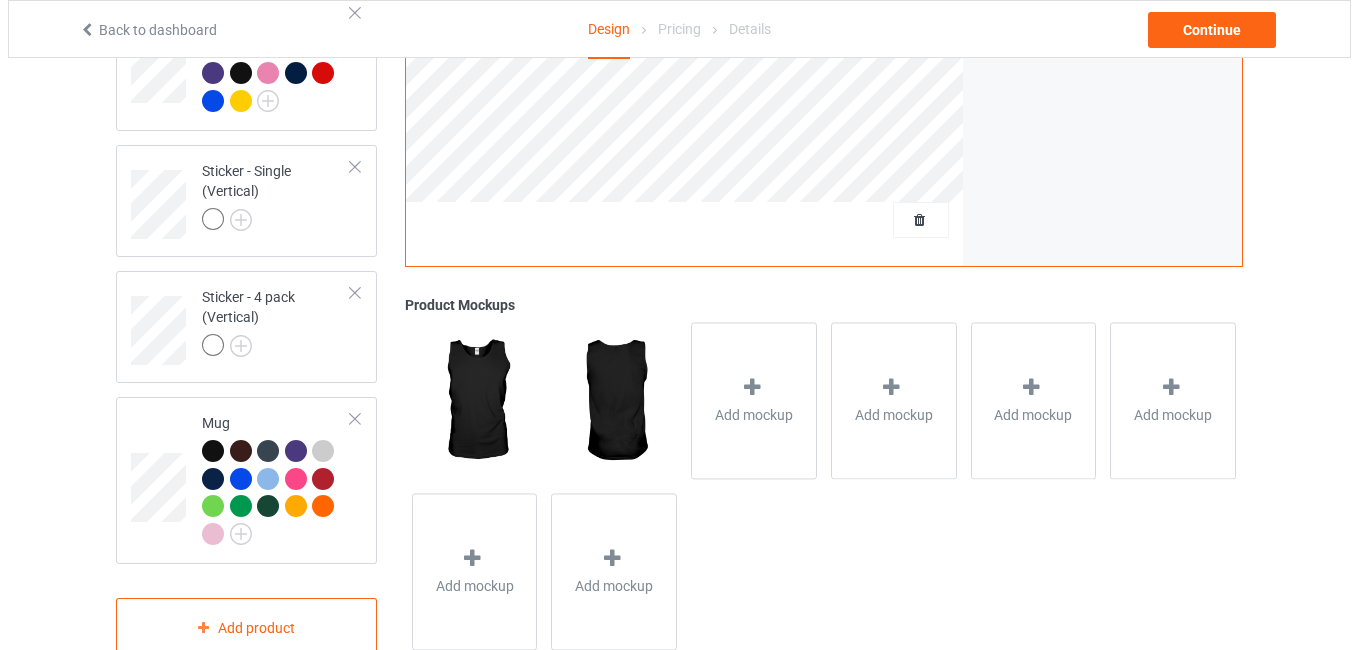 scroll, scrollTop: 1399, scrollLeft: 0, axis: vertical 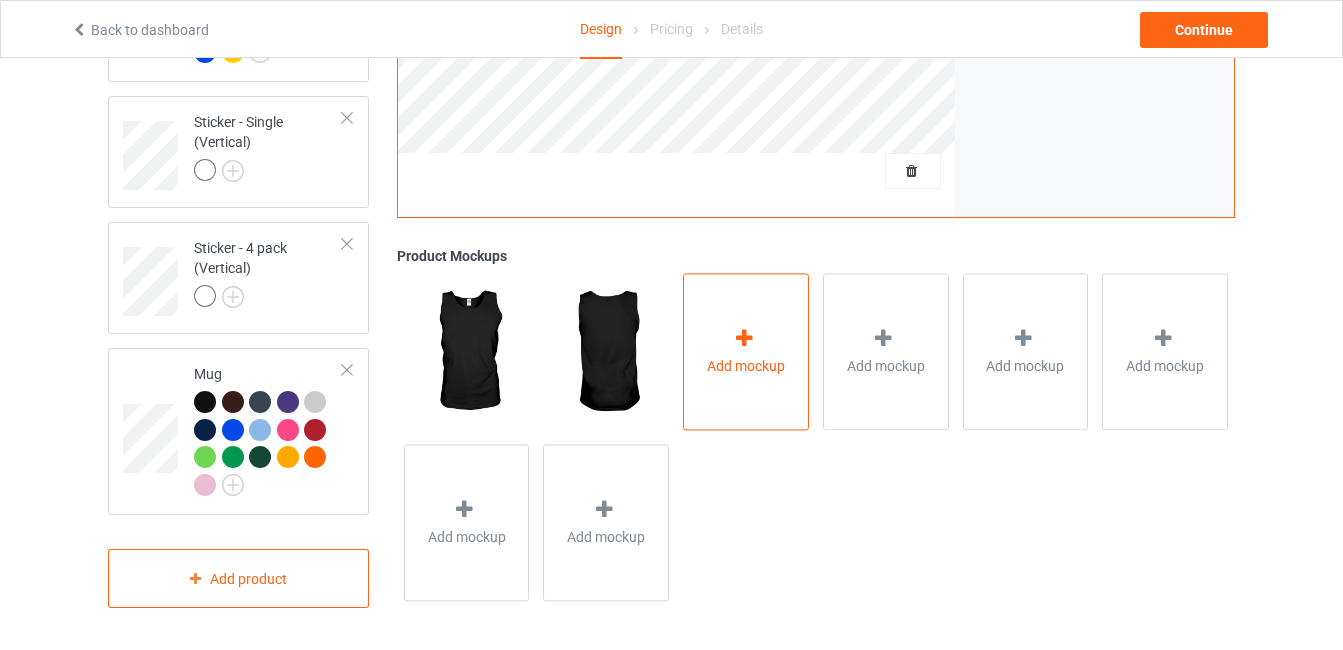 click on "Add mockup" at bounding box center (746, 351) 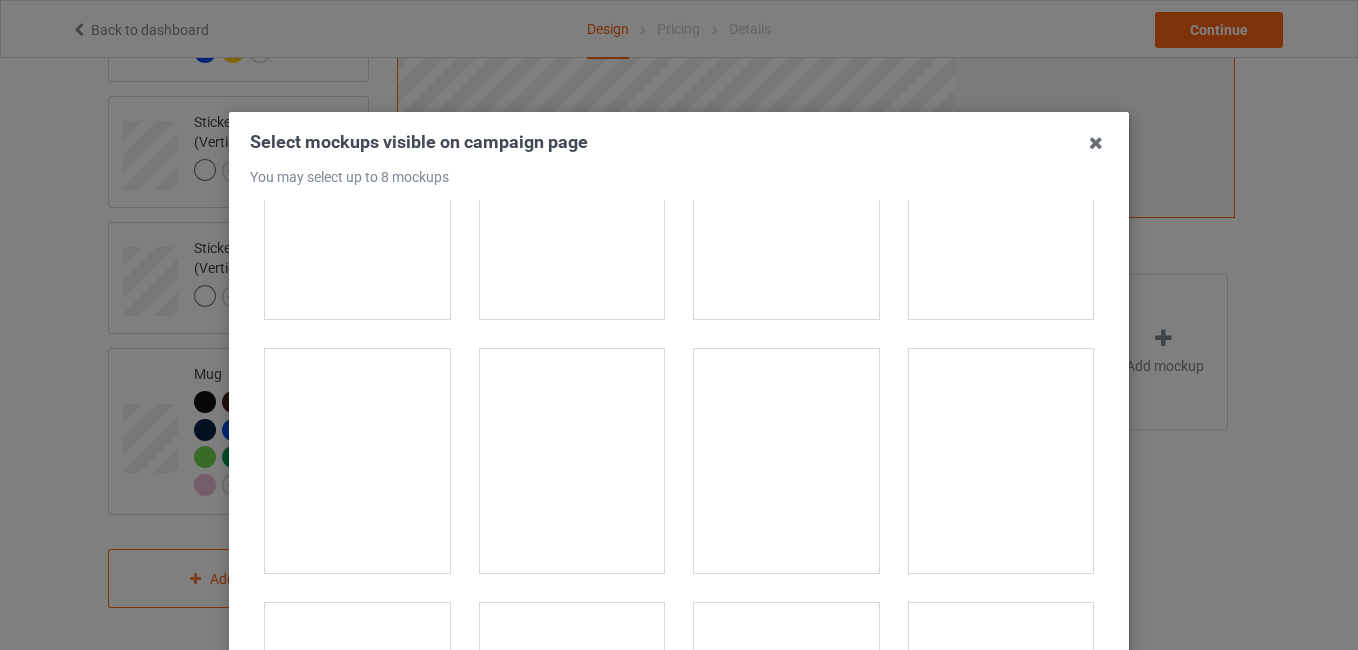 scroll, scrollTop: 1282, scrollLeft: 0, axis: vertical 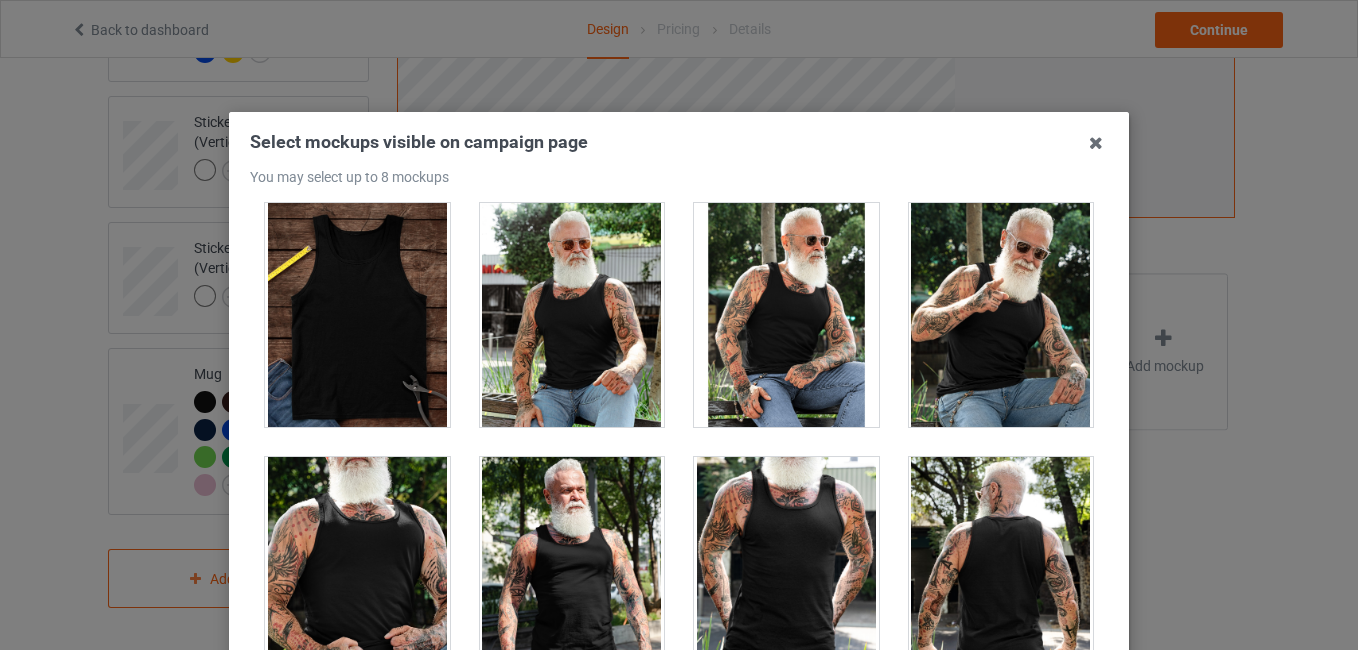 click at bounding box center (786, 315) 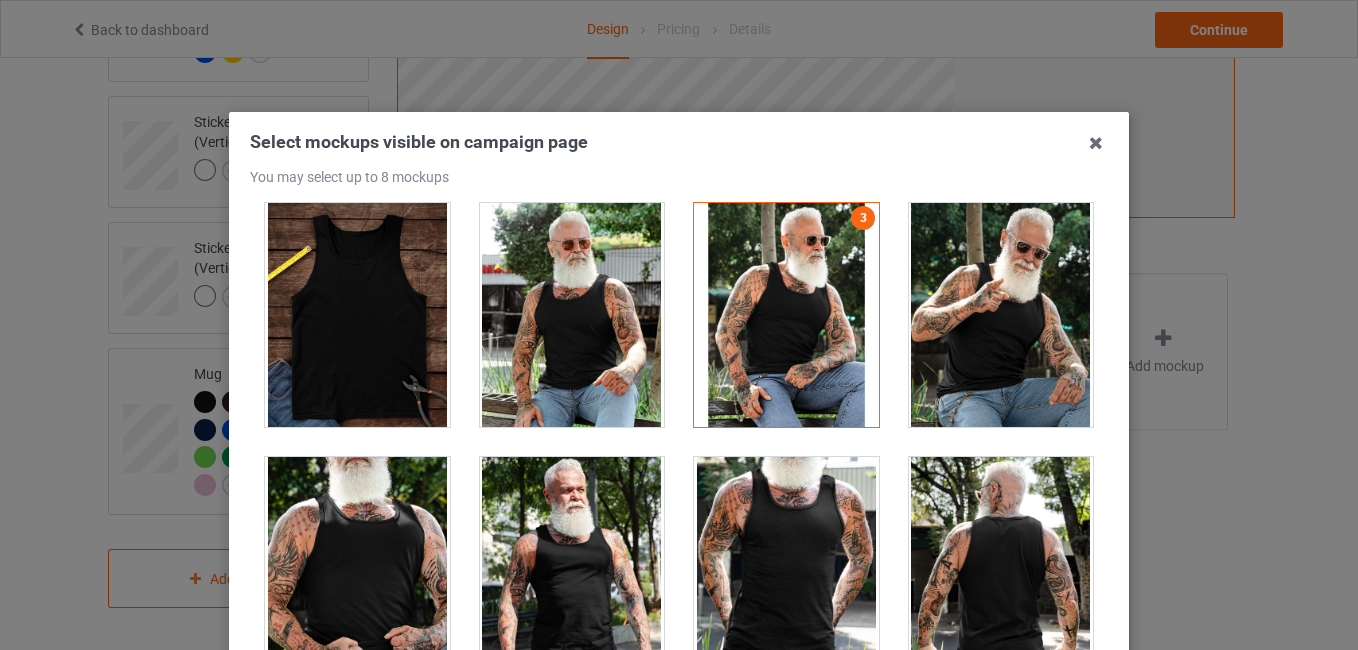 click at bounding box center [572, 569] 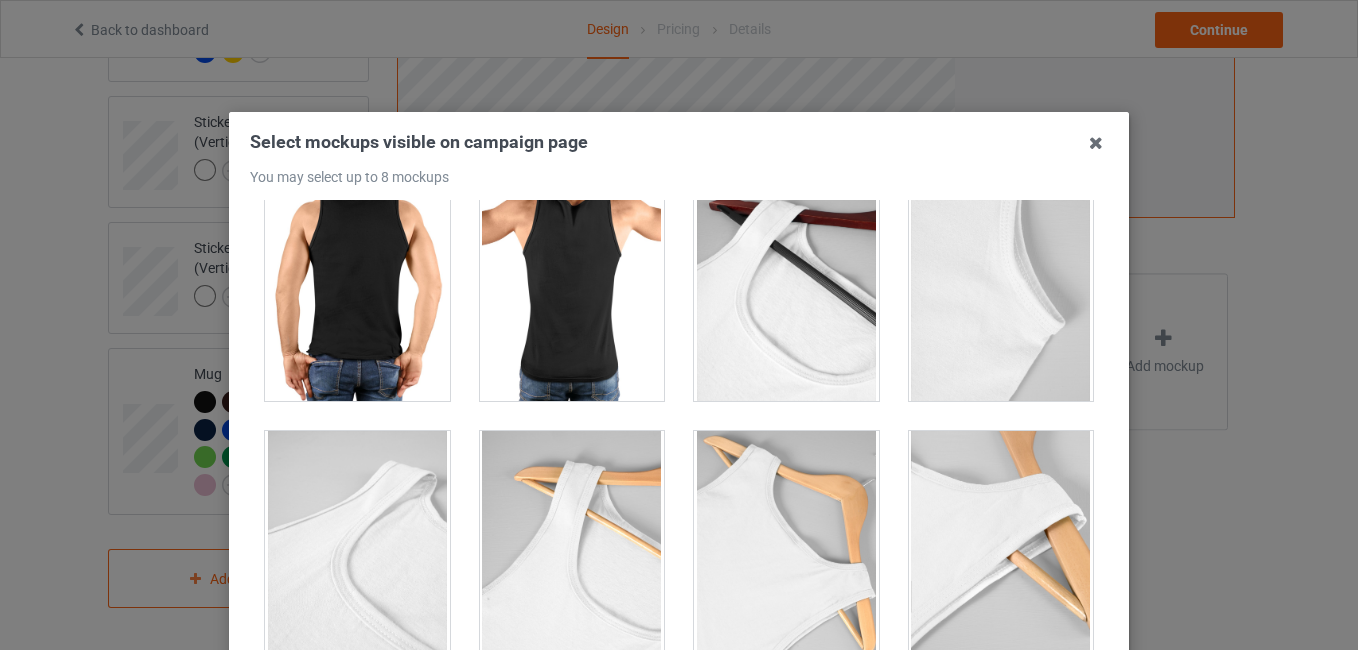 scroll, scrollTop: 3088, scrollLeft: 0, axis: vertical 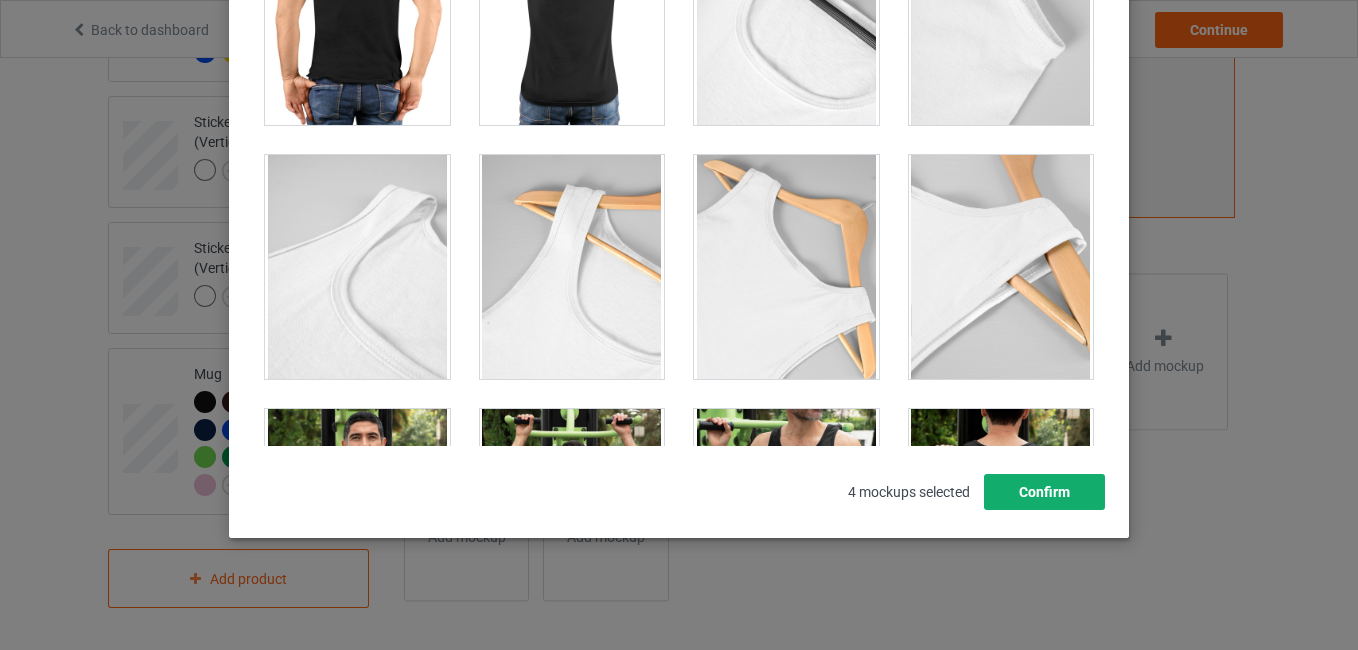 click on "Confirm" at bounding box center [1044, 492] 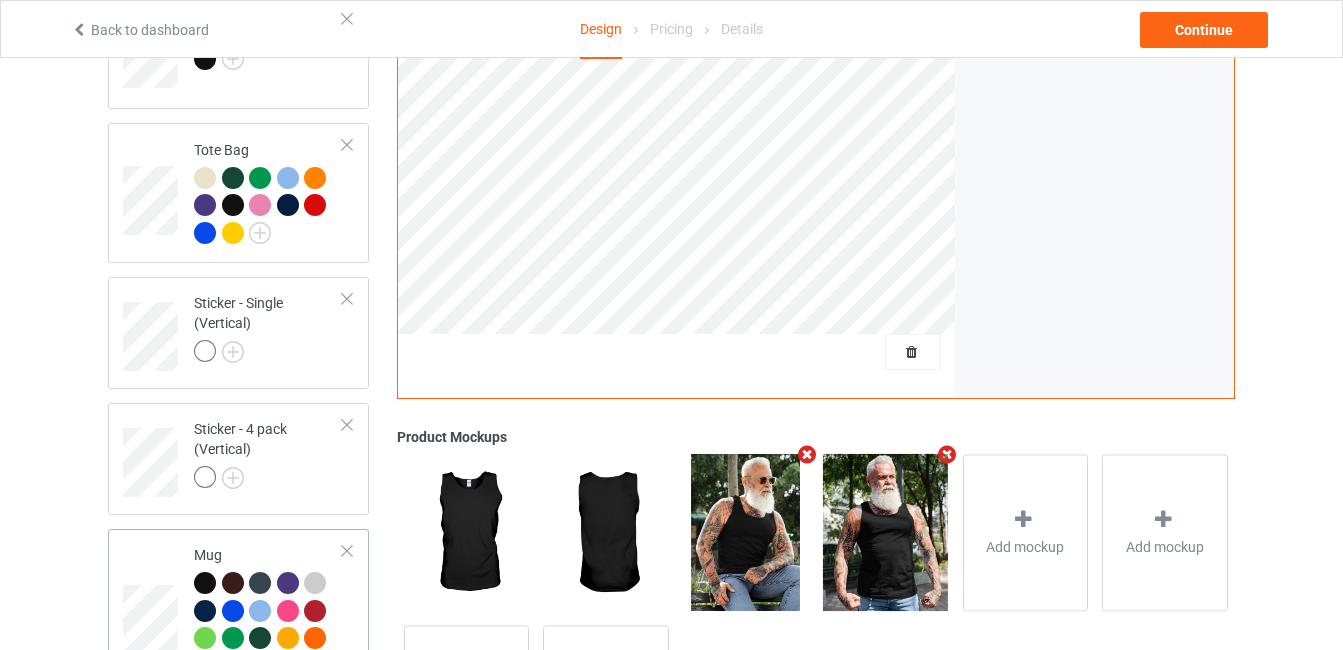 scroll, scrollTop: 1213, scrollLeft: 0, axis: vertical 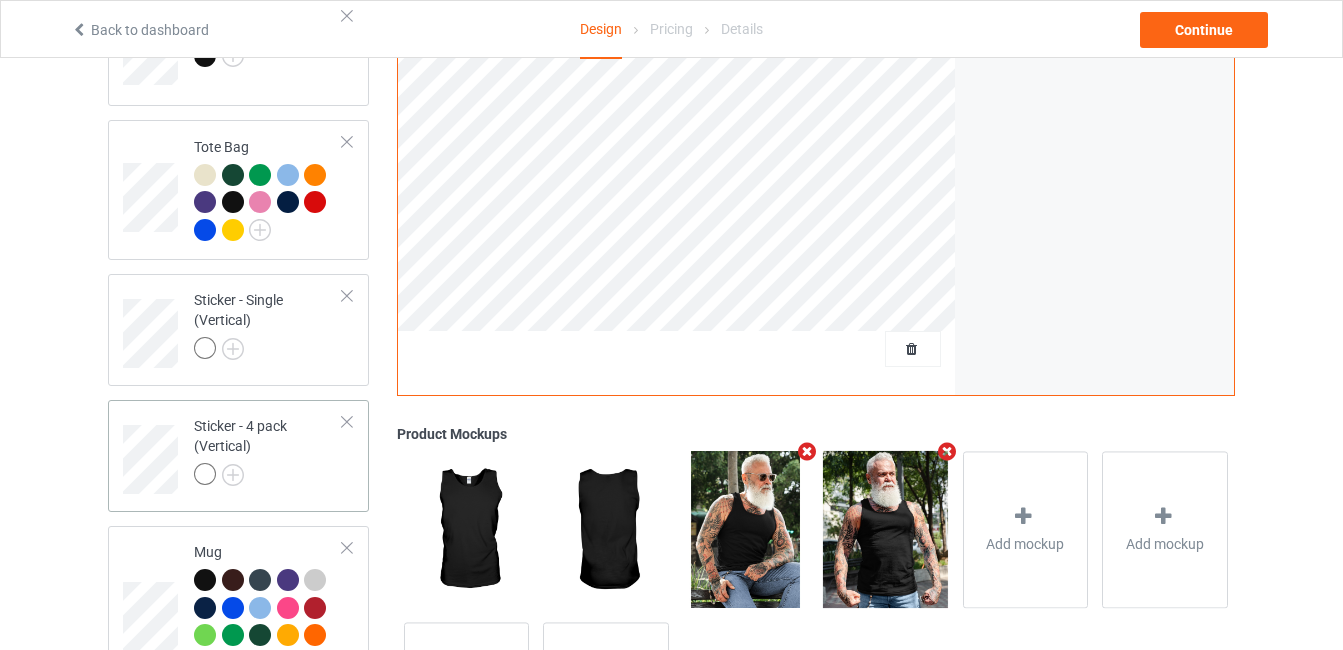 click on "Sticker - 4 pack (Vertical)" at bounding box center (268, 452) 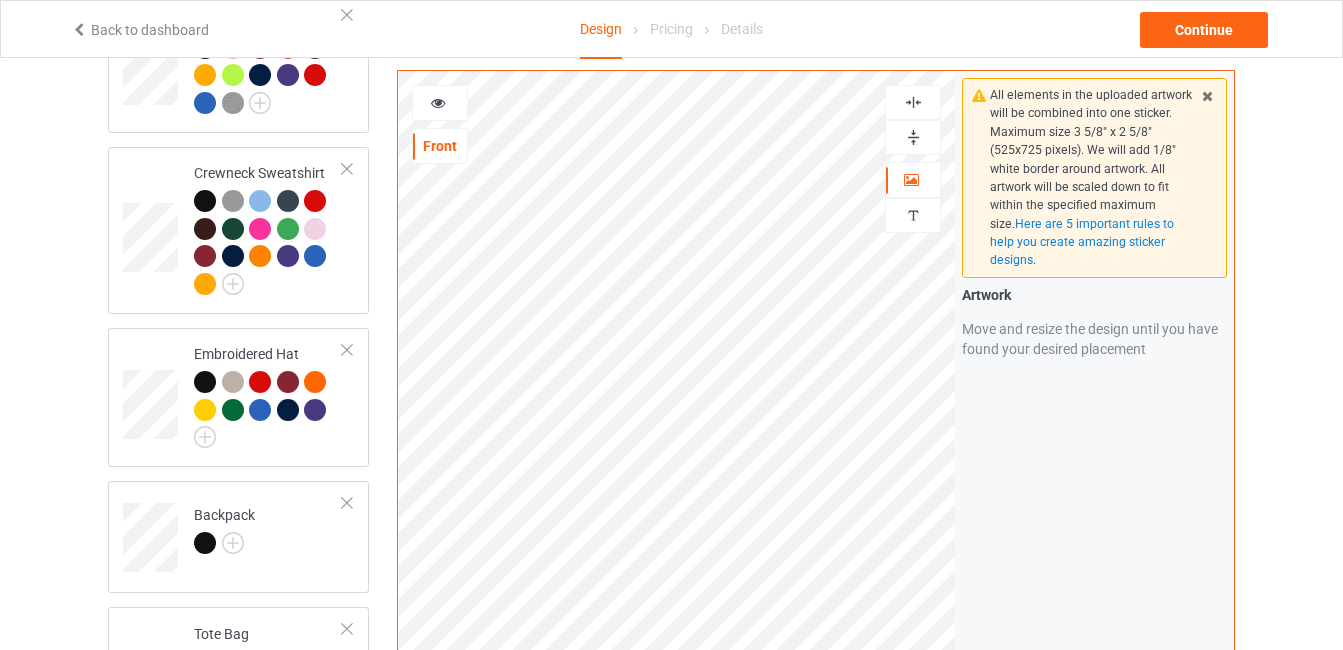 scroll, scrollTop: 724, scrollLeft: 0, axis: vertical 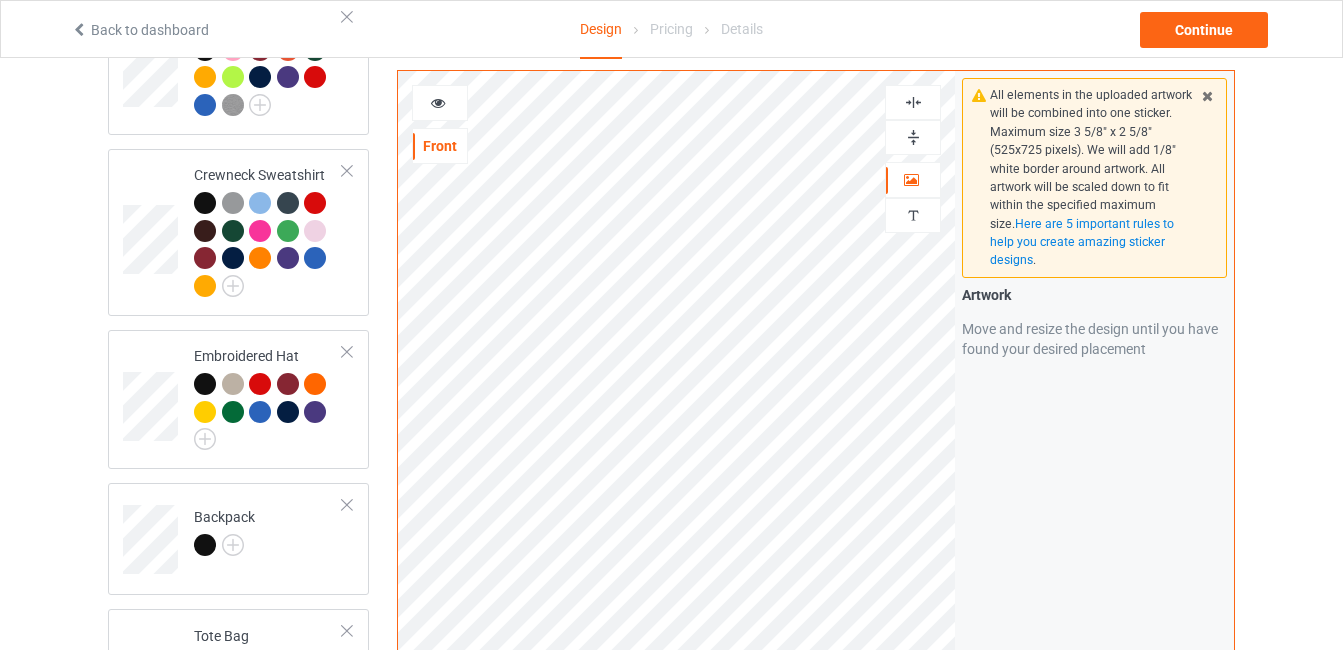 click at bounding box center [440, 103] 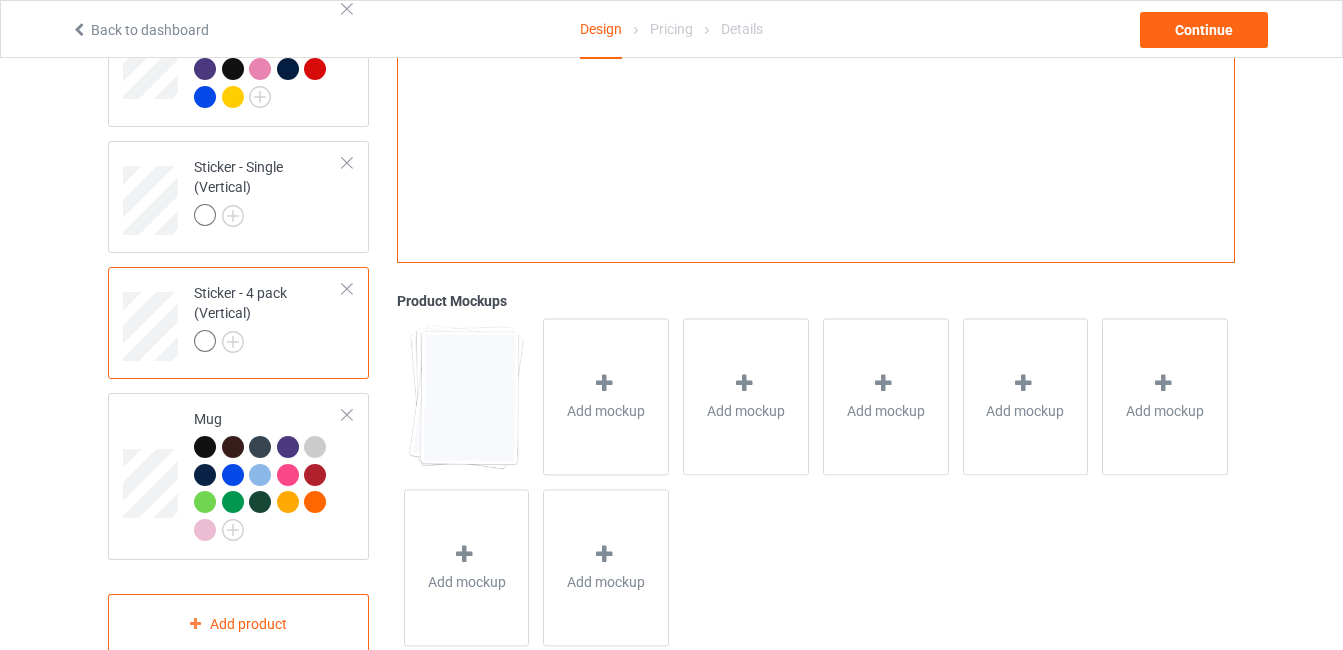 scroll, scrollTop: 1399, scrollLeft: 0, axis: vertical 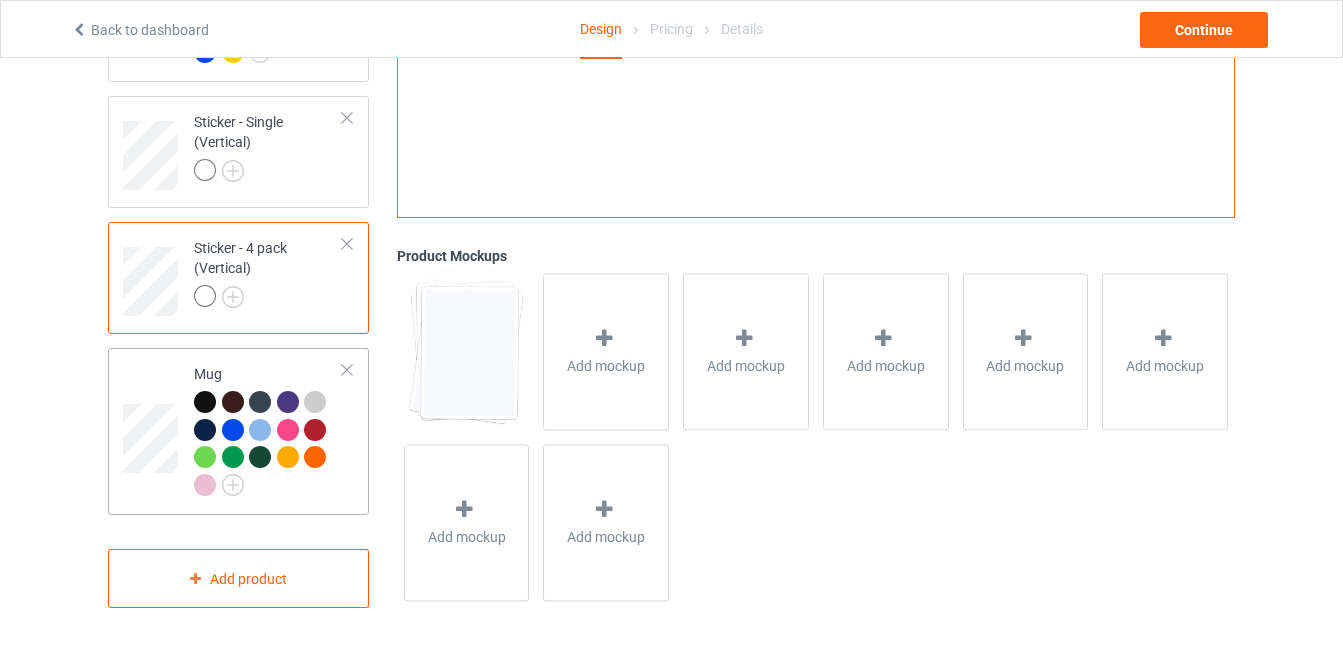 click on "Mug" at bounding box center (268, 431) 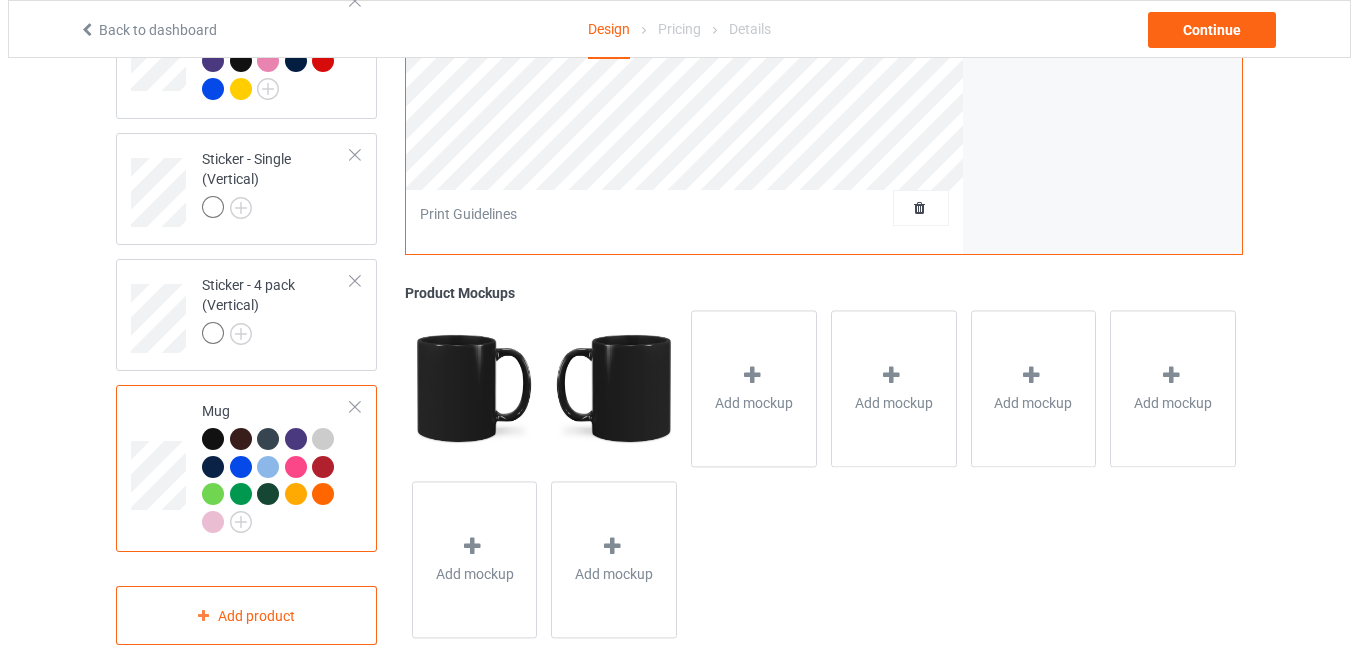 scroll, scrollTop: 1355, scrollLeft: 0, axis: vertical 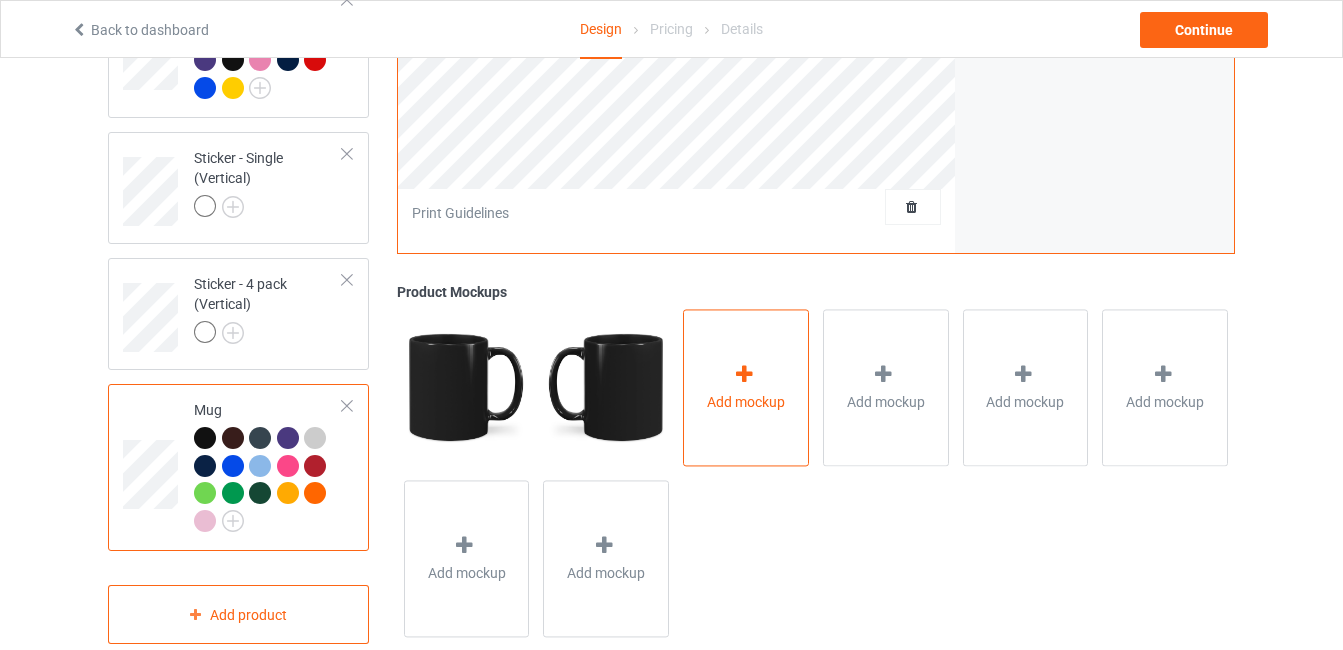 click on "Add mockup" at bounding box center [746, 387] 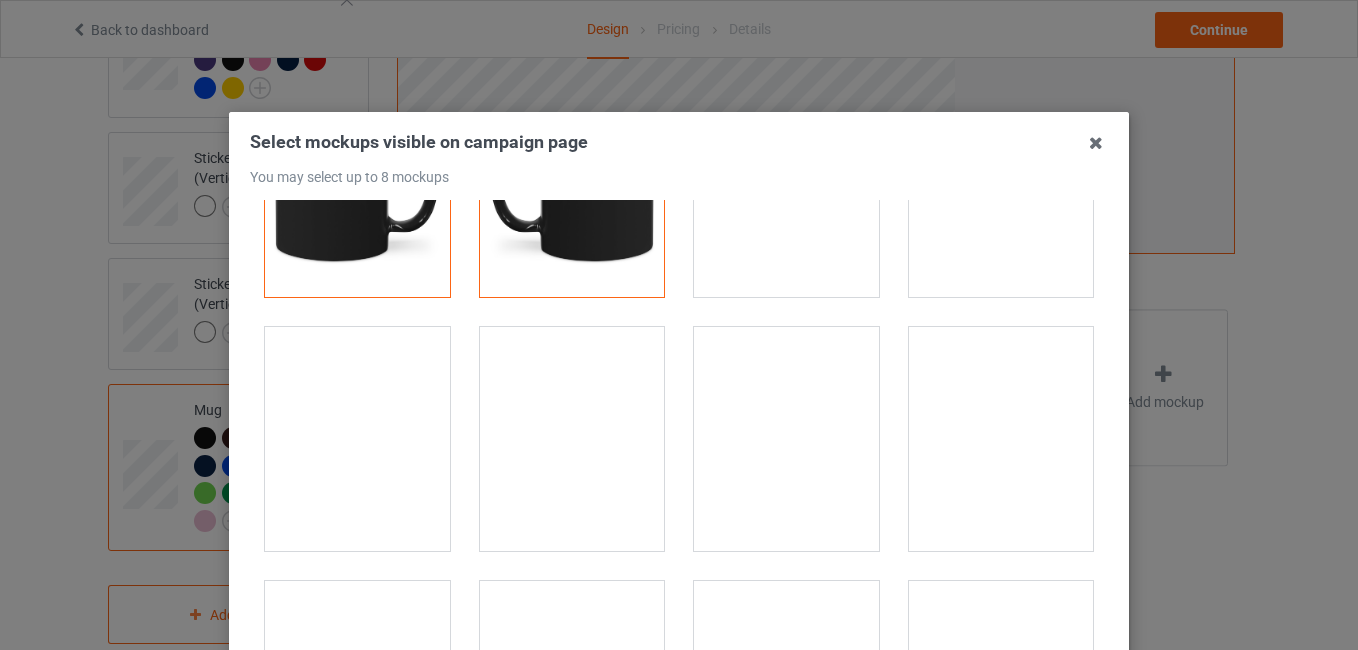 scroll, scrollTop: 138, scrollLeft: 0, axis: vertical 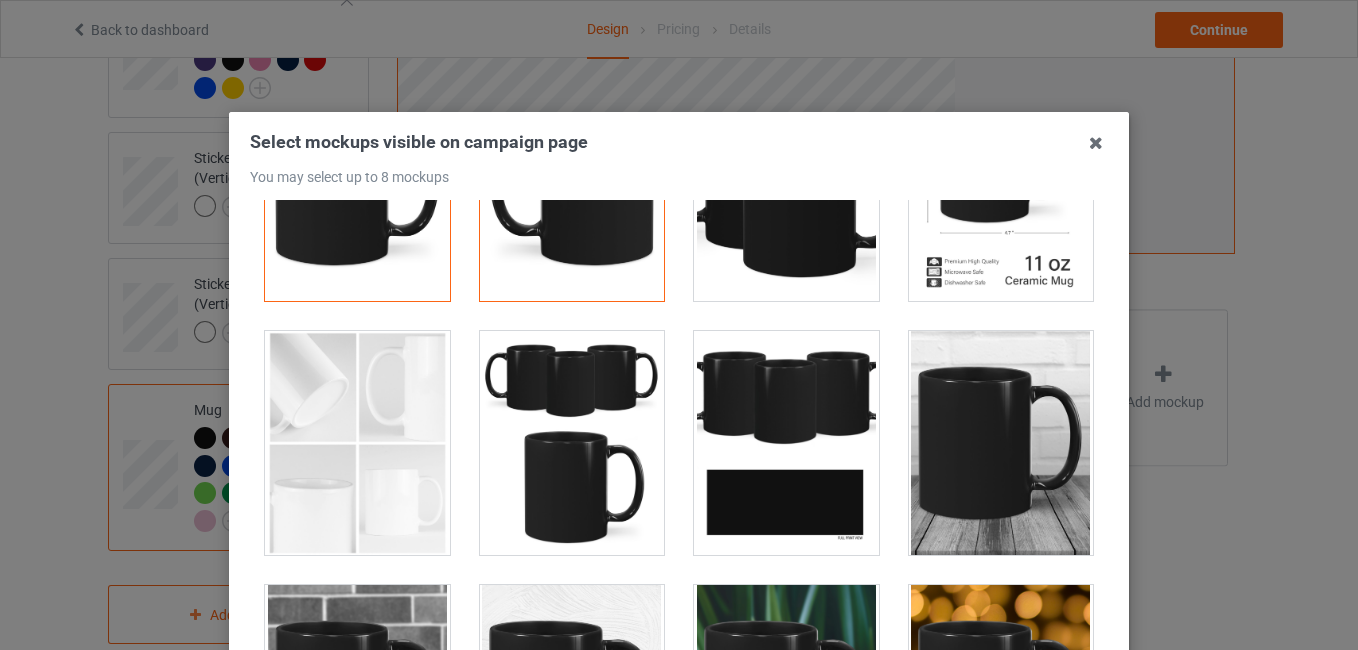click at bounding box center (1001, 443) 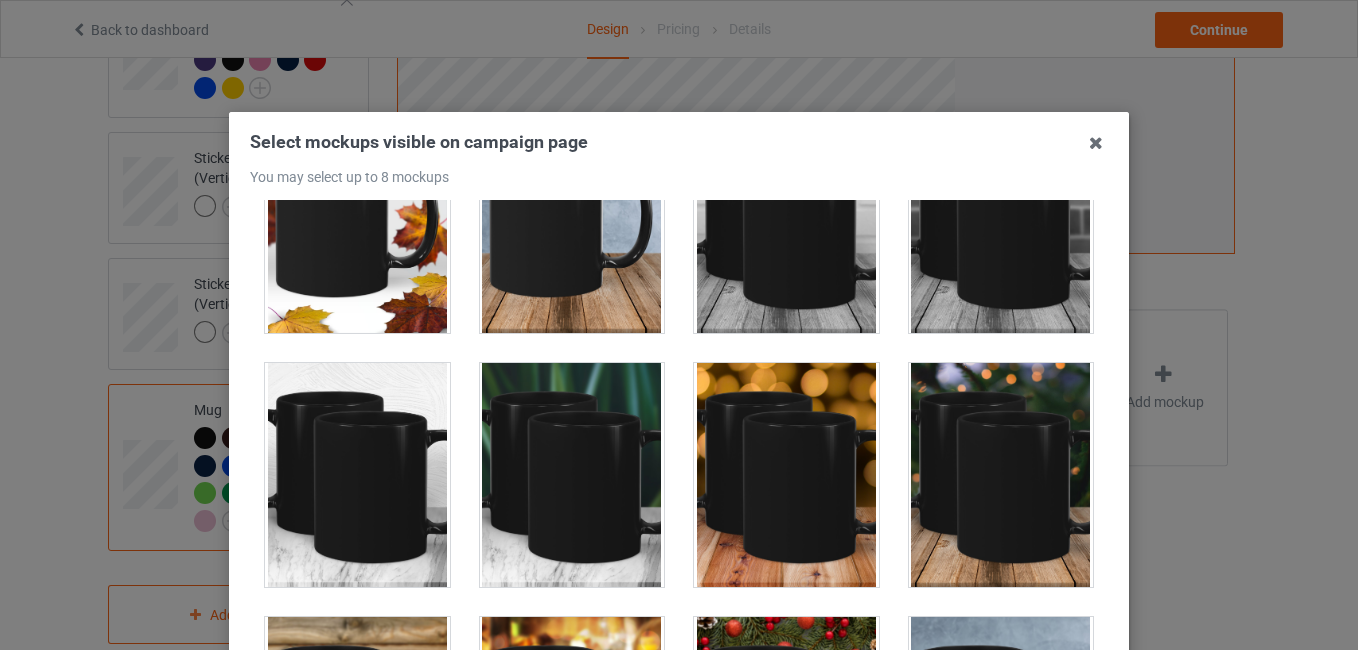 scroll, scrollTop: 1024, scrollLeft: 0, axis: vertical 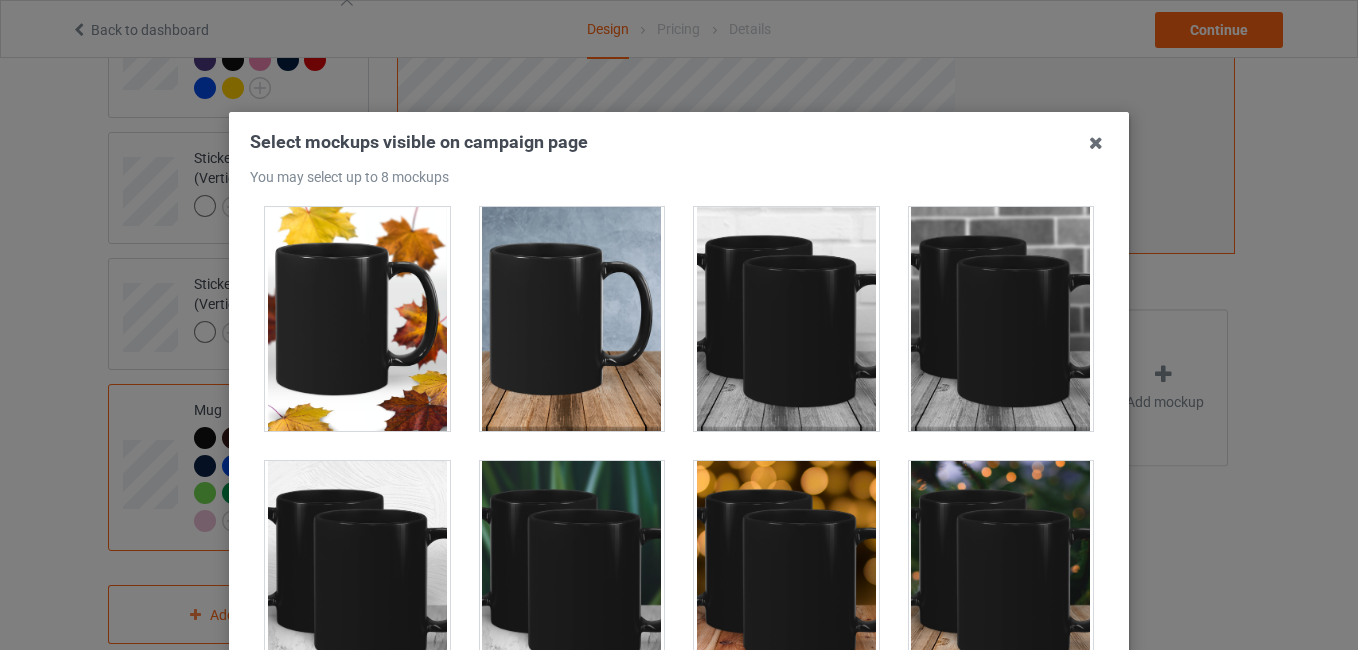 click at bounding box center (1001, 319) 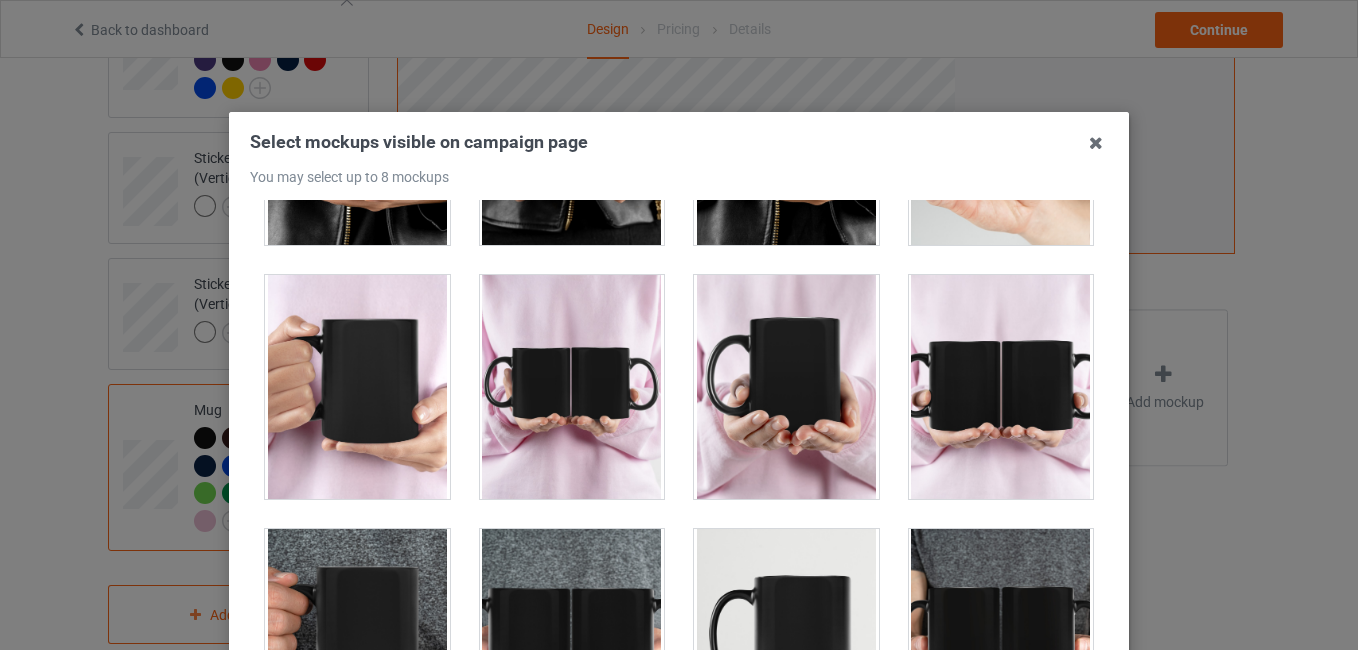 scroll, scrollTop: 1973, scrollLeft: 0, axis: vertical 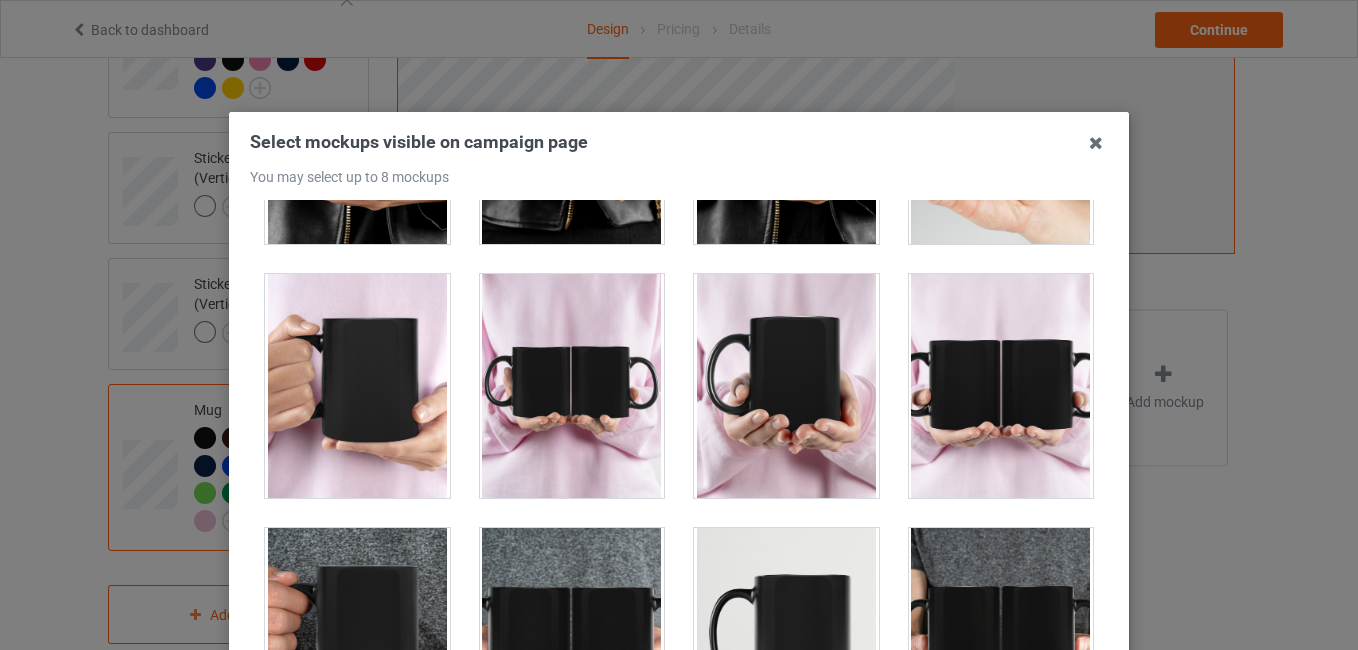 click at bounding box center (572, 386) 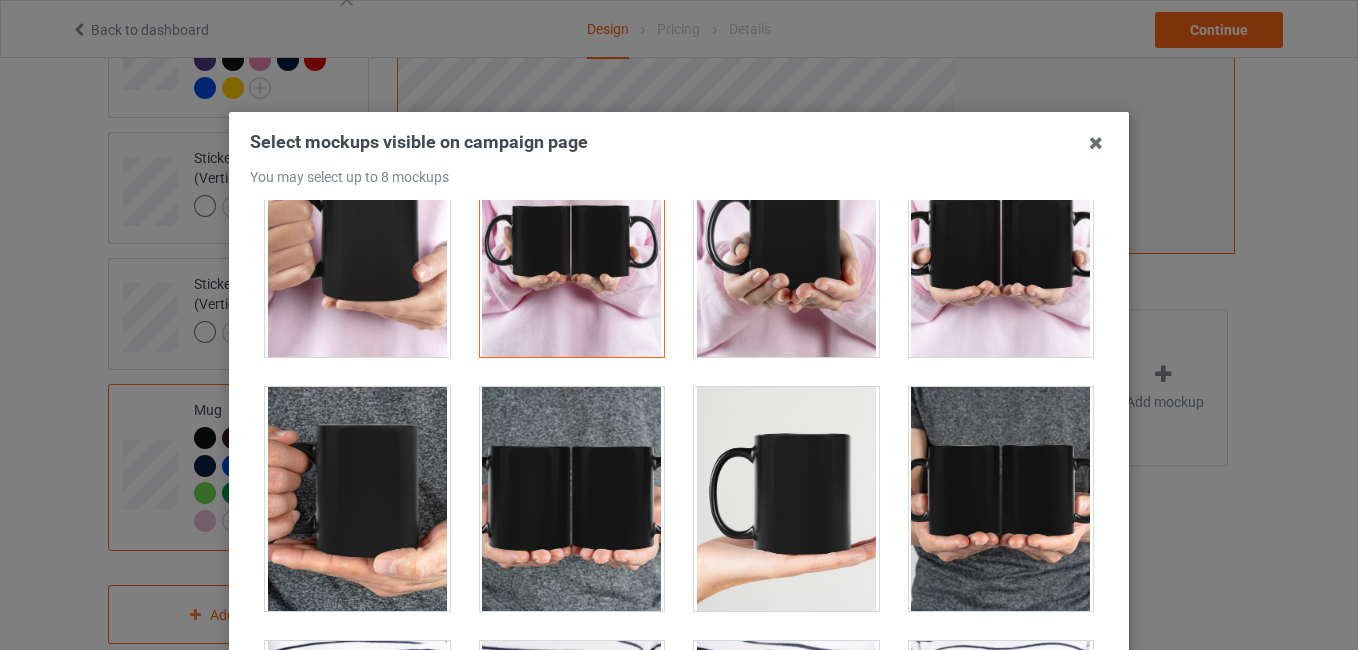 scroll, scrollTop: 2116, scrollLeft: 0, axis: vertical 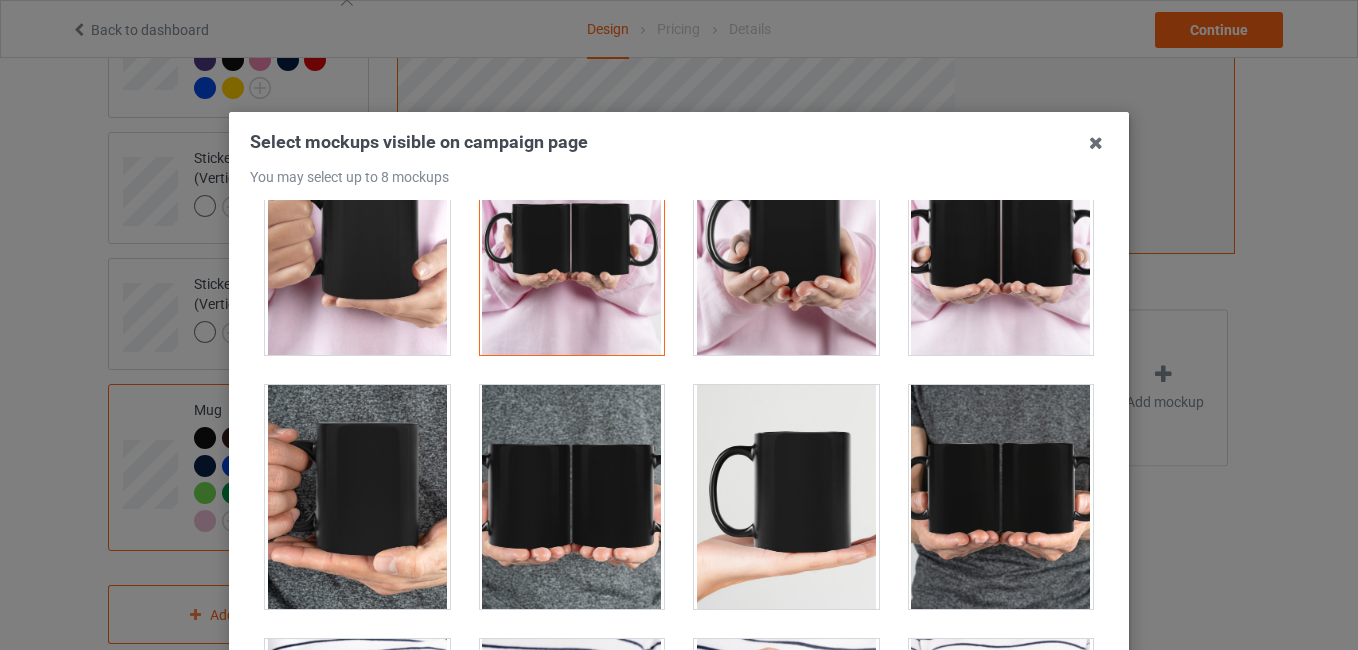 click at bounding box center [572, 497] 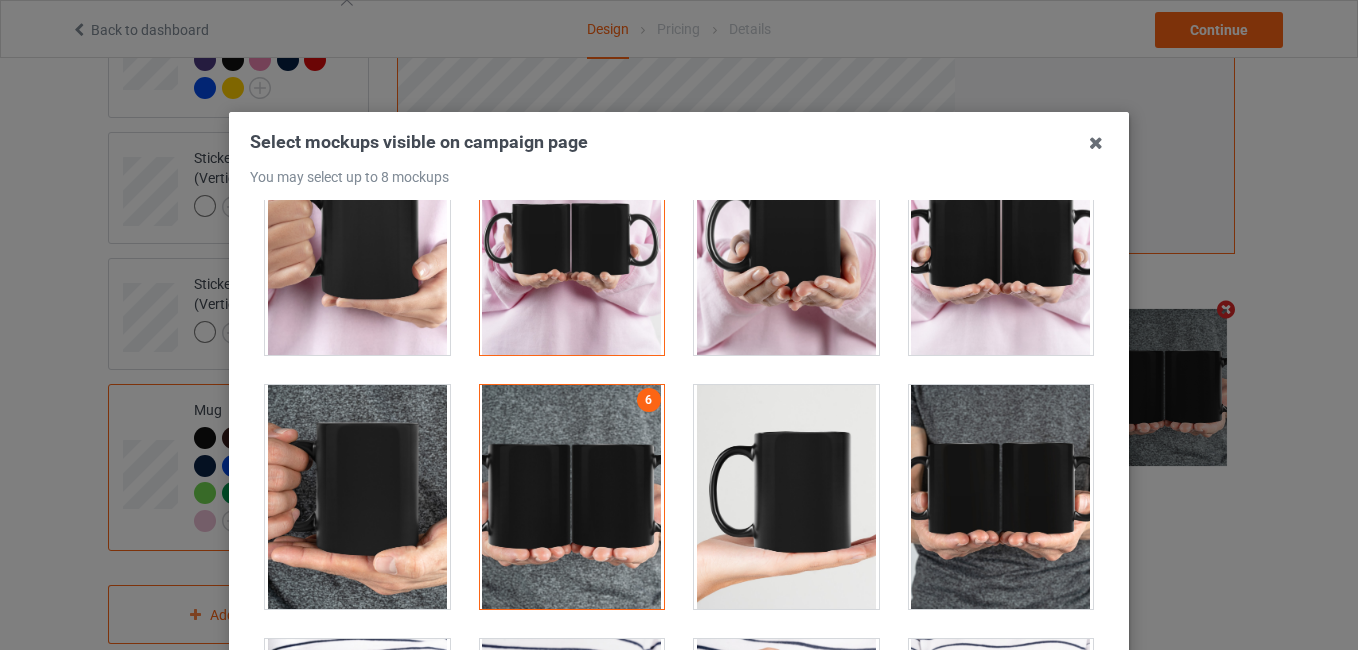 scroll, scrollTop: 3692, scrollLeft: 0, axis: vertical 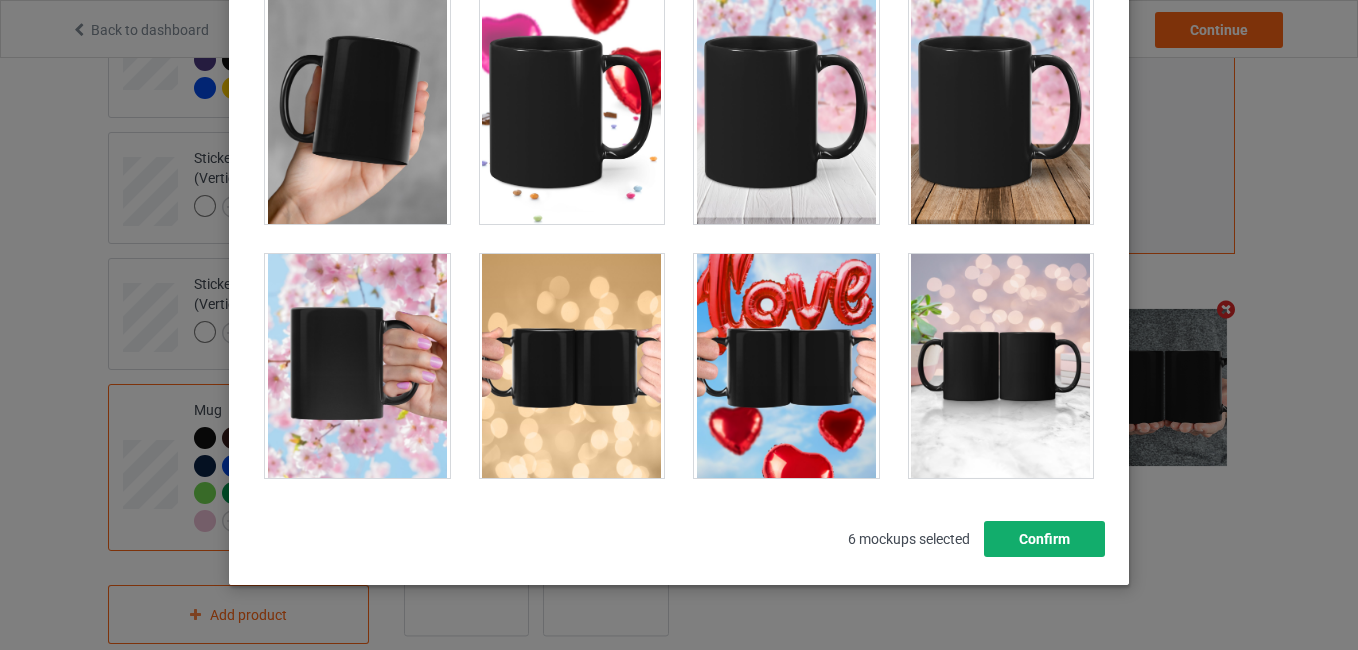 click on "Confirm" at bounding box center [1044, 539] 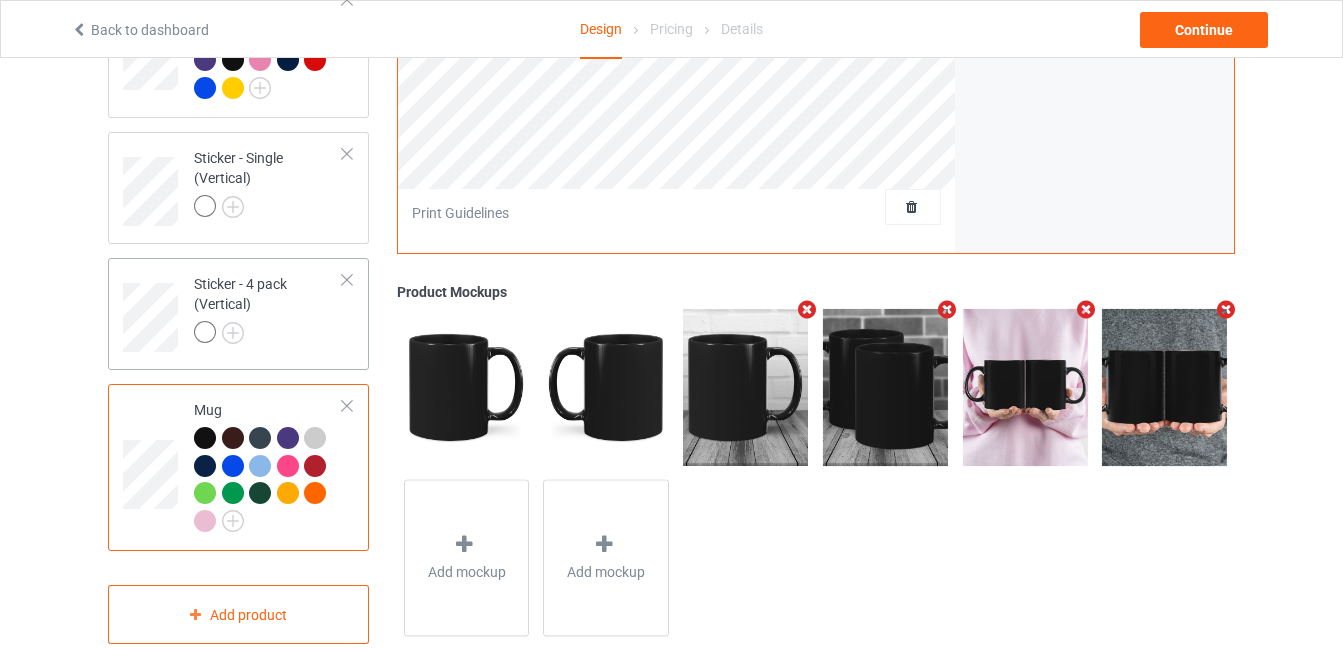 click on "Sticker - 4 pack (Vertical)" at bounding box center (268, 308) 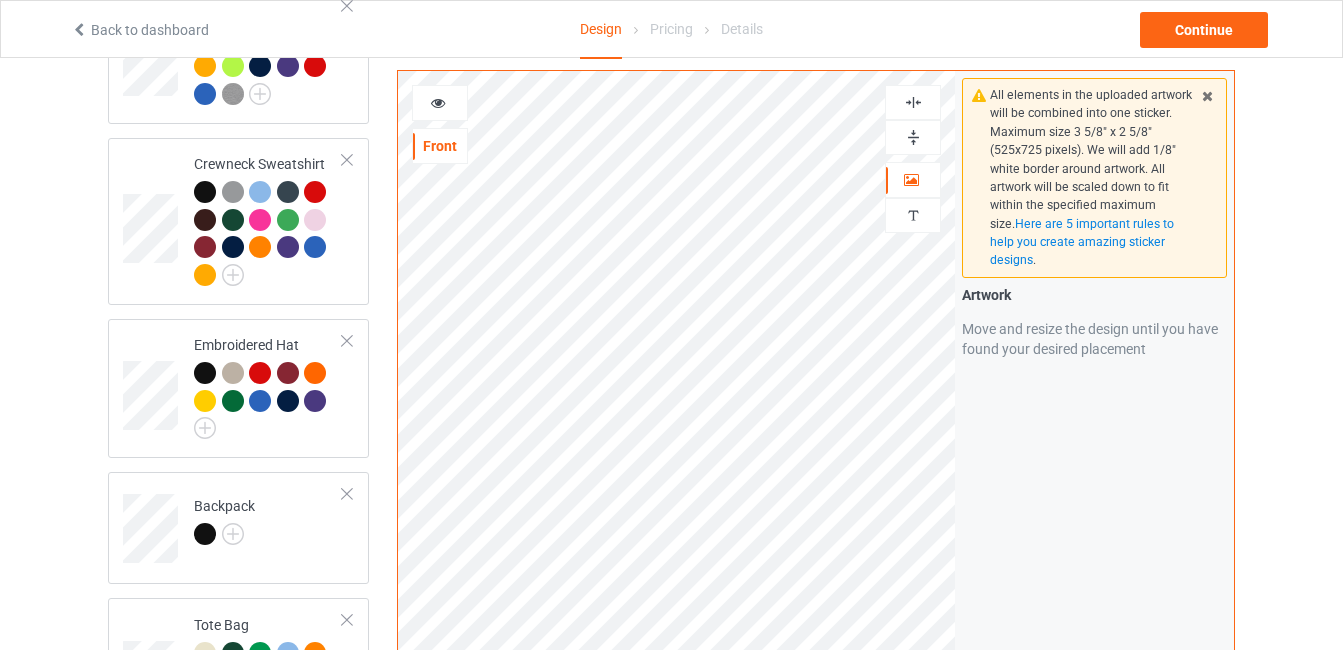 scroll, scrollTop: 736, scrollLeft: 0, axis: vertical 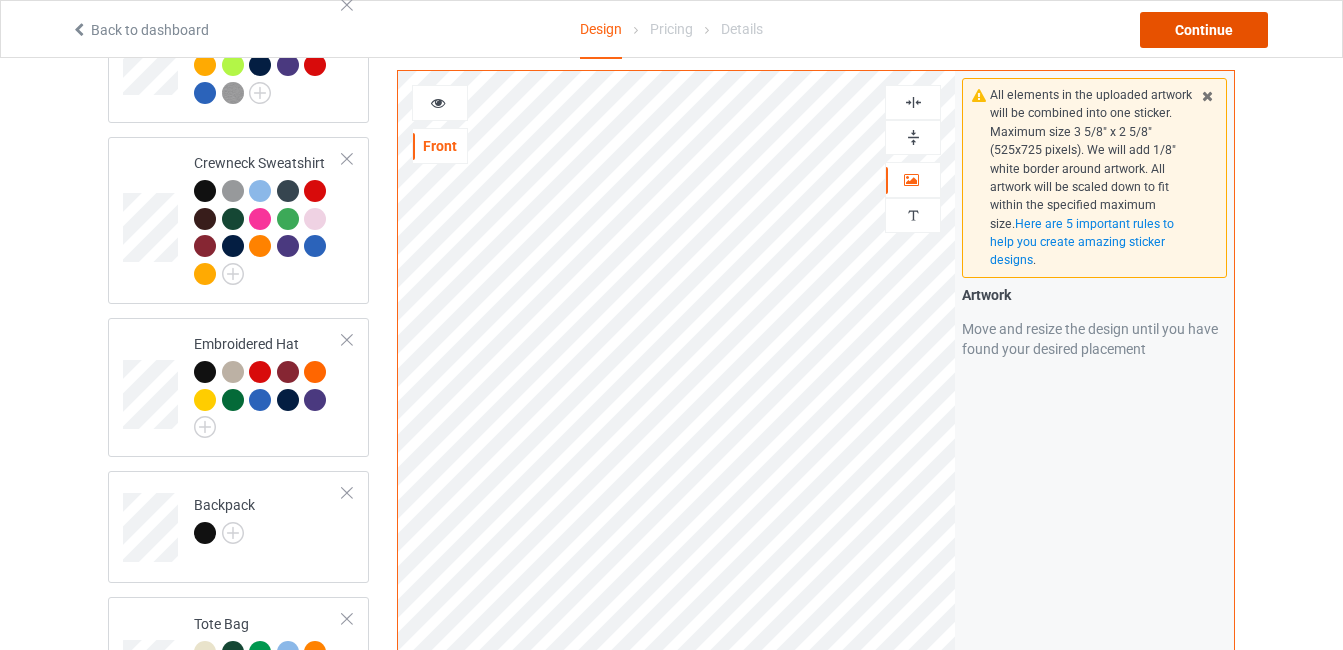click on "Continue" at bounding box center (1204, 30) 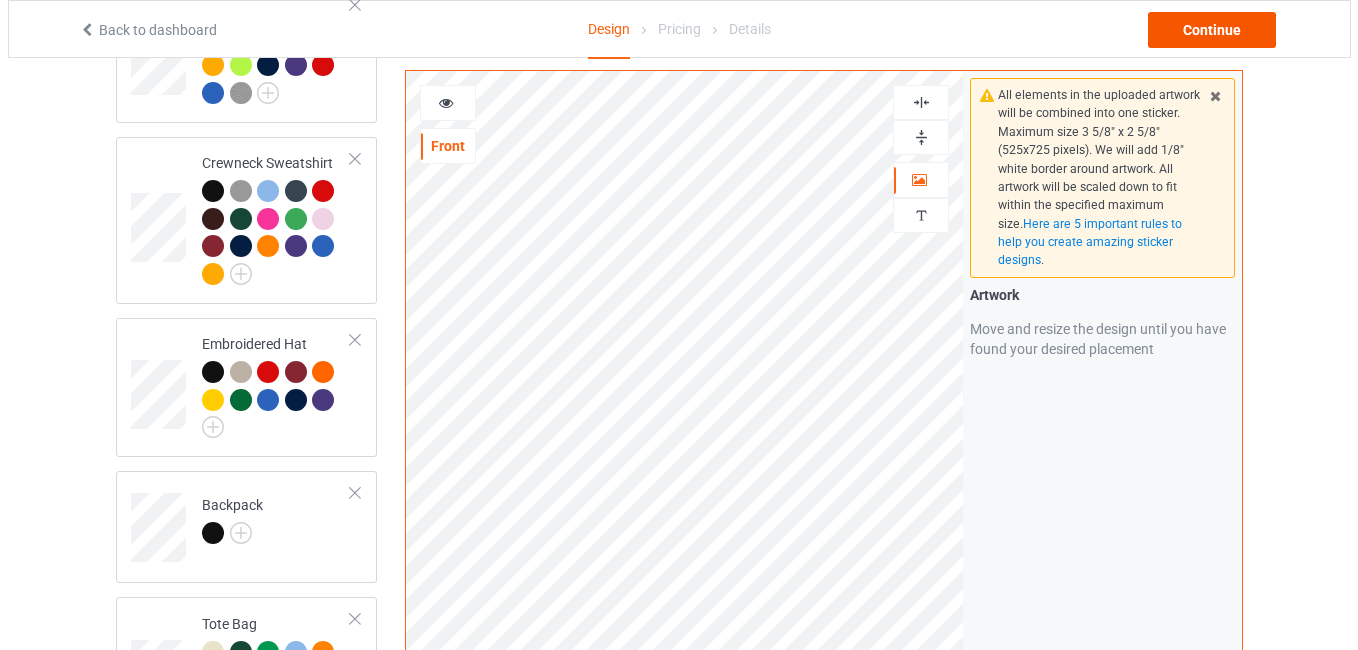 scroll, scrollTop: 0, scrollLeft: 0, axis: both 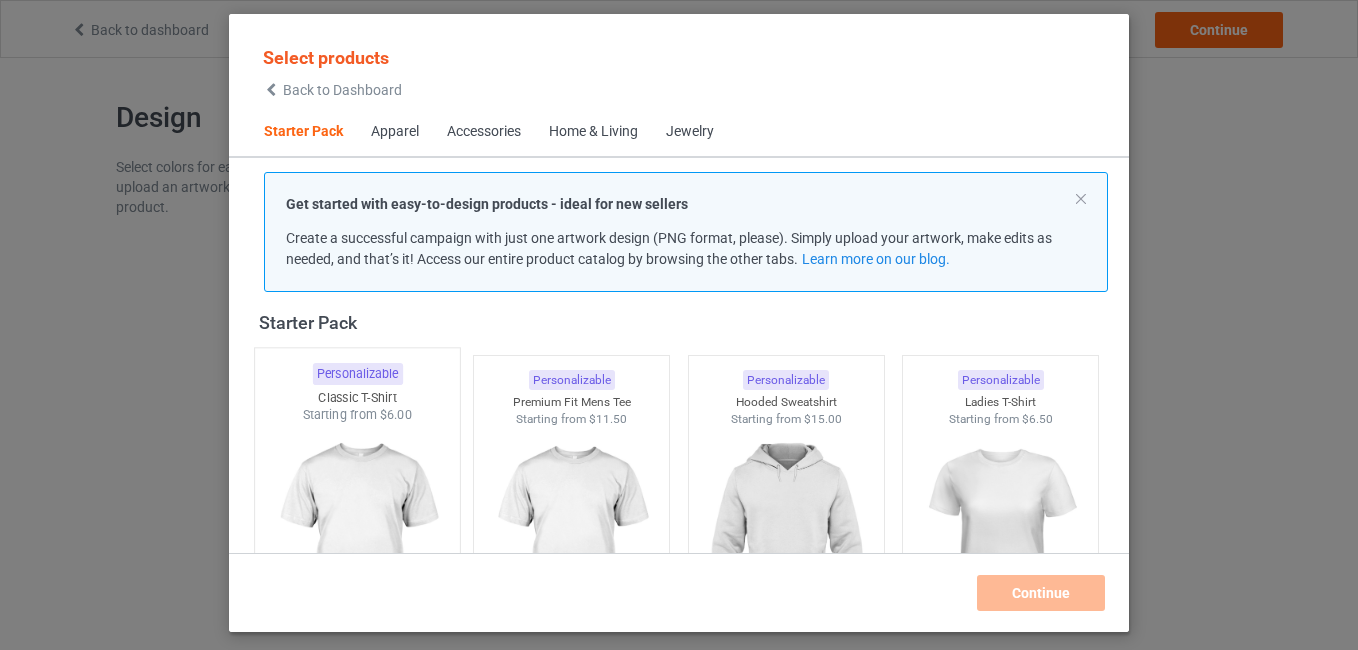 click at bounding box center [357, 541] 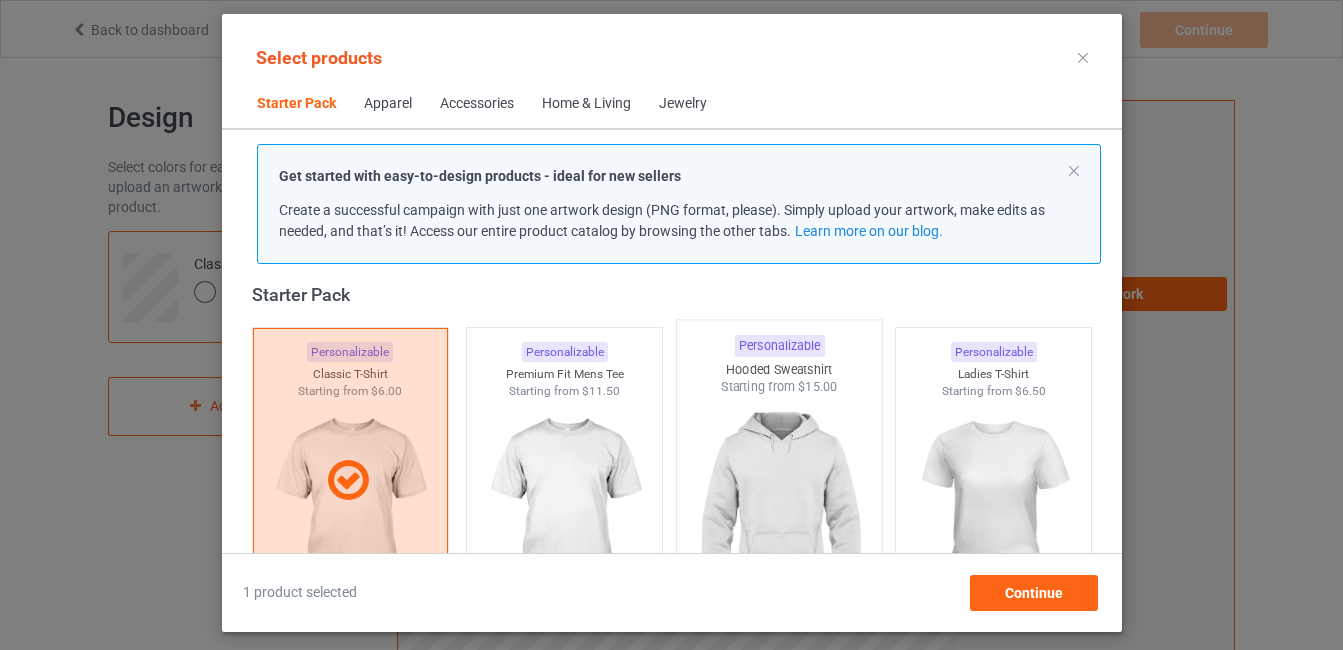 scroll, scrollTop: 155, scrollLeft: 0, axis: vertical 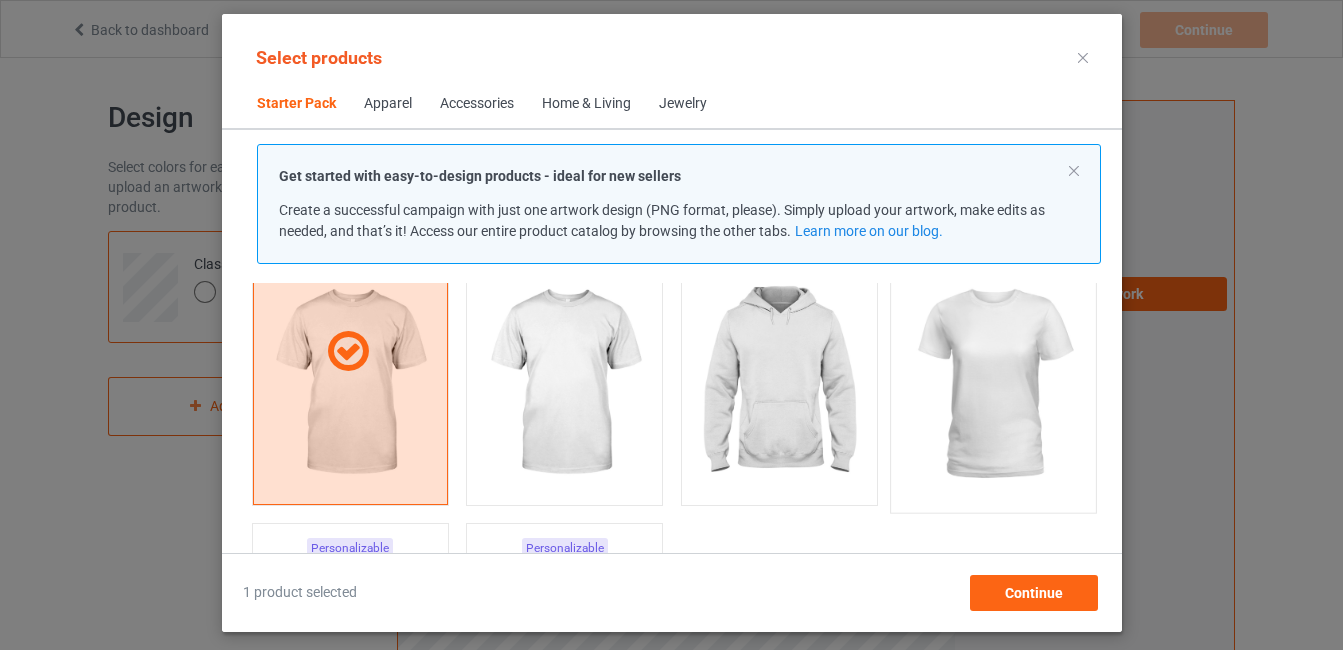 click at bounding box center [993, 384] 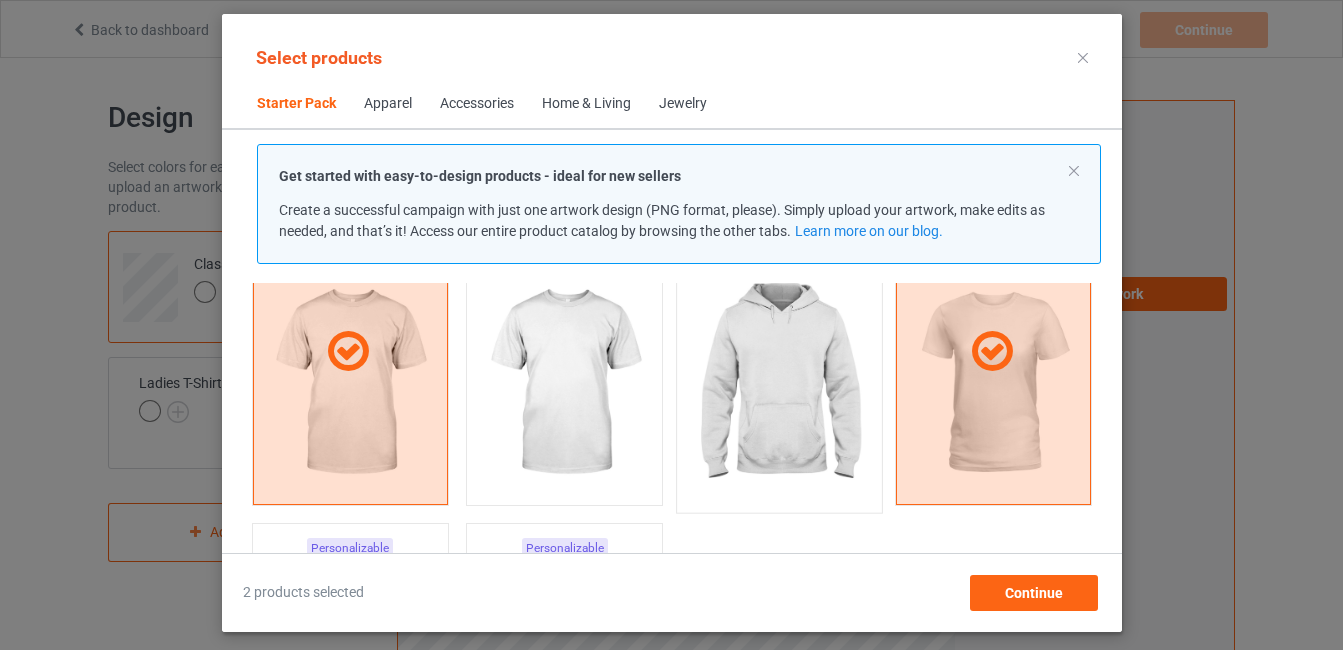 click at bounding box center [779, 384] 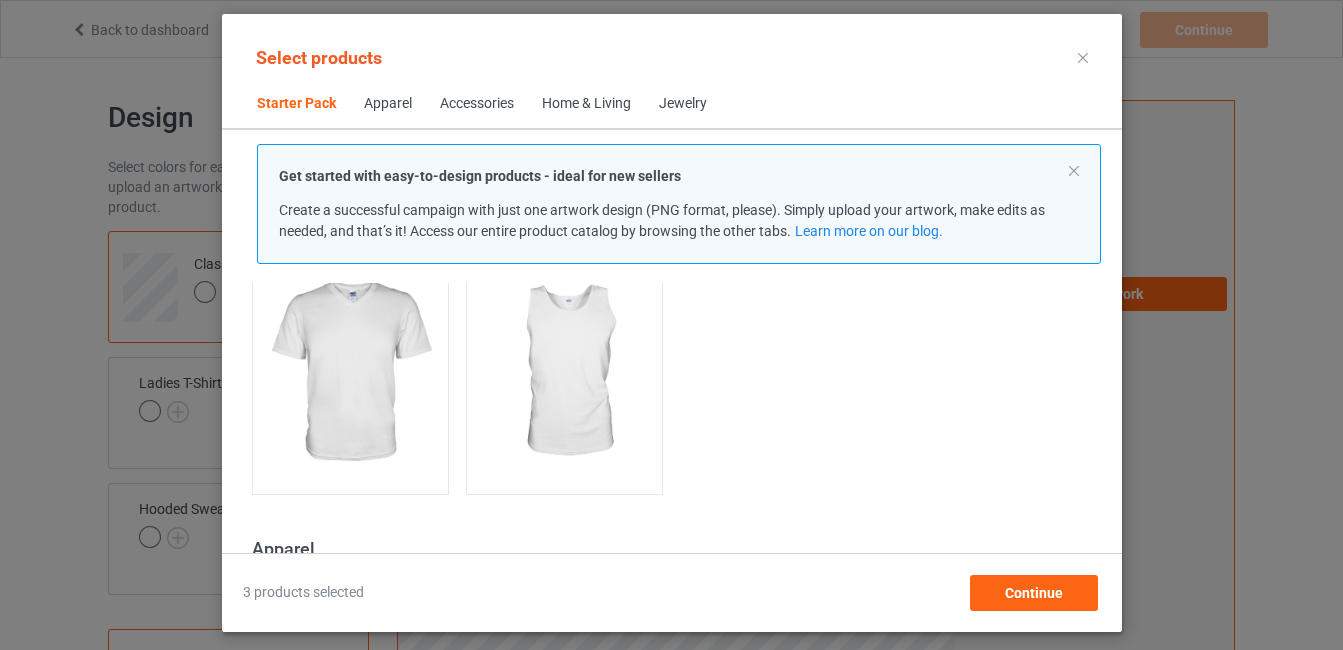 scroll, scrollTop: 492, scrollLeft: 0, axis: vertical 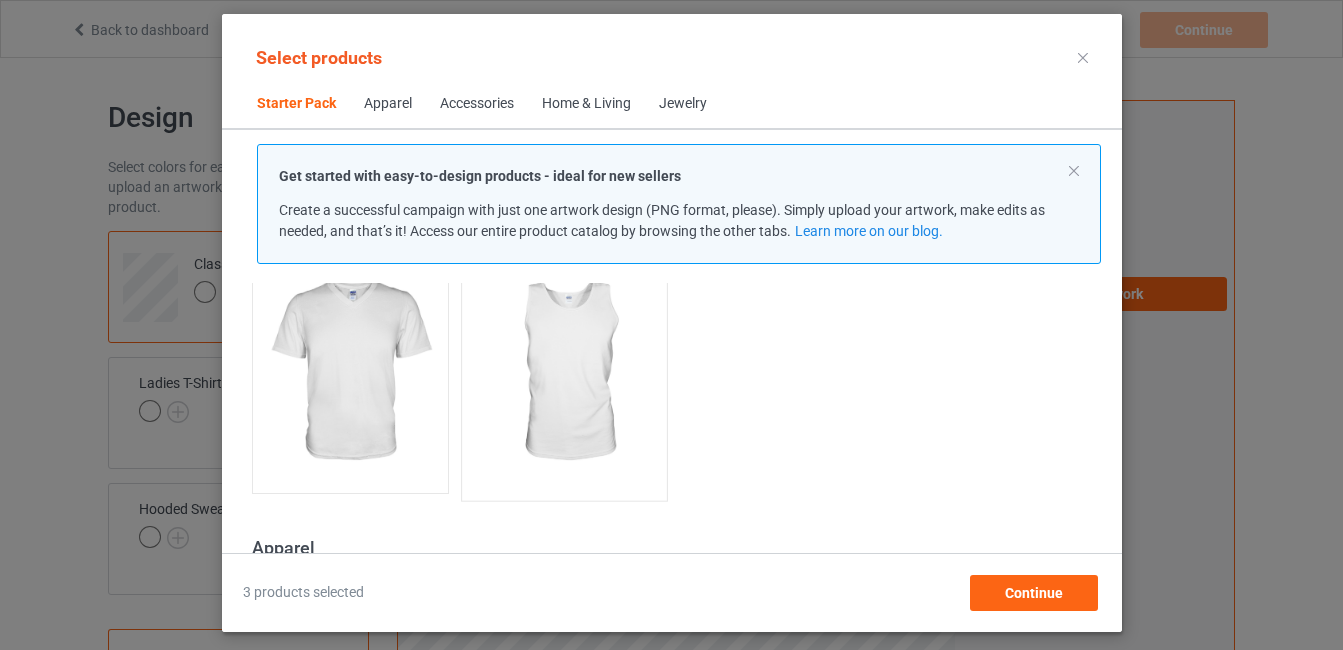 click at bounding box center (564, 372) 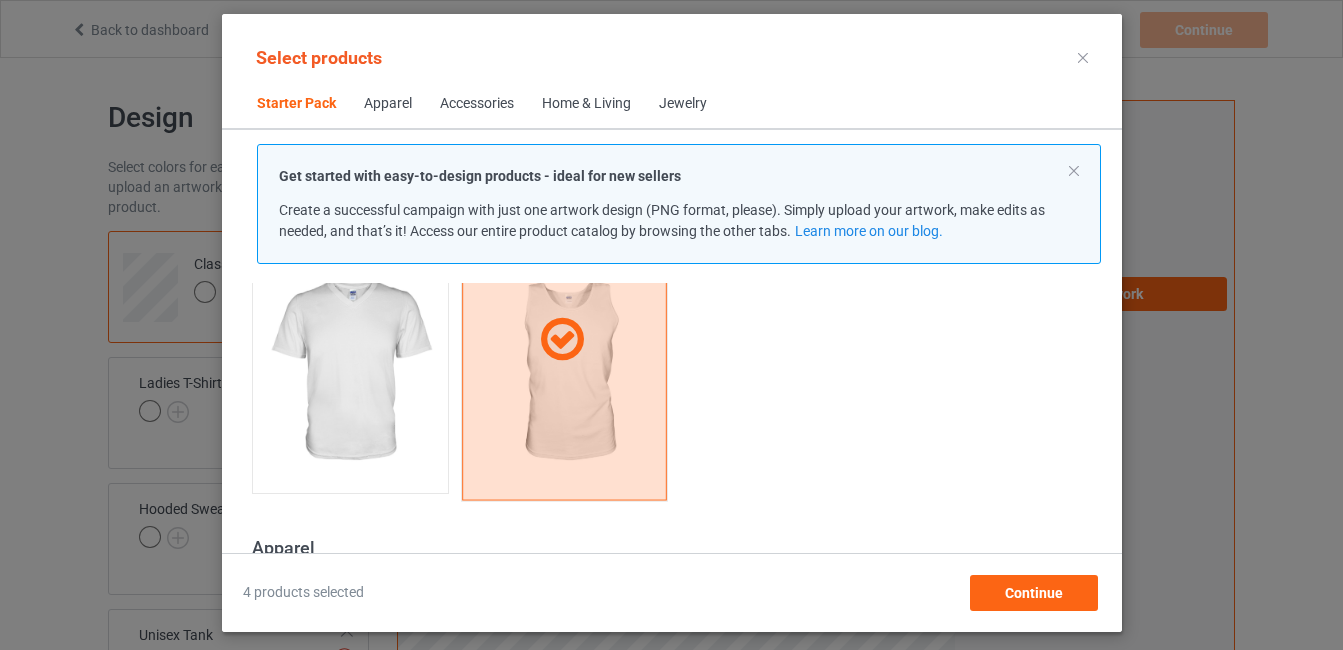 scroll, scrollTop: 742, scrollLeft: 0, axis: vertical 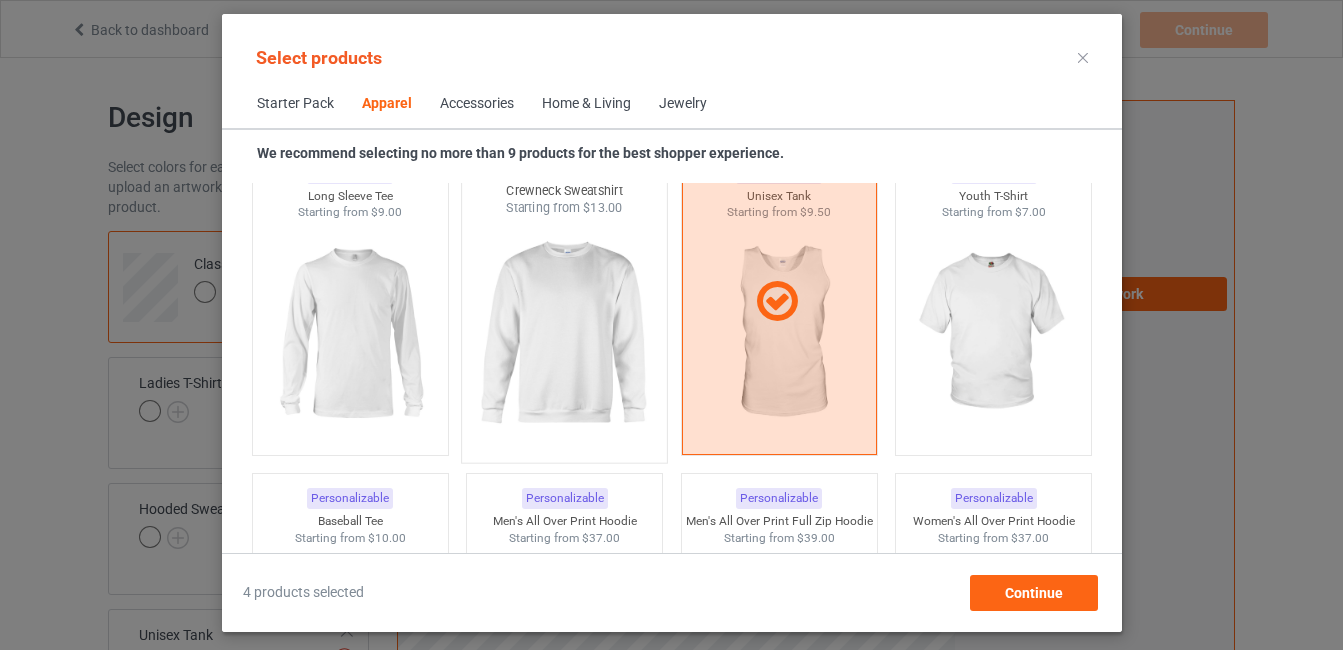 click at bounding box center [564, 334] 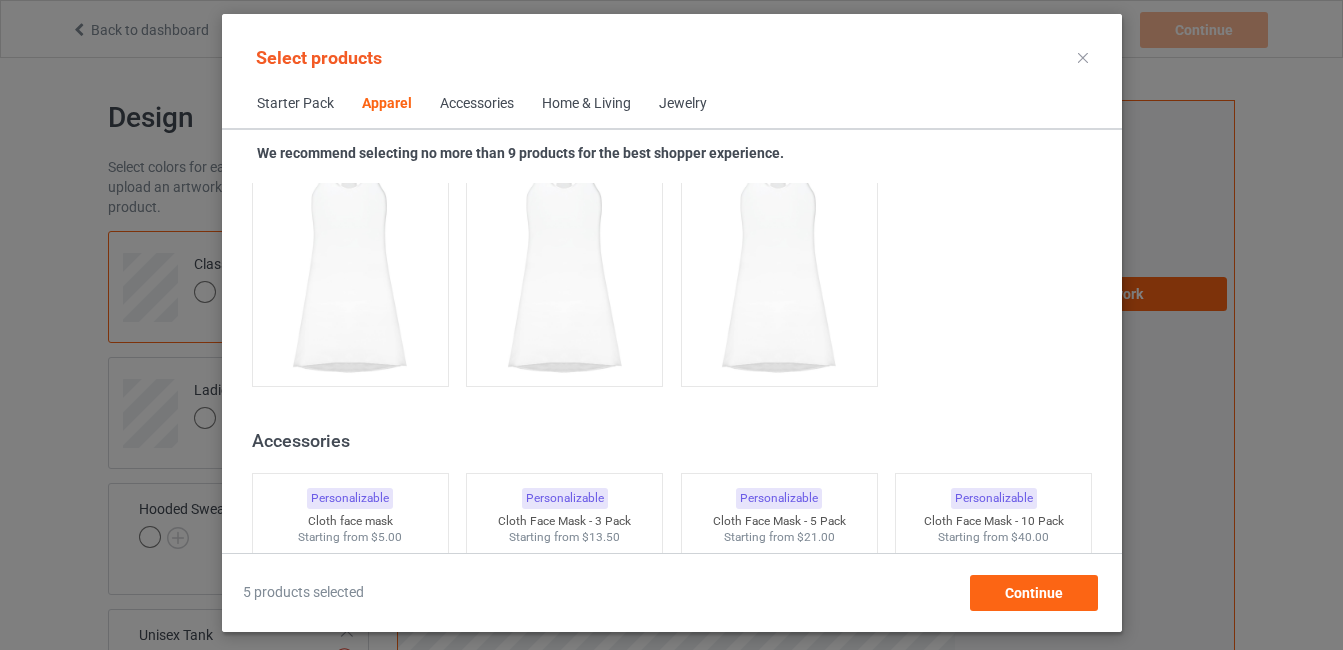 scroll, scrollTop: 4218, scrollLeft: 0, axis: vertical 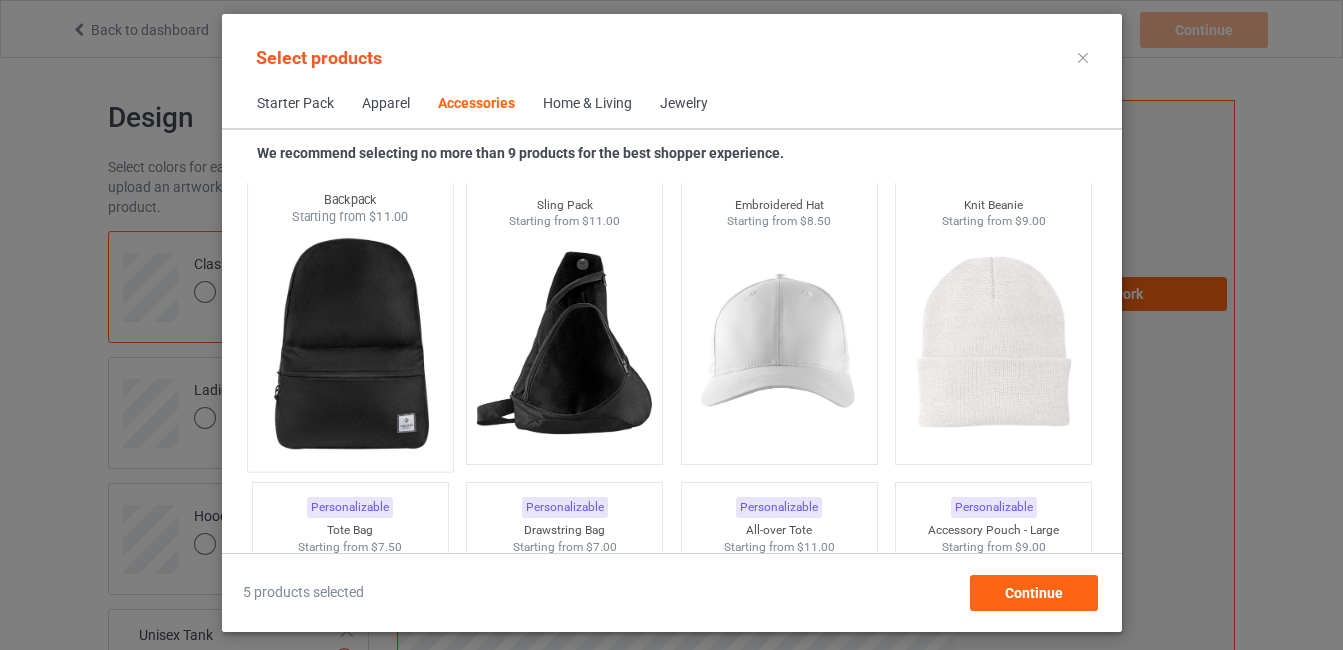 click at bounding box center (350, 343) 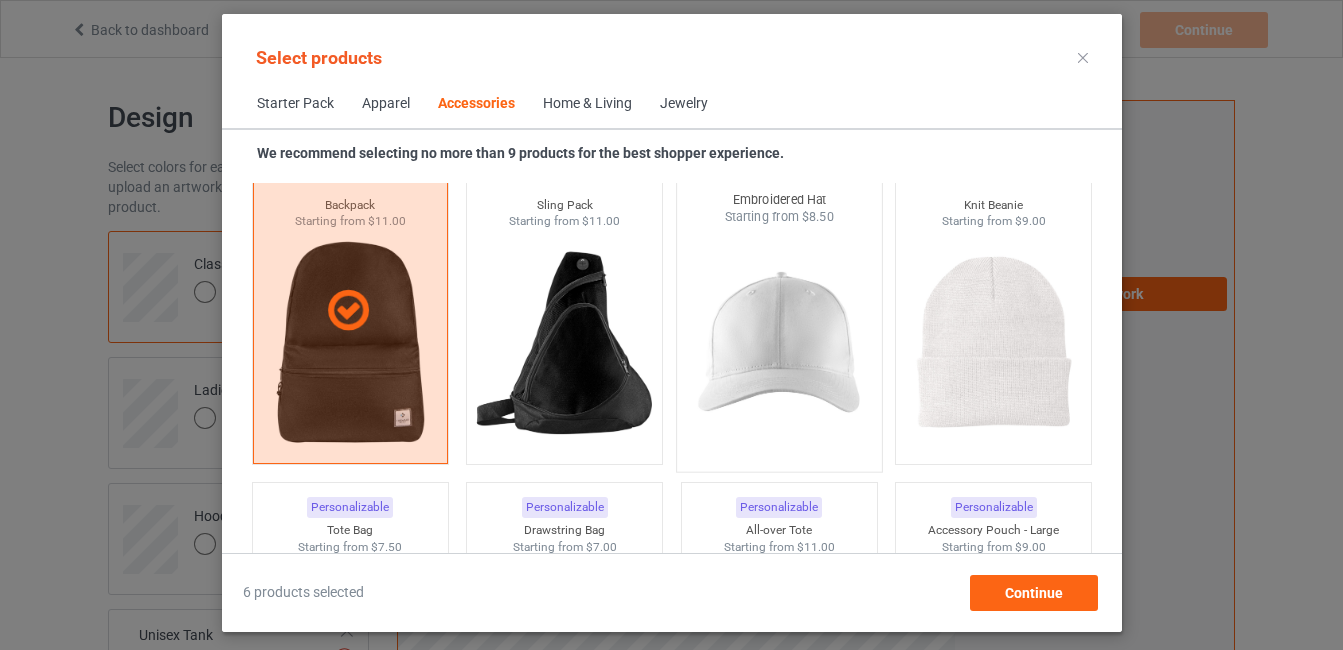 click at bounding box center (779, 343) 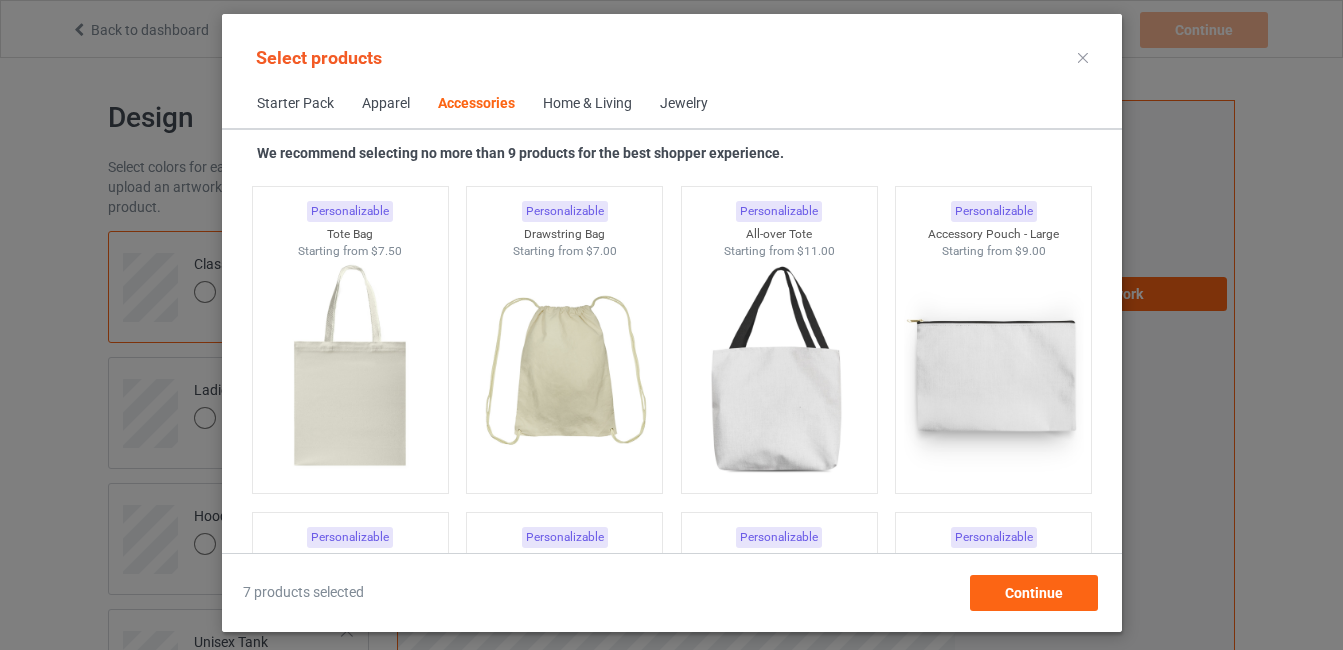 scroll, scrollTop: 6063, scrollLeft: 0, axis: vertical 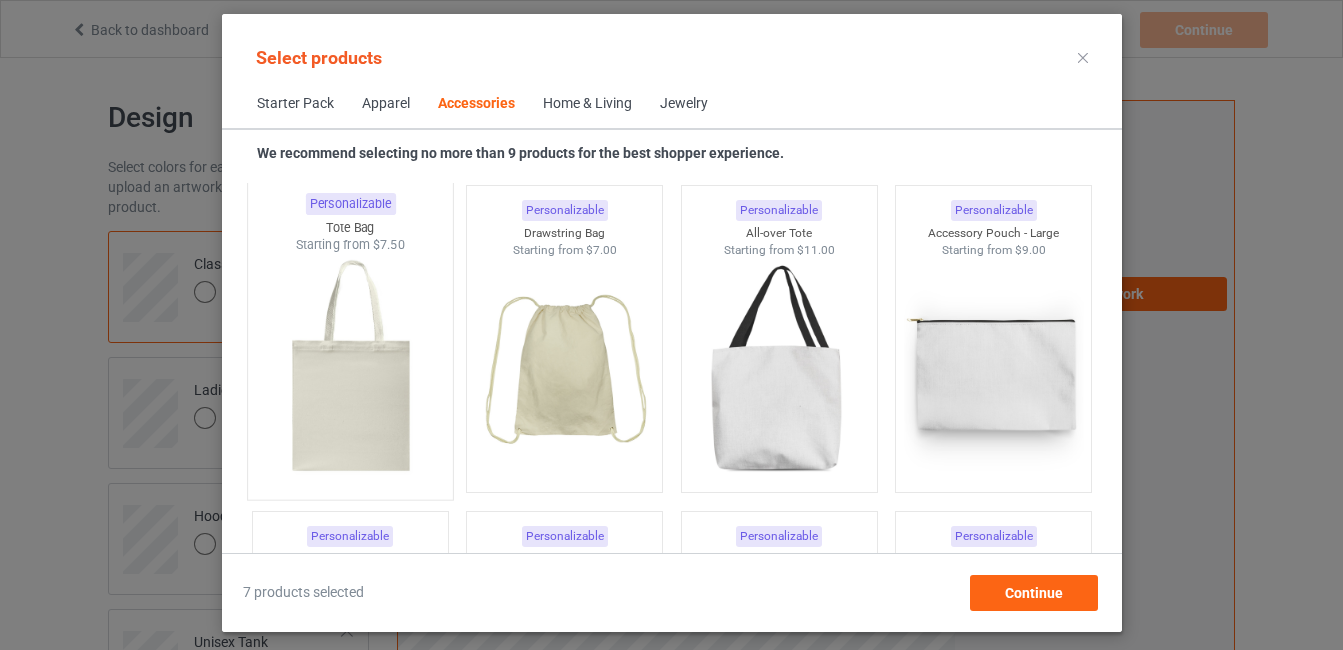 click at bounding box center (350, 371) 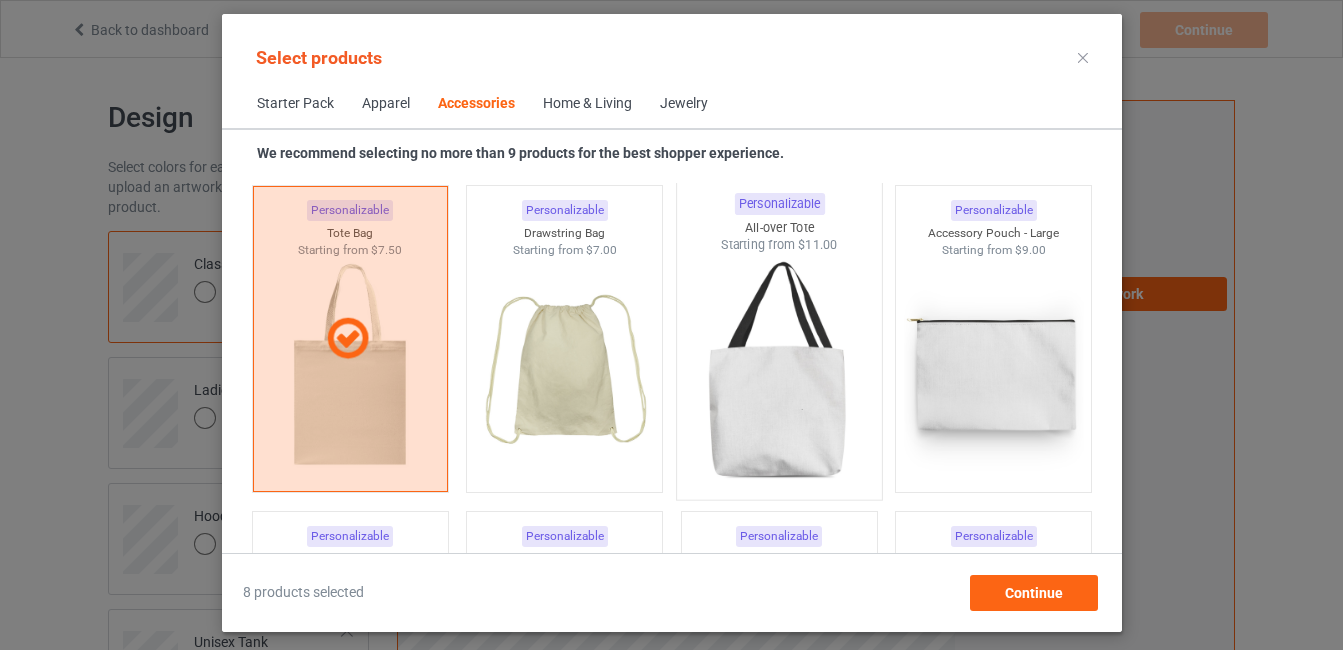 click at bounding box center [779, 371] 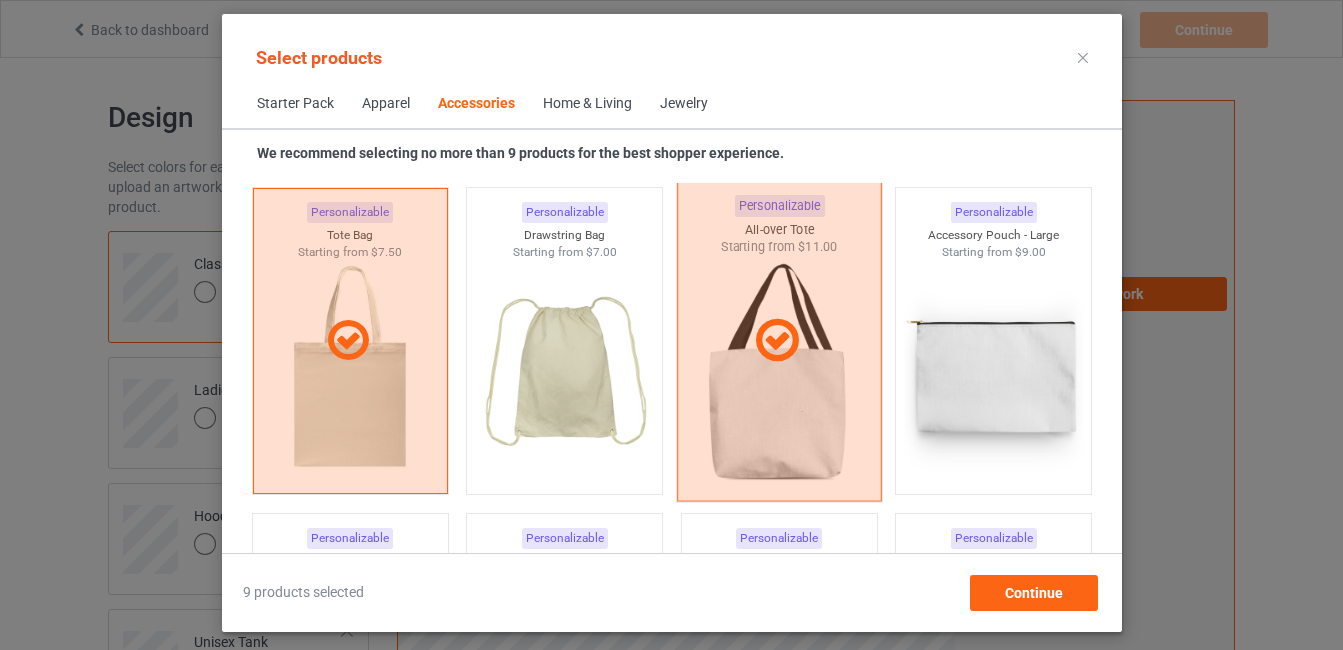 scroll, scrollTop: 6060, scrollLeft: 0, axis: vertical 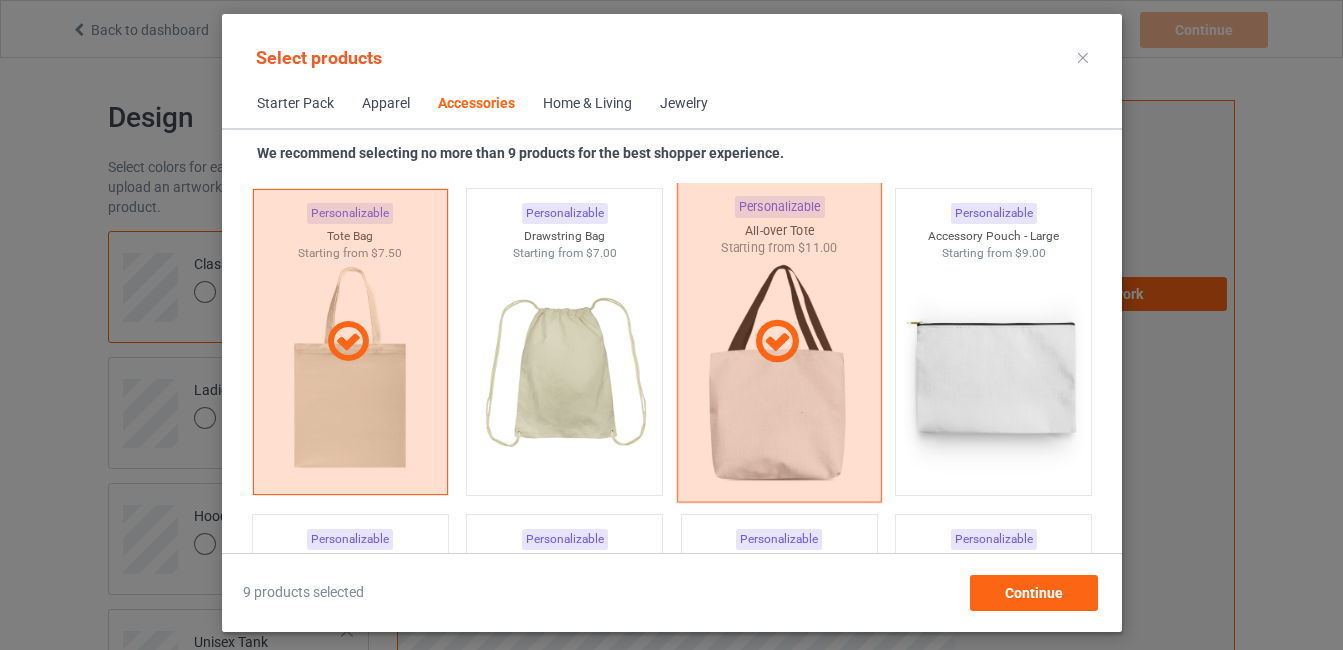 click at bounding box center [778, 342] 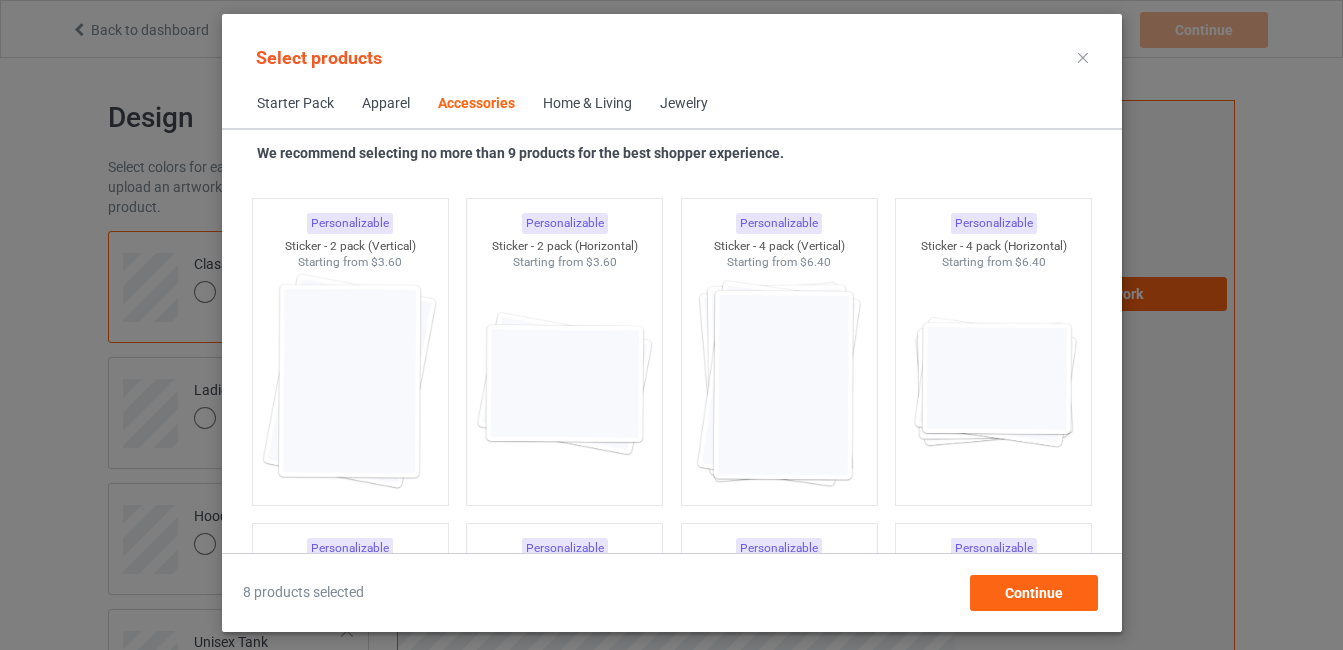 scroll, scrollTop: 7012, scrollLeft: 0, axis: vertical 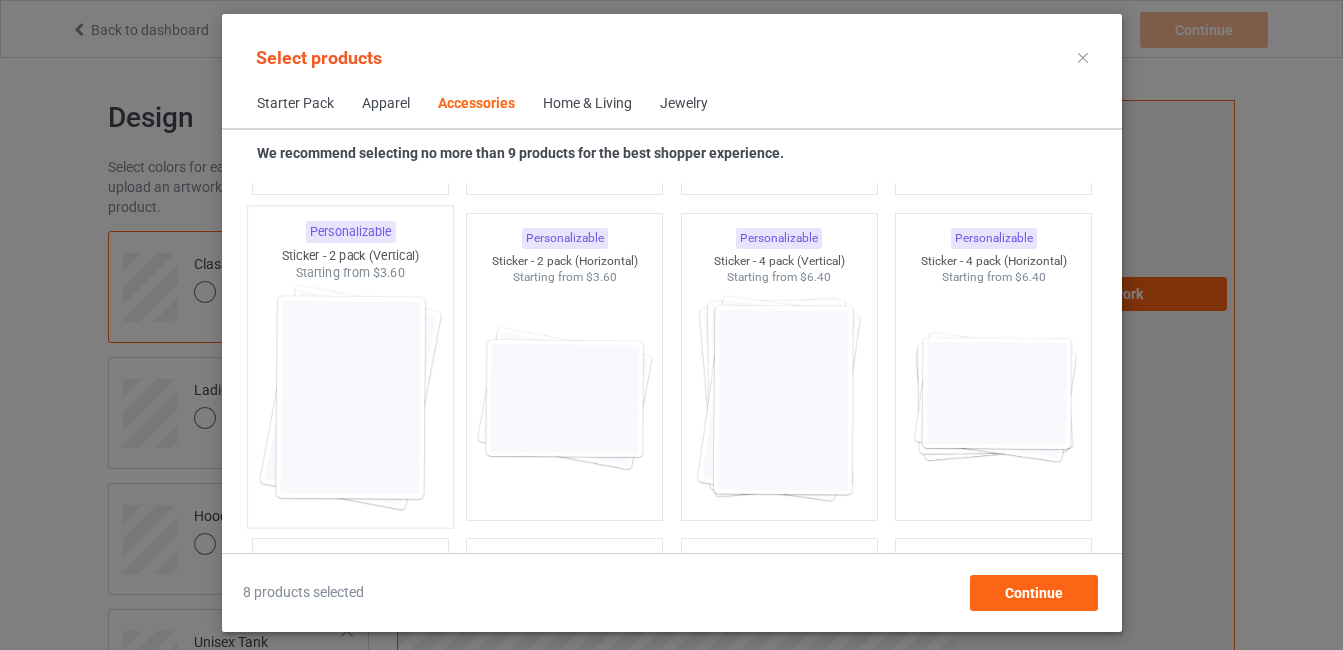 click at bounding box center [350, 399] 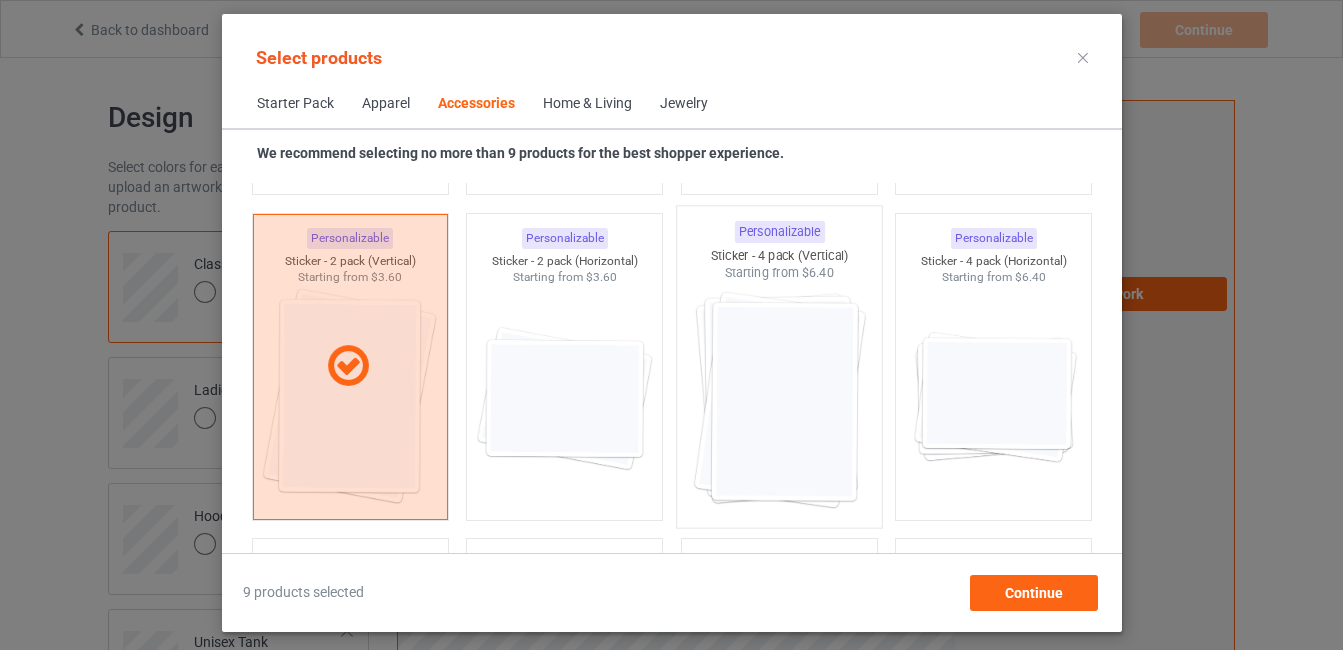click at bounding box center (779, 399) 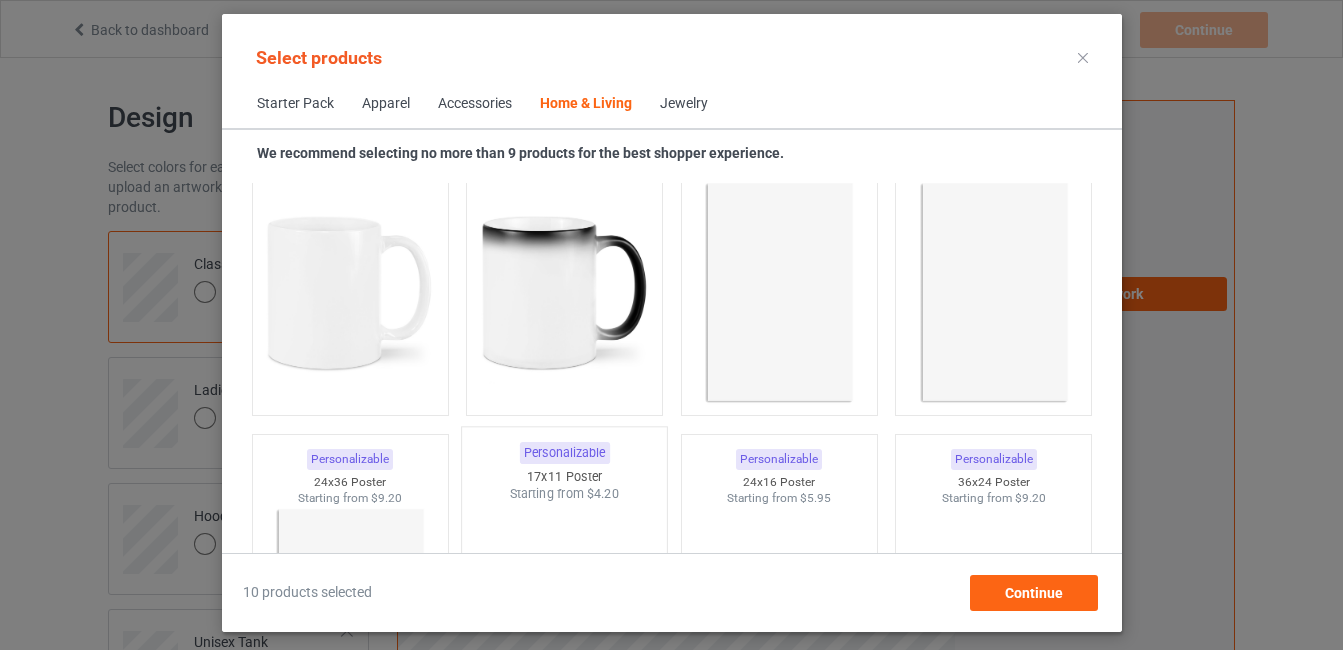 scroll, scrollTop: 9126, scrollLeft: 0, axis: vertical 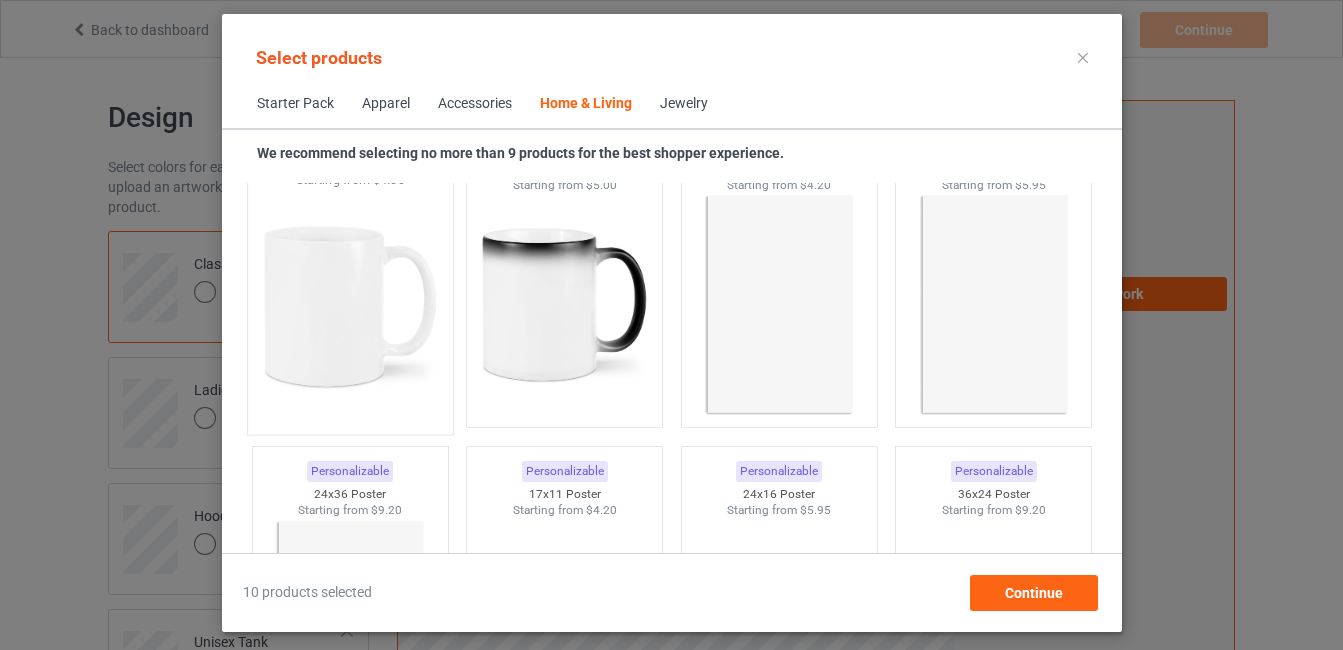 click at bounding box center [350, 306] 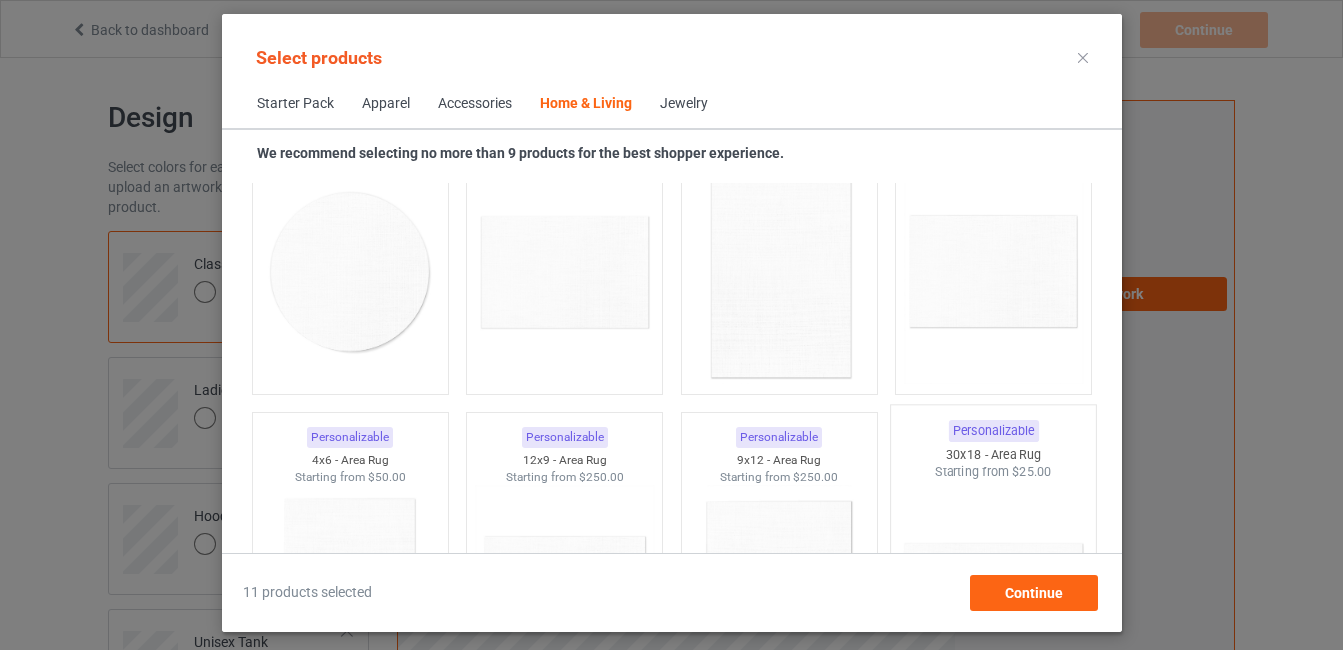 scroll, scrollTop: 11600, scrollLeft: 0, axis: vertical 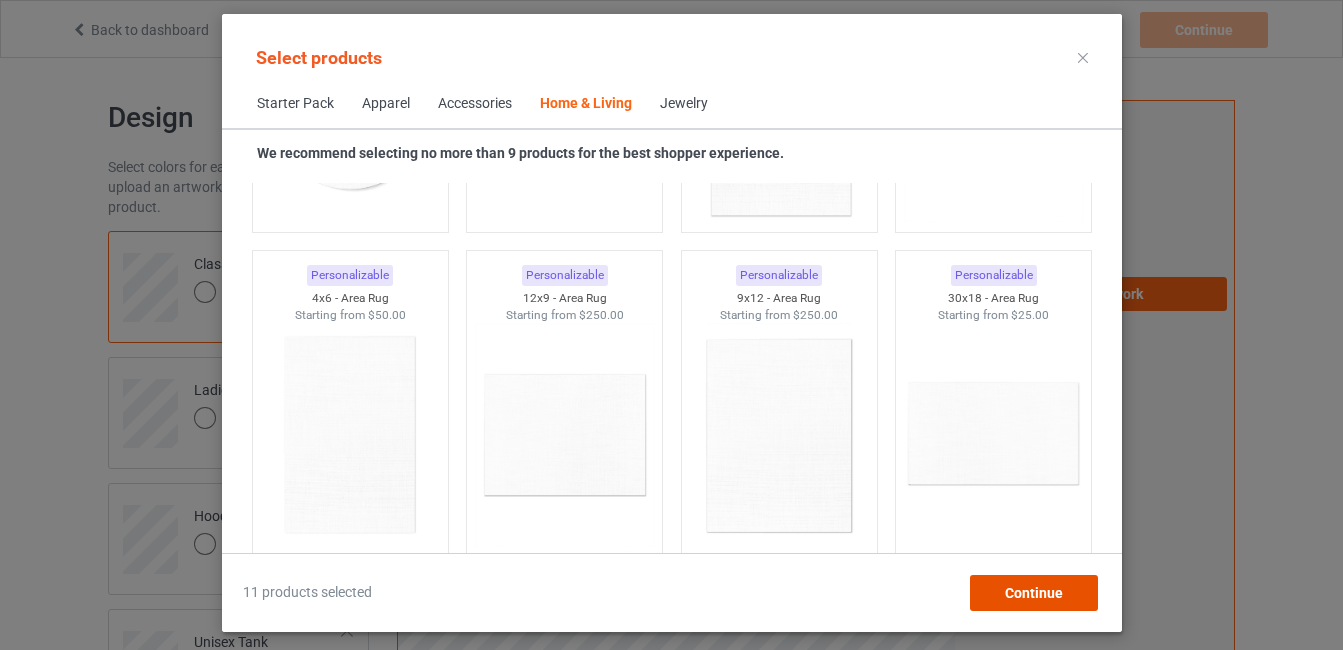 click on "Continue" at bounding box center [1033, 593] 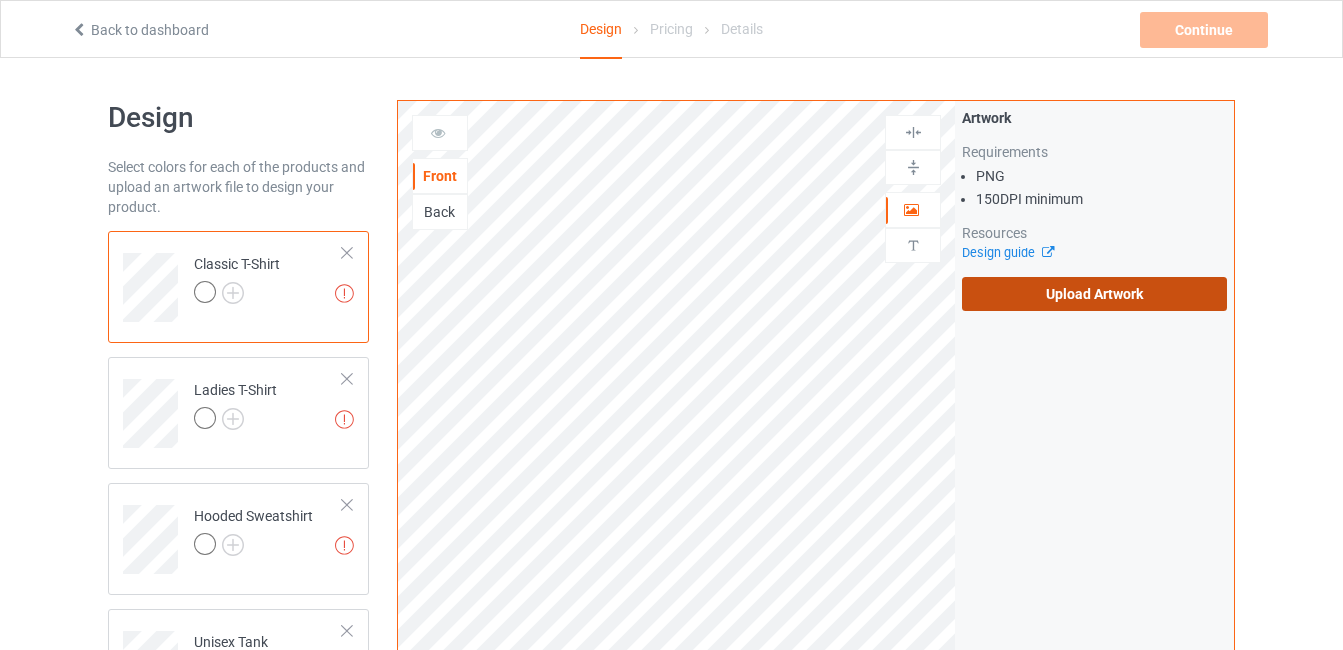 click on "Upload Artwork" at bounding box center (1094, 294) 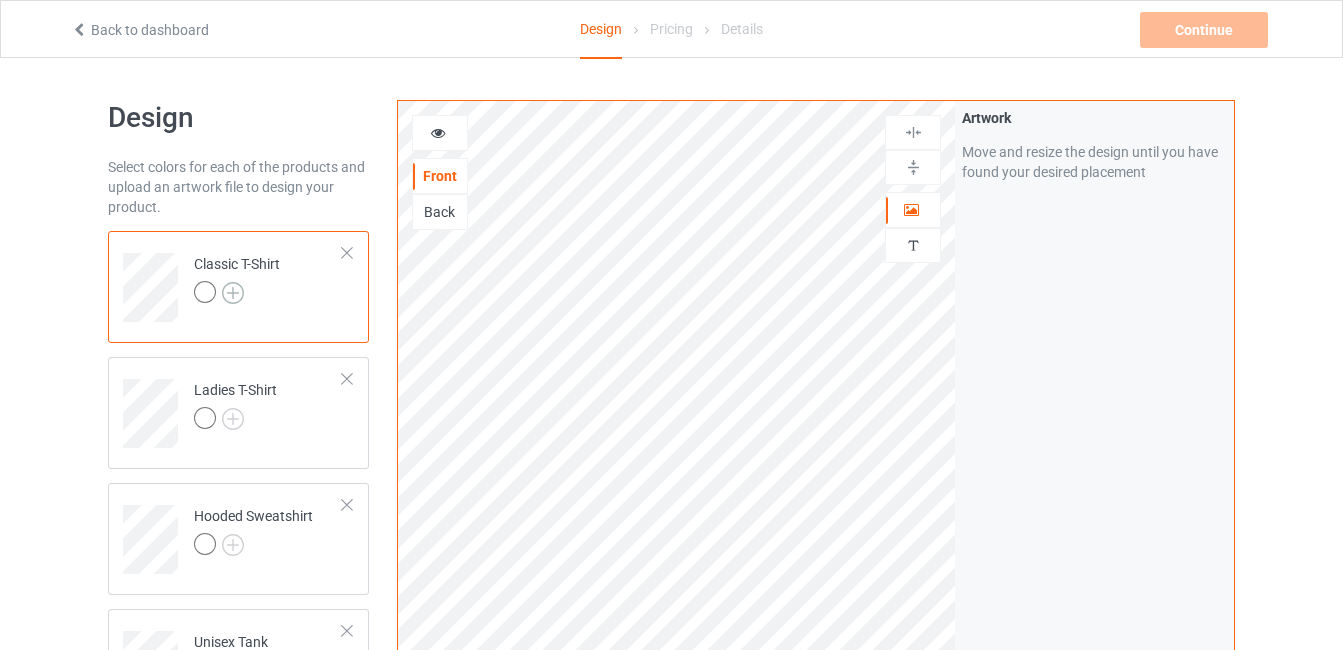 click at bounding box center [233, 293] 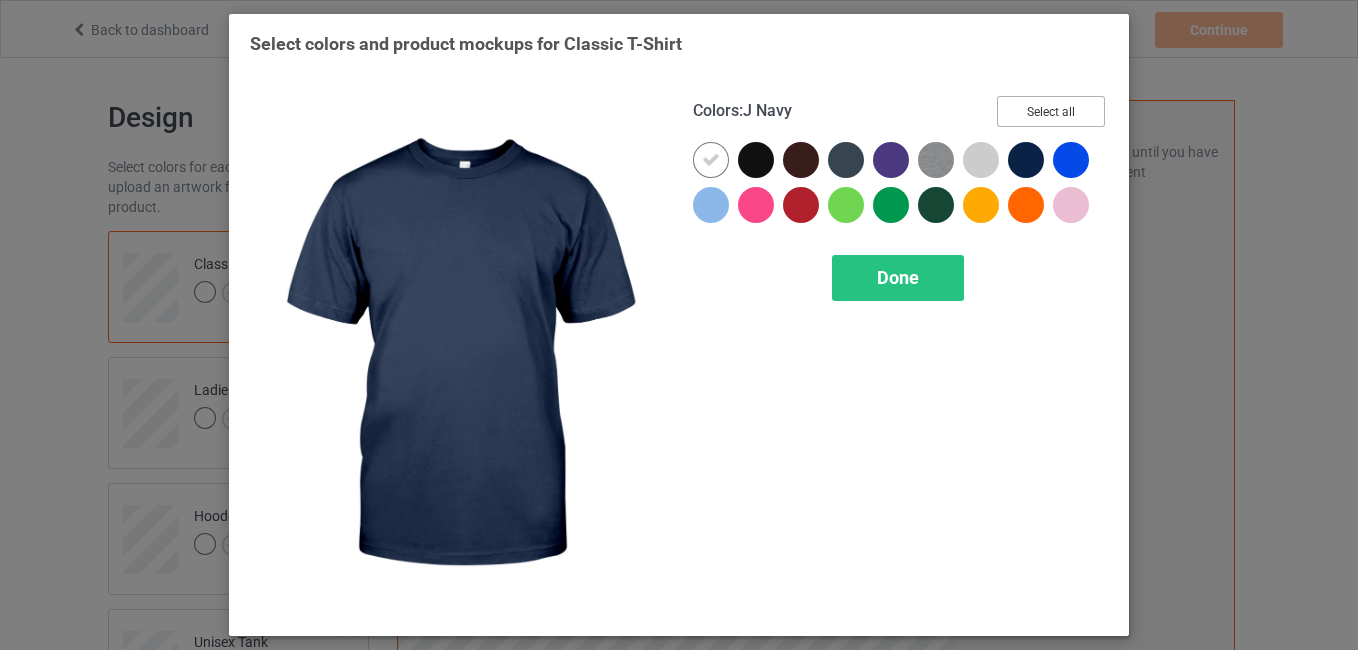 click on "Select all" at bounding box center (1051, 111) 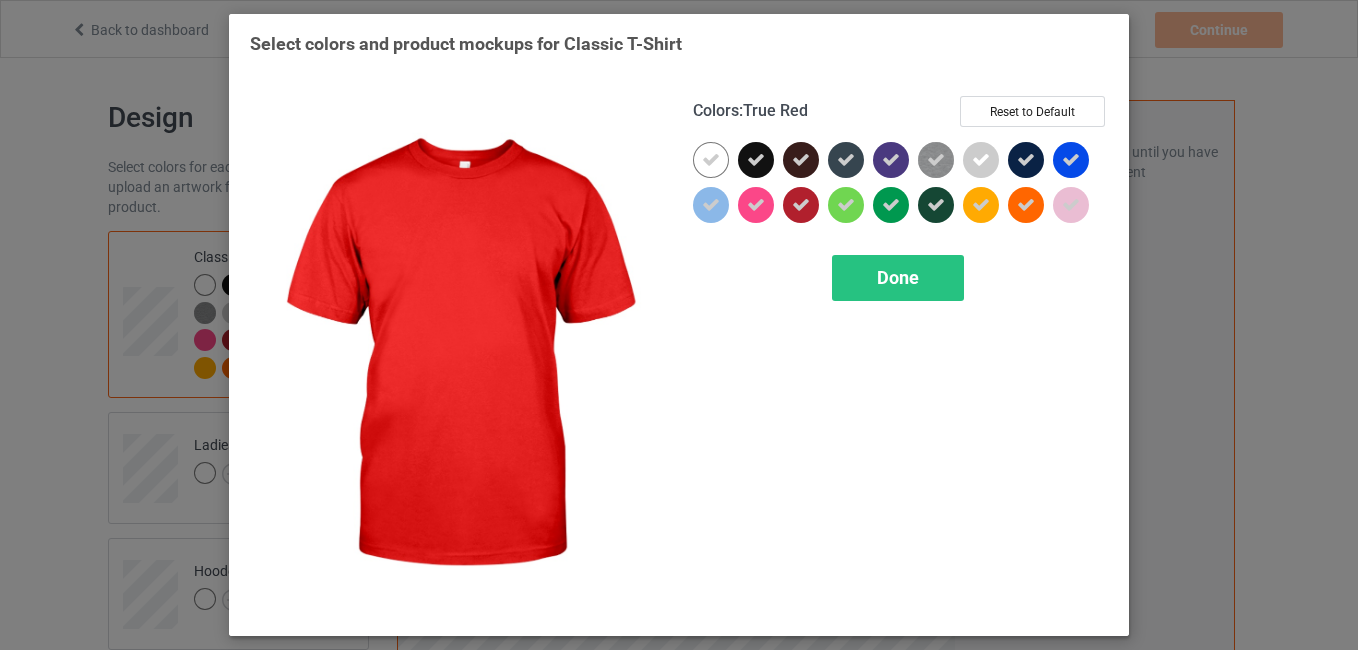 click at bounding box center [801, 205] 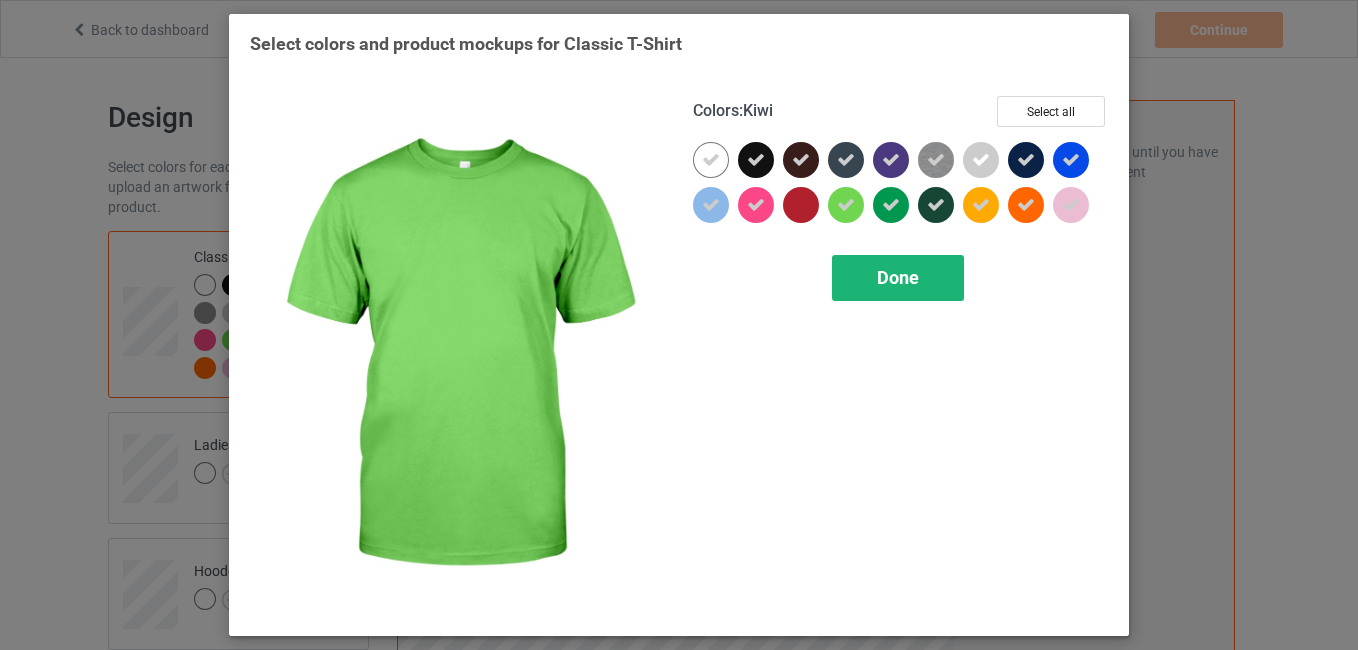 click on "Done" at bounding box center [898, 278] 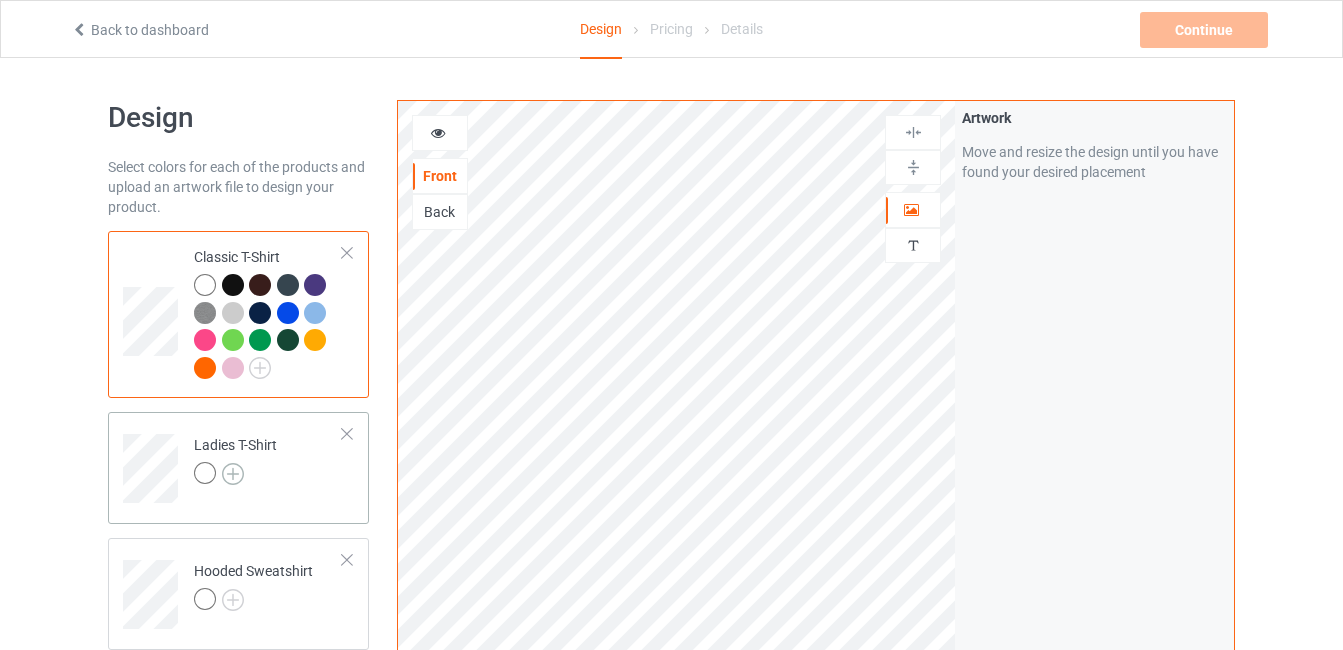 click at bounding box center (233, 474) 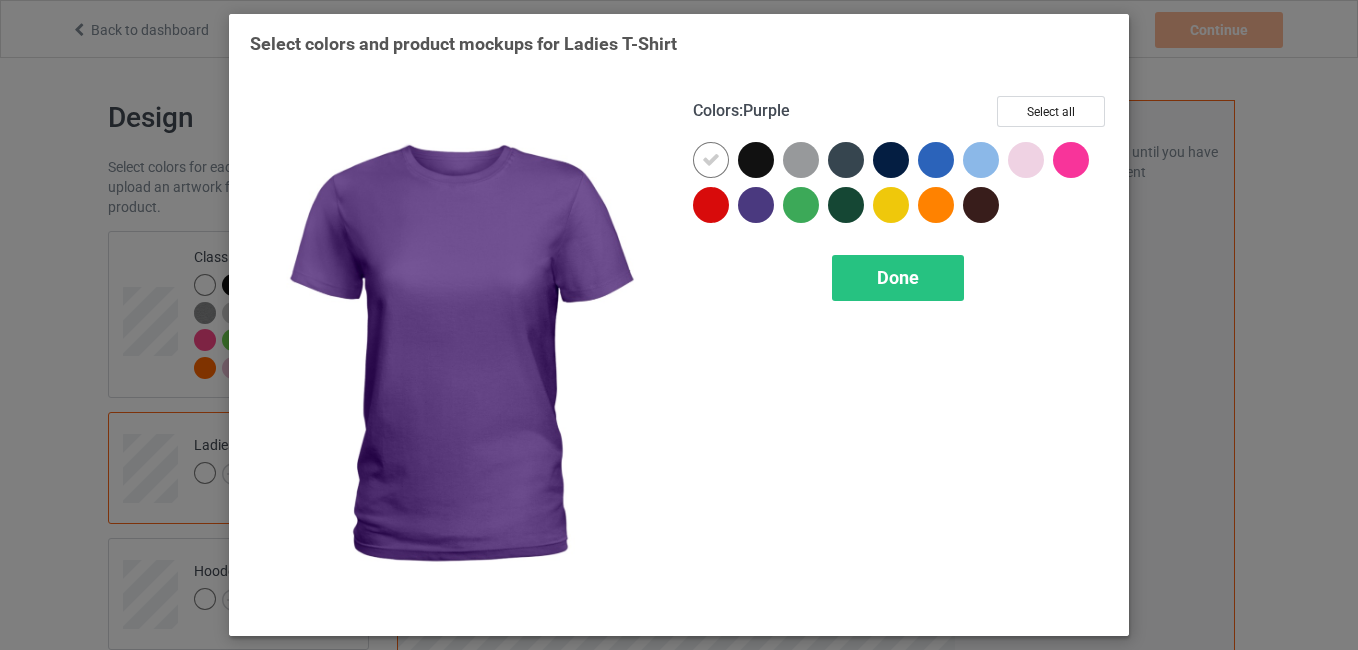 click on "Colors : Purple Select all" at bounding box center (900, 119) 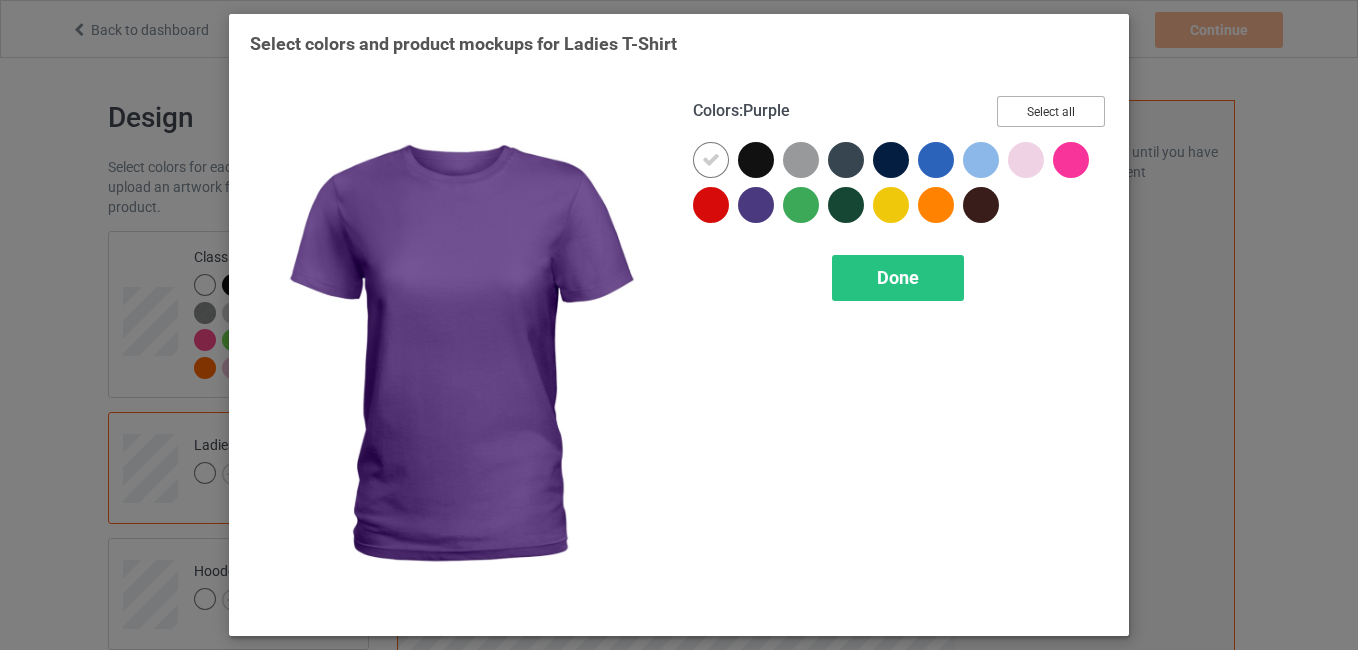 click on "Select all" at bounding box center [1051, 111] 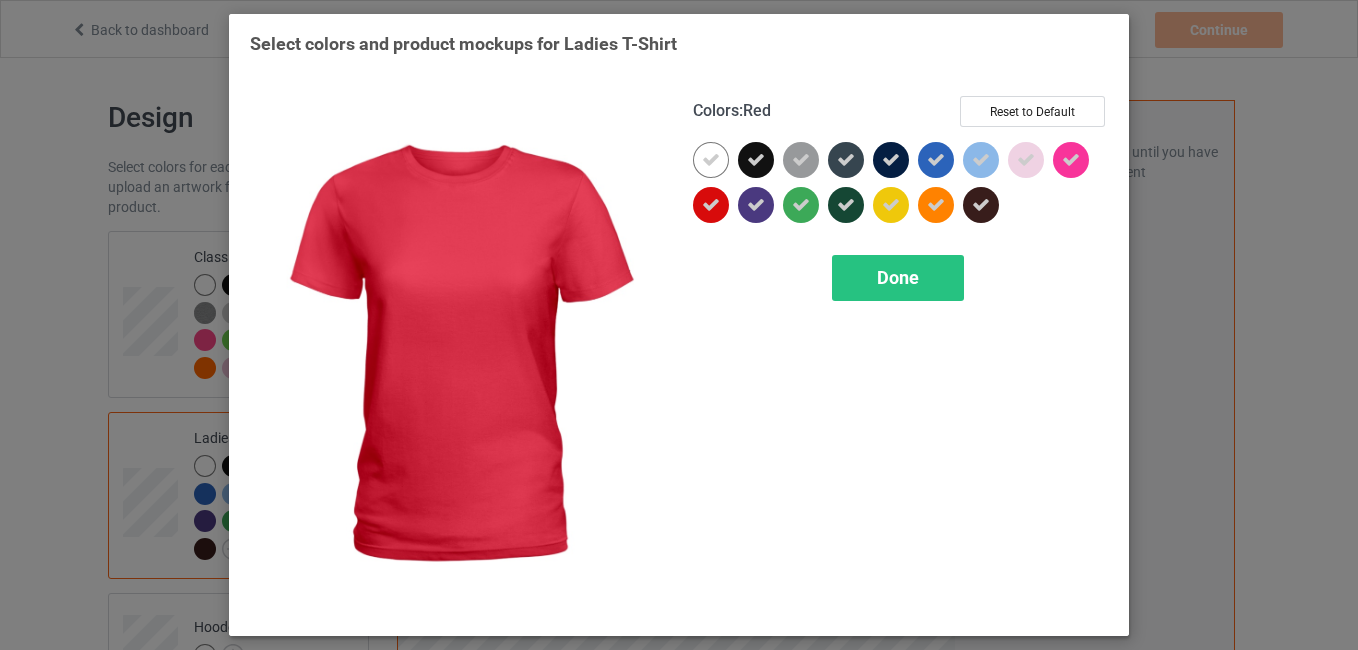 click at bounding box center (711, 205) 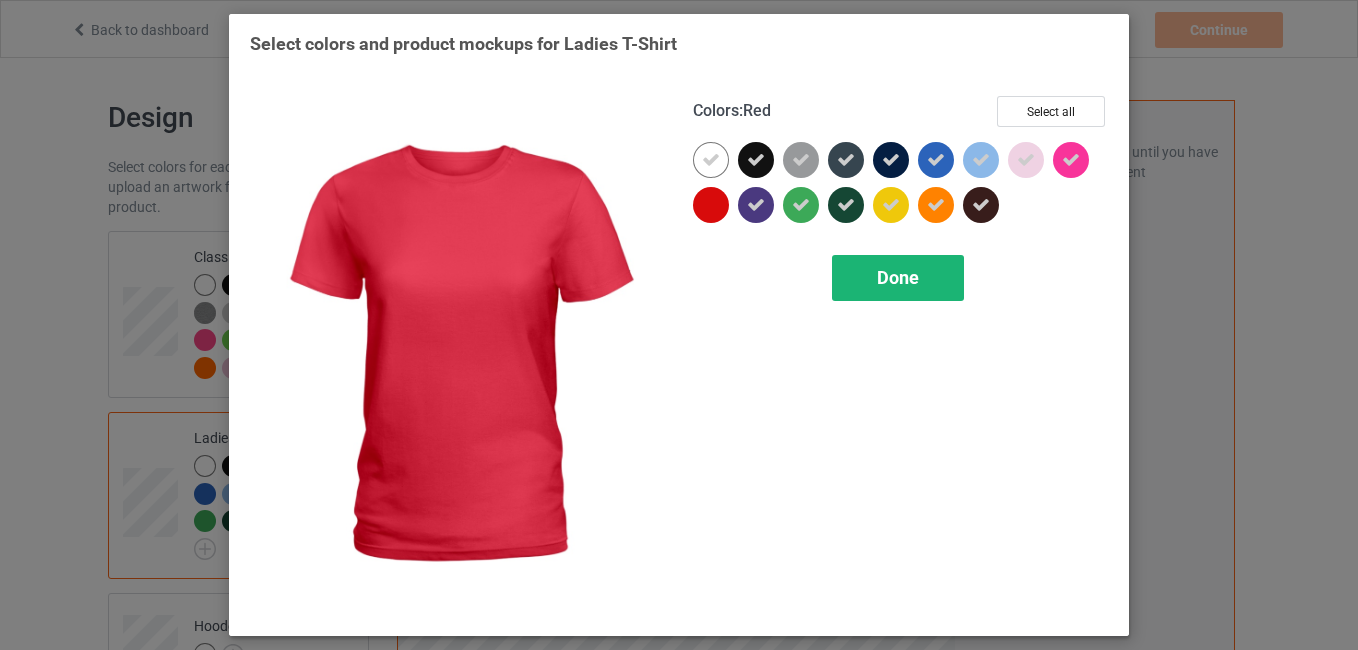 click on "Done" at bounding box center (898, 278) 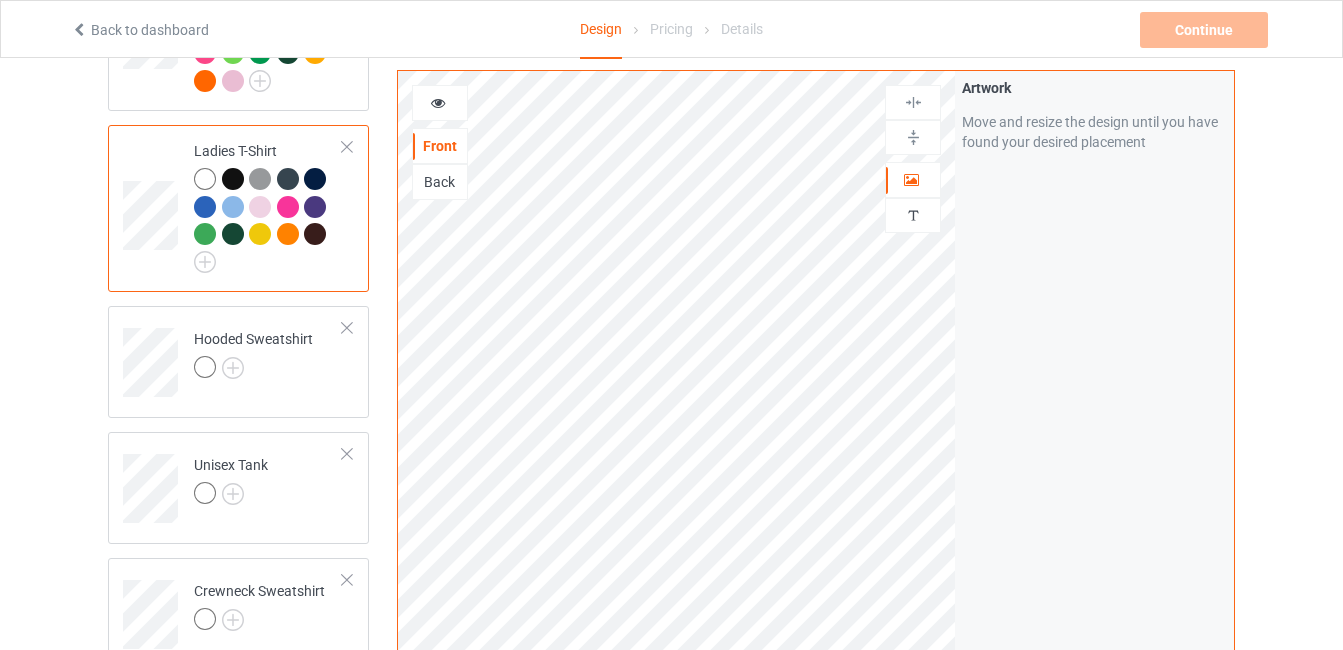 scroll, scrollTop: 288, scrollLeft: 0, axis: vertical 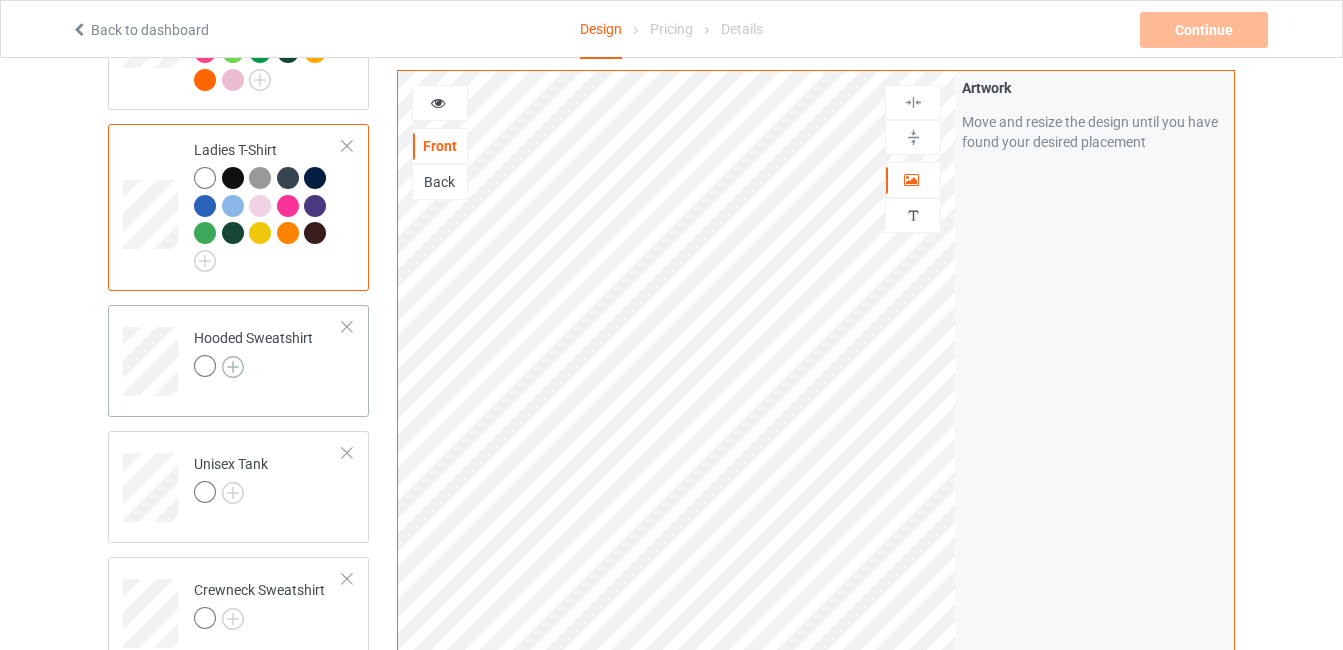 click at bounding box center [233, 367] 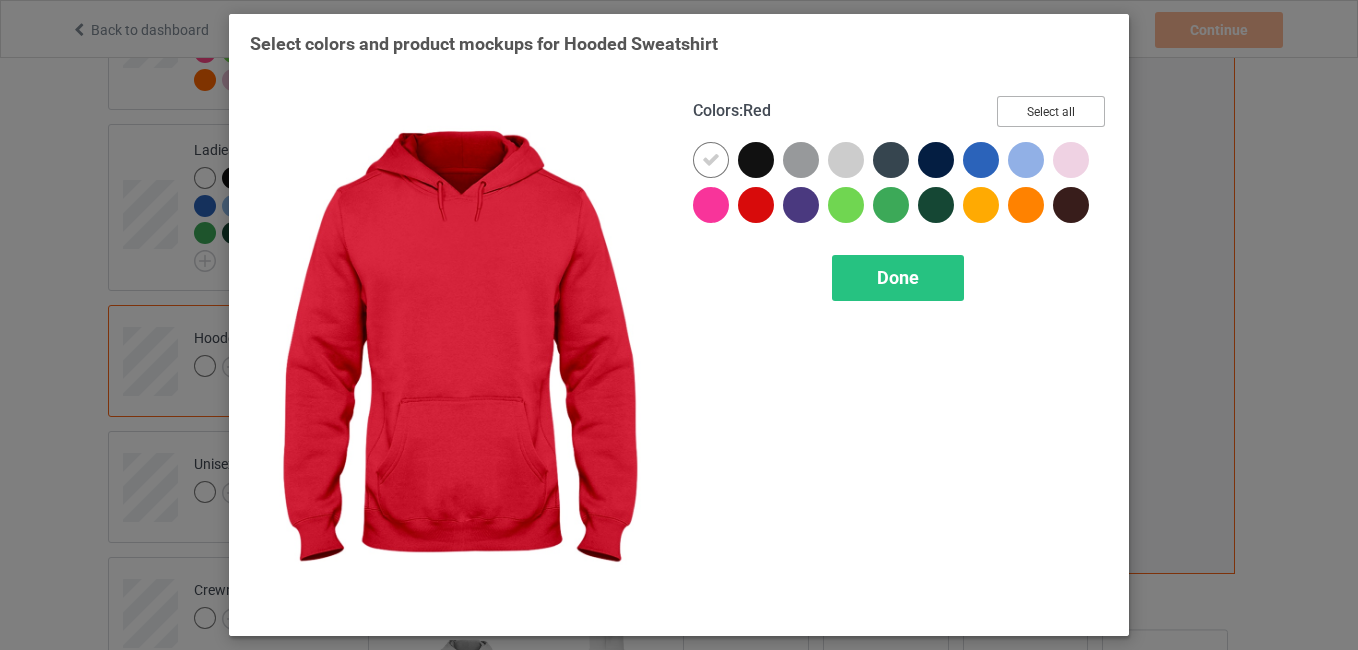 click on "Select all" at bounding box center [1051, 111] 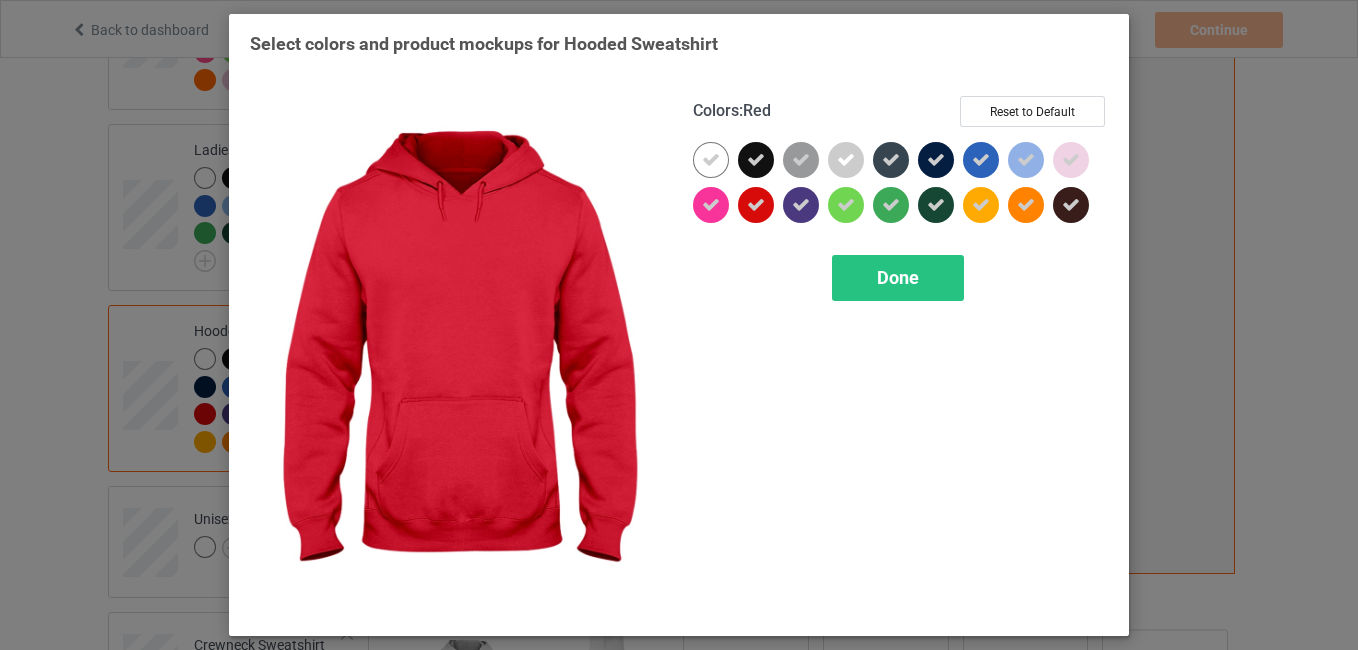 click at bounding box center (756, 205) 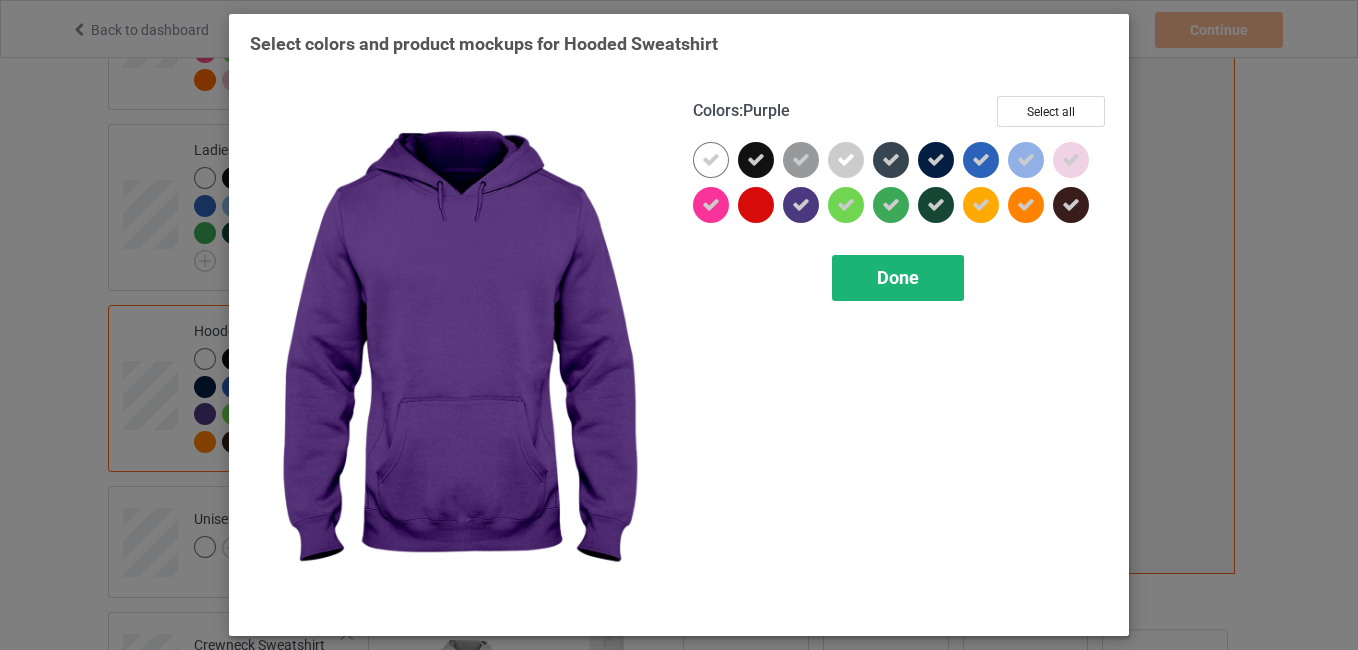 click on "Done" at bounding box center (898, 277) 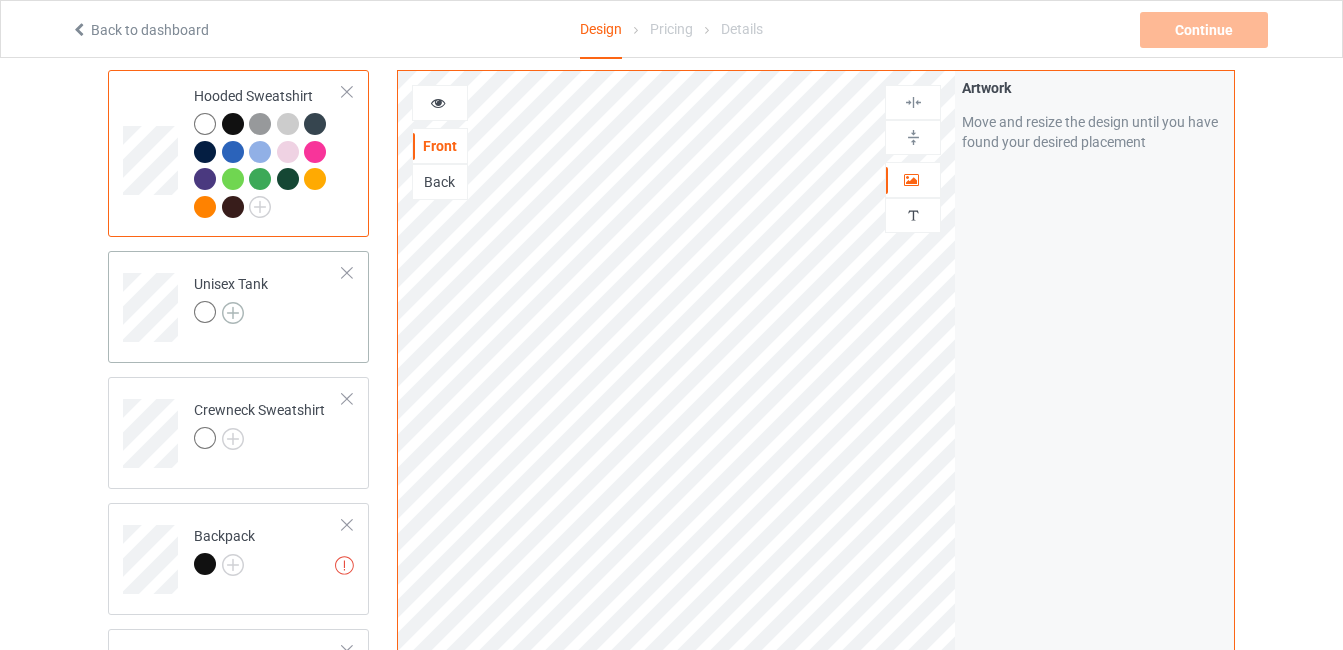 scroll, scrollTop: 524, scrollLeft: 0, axis: vertical 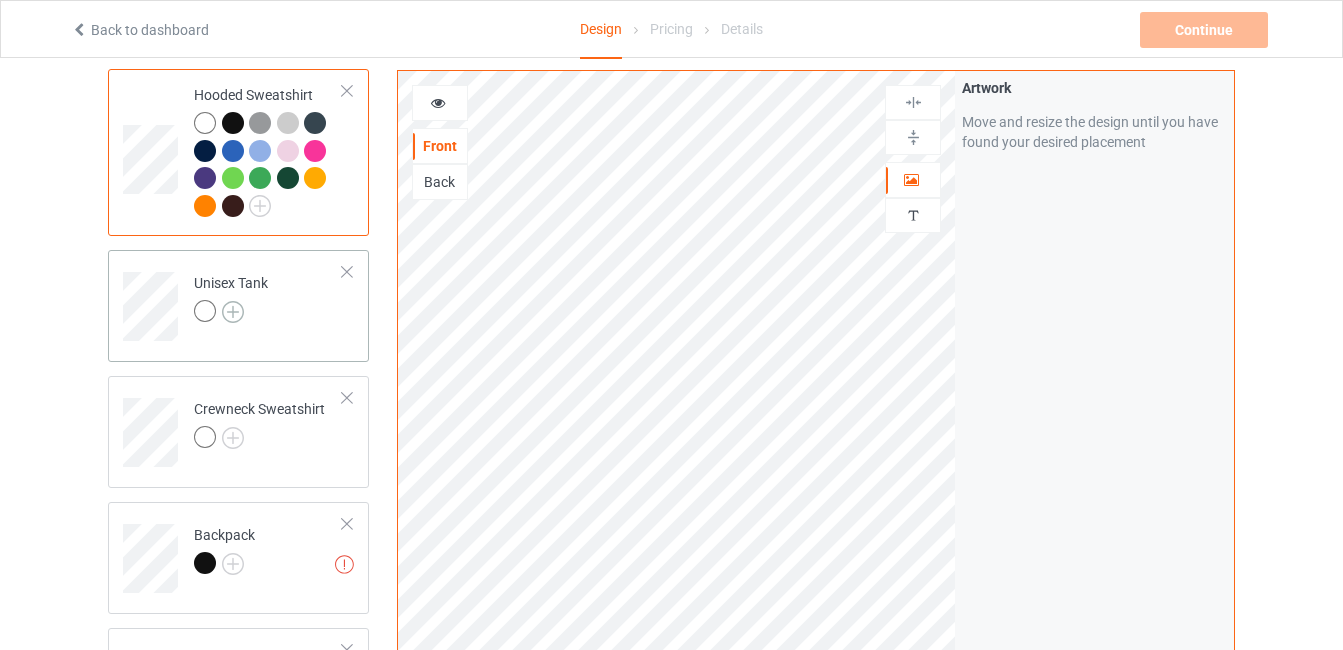 click at bounding box center [233, 312] 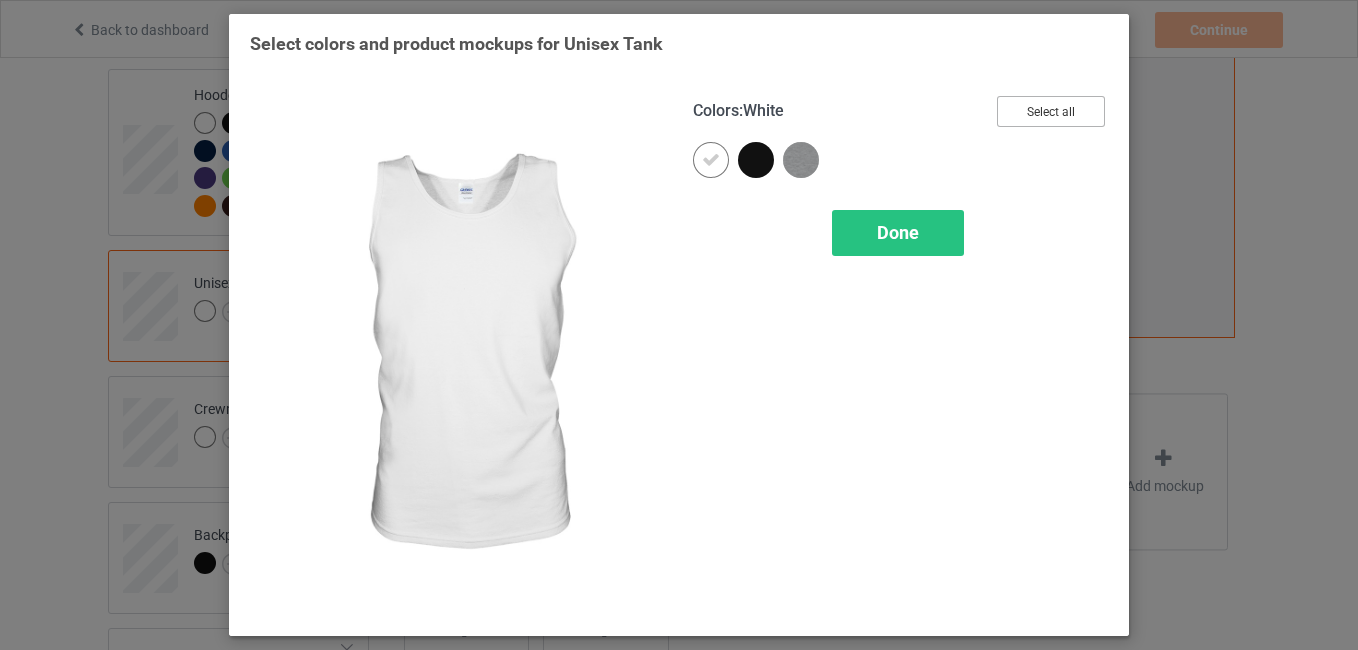 click on "Select all" at bounding box center (1051, 111) 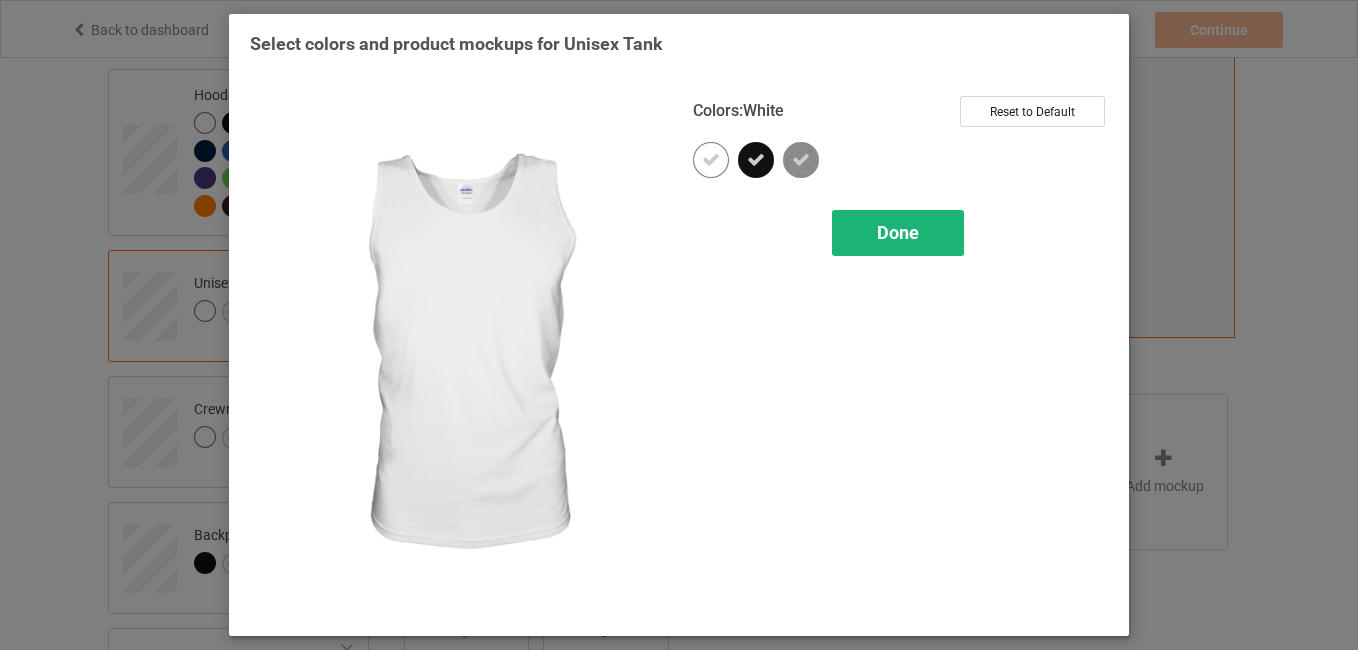 click on "Done" at bounding box center (898, 232) 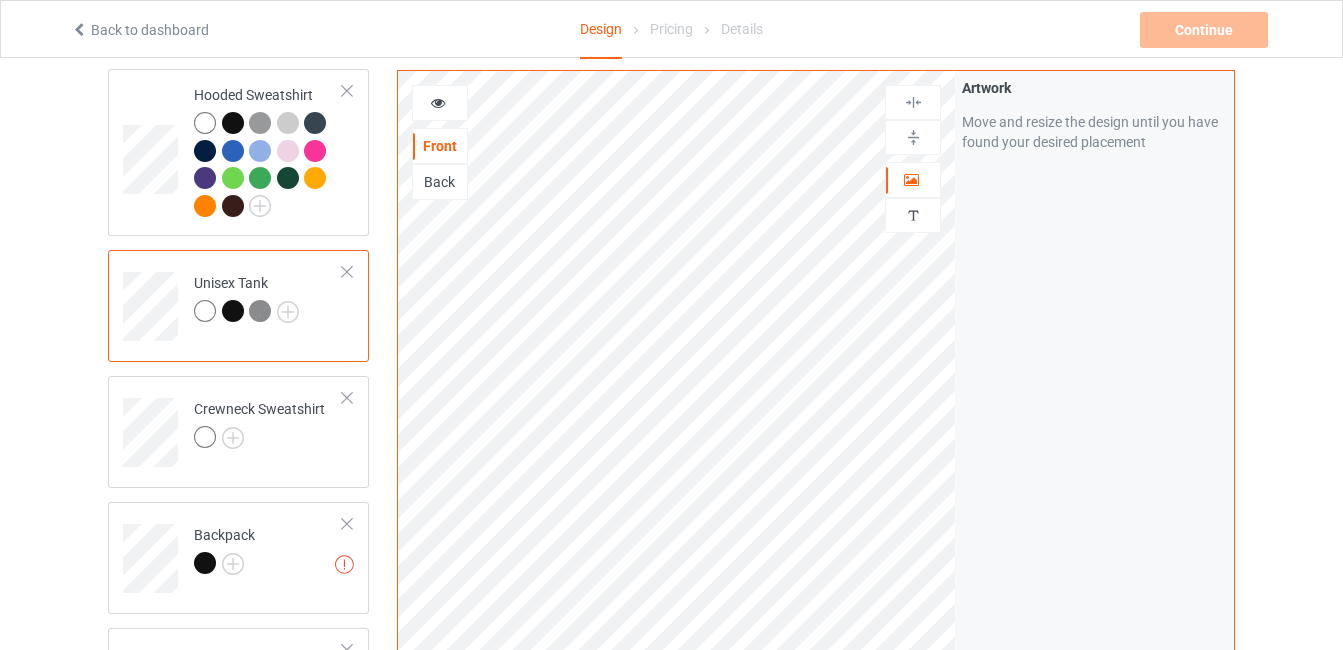 click on "Artwork Personalized text" at bounding box center [913, 162] 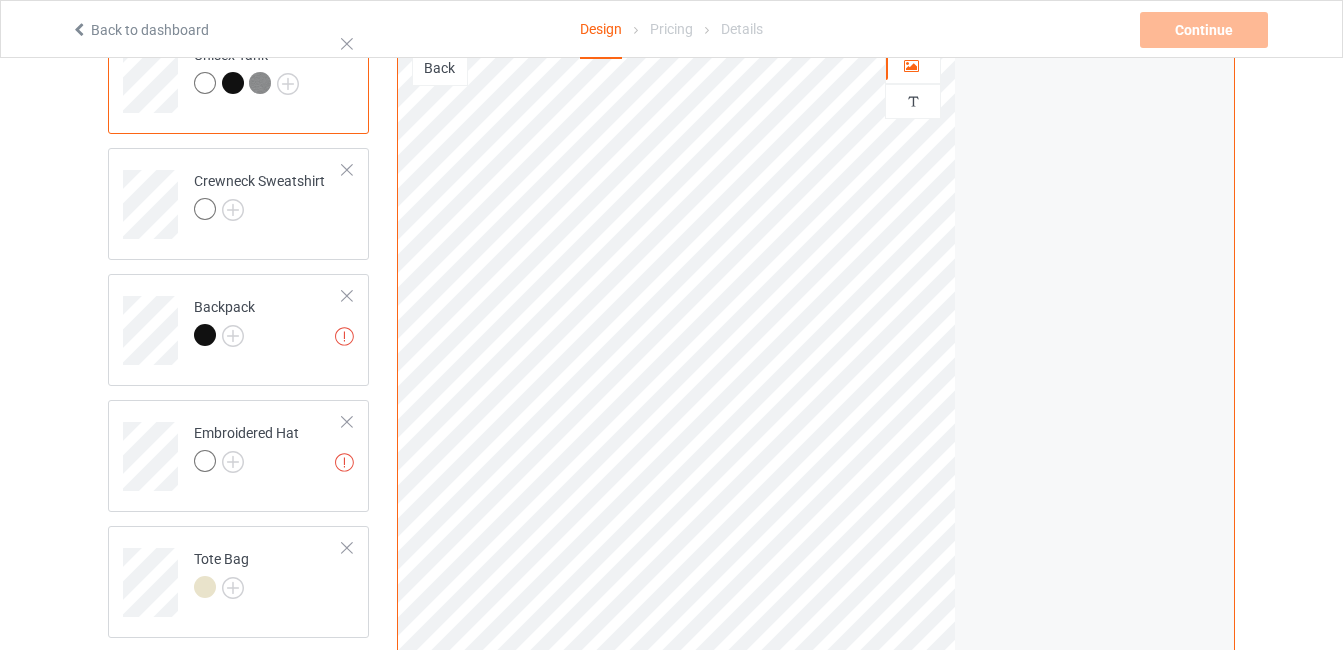 scroll, scrollTop: 755, scrollLeft: 0, axis: vertical 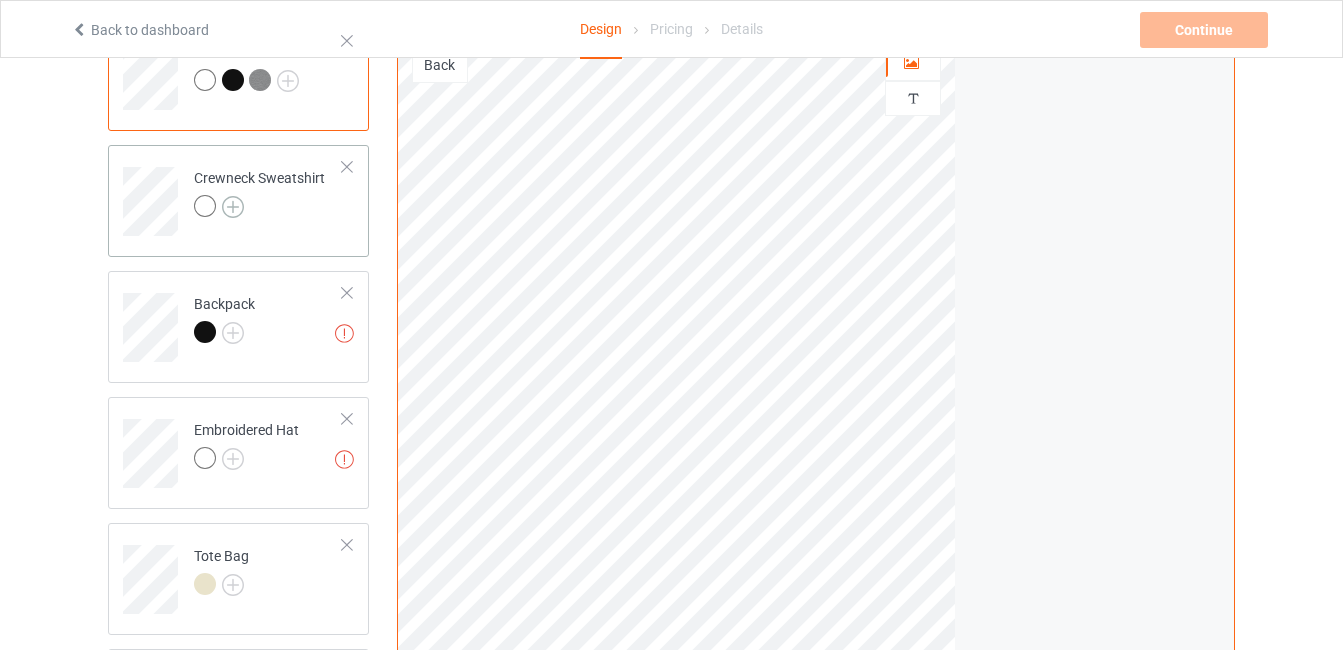 click at bounding box center [233, 207] 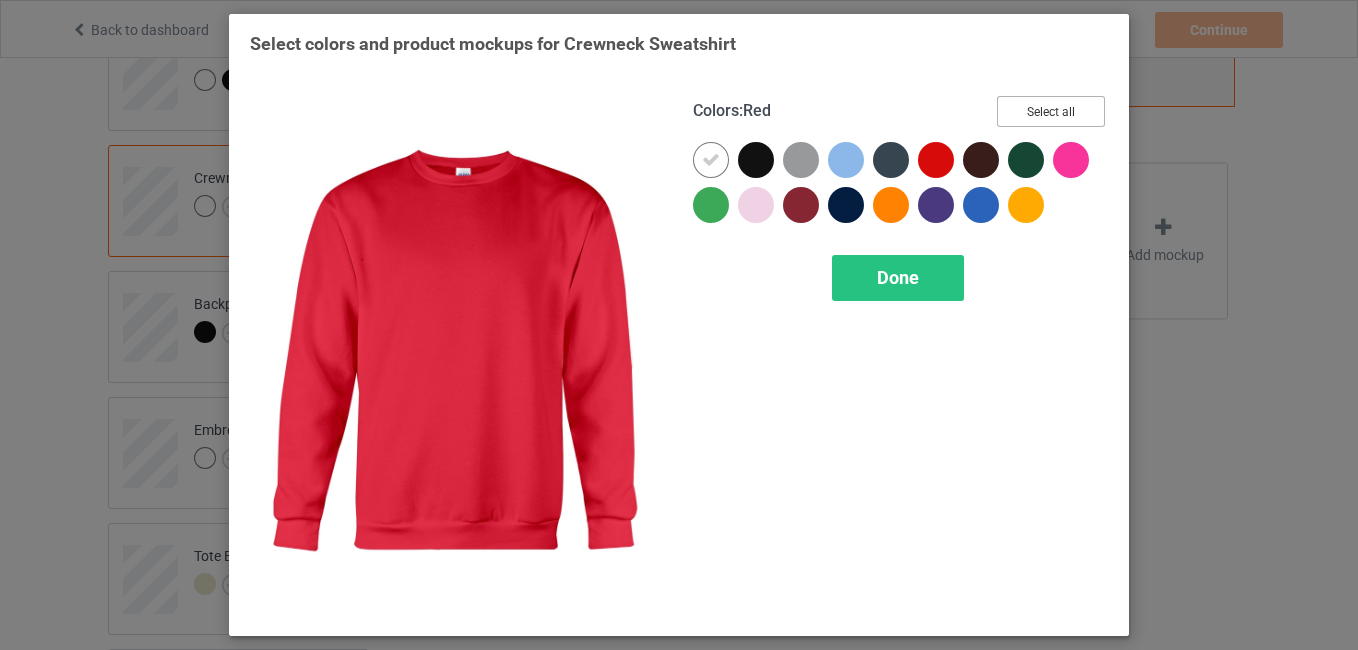 click on "Select all" at bounding box center (1051, 111) 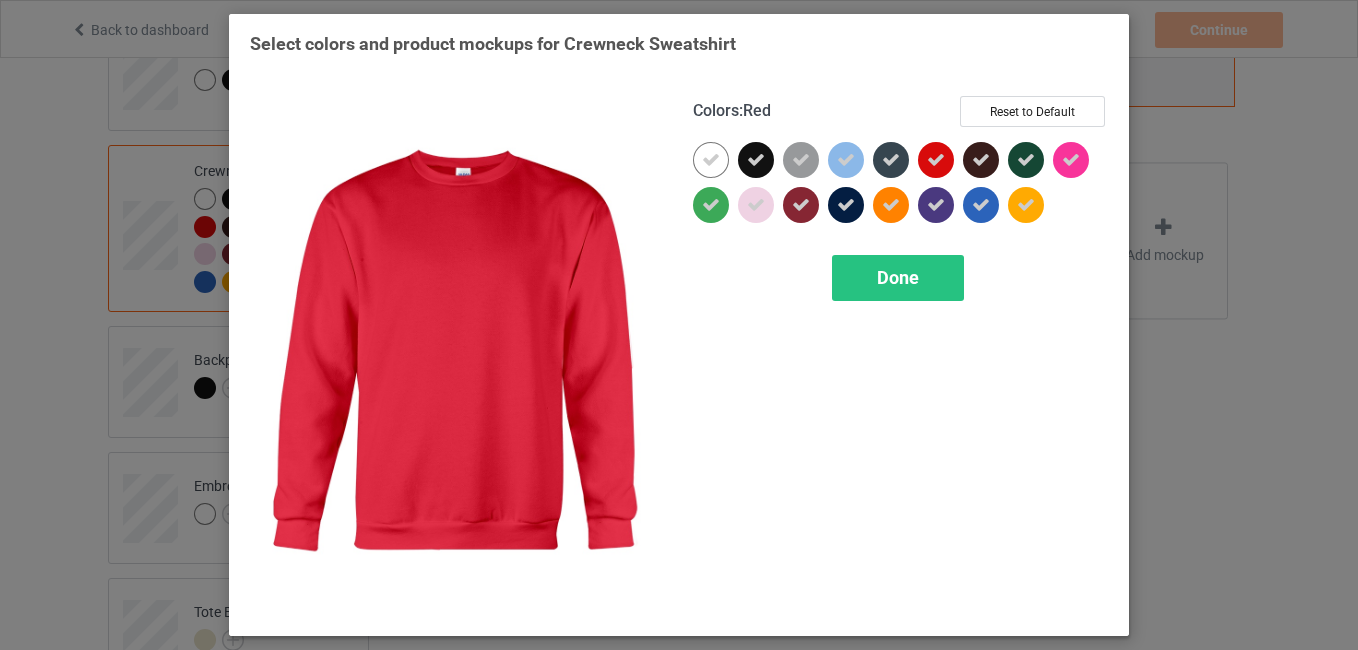 click at bounding box center [936, 160] 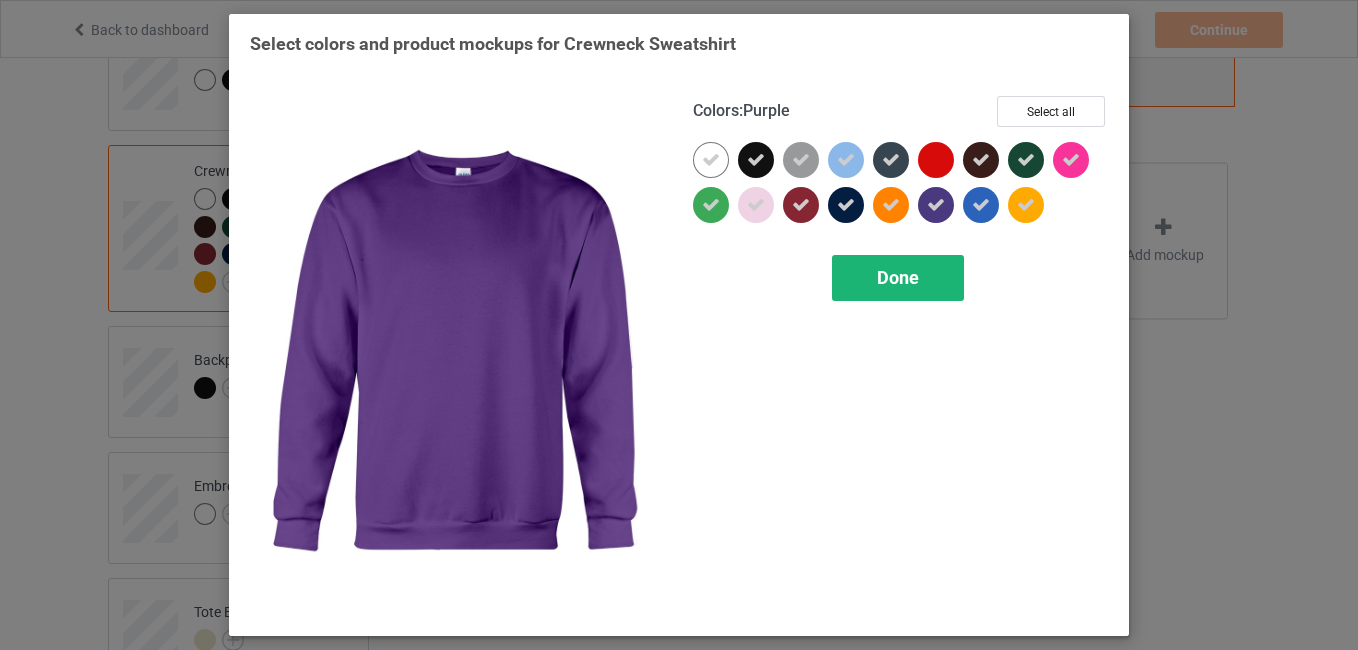 click on "Done" at bounding box center (898, 277) 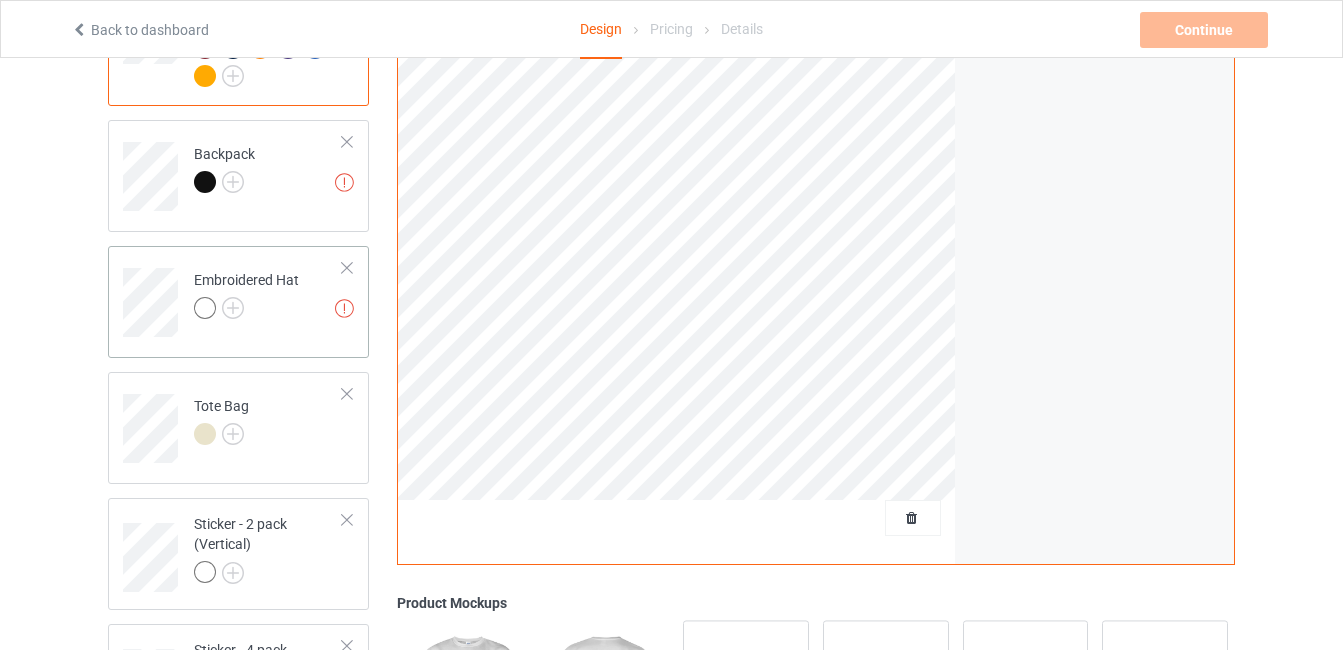 scroll, scrollTop: 962, scrollLeft: 0, axis: vertical 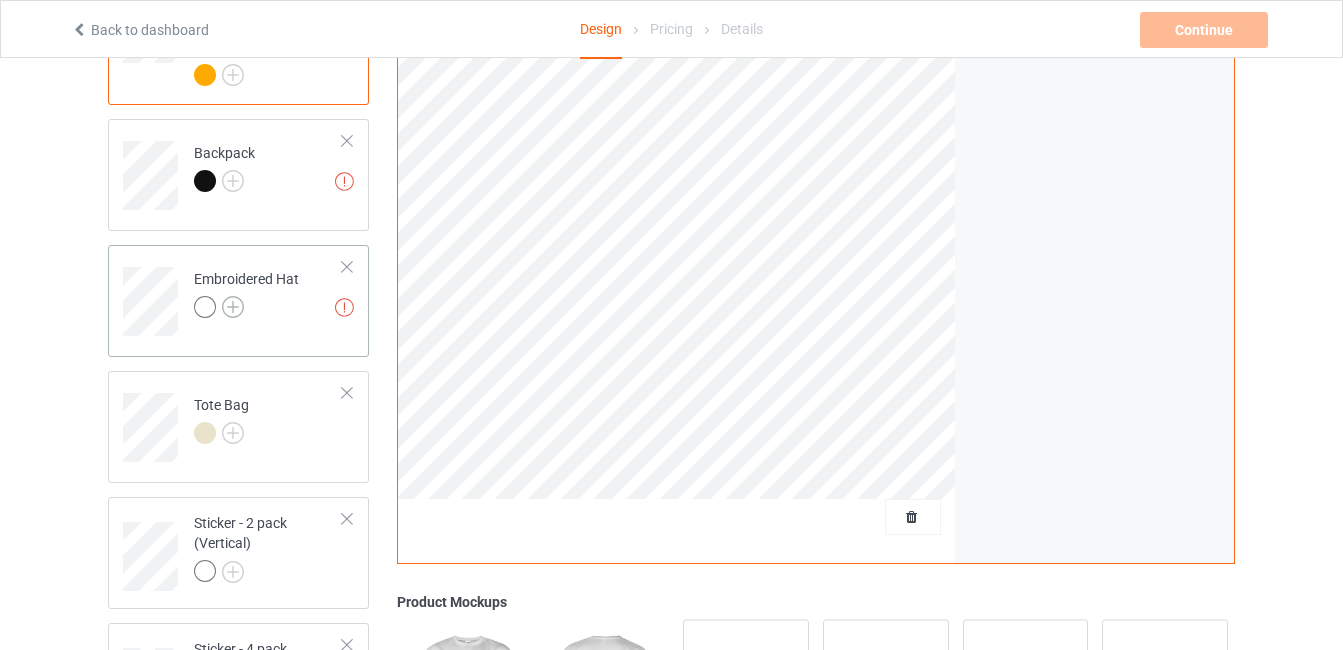 click at bounding box center [233, 307] 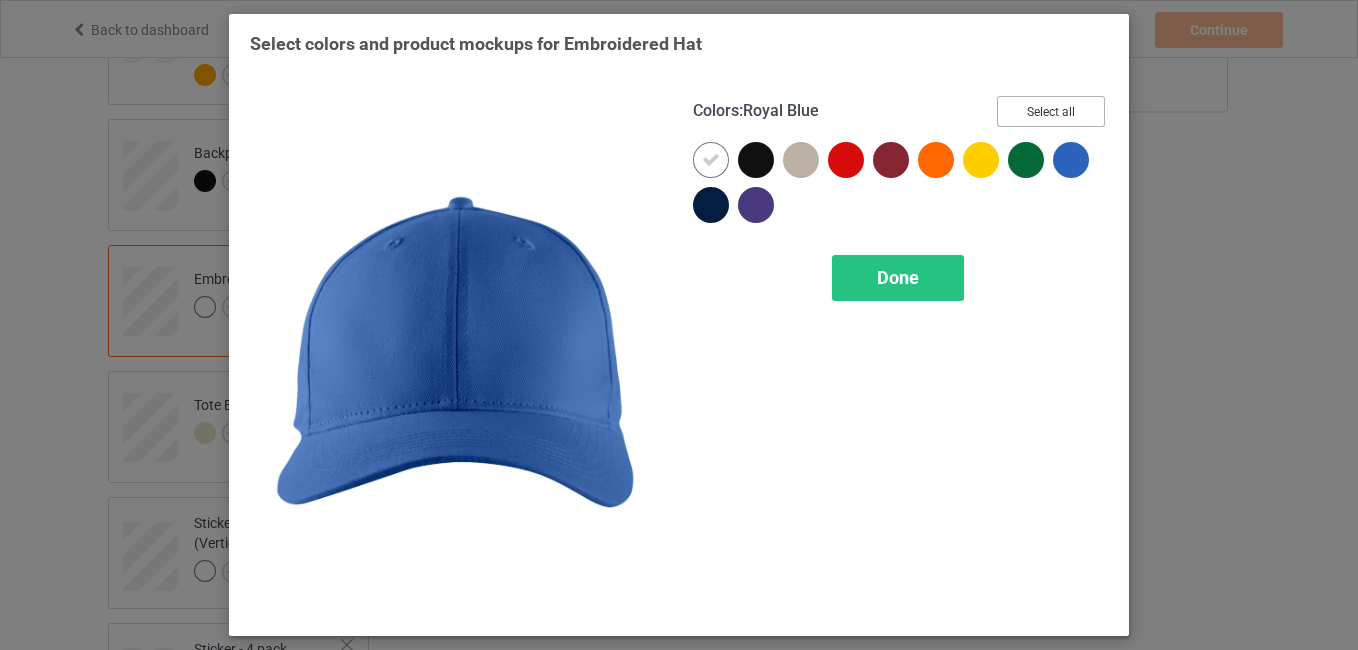 click on "Select all" at bounding box center (1051, 111) 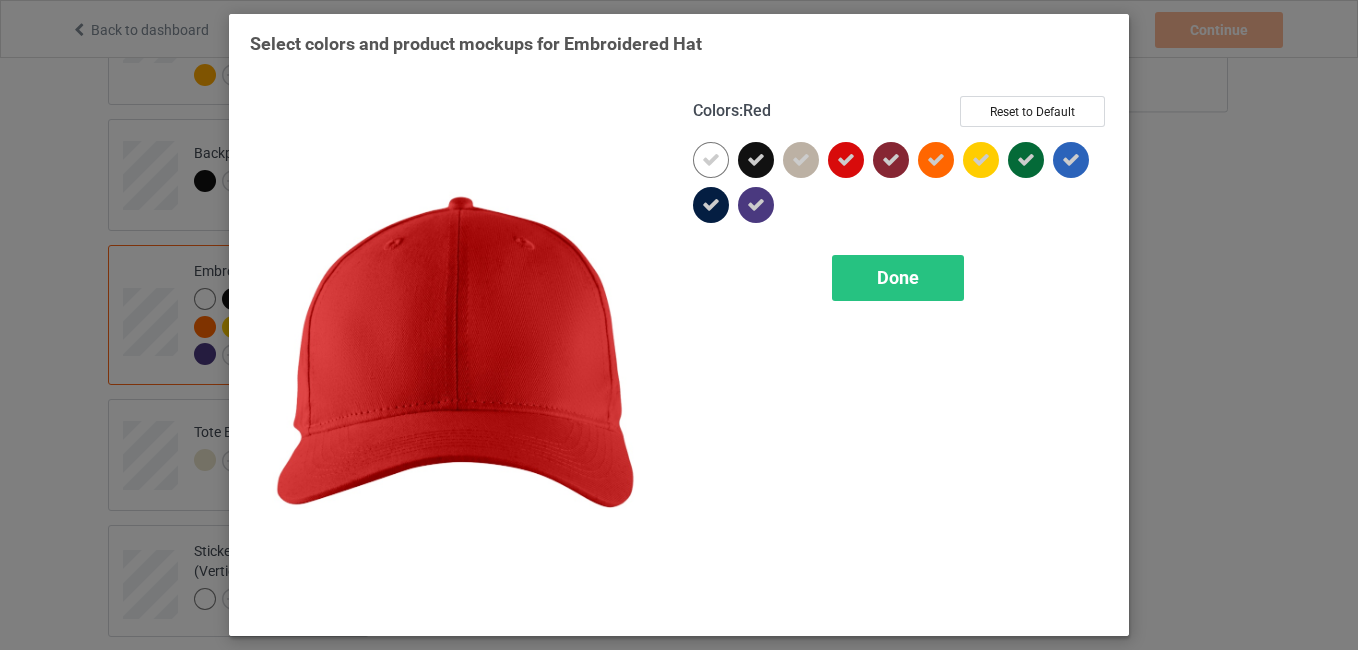 click at bounding box center (846, 160) 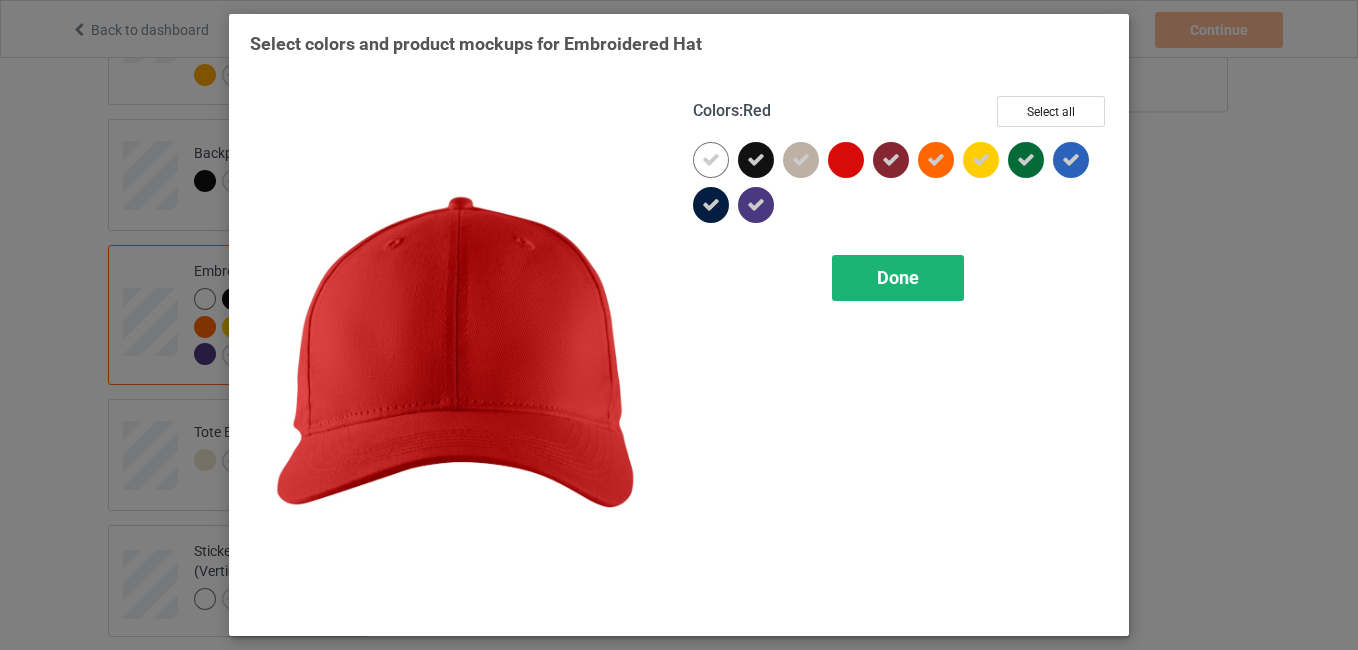 click on "Done" at bounding box center [898, 277] 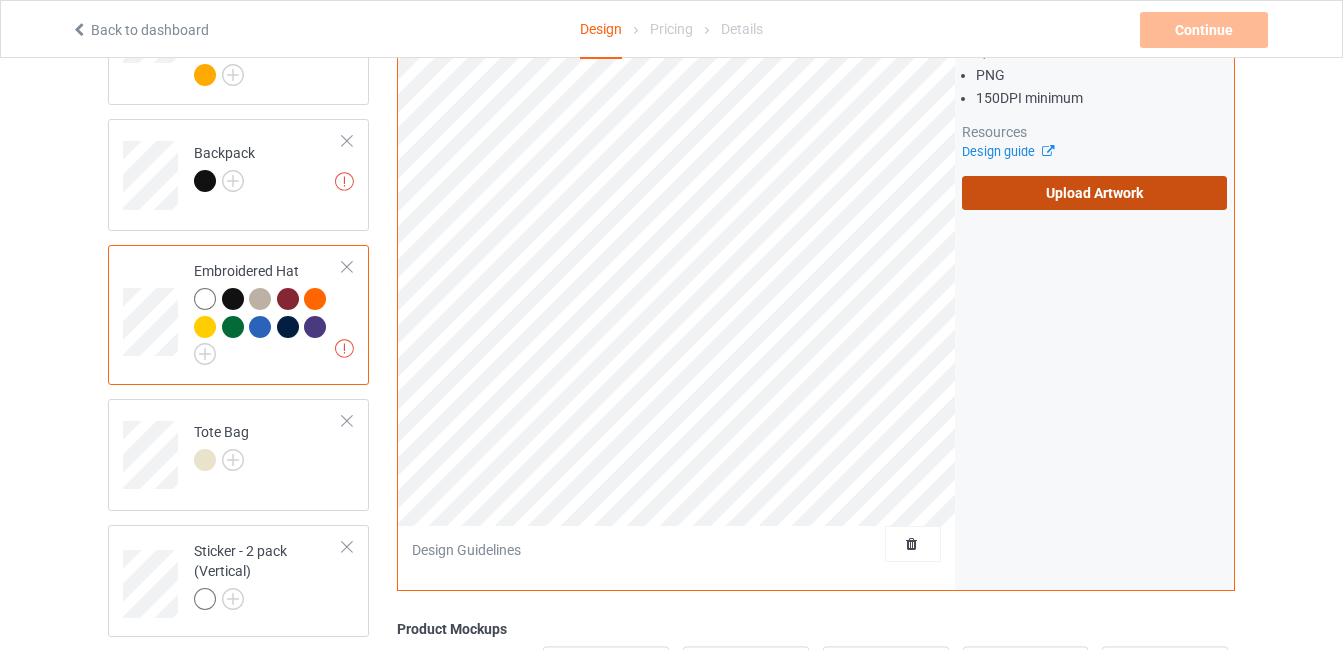 click on "Upload Artwork" at bounding box center [1094, 193] 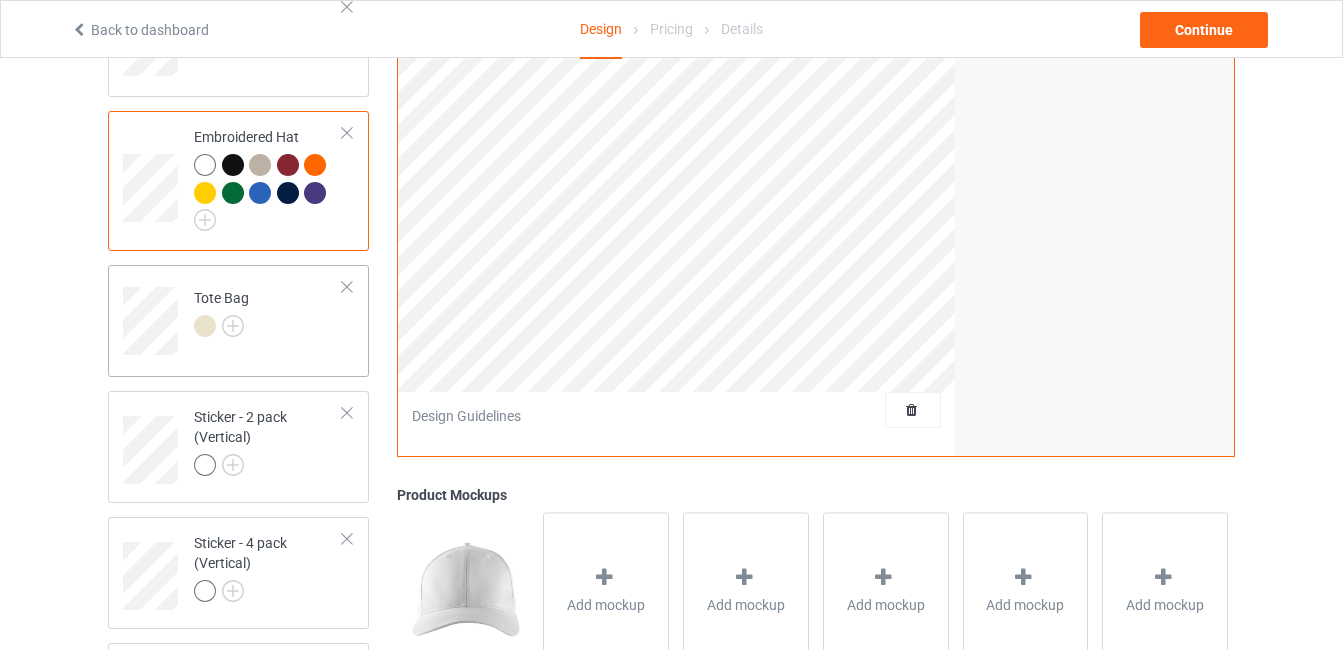 scroll, scrollTop: 1138, scrollLeft: 0, axis: vertical 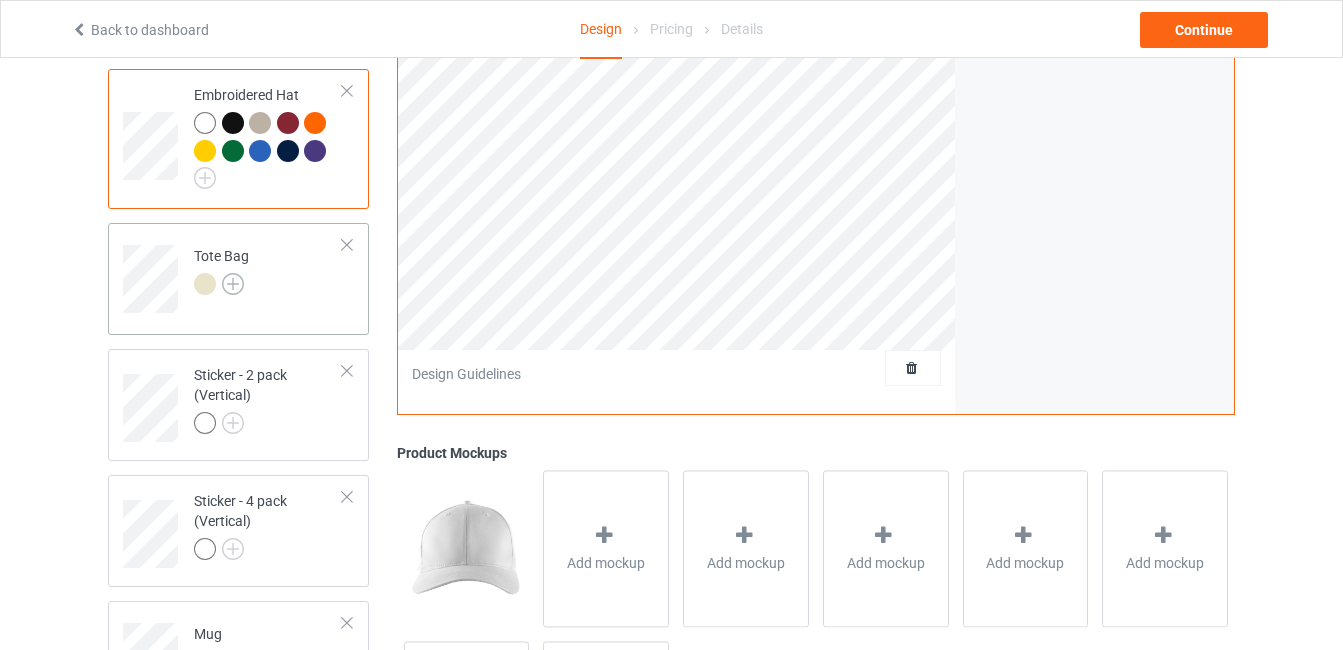 click at bounding box center (233, 284) 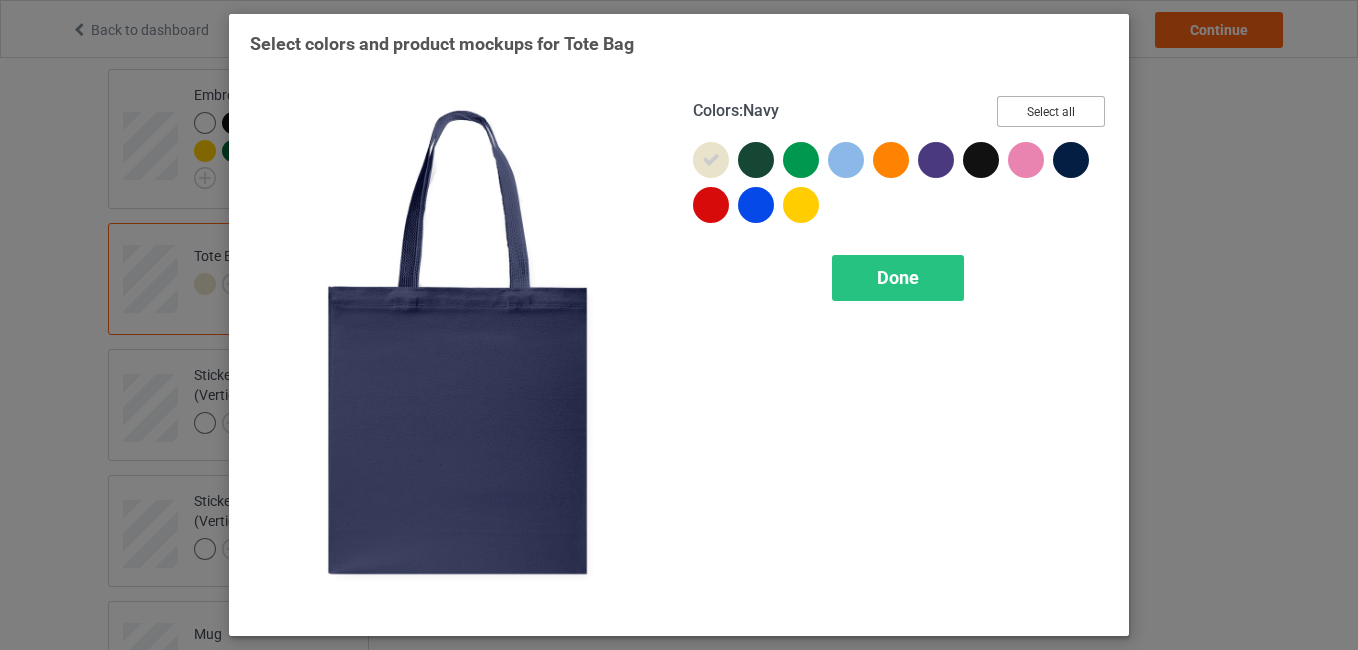click on "Select all" at bounding box center (1051, 111) 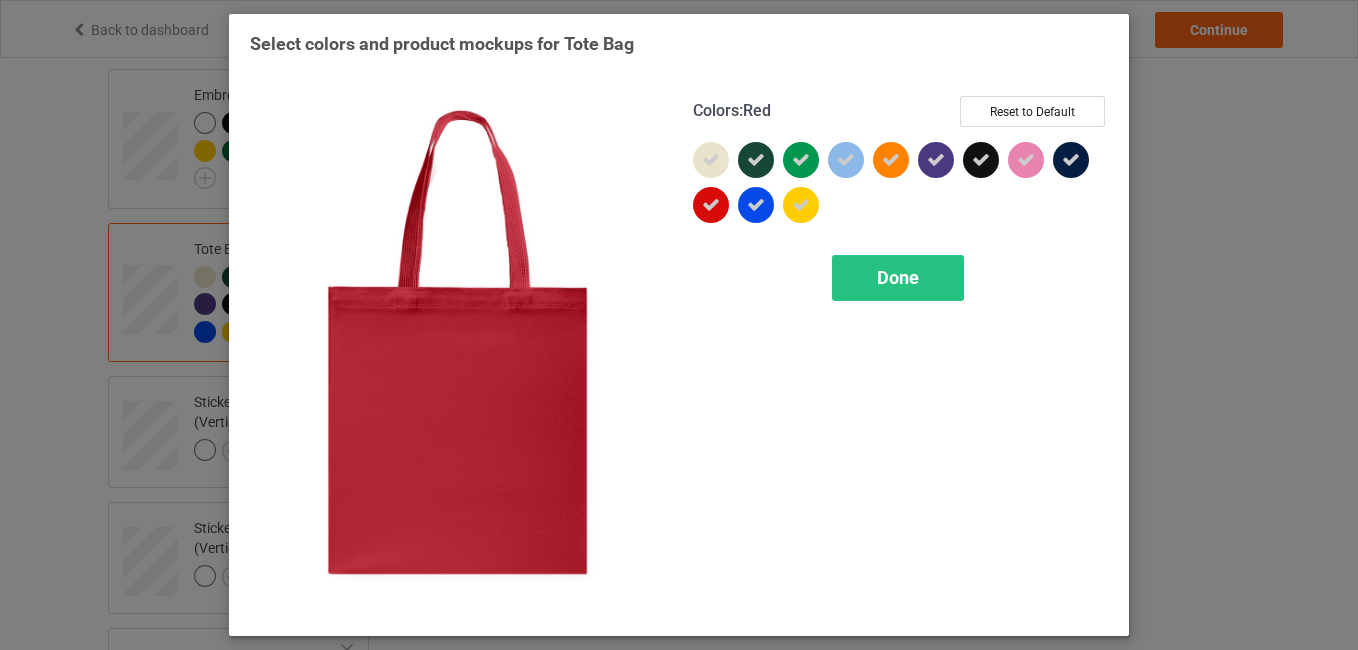 click at bounding box center [711, 205] 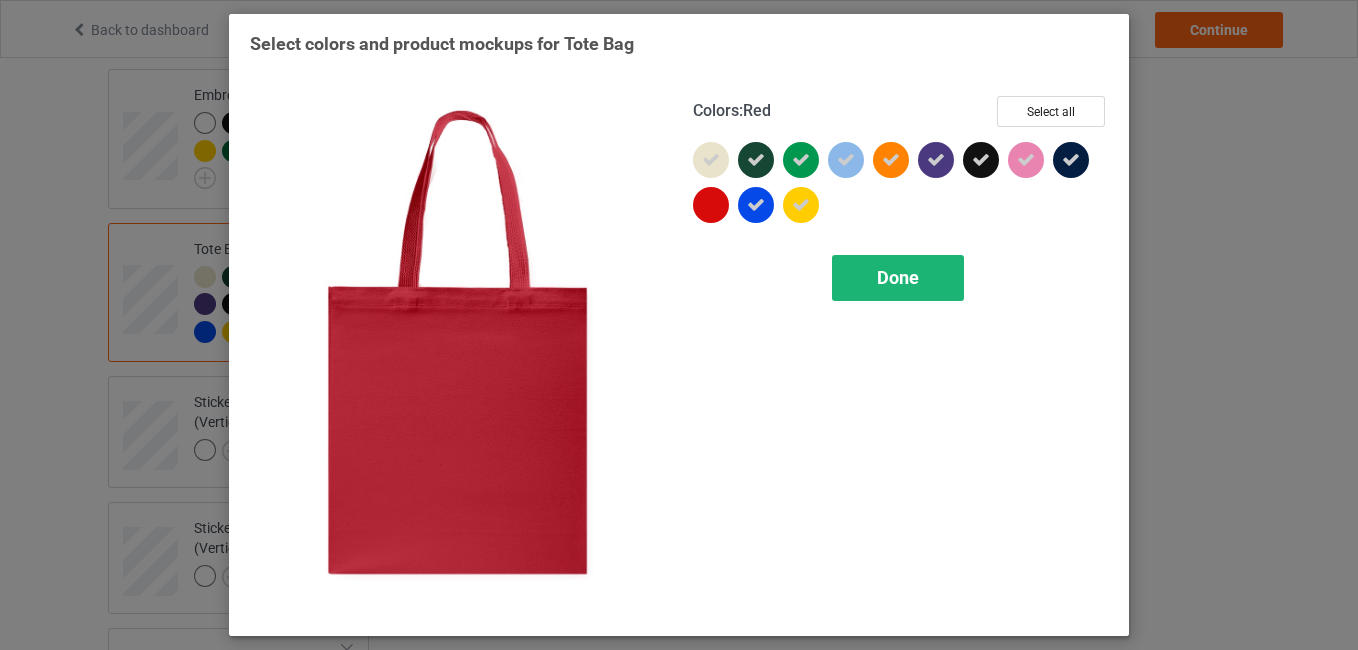 click on "Done" at bounding box center (898, 278) 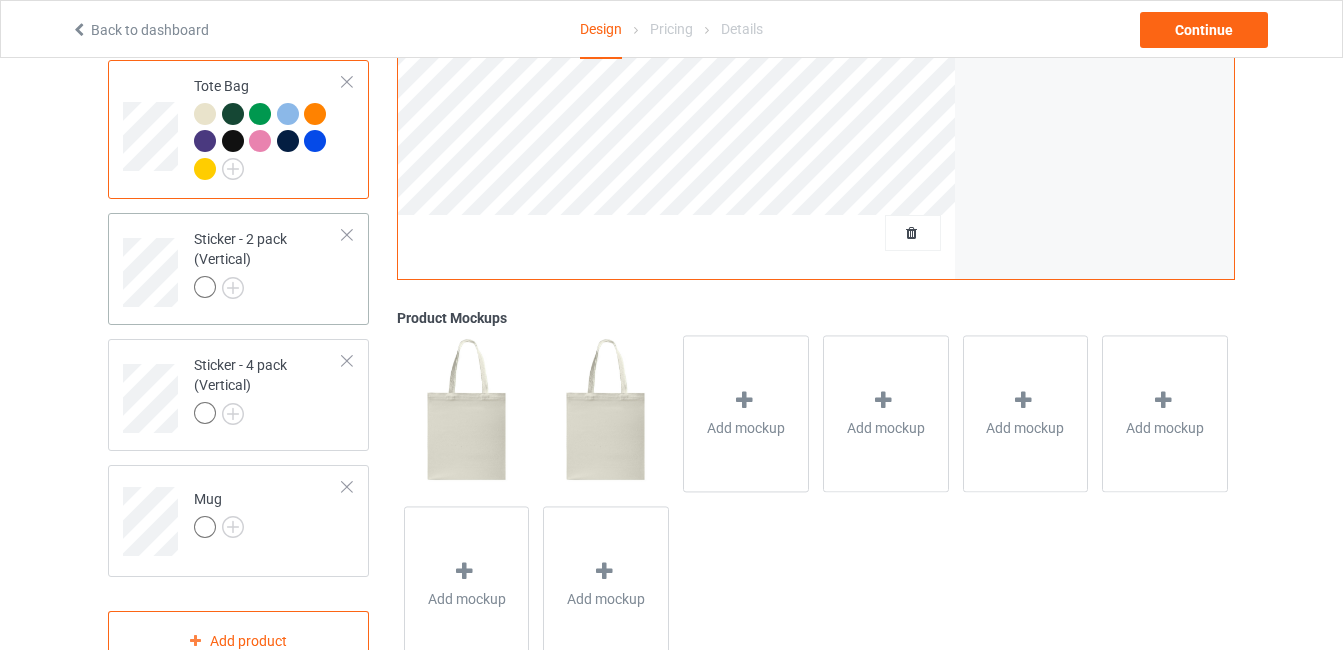 scroll, scrollTop: 1370, scrollLeft: 0, axis: vertical 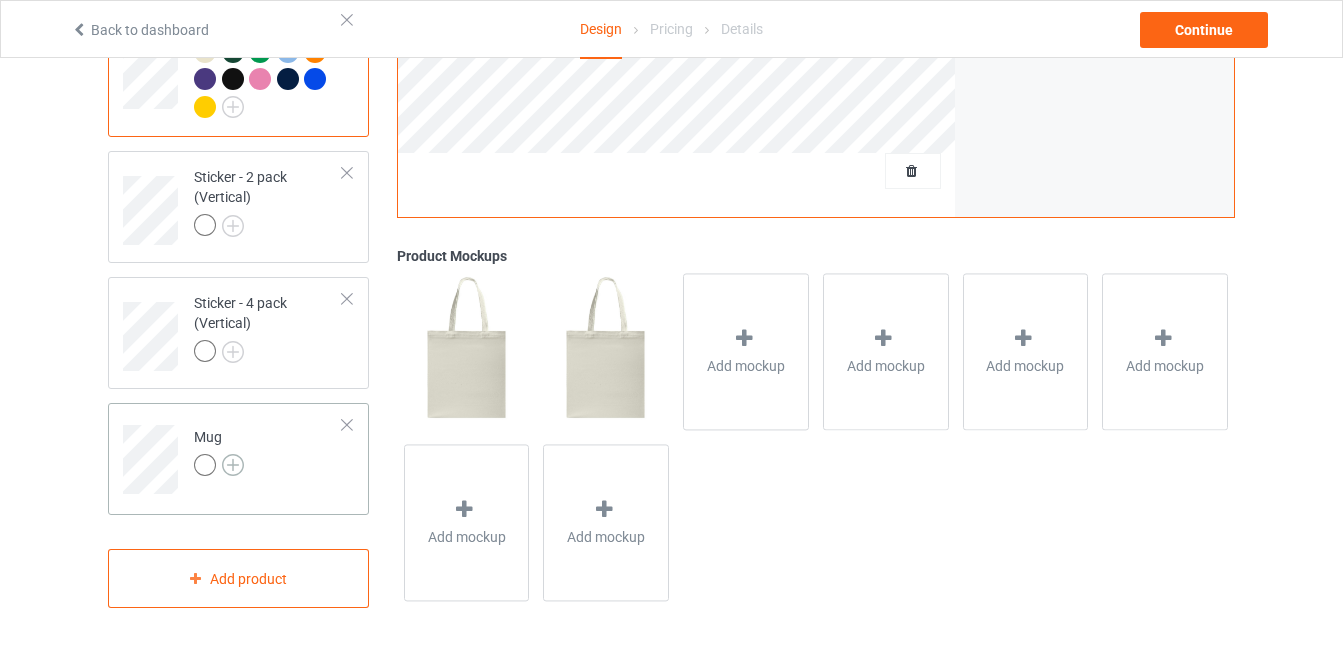 click at bounding box center [233, 465] 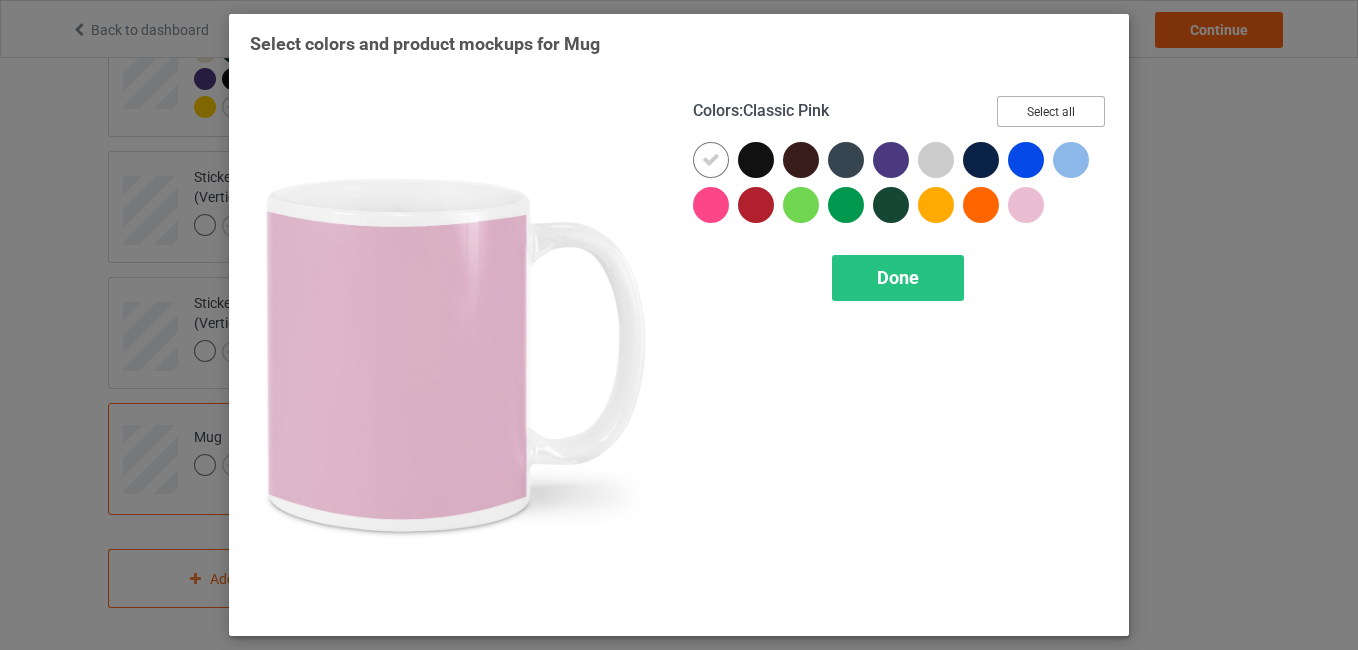 click on "Select all" at bounding box center (1051, 111) 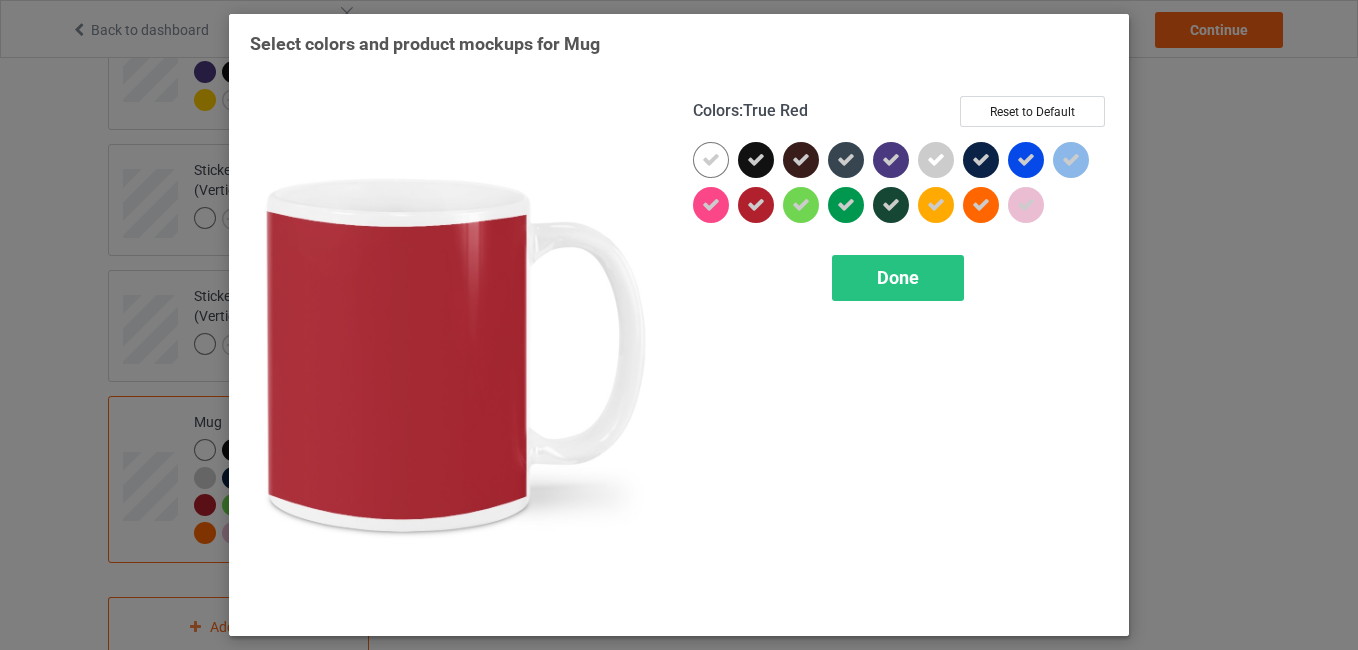 click at bounding box center [756, 205] 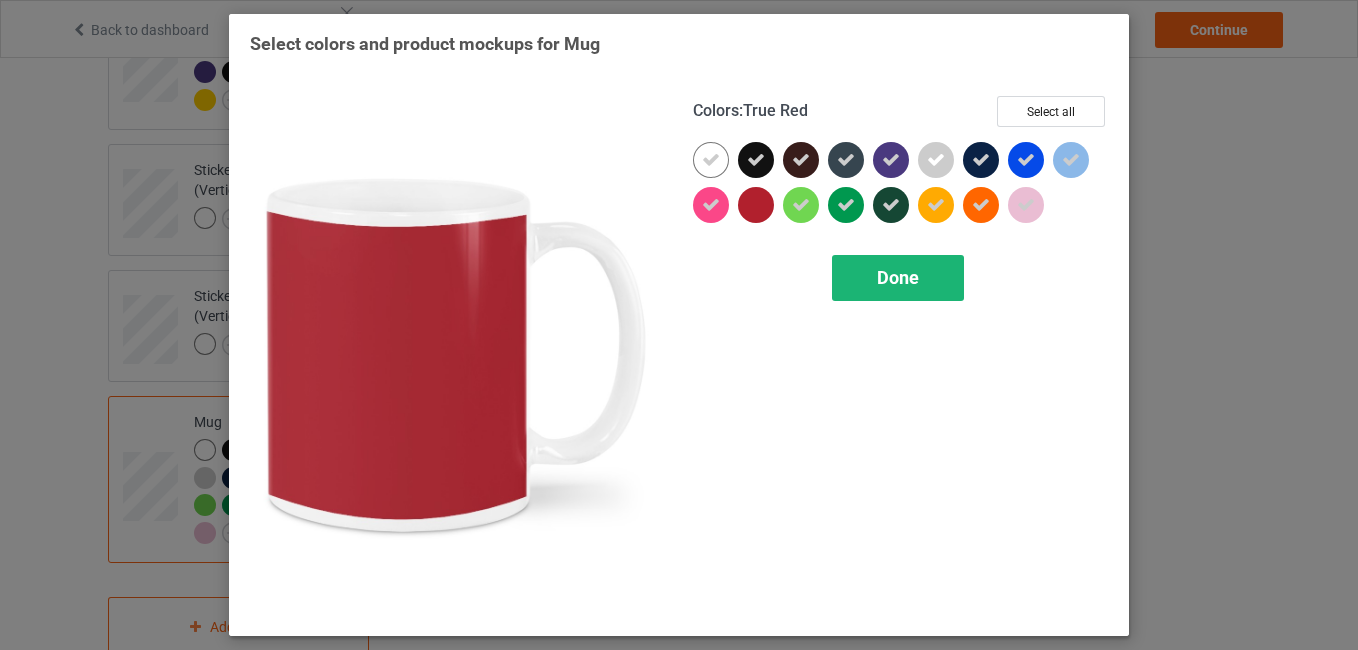 click on "Done" at bounding box center [898, 277] 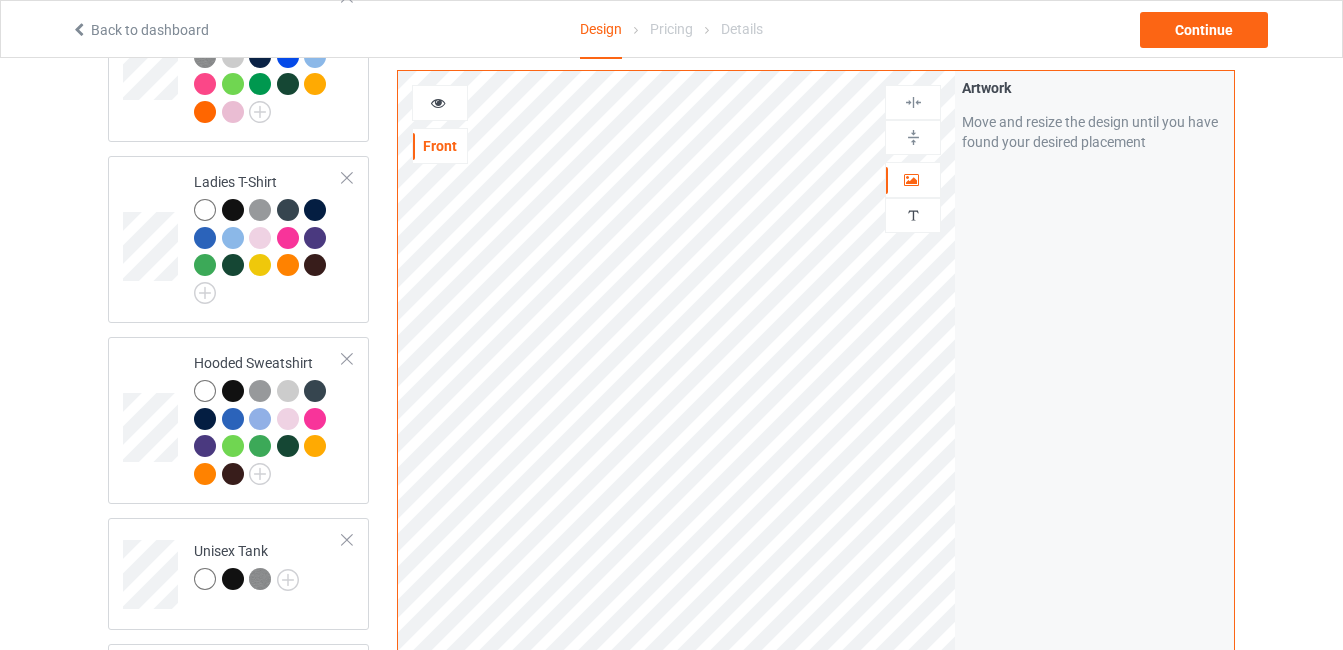 scroll, scrollTop: 0, scrollLeft: 0, axis: both 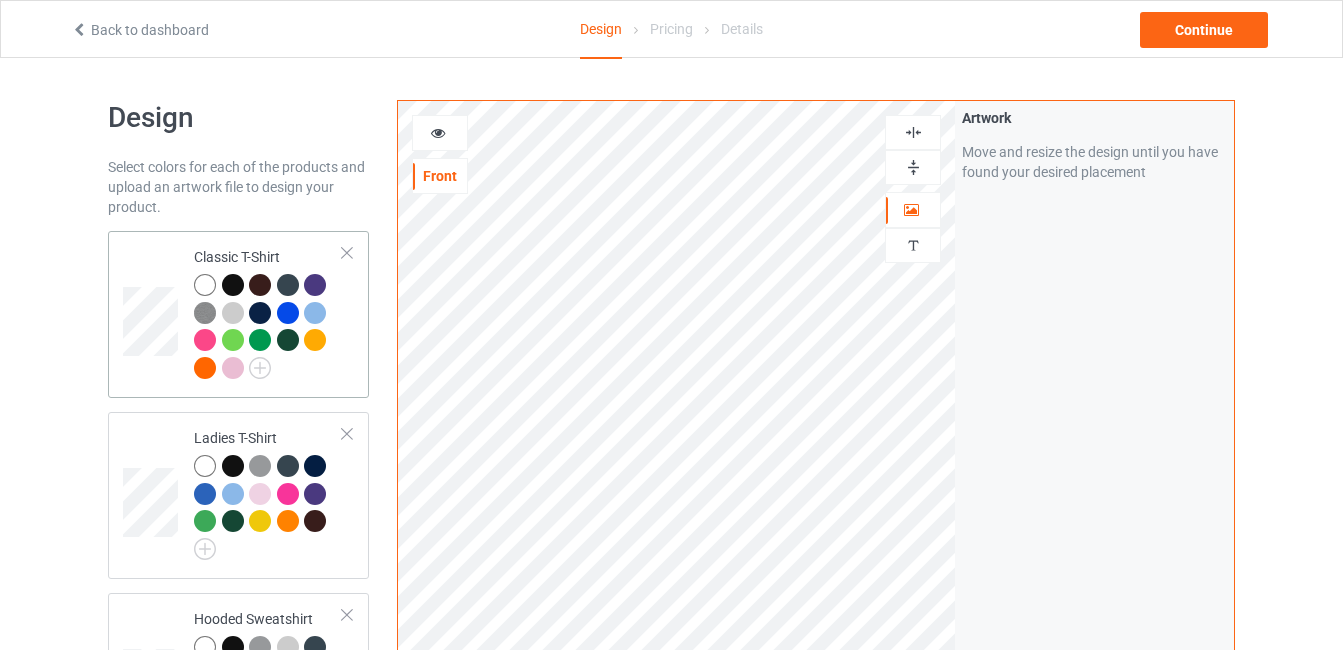 click at bounding box center (153, 314) 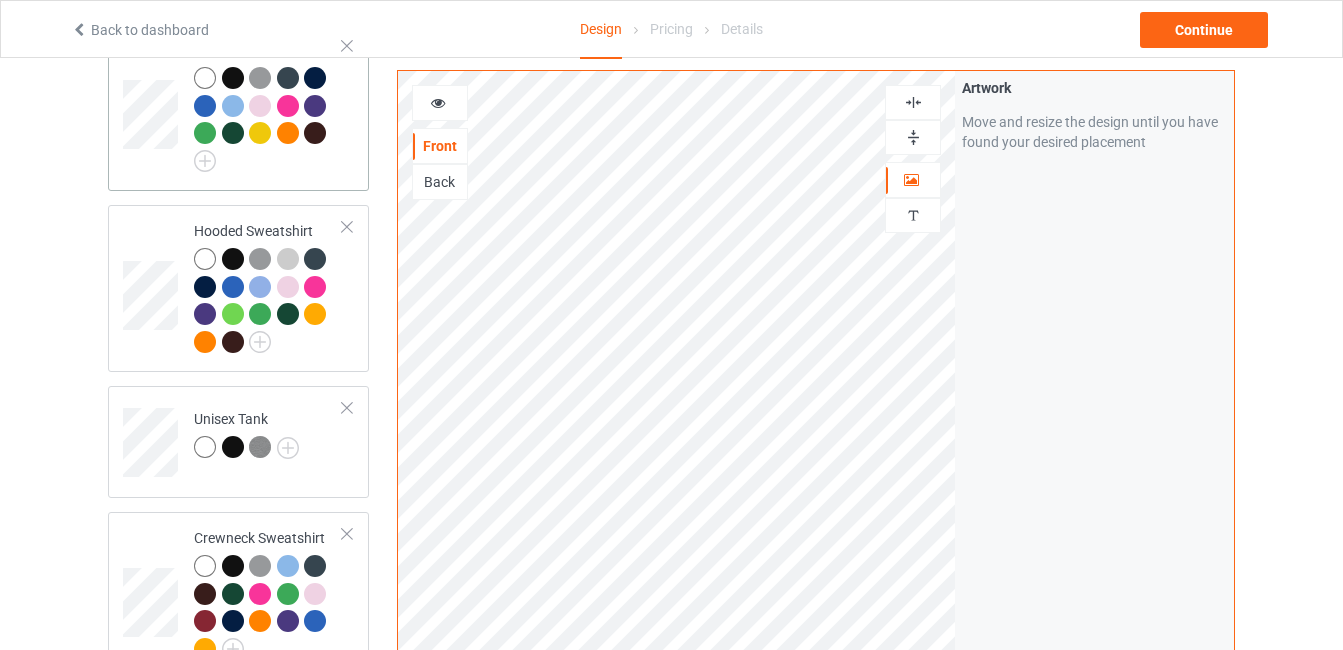 scroll, scrollTop: 389, scrollLeft: 0, axis: vertical 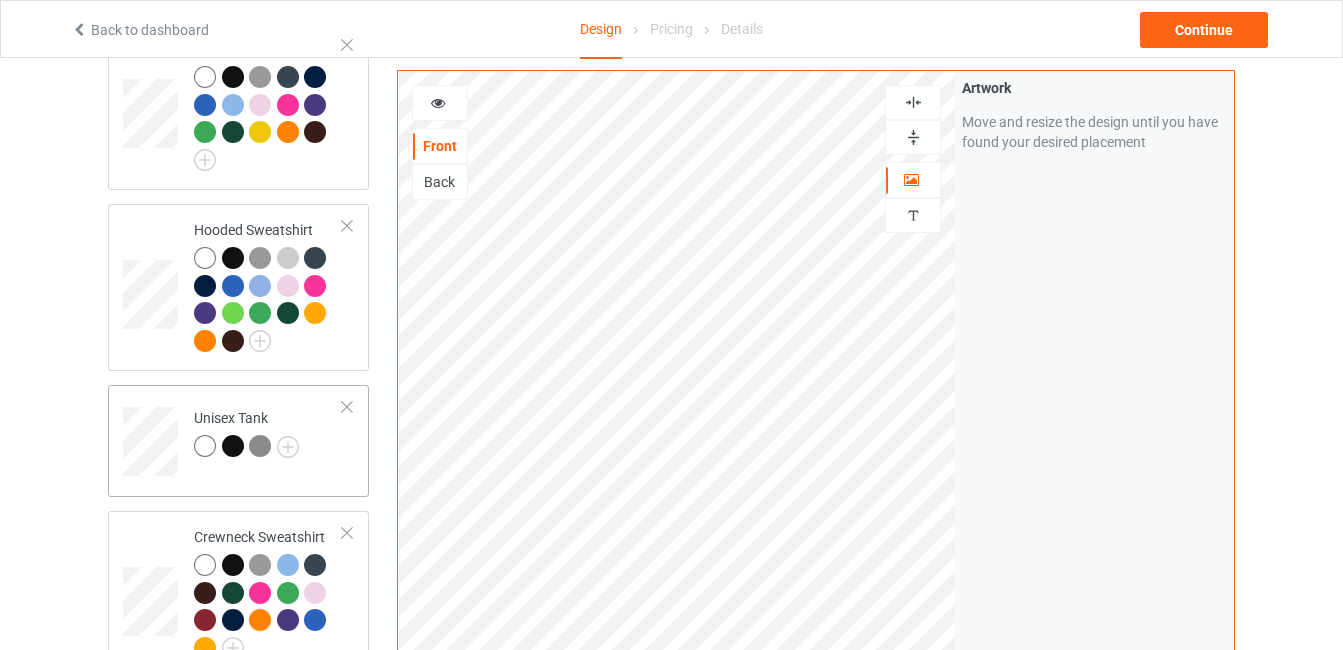 click on "Unisex Tank" at bounding box center (268, 434) 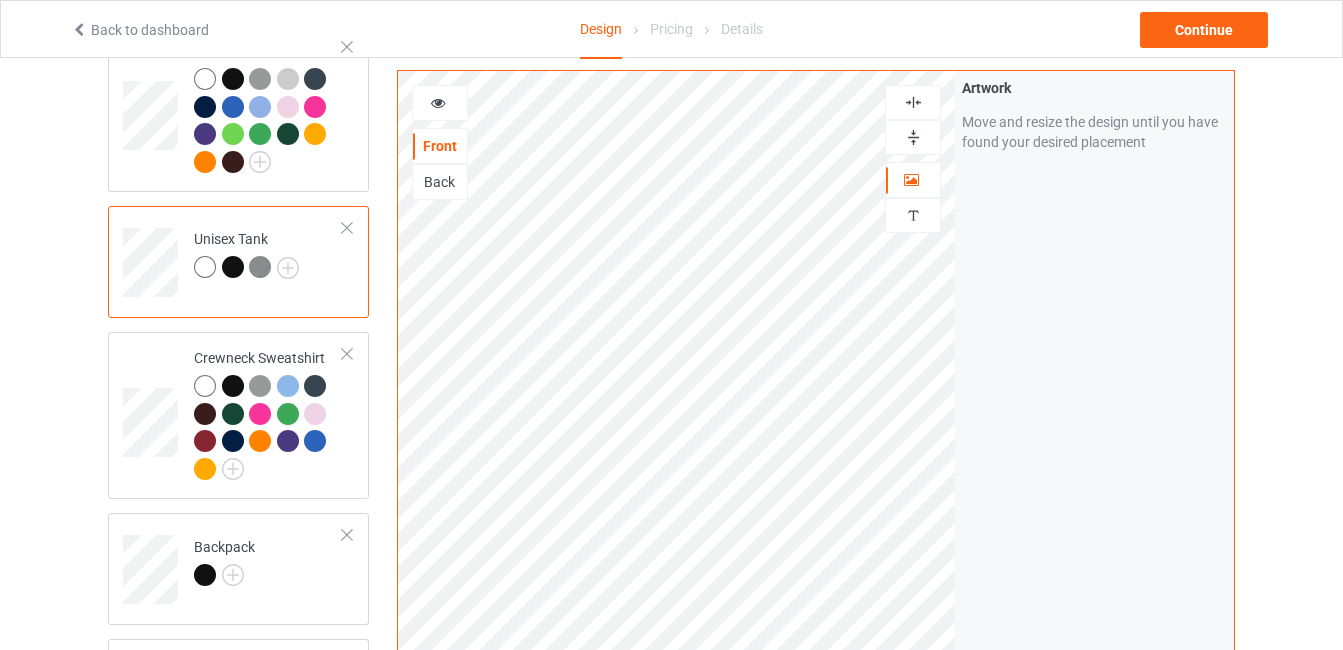 scroll, scrollTop: 560, scrollLeft: 0, axis: vertical 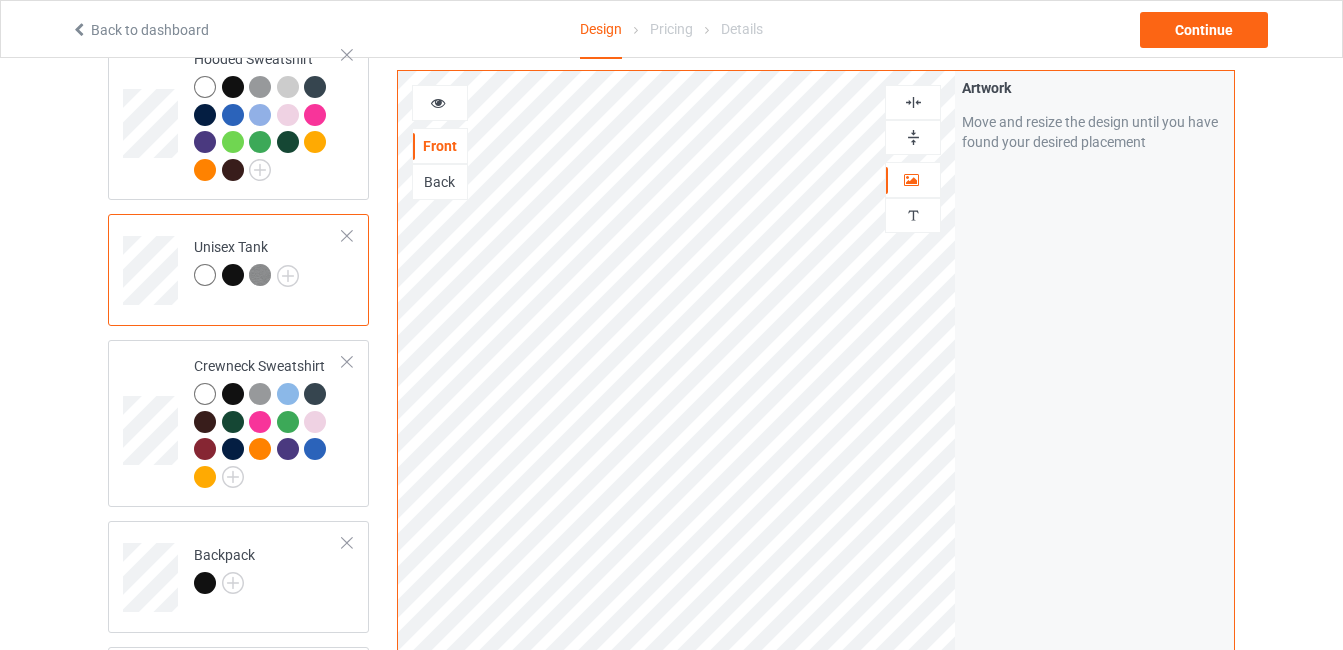click at bounding box center [233, 275] 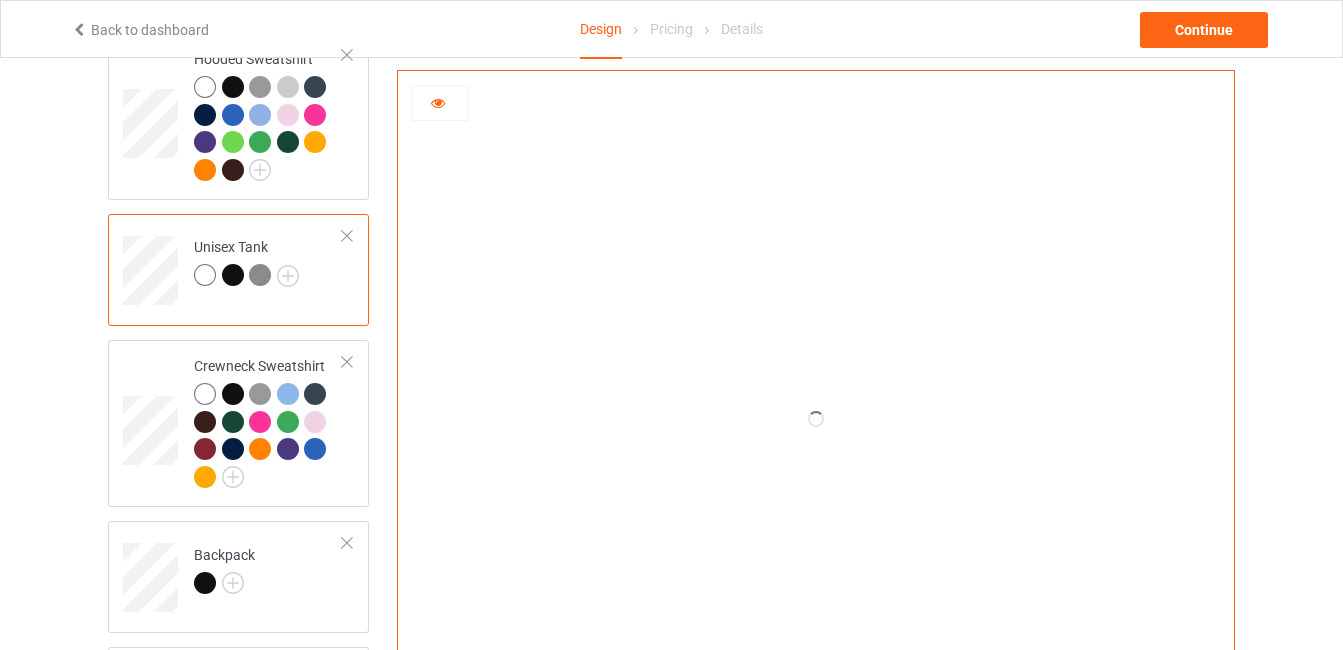 click at bounding box center [438, 100] 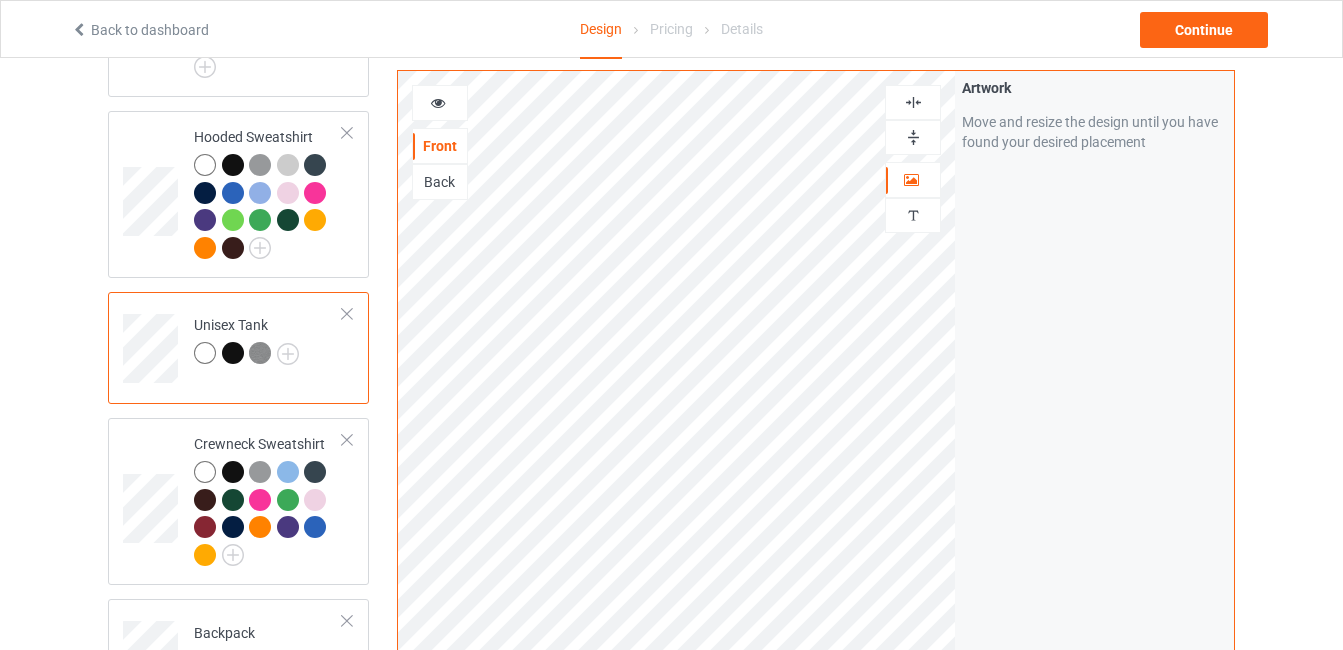 scroll, scrollTop: 437, scrollLeft: 0, axis: vertical 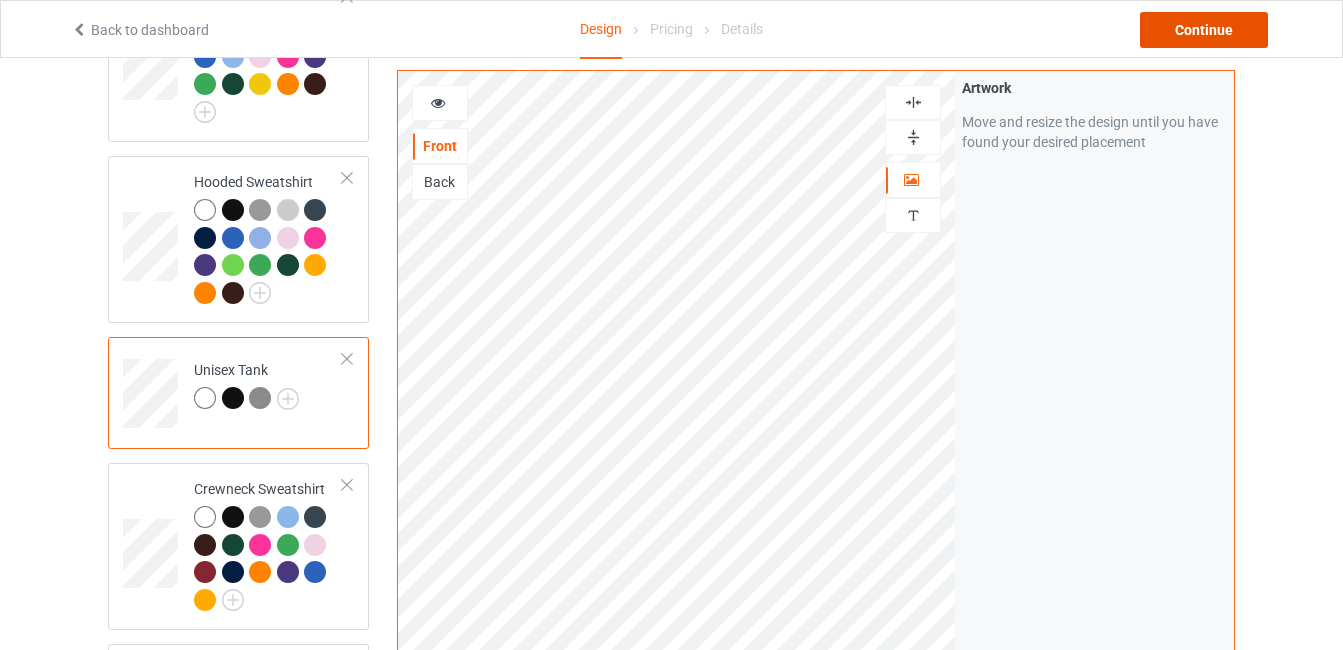 click on "Continue" at bounding box center [1204, 30] 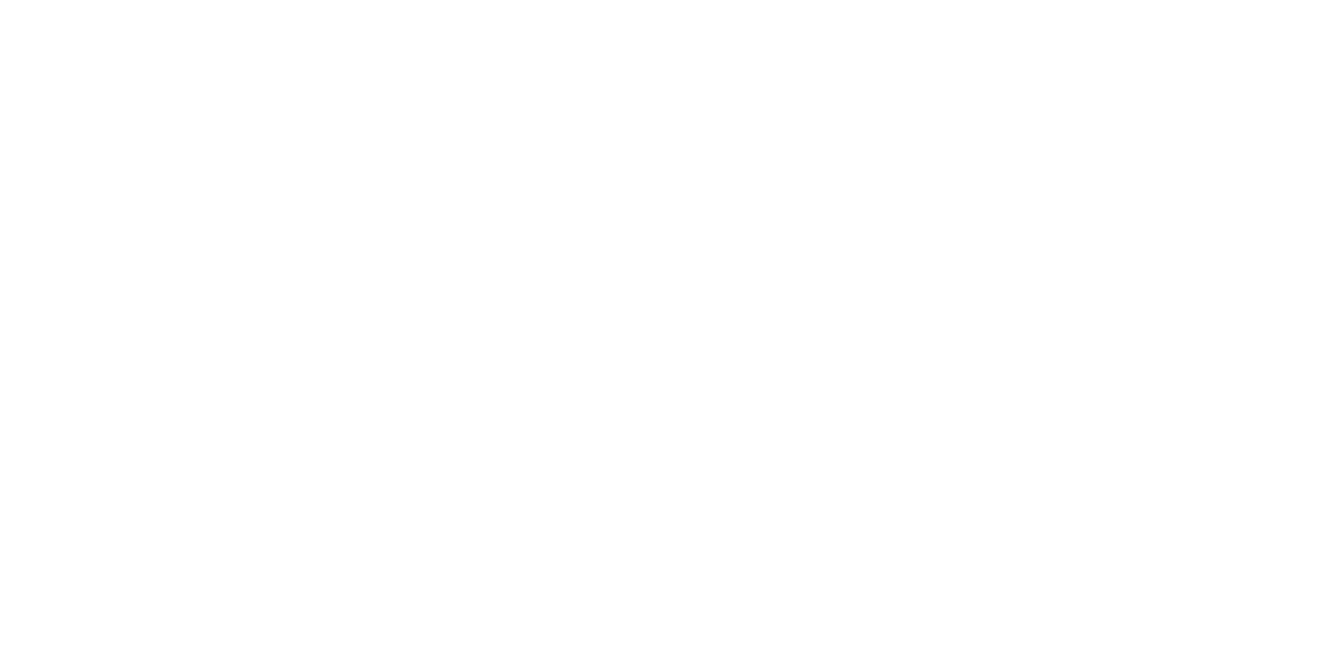 scroll, scrollTop: 0, scrollLeft: 0, axis: both 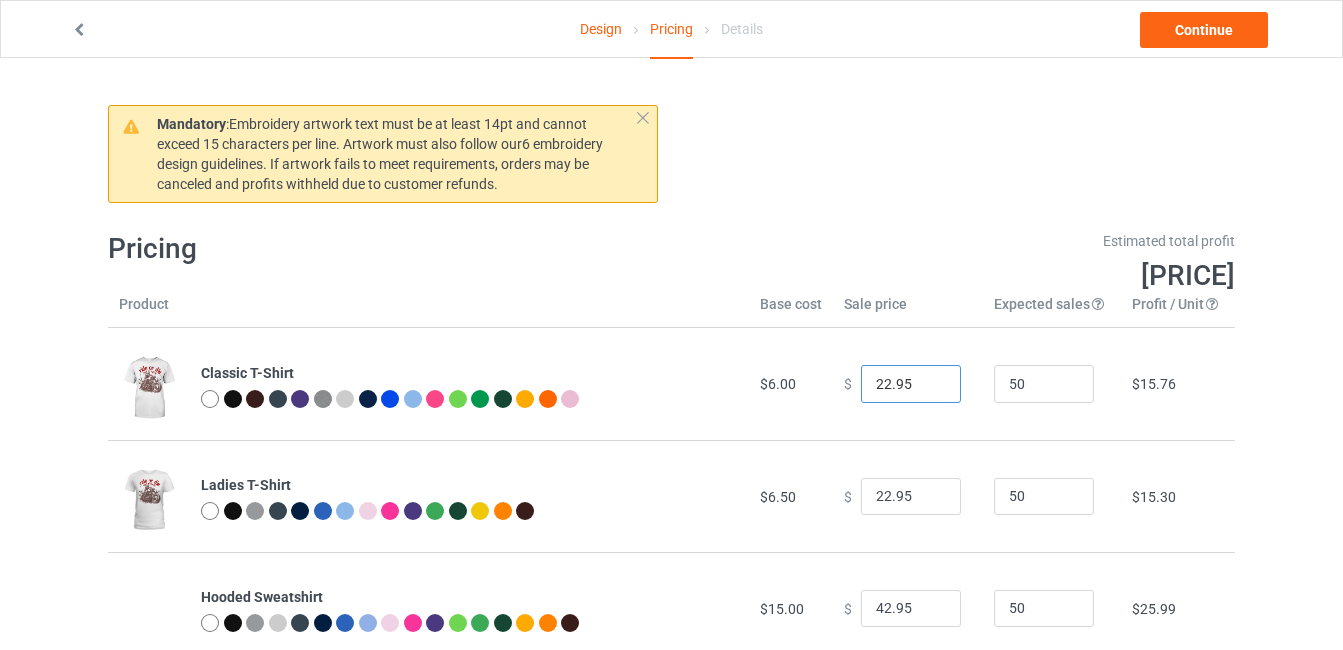drag, startPoint x: 880, startPoint y: 382, endPoint x: 805, endPoint y: 397, distance: 76.48529 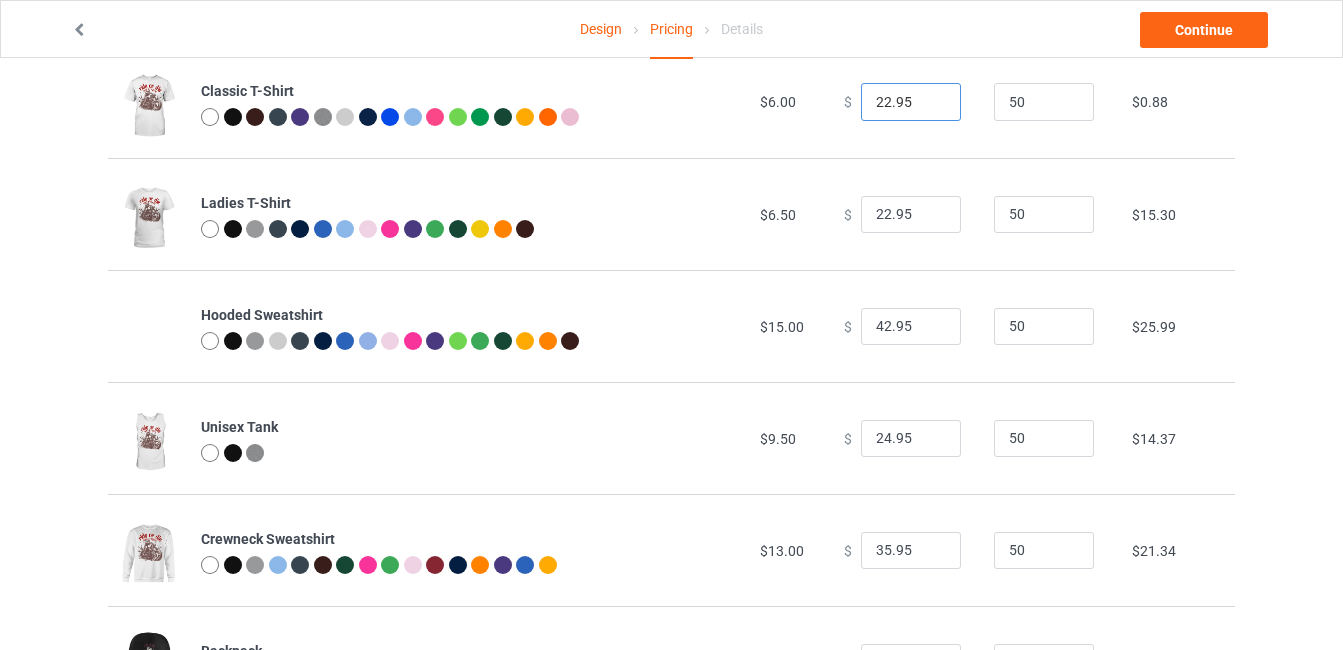scroll, scrollTop: 283, scrollLeft: 0, axis: vertical 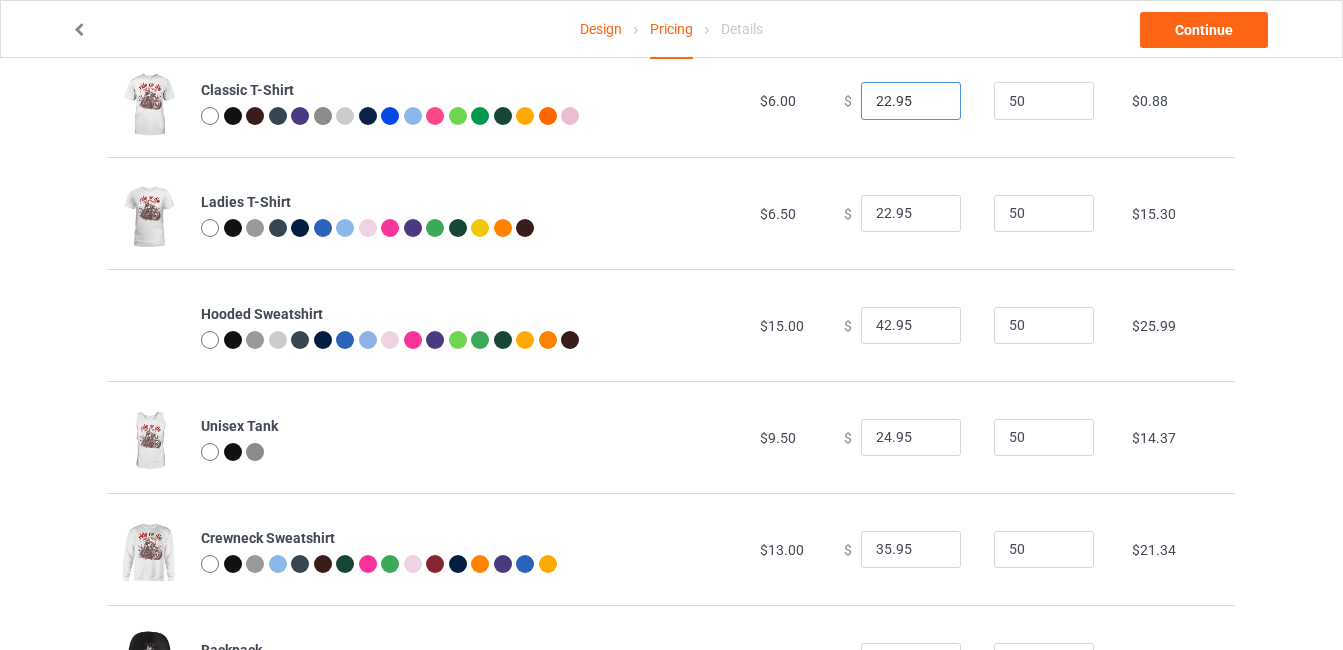 type on "[PRICE]" 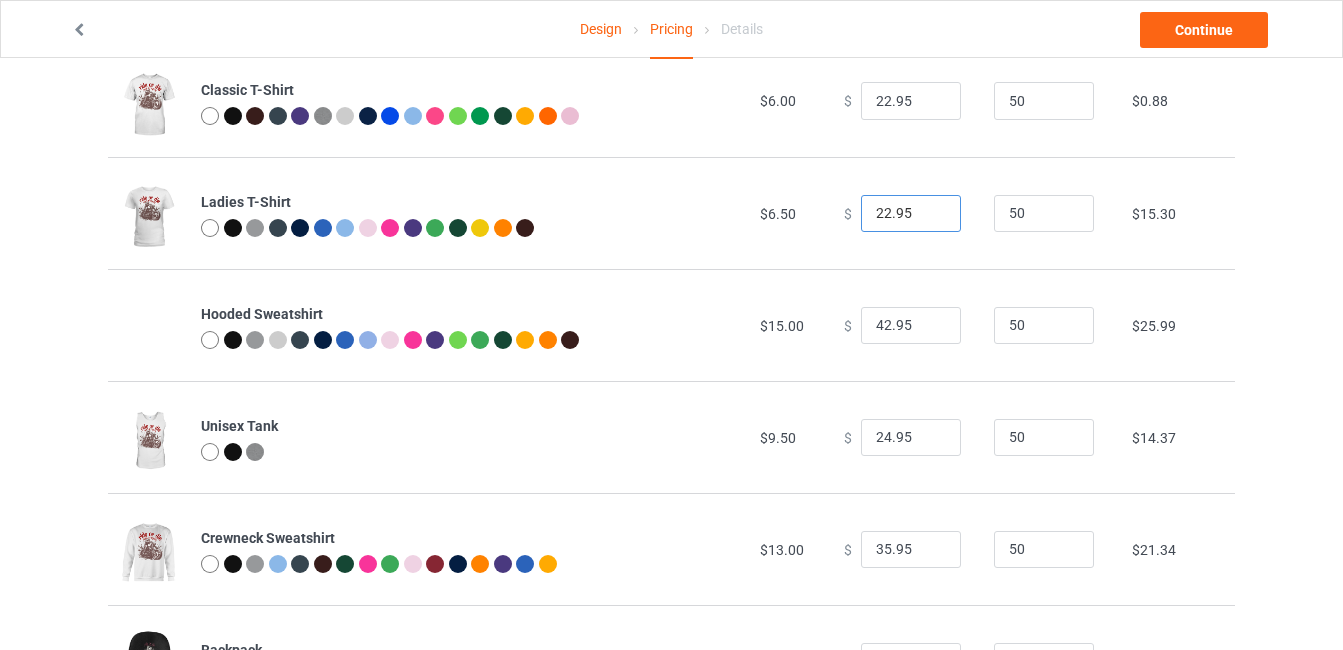drag, startPoint x: 878, startPoint y: 212, endPoint x: 833, endPoint y: 212, distance: 45 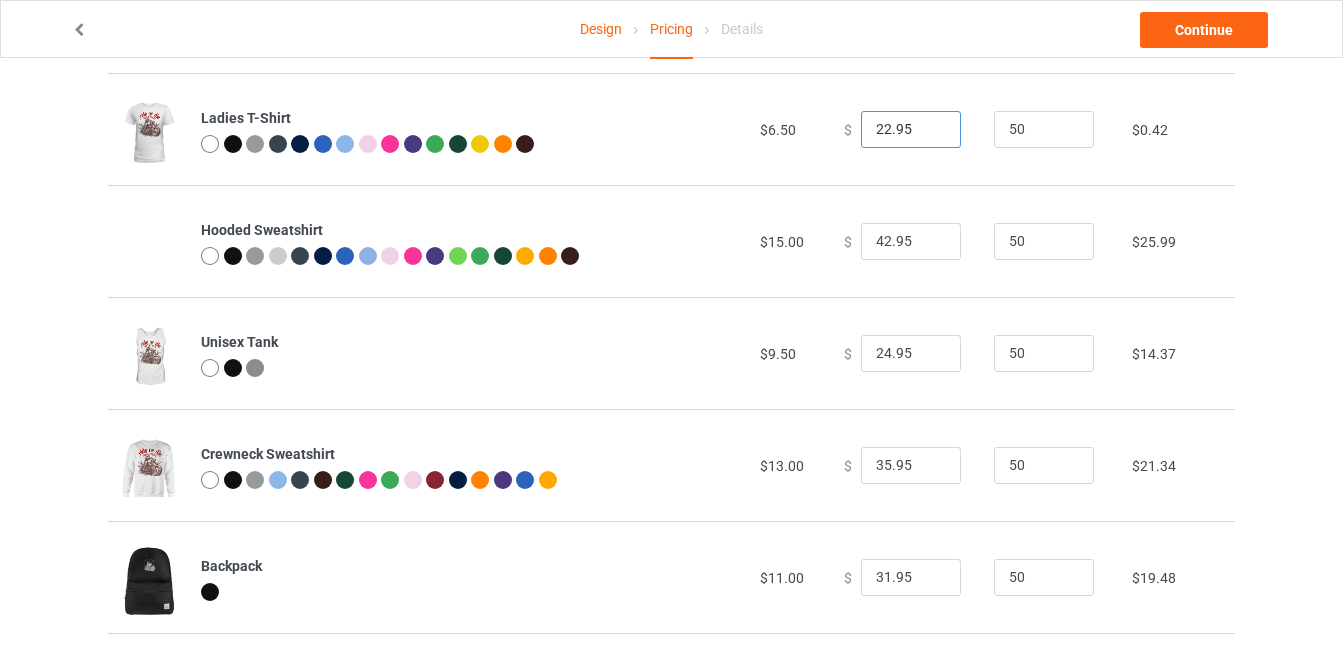 scroll, scrollTop: 369, scrollLeft: 0, axis: vertical 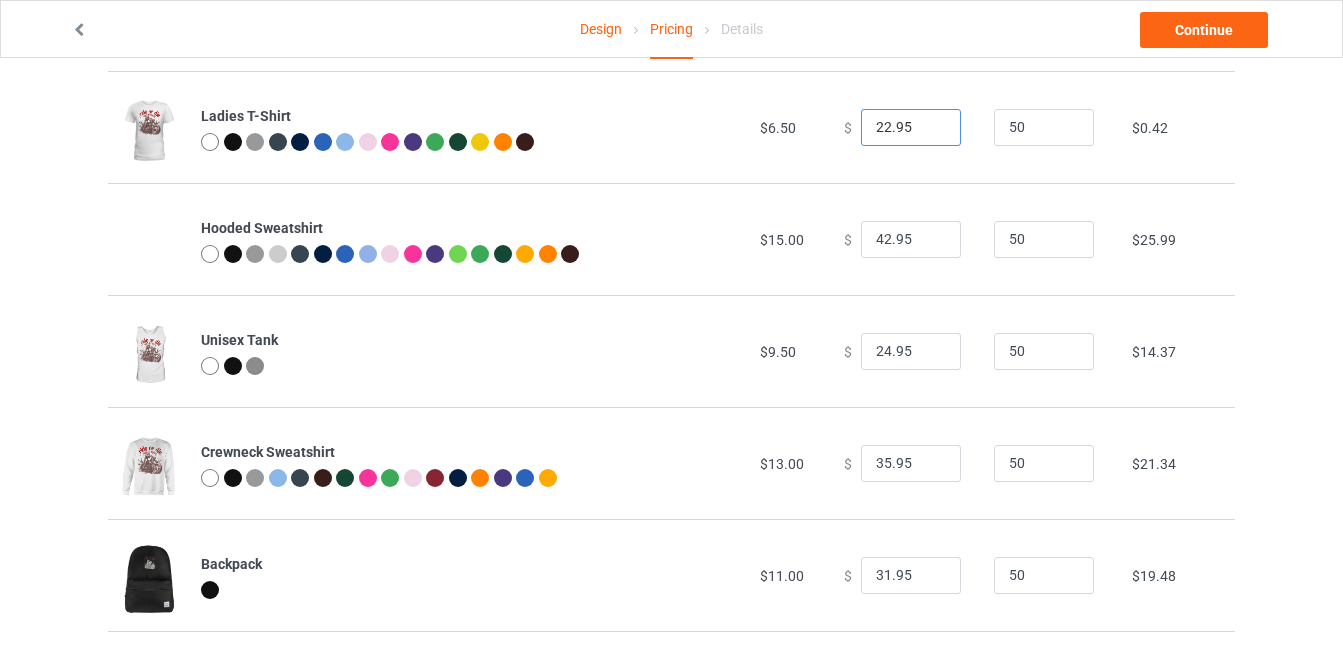 type on "[PRICE]" 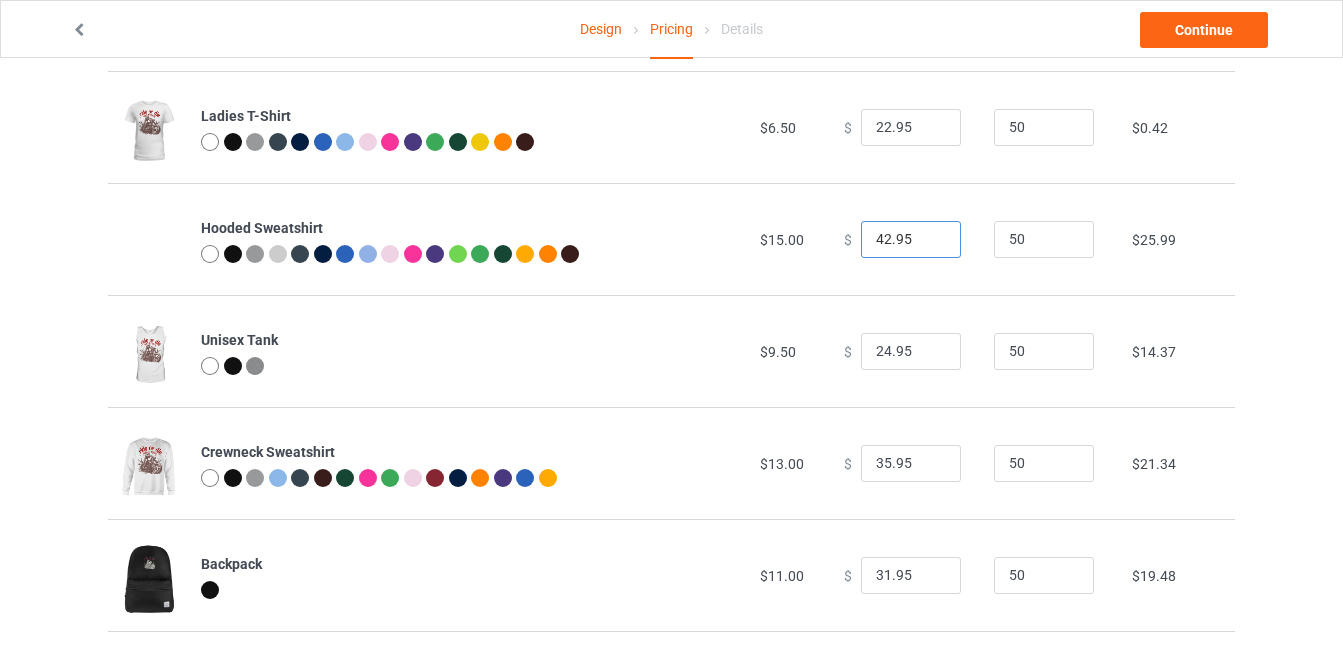 drag, startPoint x: 879, startPoint y: 238, endPoint x: 850, endPoint y: 241, distance: 29.15476 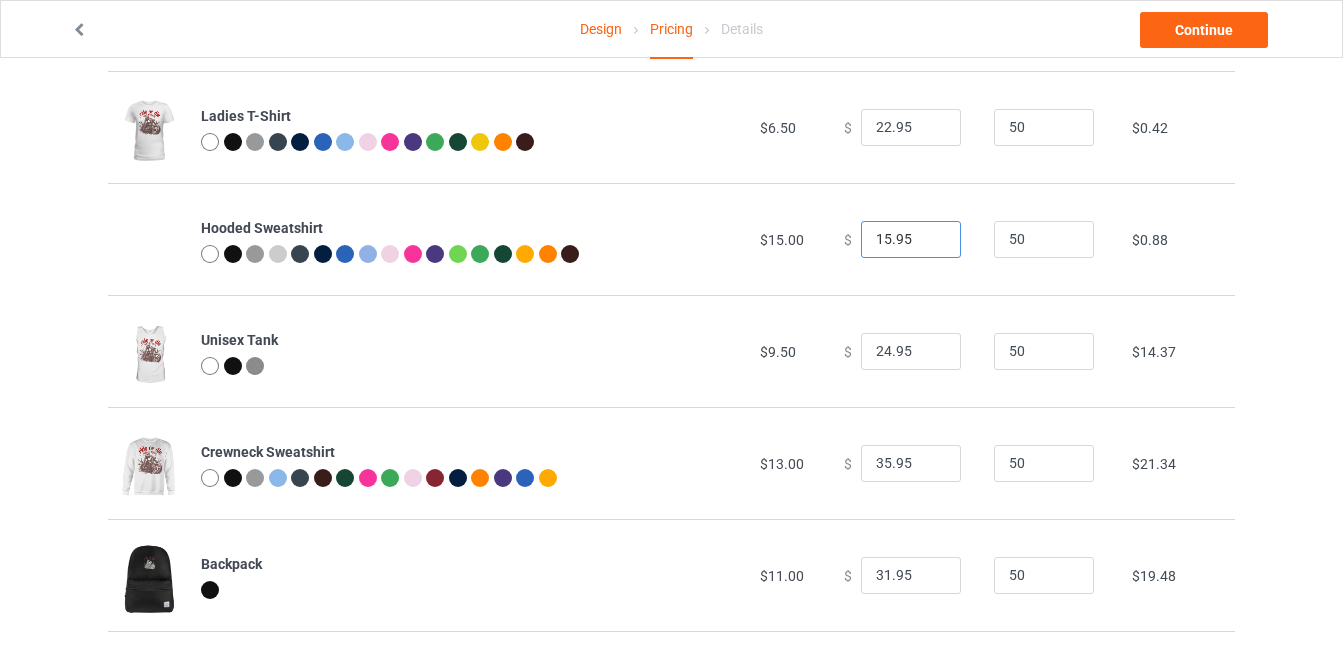 scroll, scrollTop: 472, scrollLeft: 0, axis: vertical 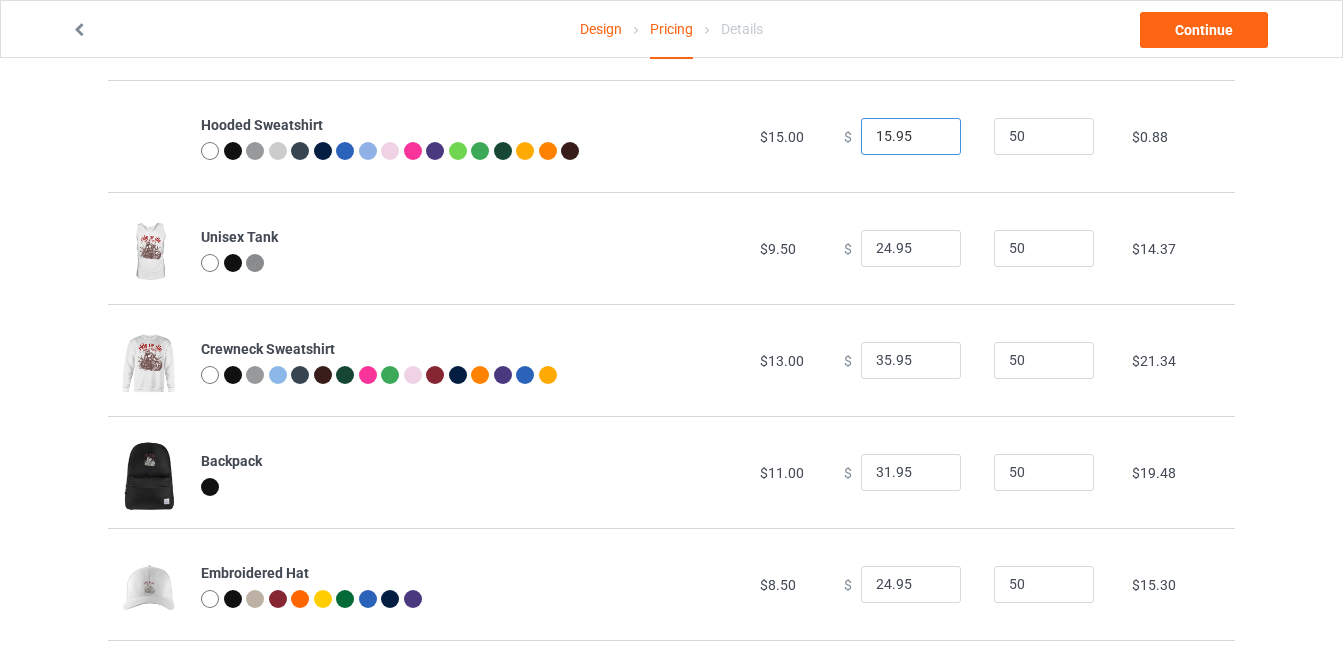 type on "15.95" 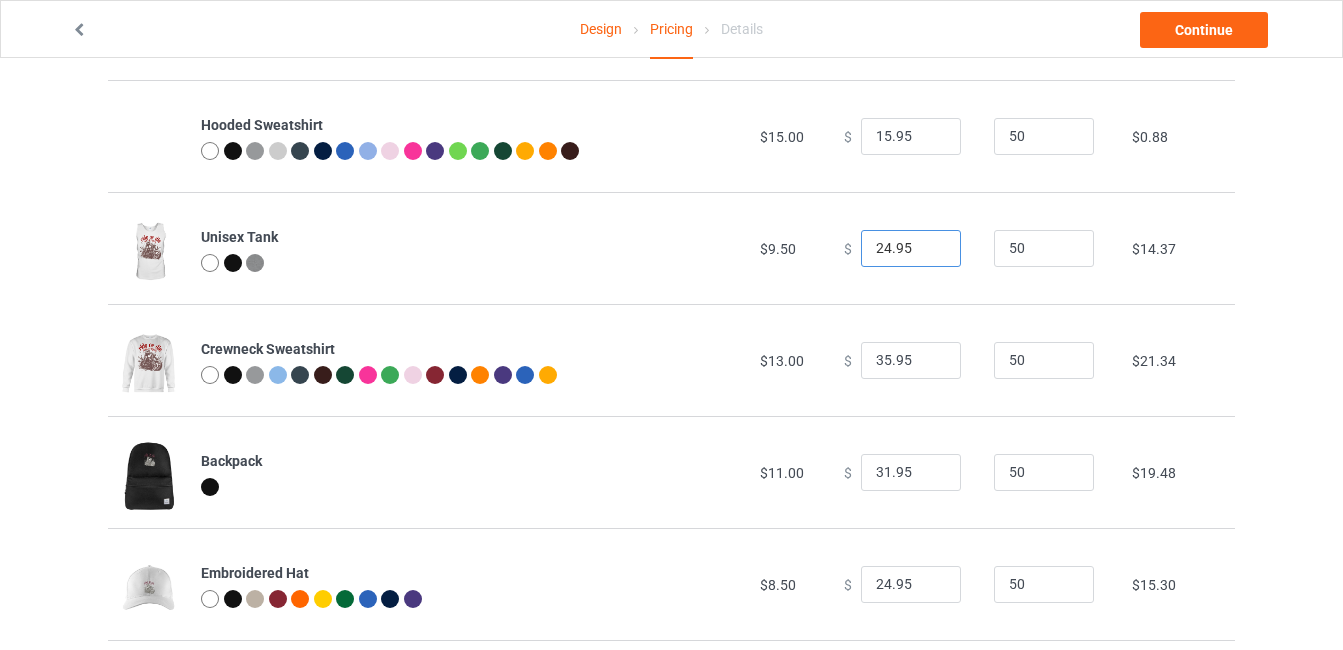 drag, startPoint x: 878, startPoint y: 249, endPoint x: 824, endPoint y: 251, distance: 54.037025 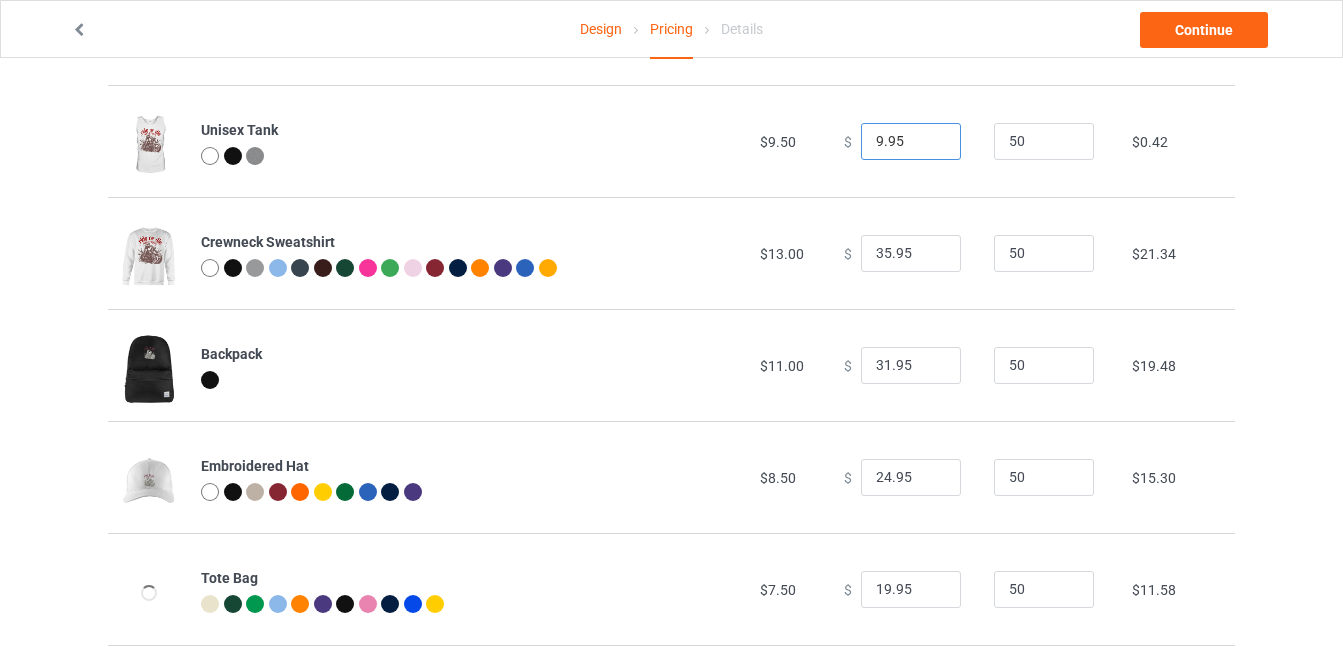 scroll, scrollTop: 580, scrollLeft: 0, axis: vertical 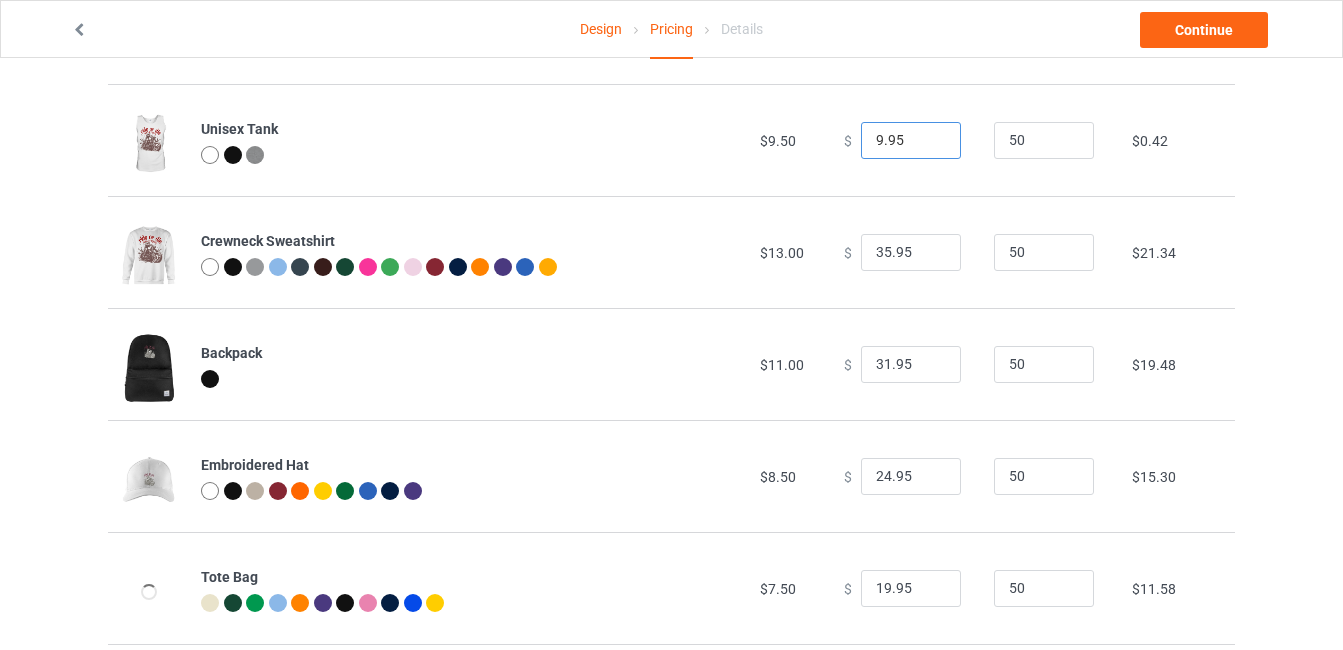 type on "9.95" 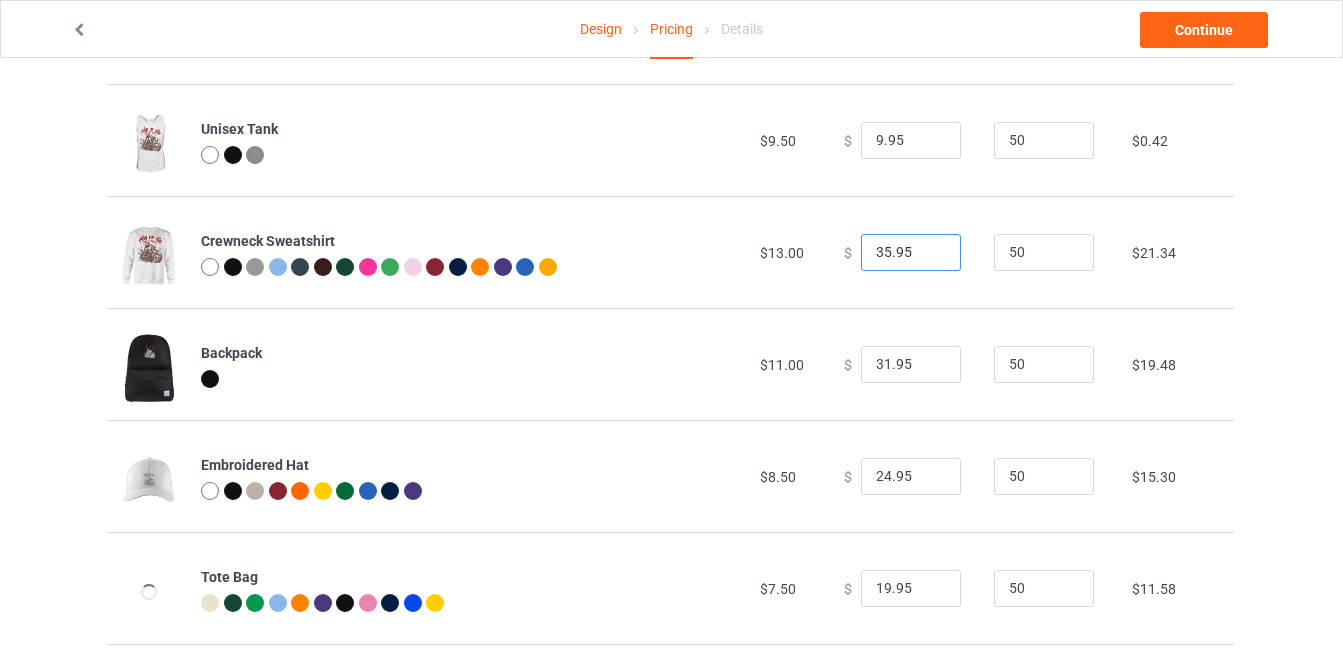drag, startPoint x: 880, startPoint y: 253, endPoint x: 827, endPoint y: 261, distance: 53.600372 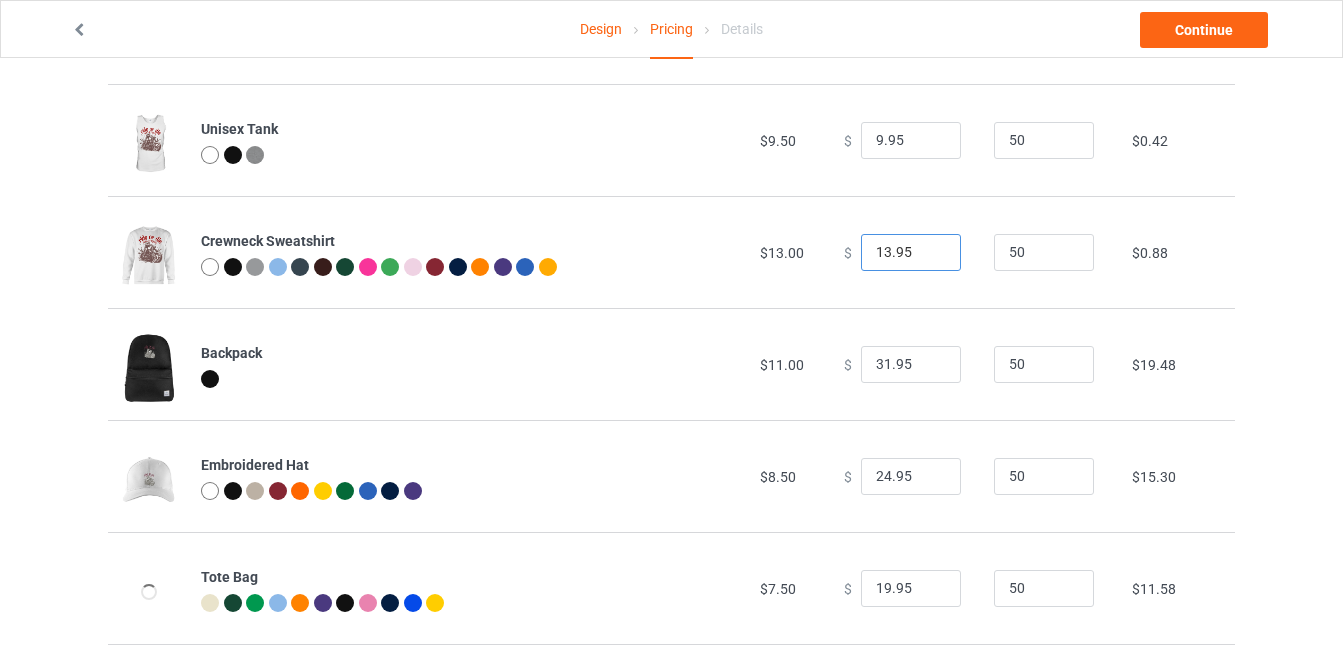 scroll, scrollTop: 710, scrollLeft: 0, axis: vertical 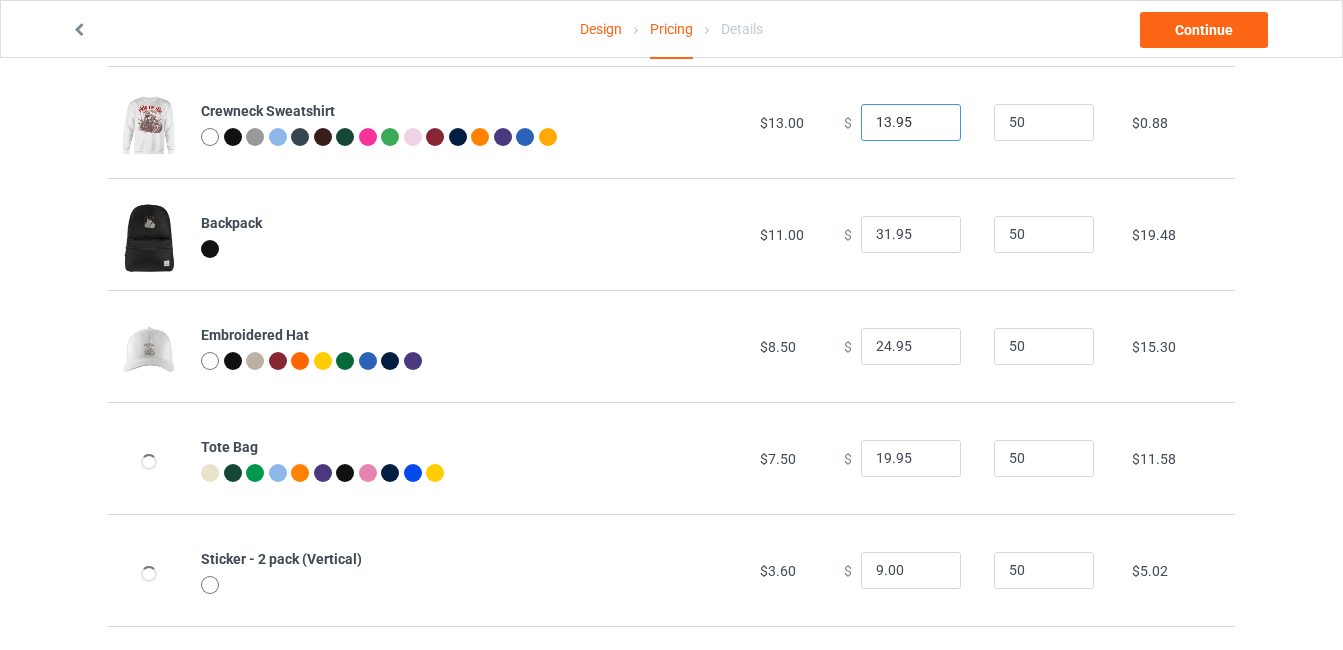 type on "13.95" 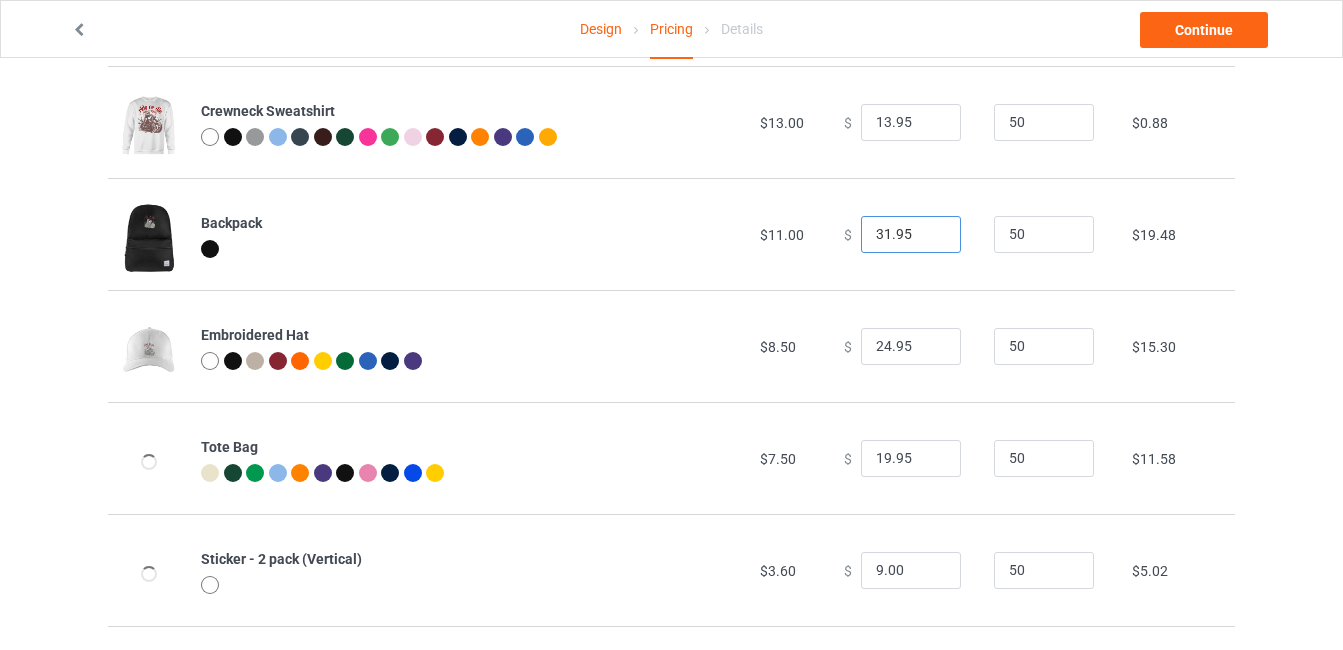 drag, startPoint x: 878, startPoint y: 237, endPoint x: 833, endPoint y: 236, distance: 45.01111 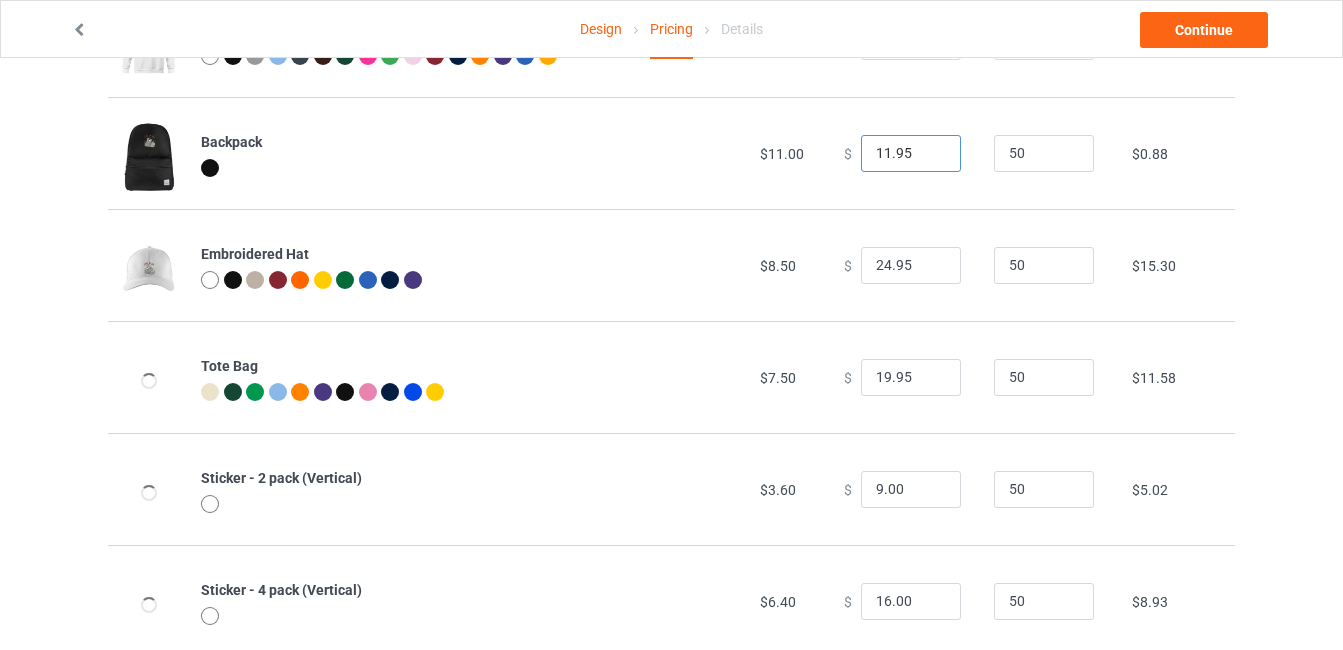scroll, scrollTop: 795, scrollLeft: 0, axis: vertical 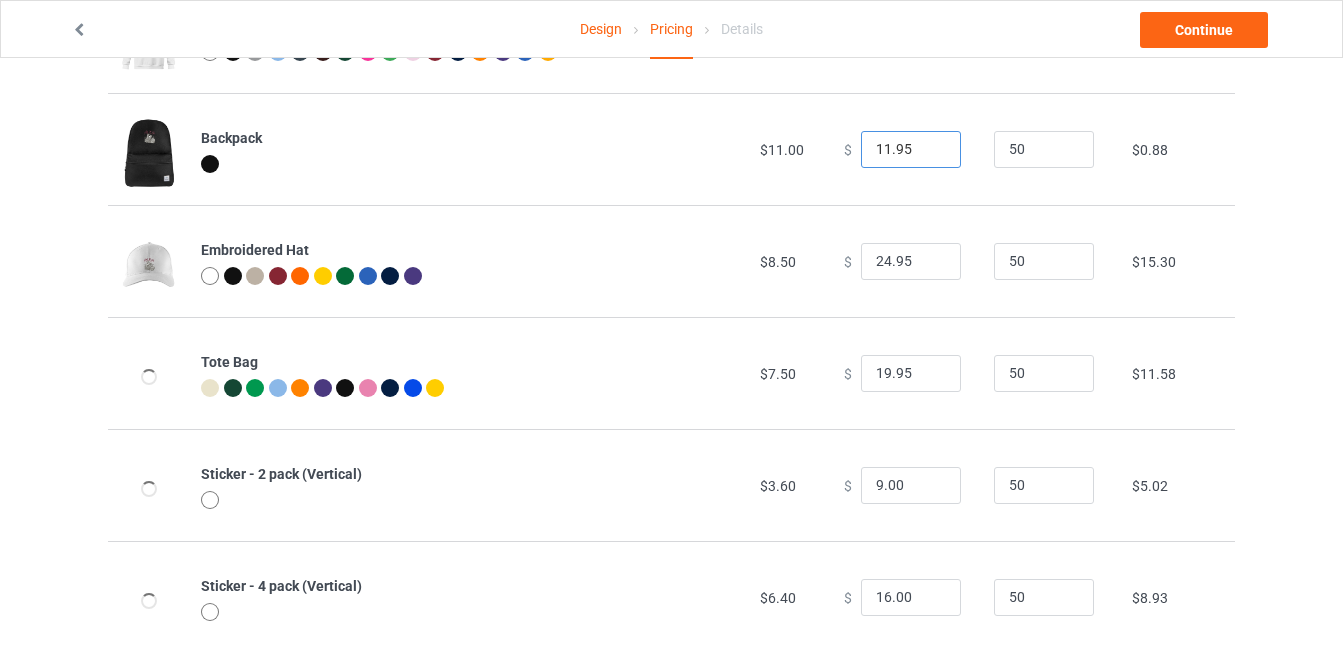 type on "11.95" 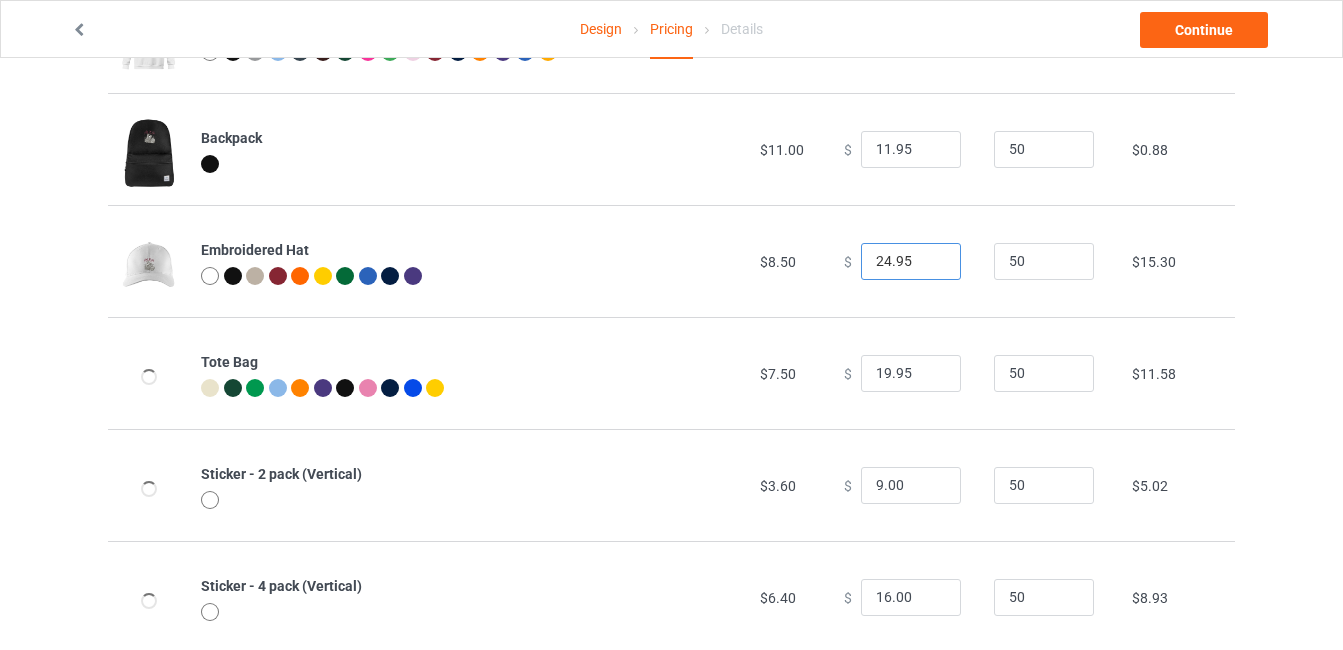 drag, startPoint x: 879, startPoint y: 257, endPoint x: 815, endPoint y: 272, distance: 65.734314 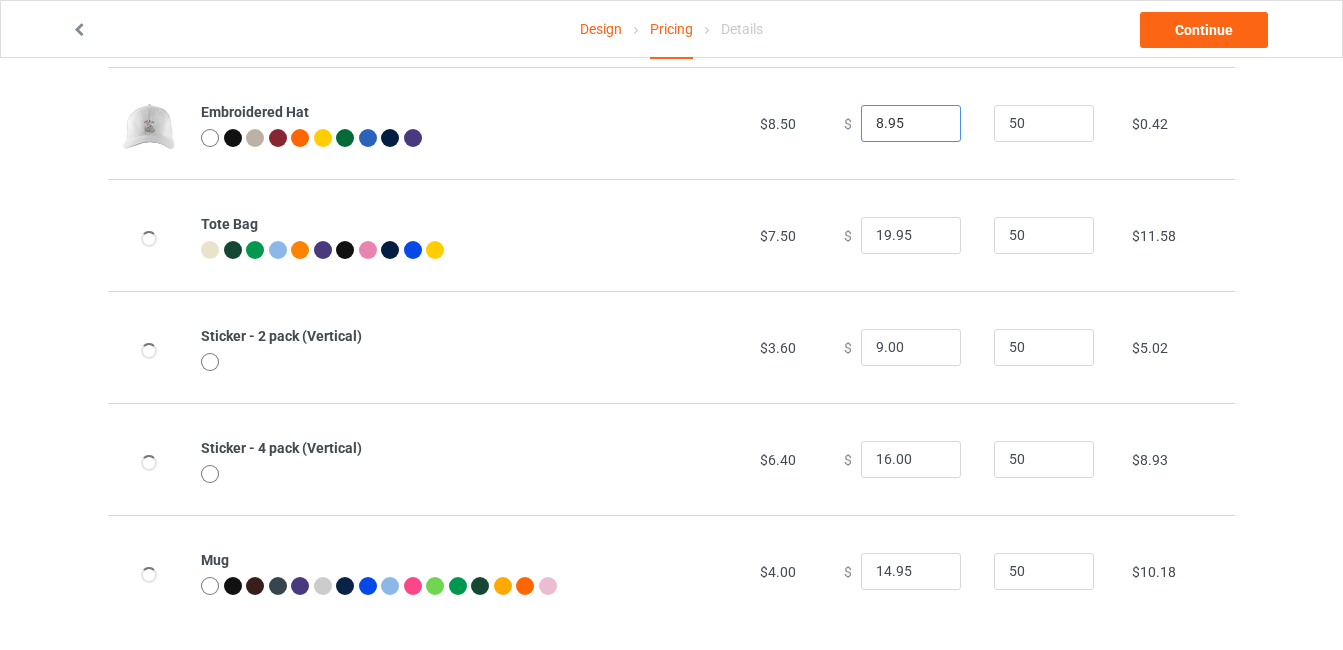scroll, scrollTop: 938, scrollLeft: 0, axis: vertical 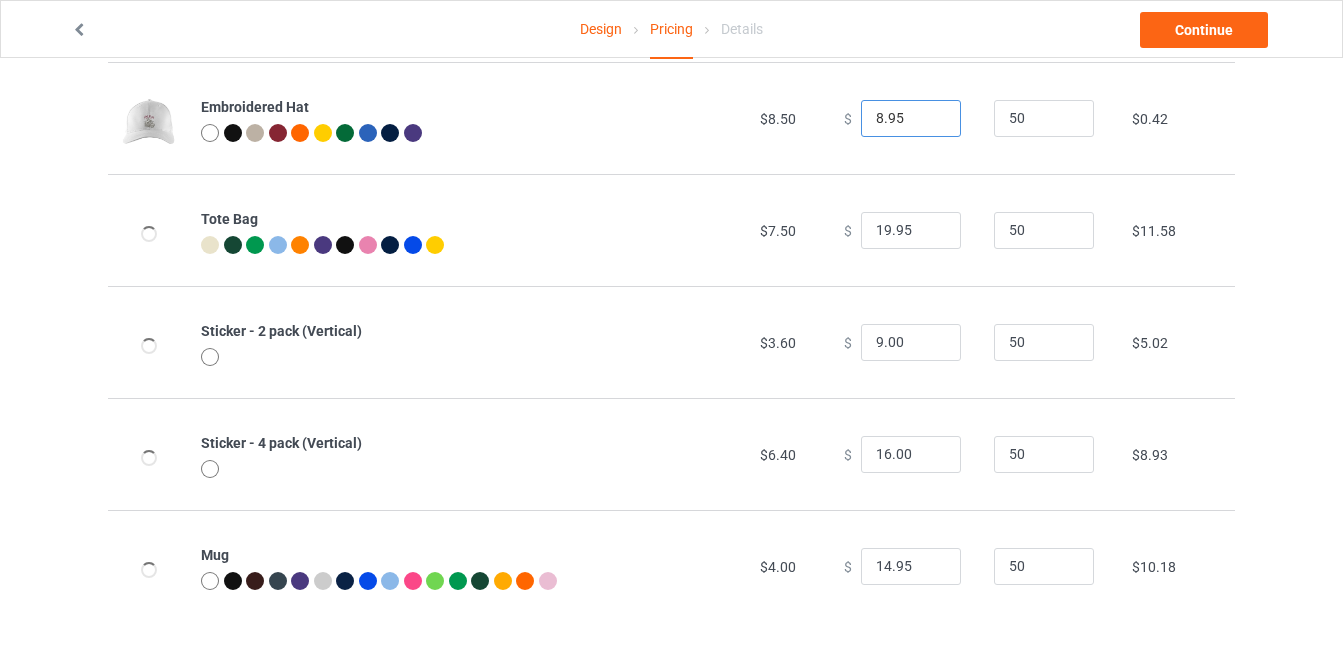 type on "8.95" 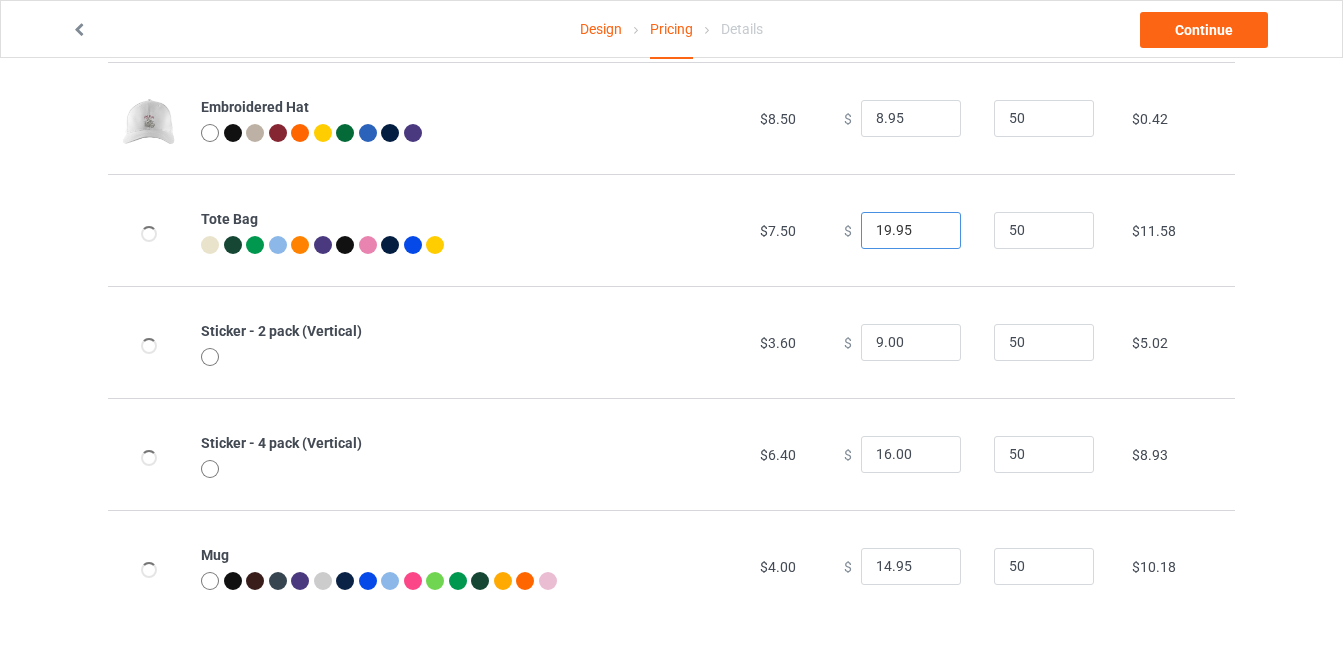 drag, startPoint x: 880, startPoint y: 226, endPoint x: 842, endPoint y: 230, distance: 38.209946 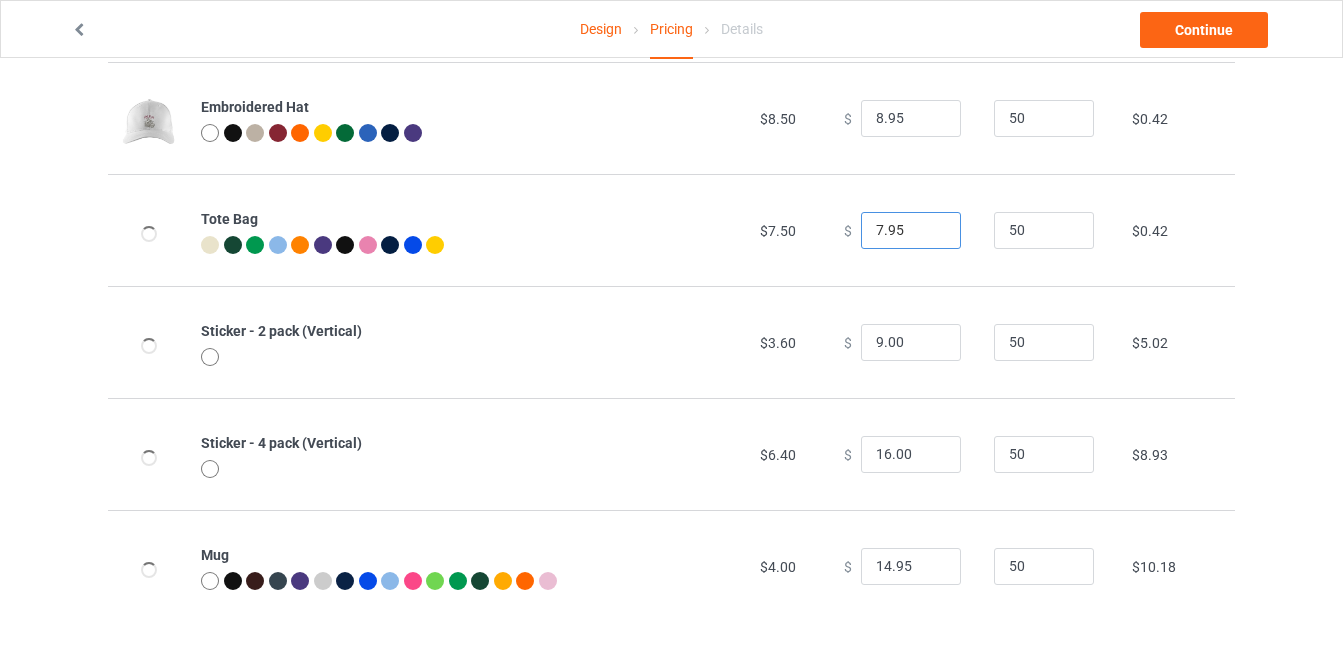 scroll, scrollTop: 953, scrollLeft: 0, axis: vertical 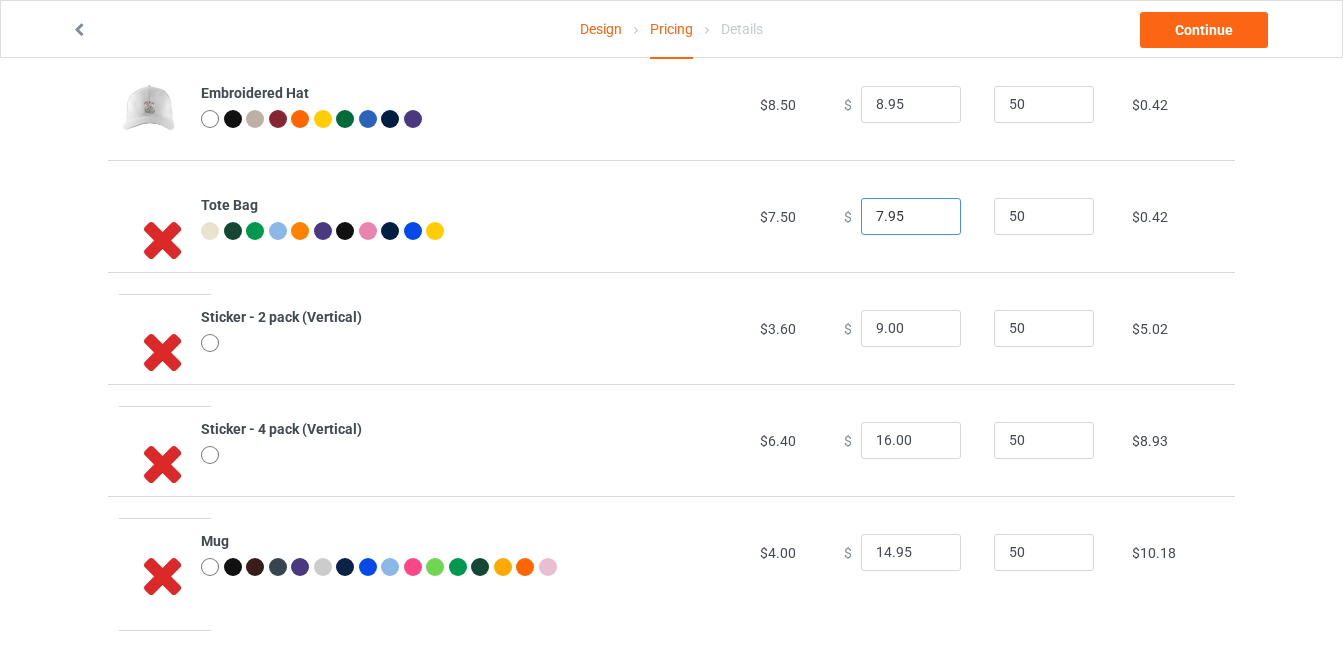 type on "7.95" 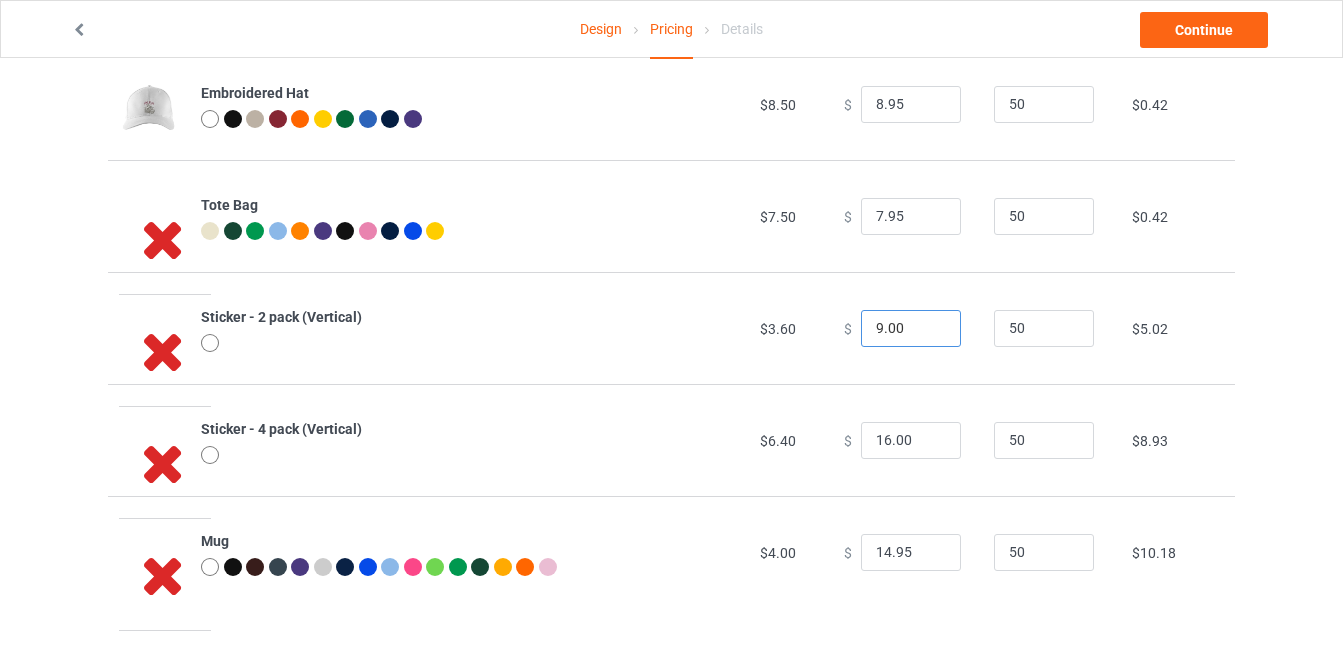 drag, startPoint x: 873, startPoint y: 322, endPoint x: 854, endPoint y: 322, distance: 19 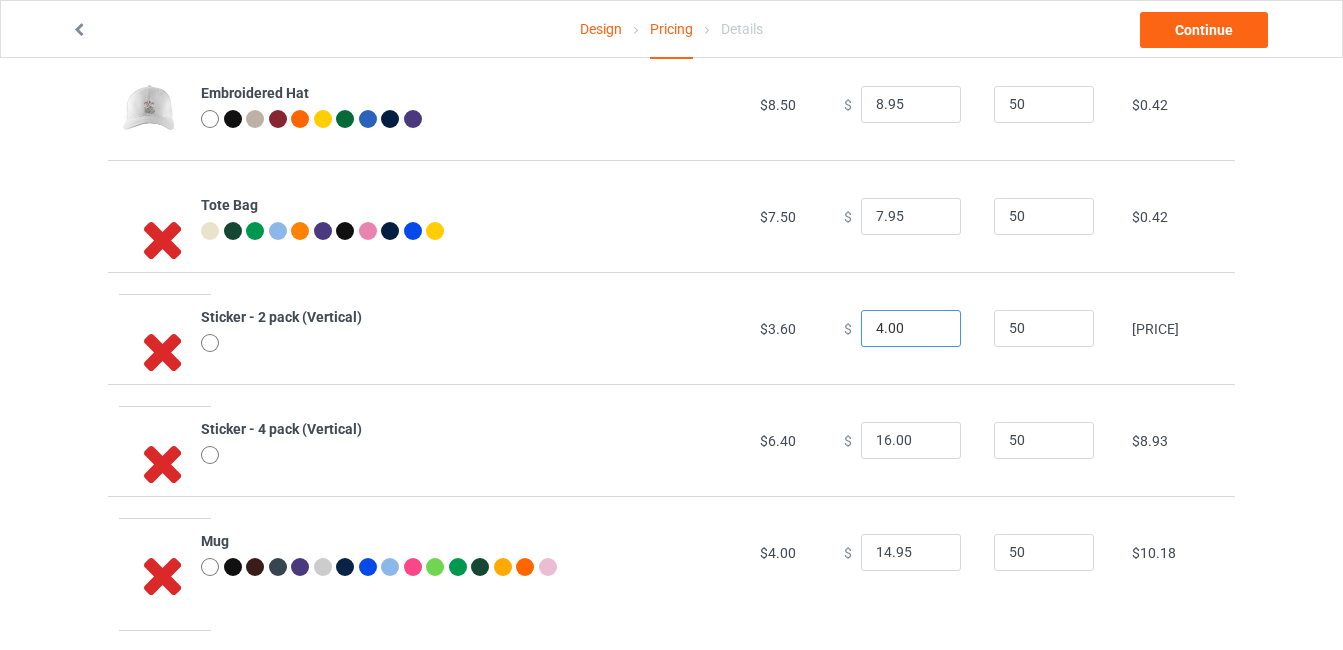 type on "4.00" 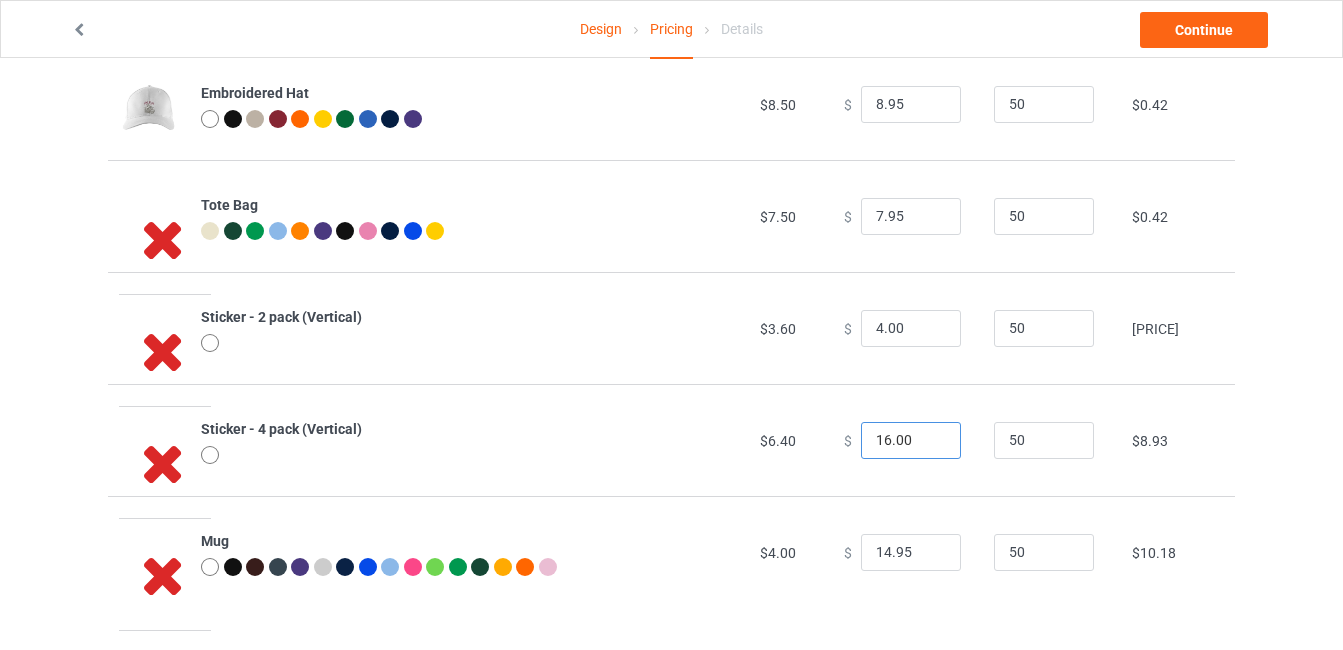 drag, startPoint x: 879, startPoint y: 436, endPoint x: 817, endPoint y: 443, distance: 62.39391 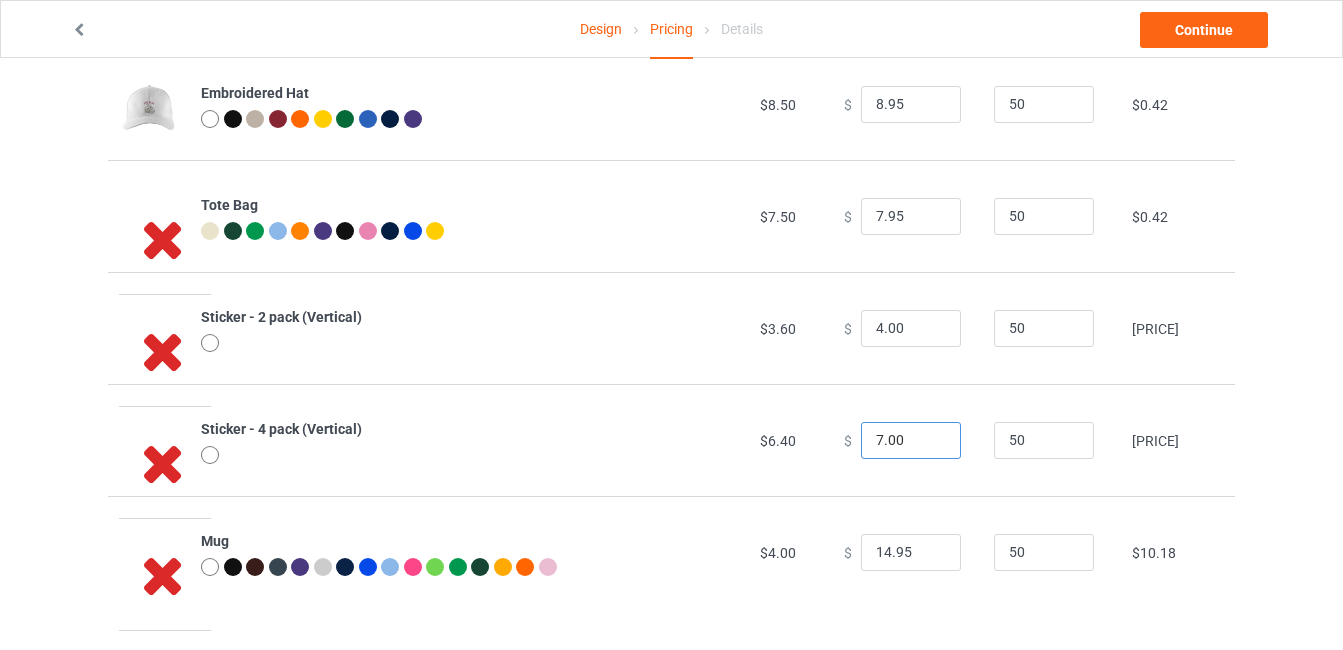 type on "7.00" 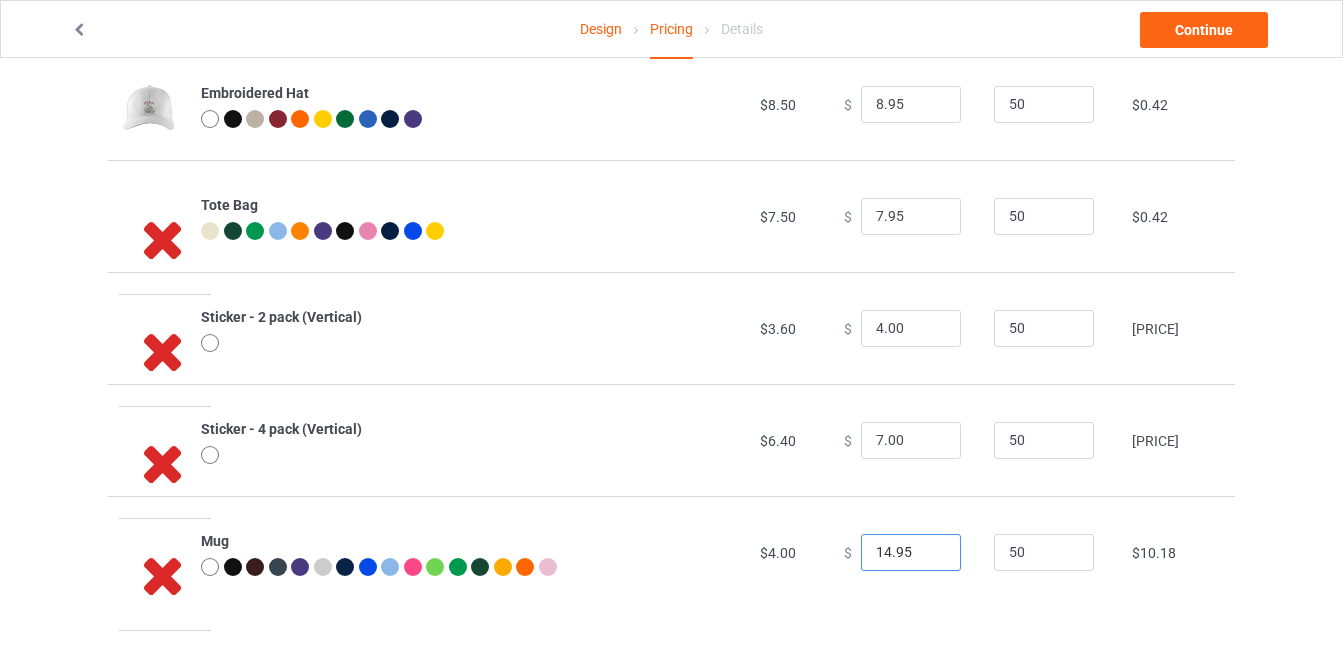 drag, startPoint x: 877, startPoint y: 554, endPoint x: 784, endPoint y: 576, distance: 95.566734 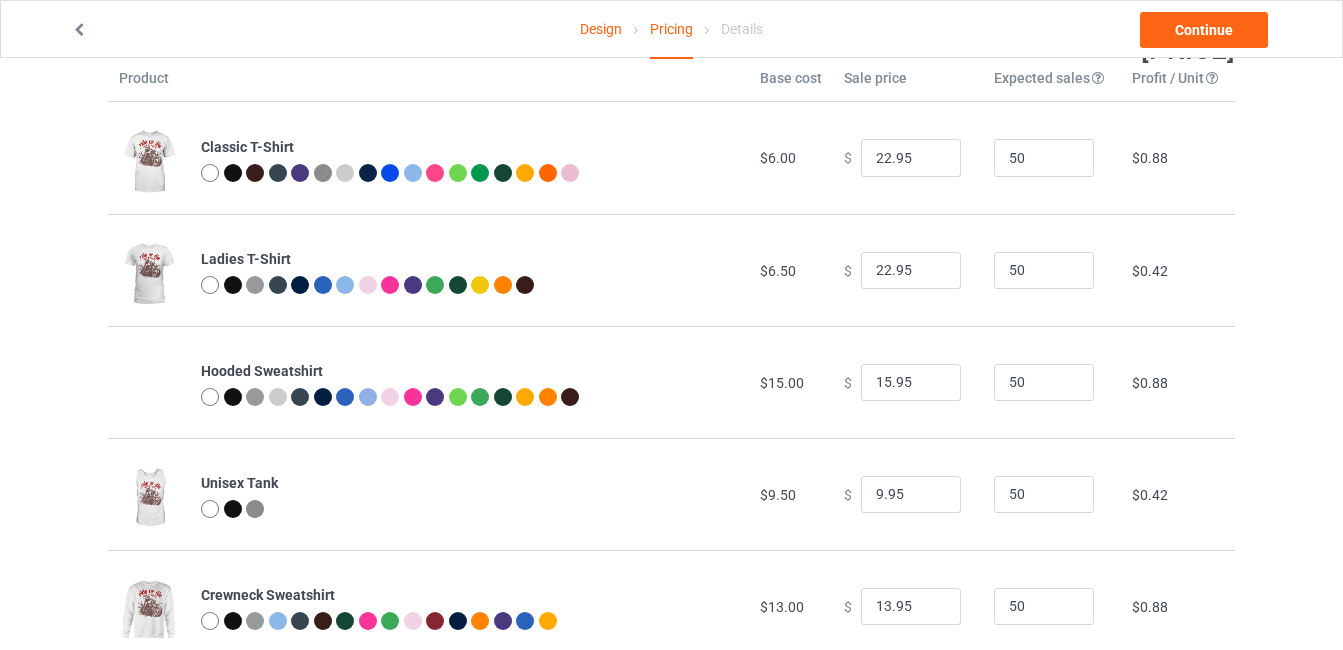 scroll, scrollTop: 0, scrollLeft: 0, axis: both 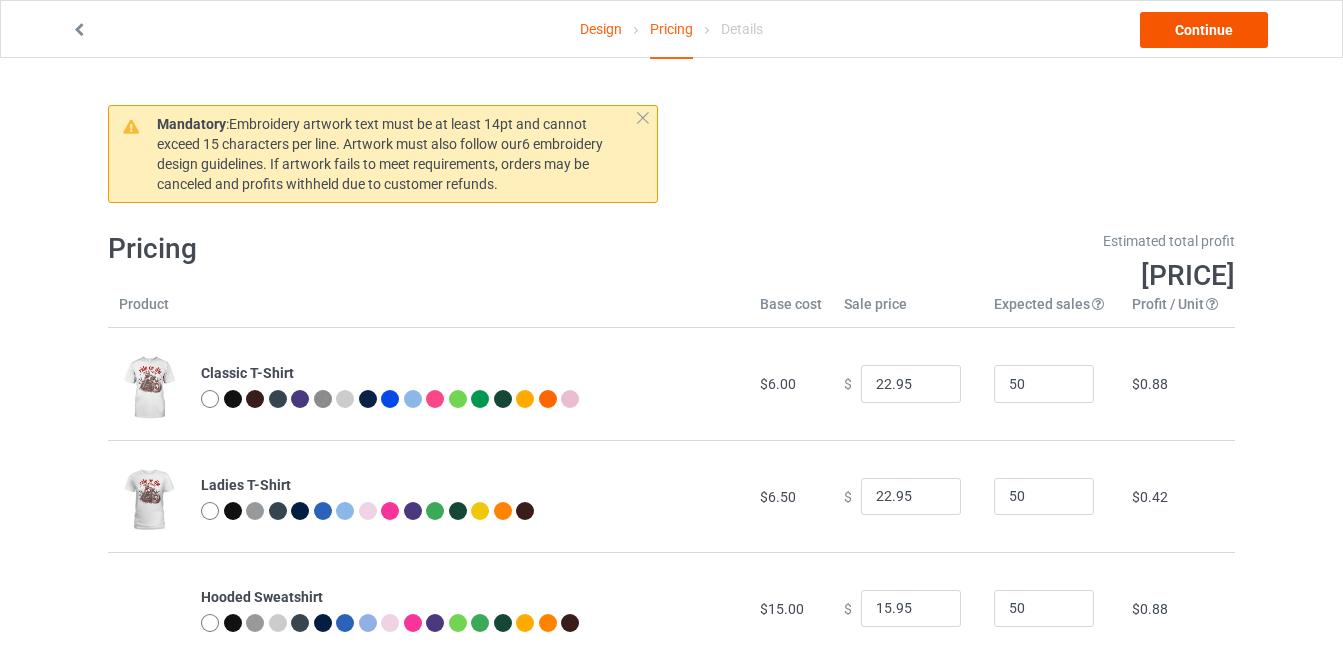 type on "4.95" 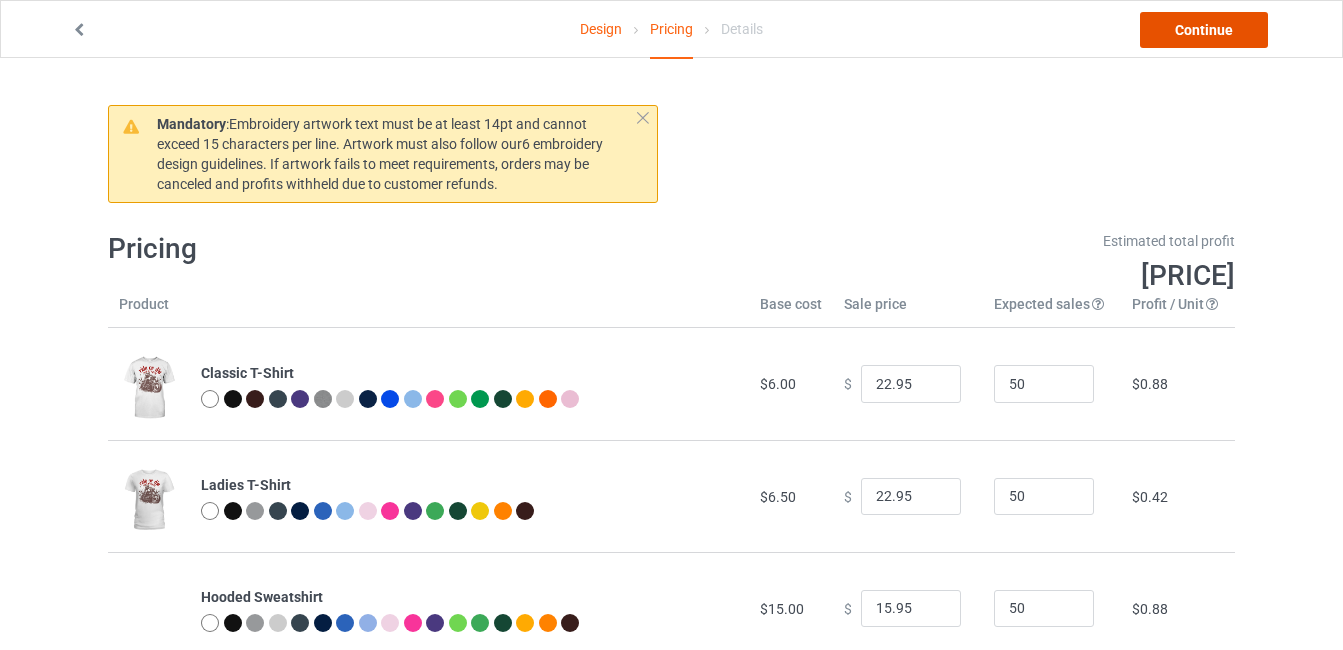 click on "Continue" at bounding box center [1204, 30] 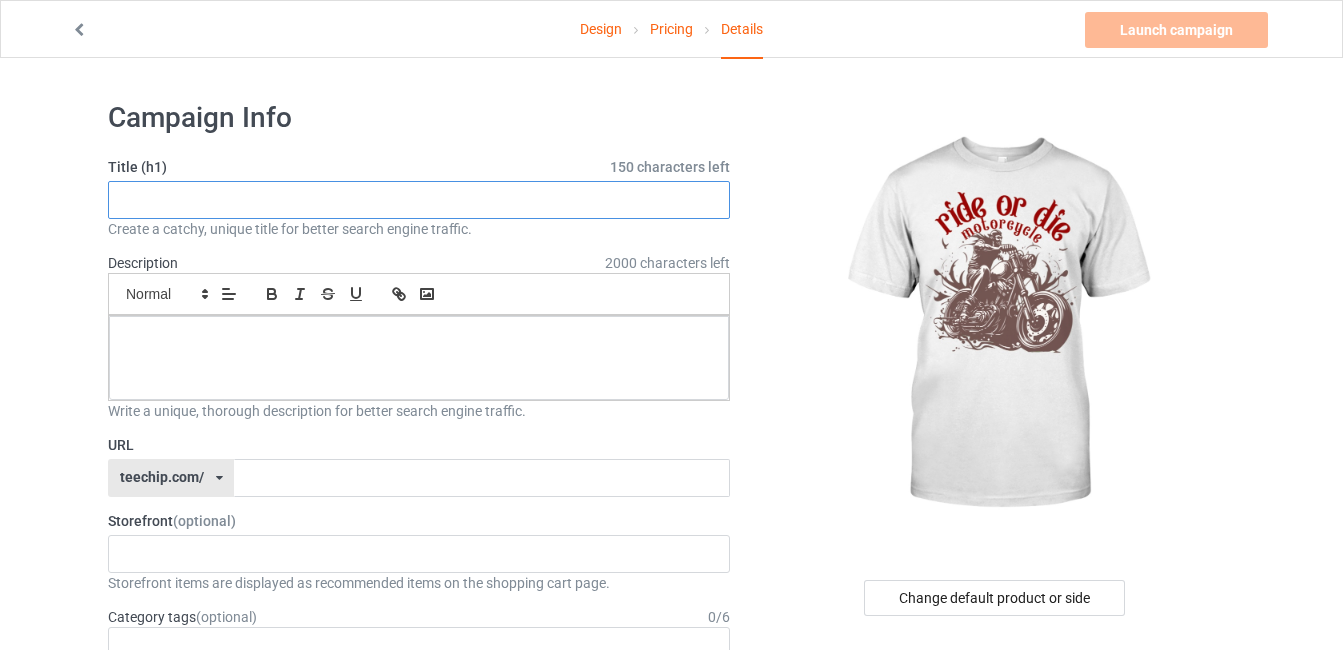 click at bounding box center (419, 200) 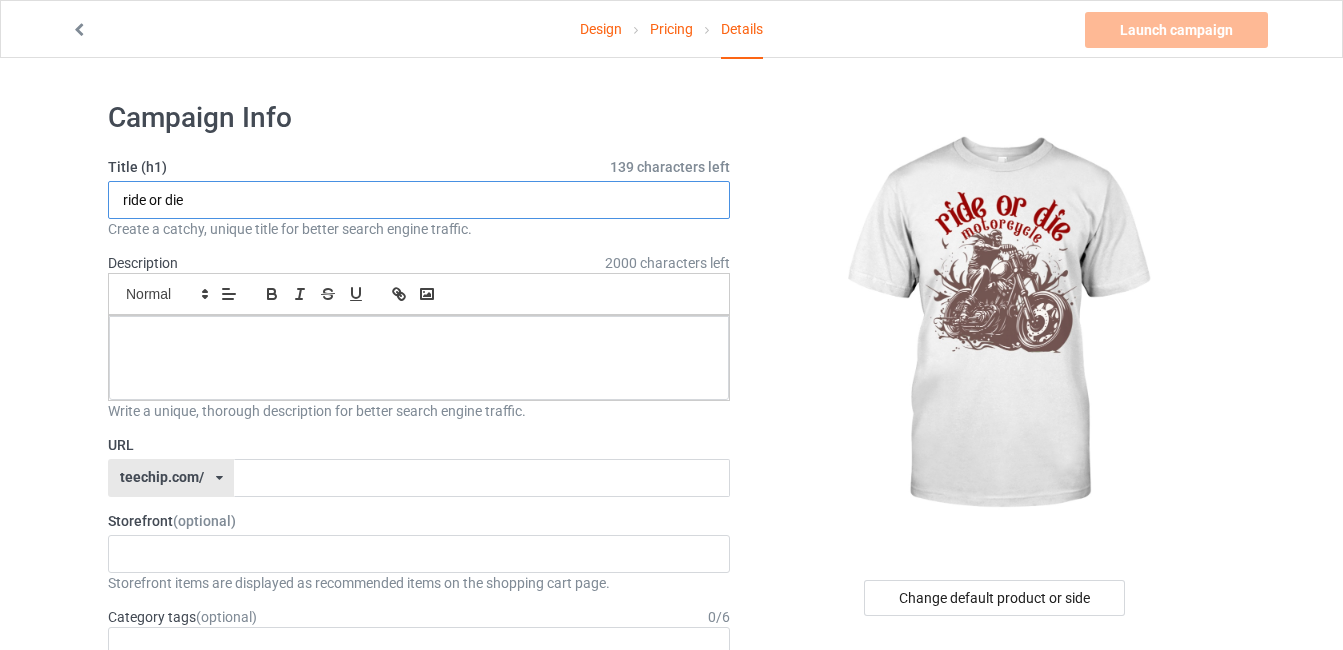 type on "ride or die" 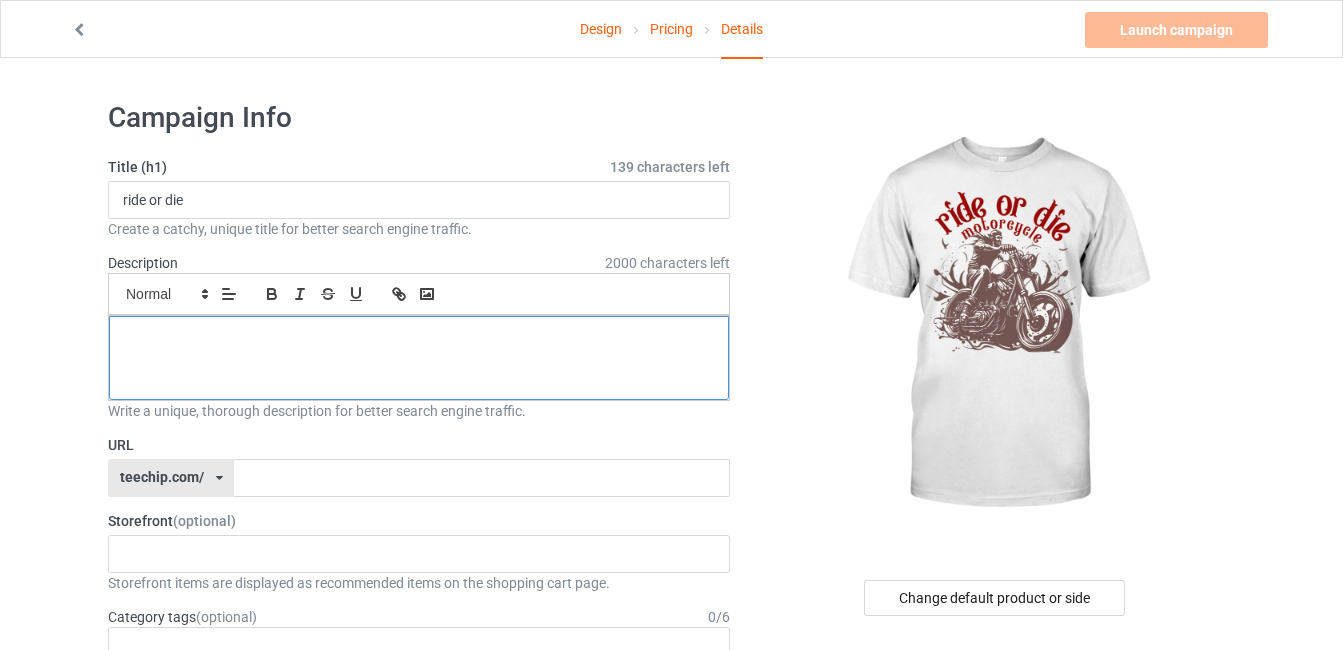 click at bounding box center [419, 338] 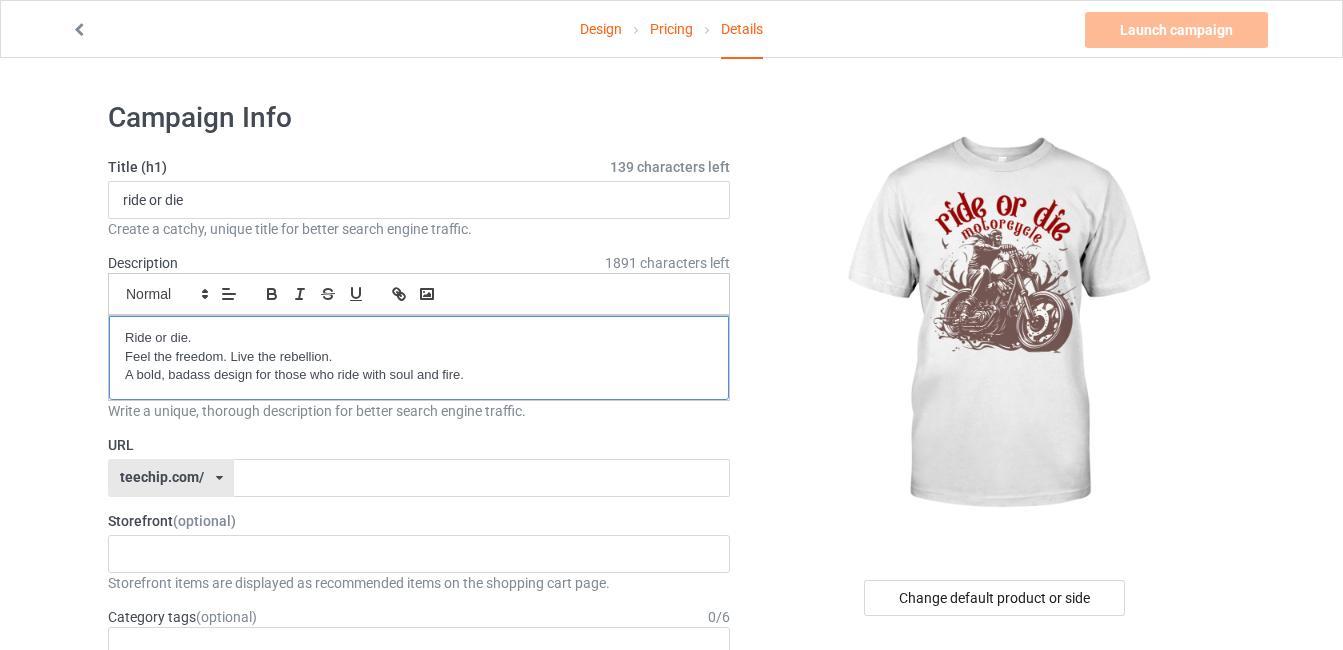 scroll, scrollTop: 0, scrollLeft: 0, axis: both 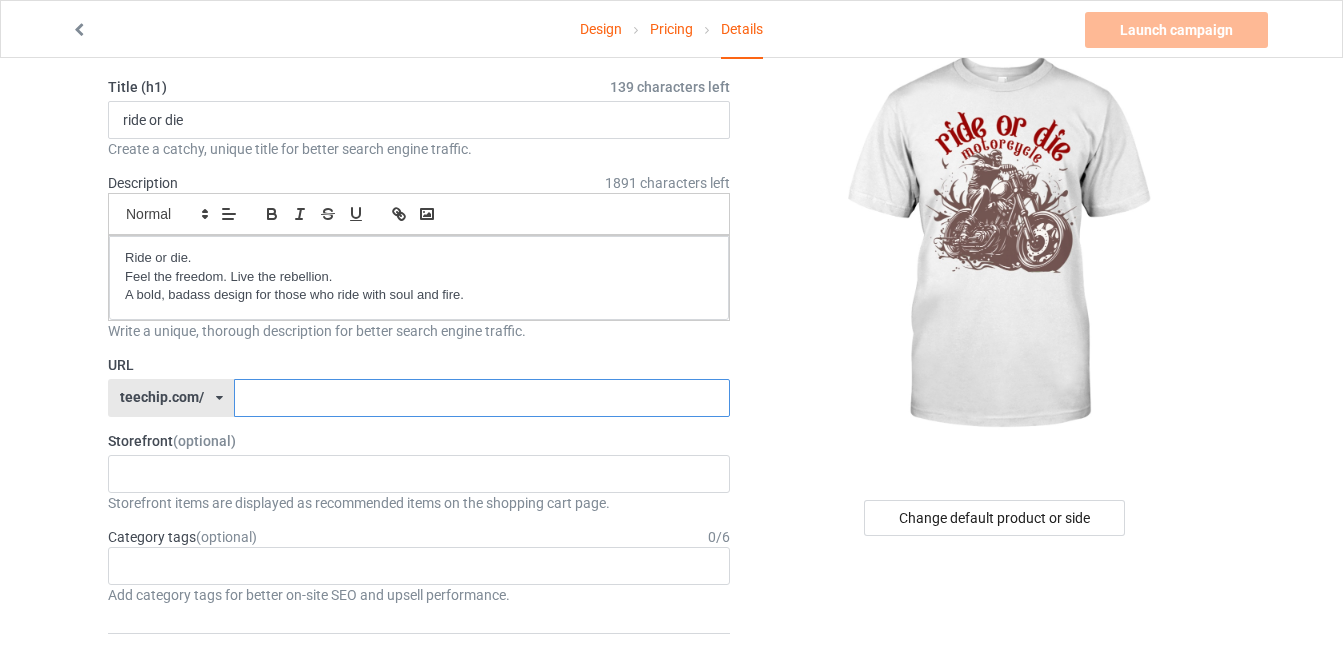 click at bounding box center [481, 398] 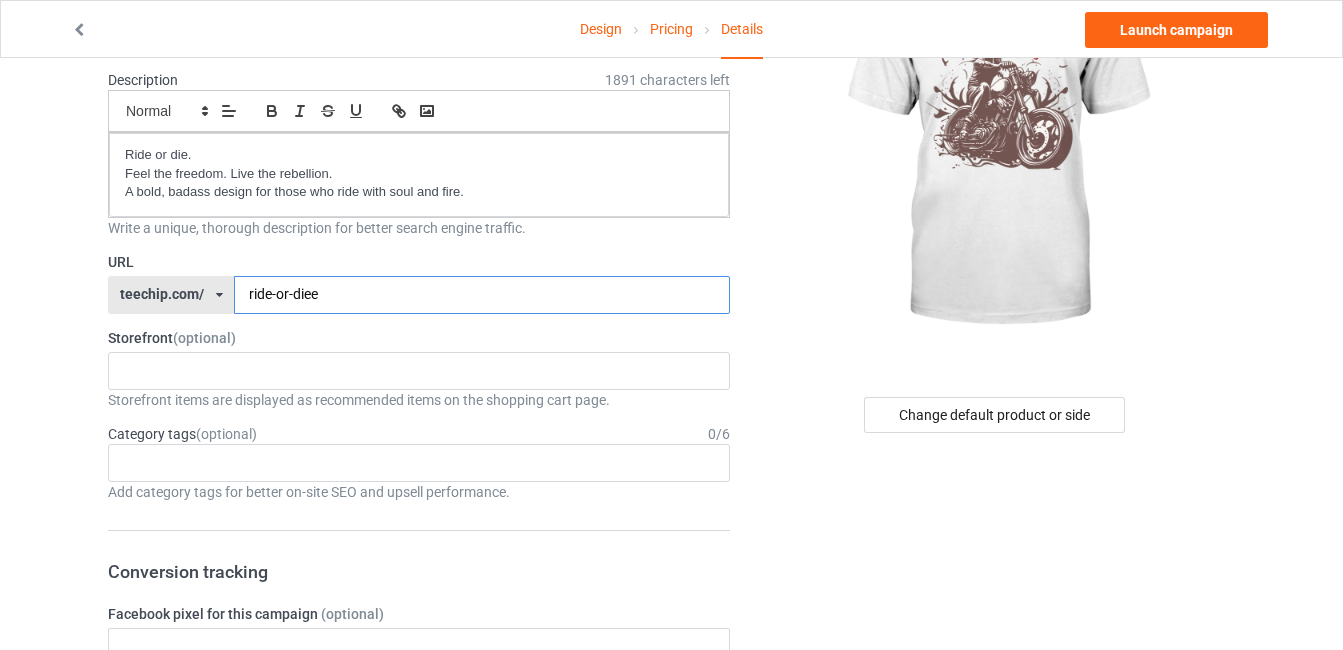scroll, scrollTop: 187, scrollLeft: 0, axis: vertical 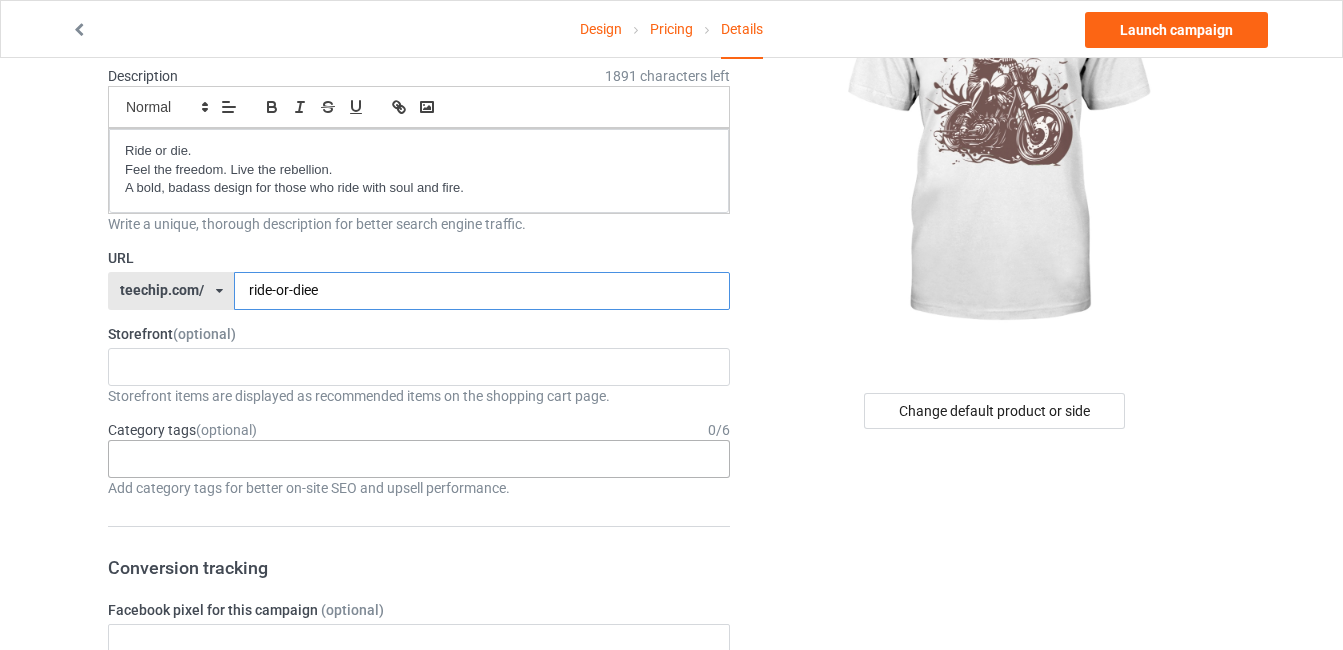 type on "ride-or-diee" 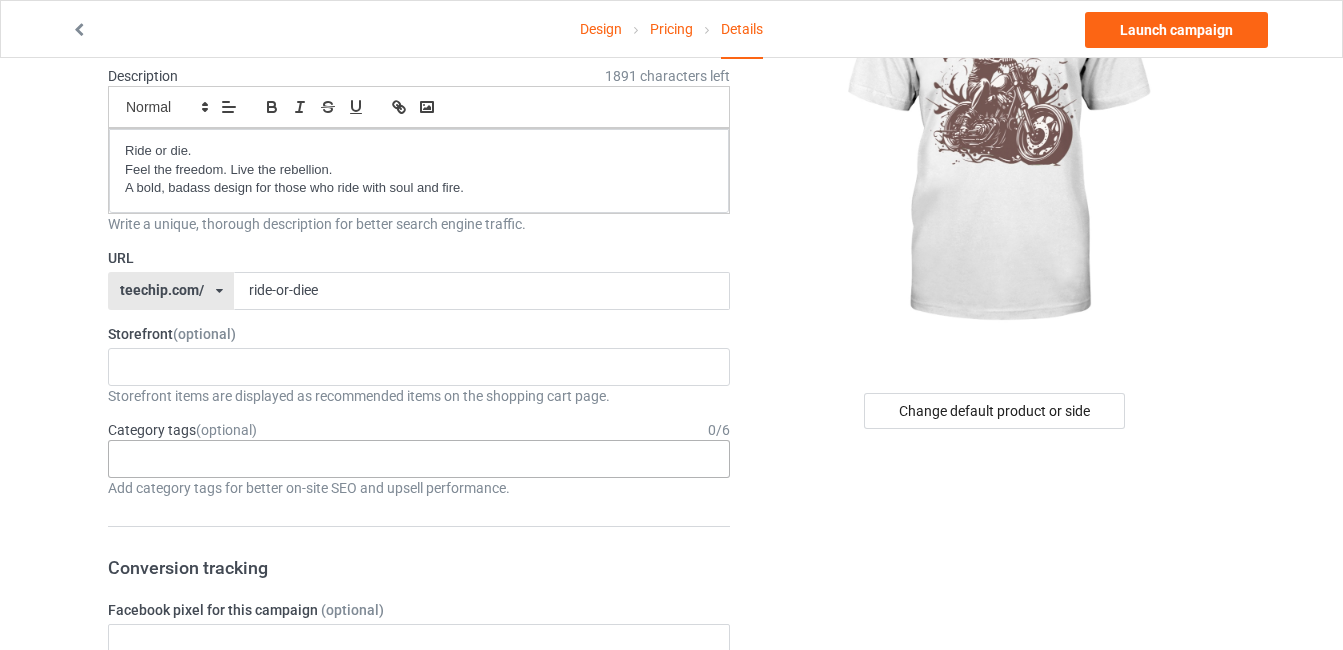 click on "Age > 1-19 > 1 Age > 1-12 Months > 1 Month Age > 1-12 Months Age > 1-19 Age > 1-19 > 10 Age > 1-12 Months > 10 Month Age > 80-100 > 100 Sports > Running > 10K Run Age > 1-19 > 11 Age > 1-12 Months > 11 Month Age > 1-19 > 12 Age > 1-12 Months > 12 Month Age > 1-19 > 13 Age > 1-19 > 14 Age > 1-19 > 15 Sports > Running > 15K Run Age > 1-19 > 16 Age > 1-19 > 17 Age > 1-19 > 18 Age > 1-19 > 19 Age > Decades > 1920s Age > Decades > 1930s Age > Decades > 1940s Age > Decades > 1950s Age > Decades > 1960s Age > Decades > 1970s Age > Decades > 1980s Age > Decades > 1990s Age > 1-19 > 2 Age > 1-12 Months > 2 Month Age > 20-39 > 20 Age > 20-39 Age > Decades > 2000s Age > Decades > 2010s Age > 20-39 > 21 Age > 20-39 > 22 Age > 20-39 > 23 Age > 20-39 > 24 Age > 20-39 > 25 Age > 20-39 > 26 Age > 20-39 > 27 Age > 20-39 > 28 Age > 20-39 > 29 Age > 1-19 > 3 Age > 1-12 Months > 3 Month Sports > Basketball > 3-Pointer Age > 20-39 > 30 Age > 20-39 > 31 Age > 20-39 > 32 Age > 20-39 > 33 Age > 20-39 > 34 Age > 20-39 > 35 Age Jobs 1" at bounding box center (419, 459) 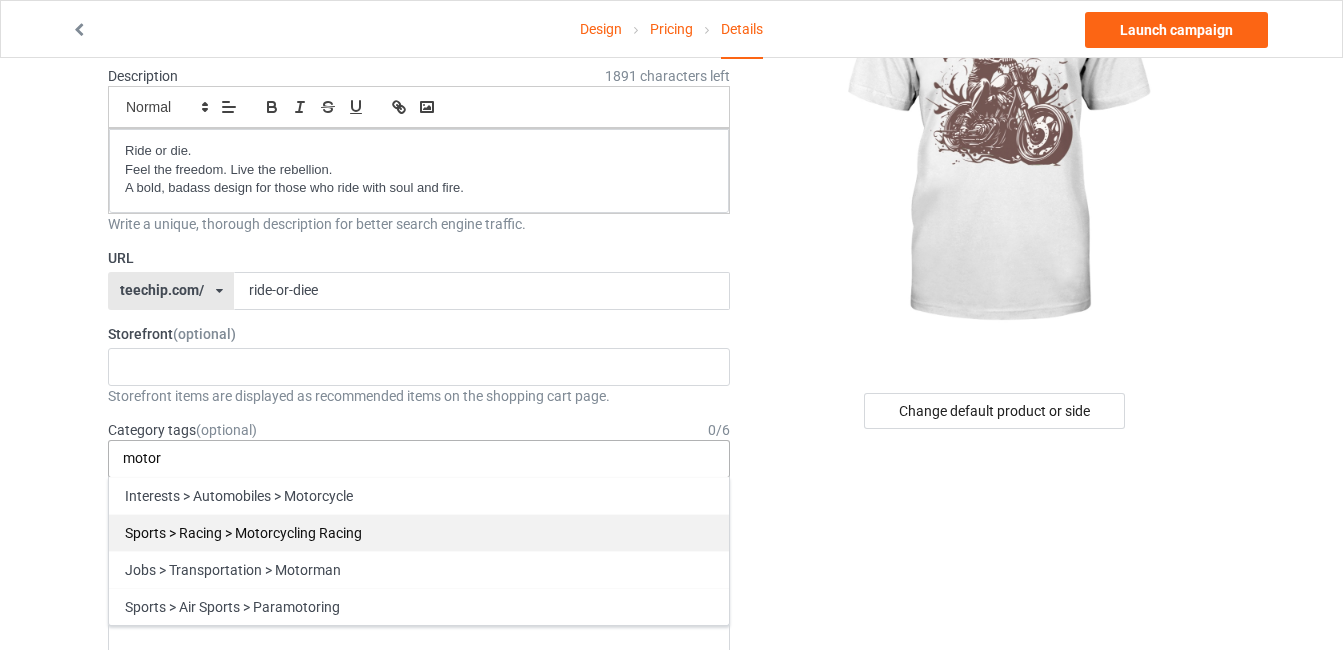 type on "motor" 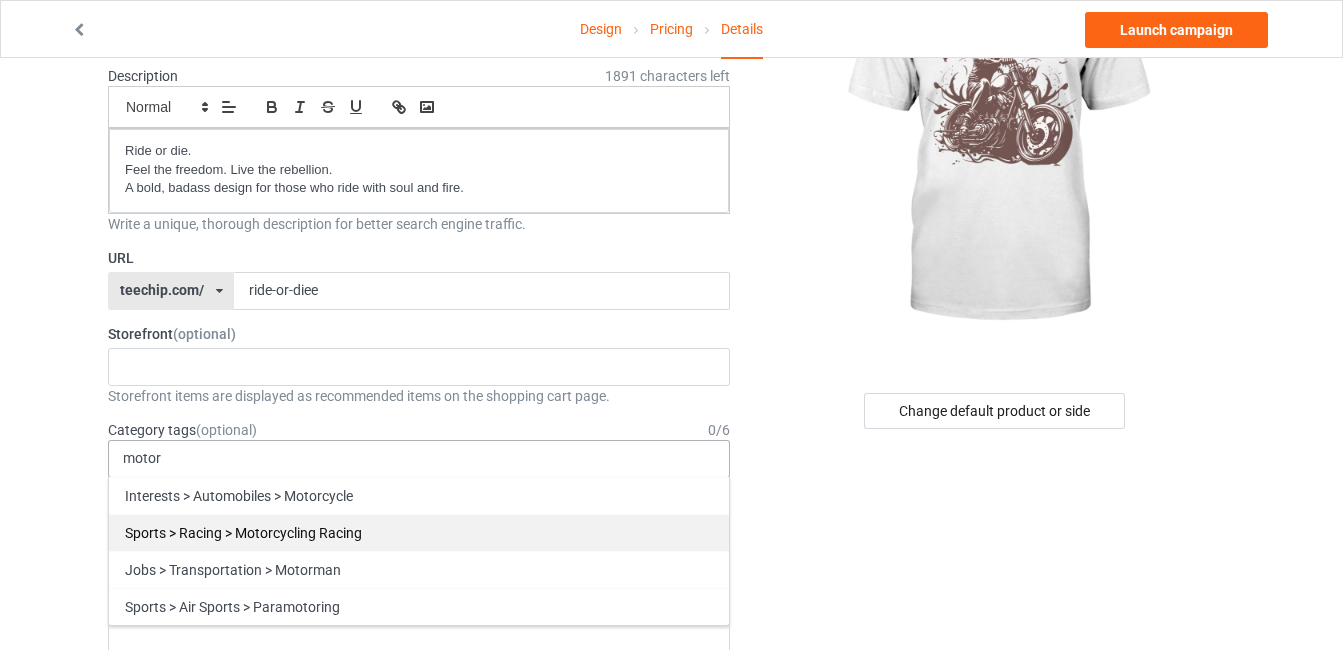 click on "Sports > Racing > Motorcycling Racing" at bounding box center [419, 532] 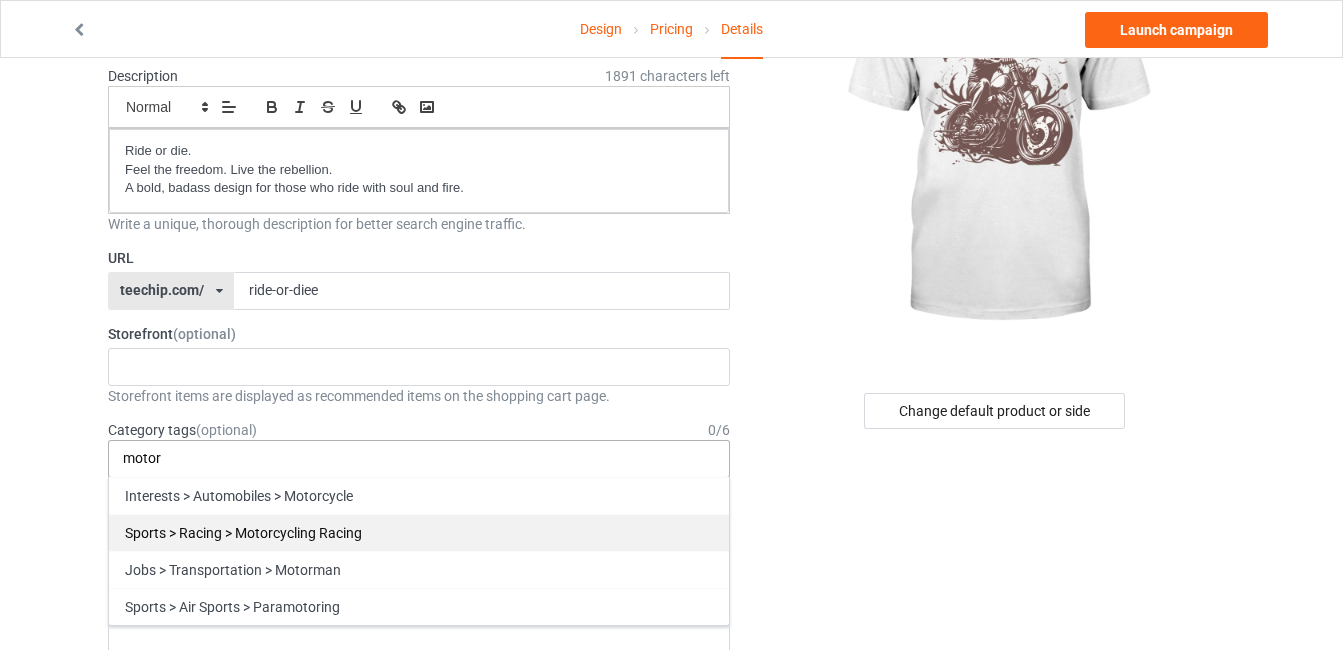 type 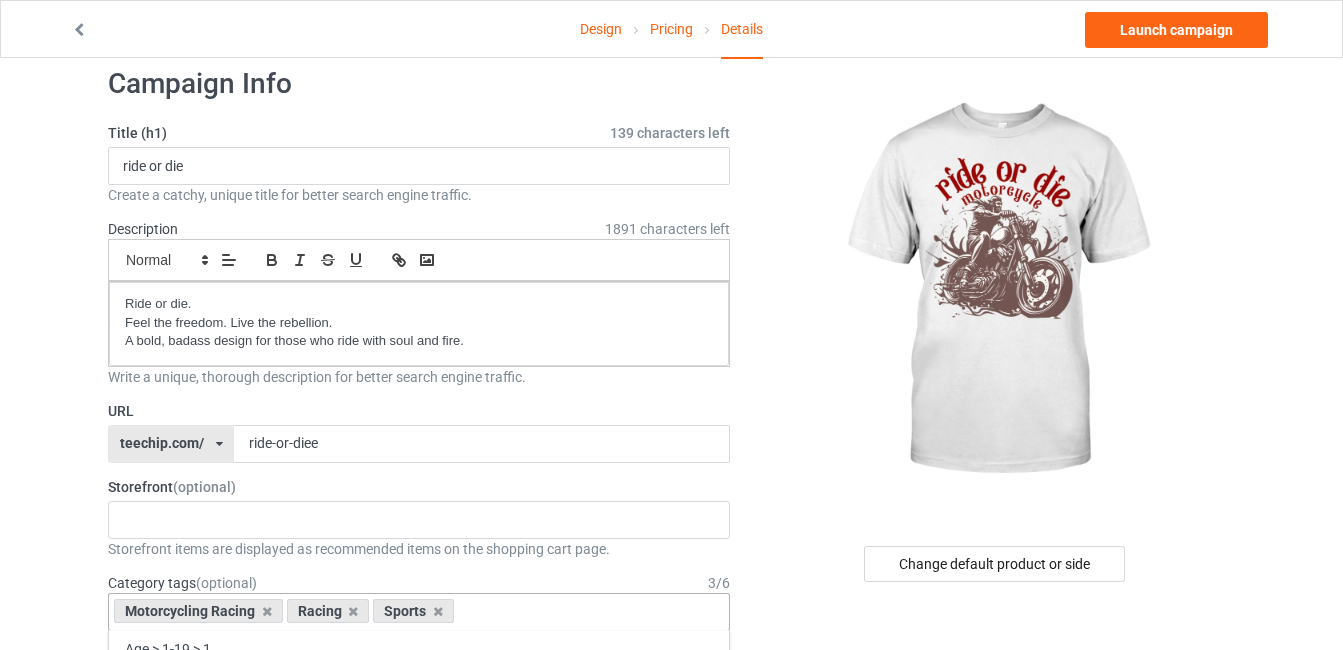 scroll, scrollTop: 0, scrollLeft: 0, axis: both 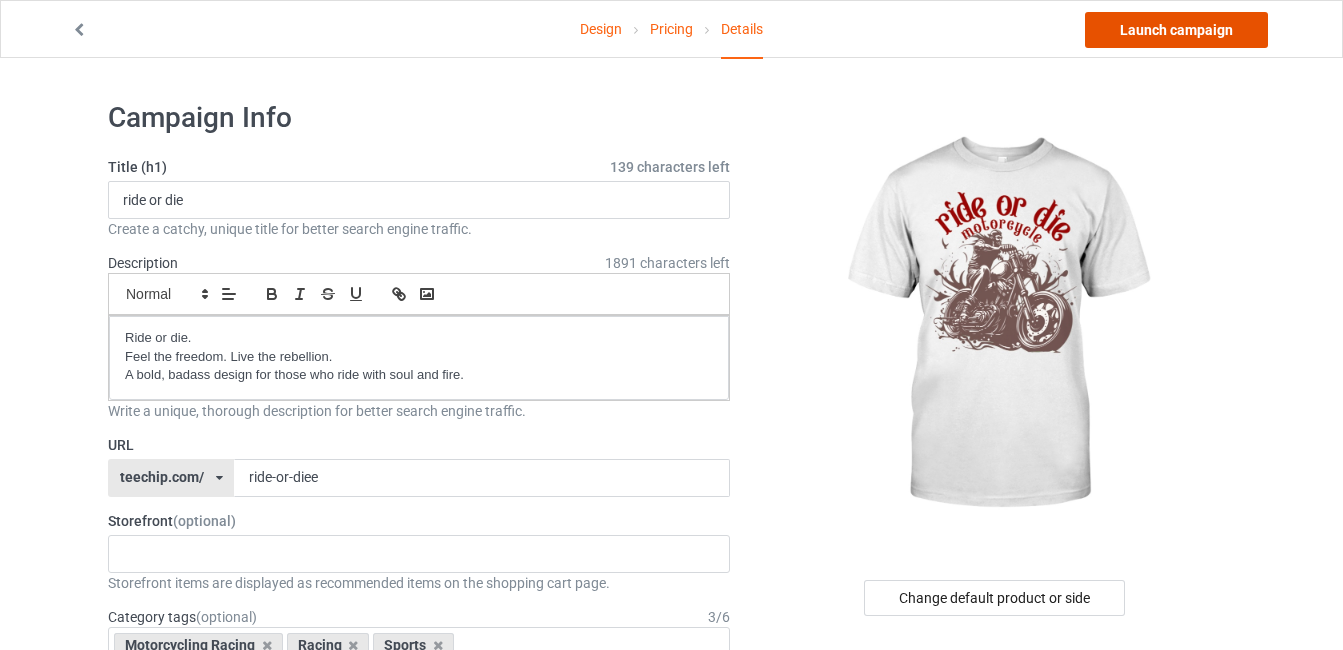 click on "Launch campaign" at bounding box center [1176, 30] 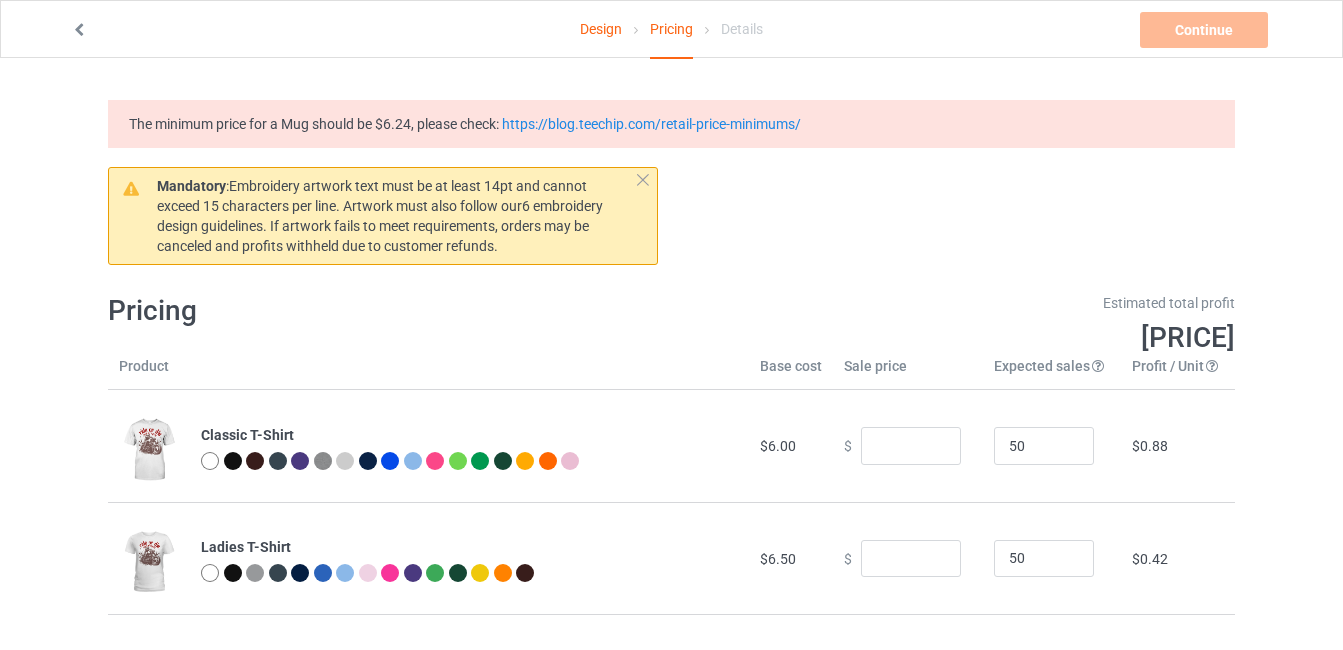 click at bounding box center [79, 27] 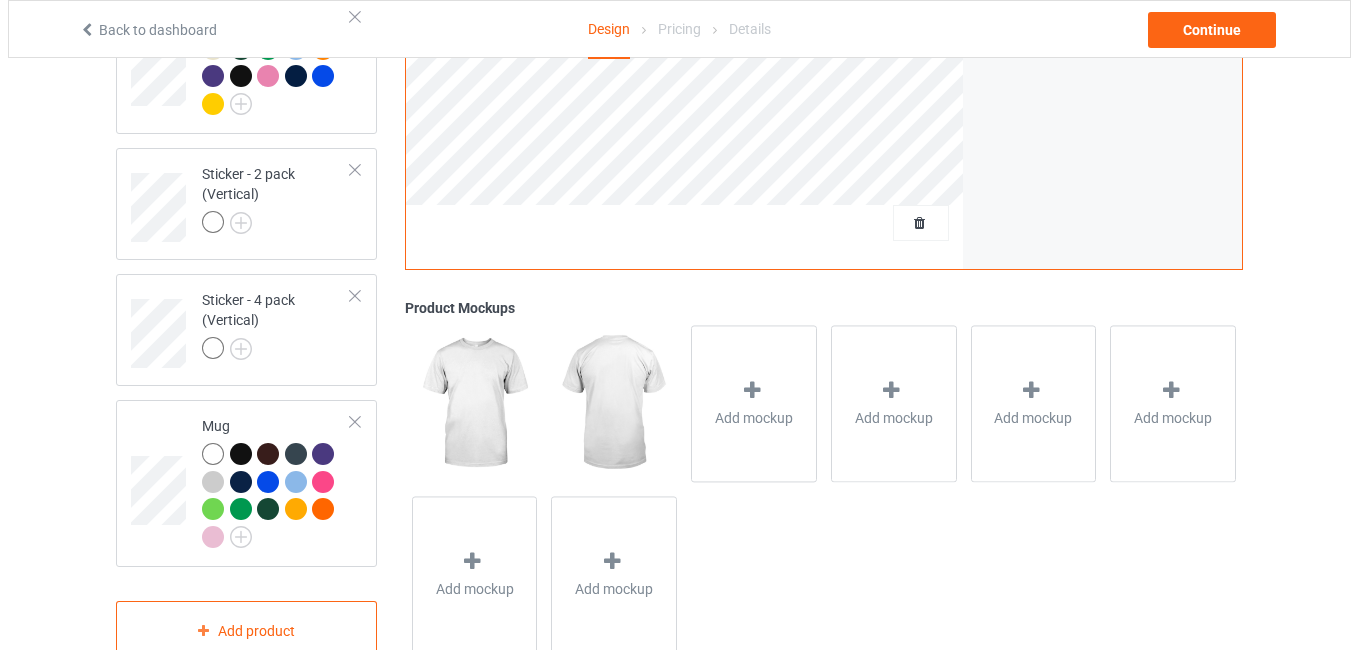scroll, scrollTop: 1378, scrollLeft: 0, axis: vertical 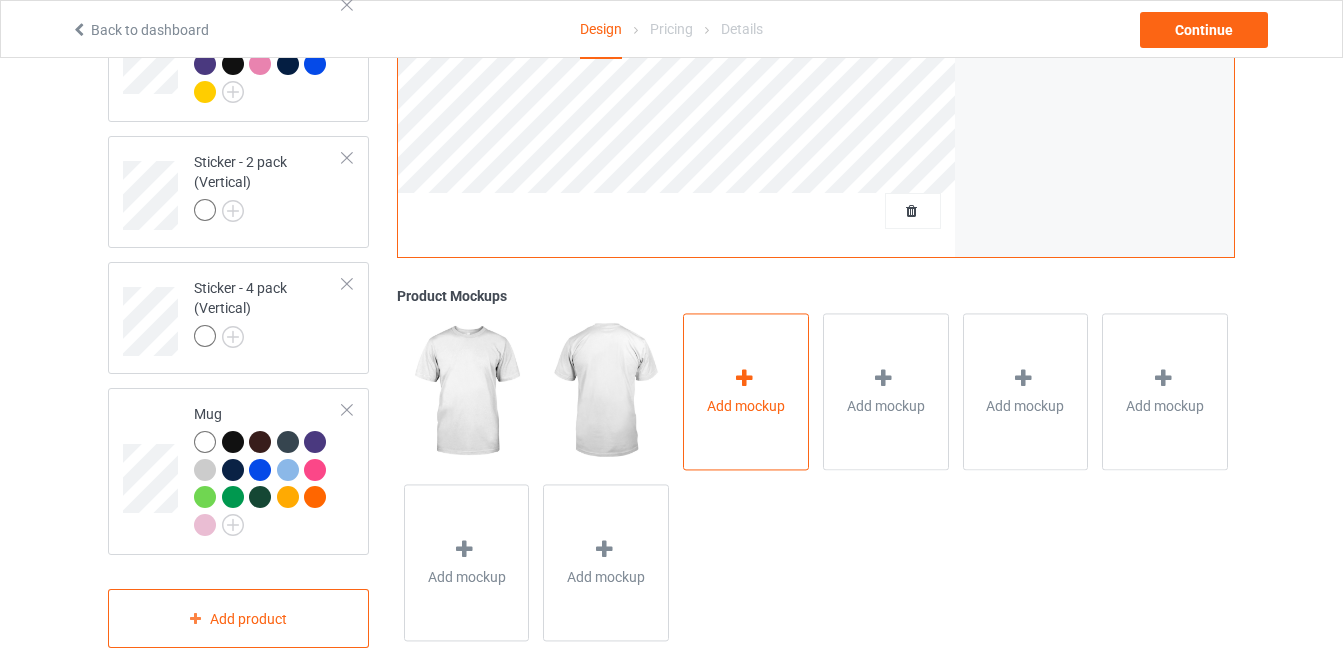 click at bounding box center (744, 378) 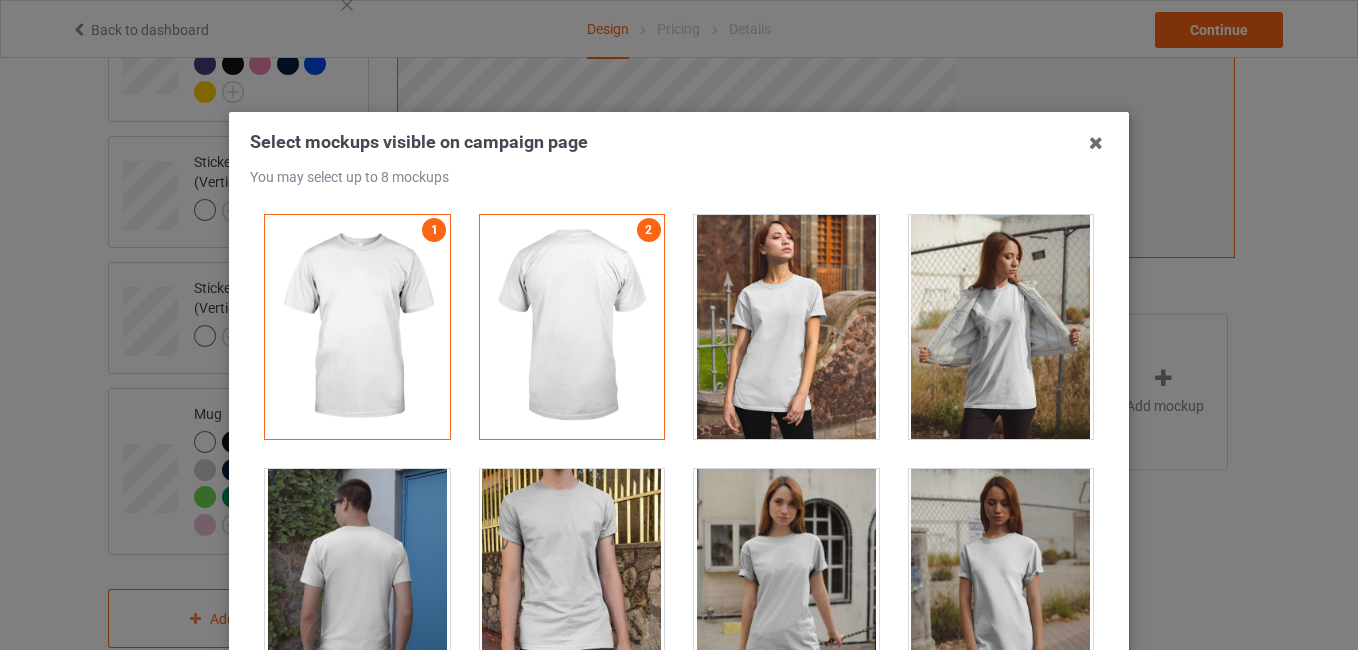 click at bounding box center [572, 581] 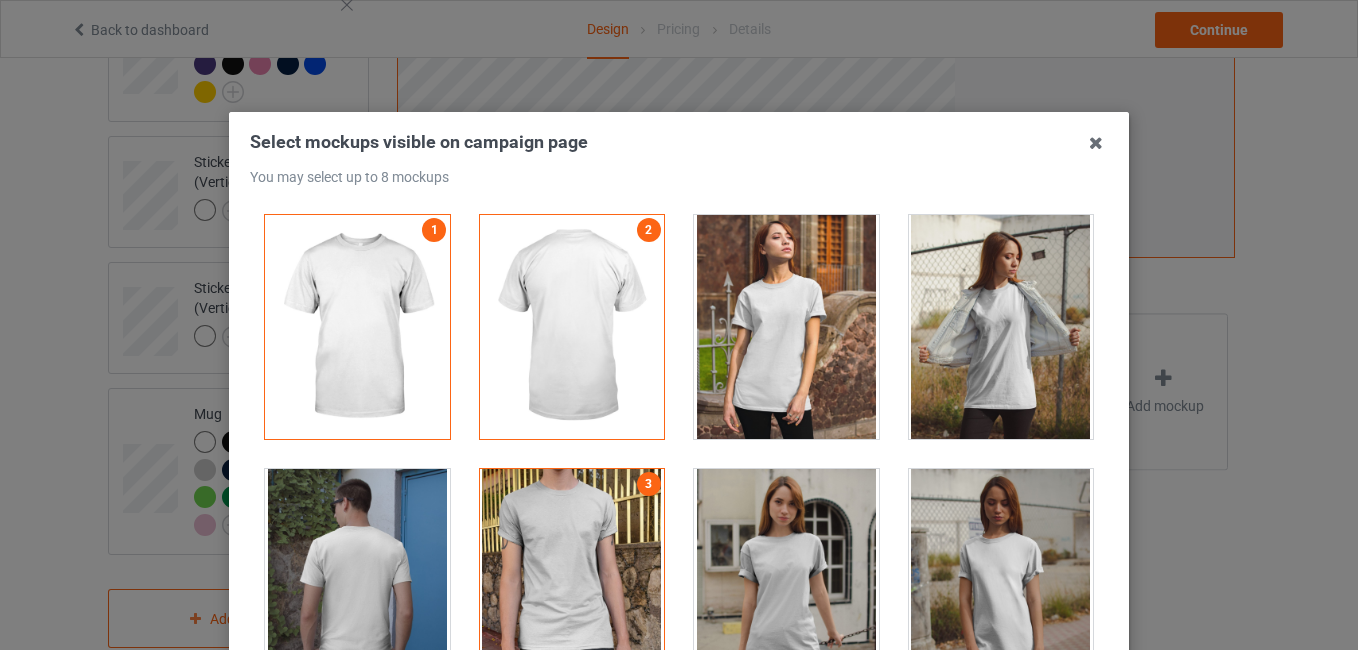 click at bounding box center (1001, 327) 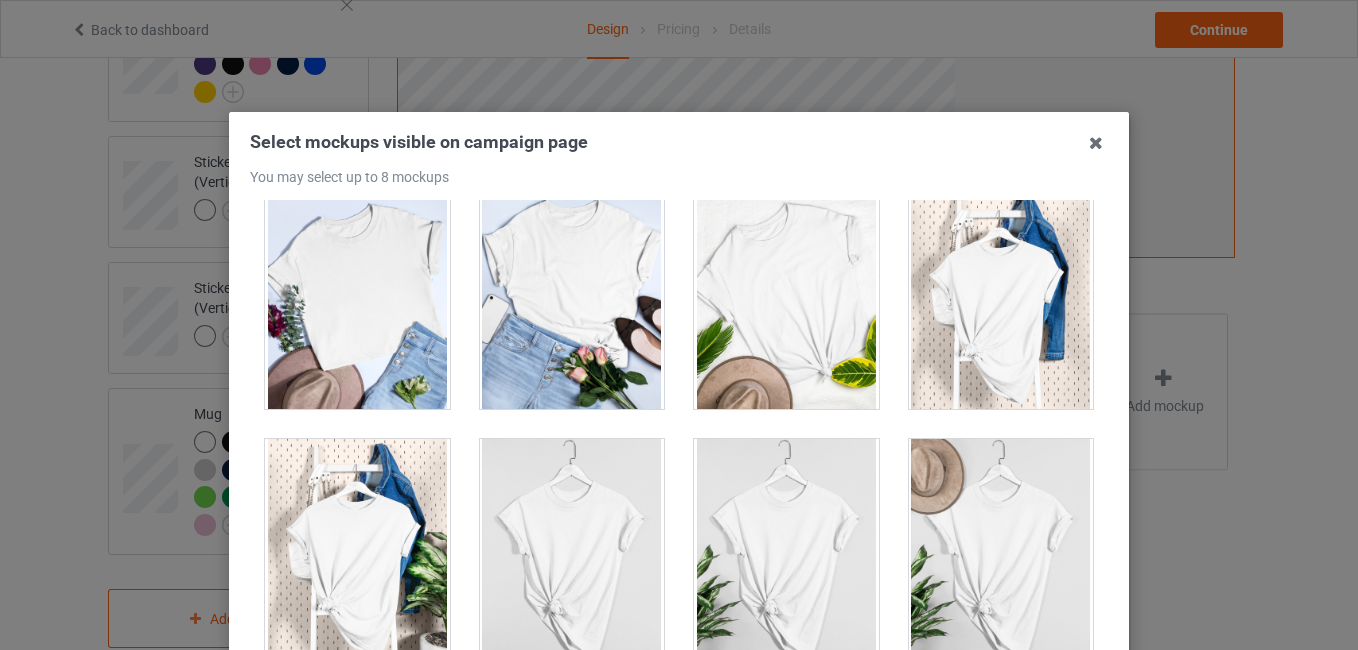 scroll, scrollTop: 28690, scrollLeft: 0, axis: vertical 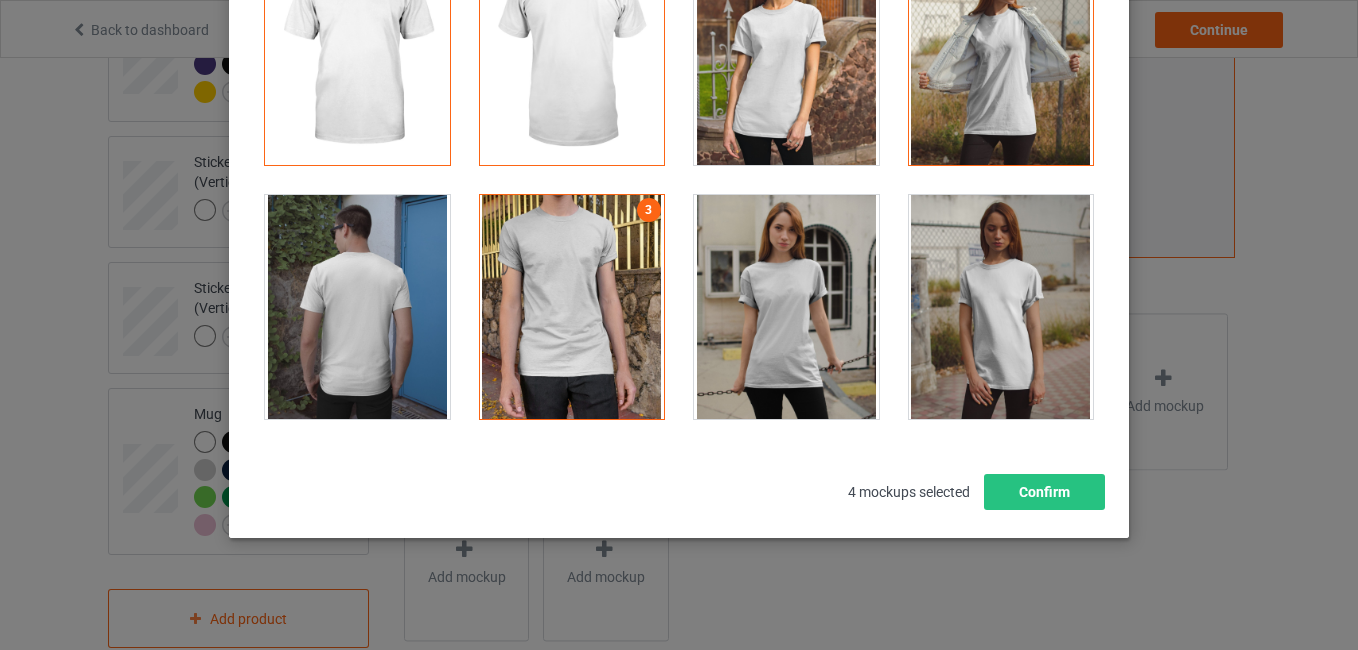 click at bounding box center [572, 307] 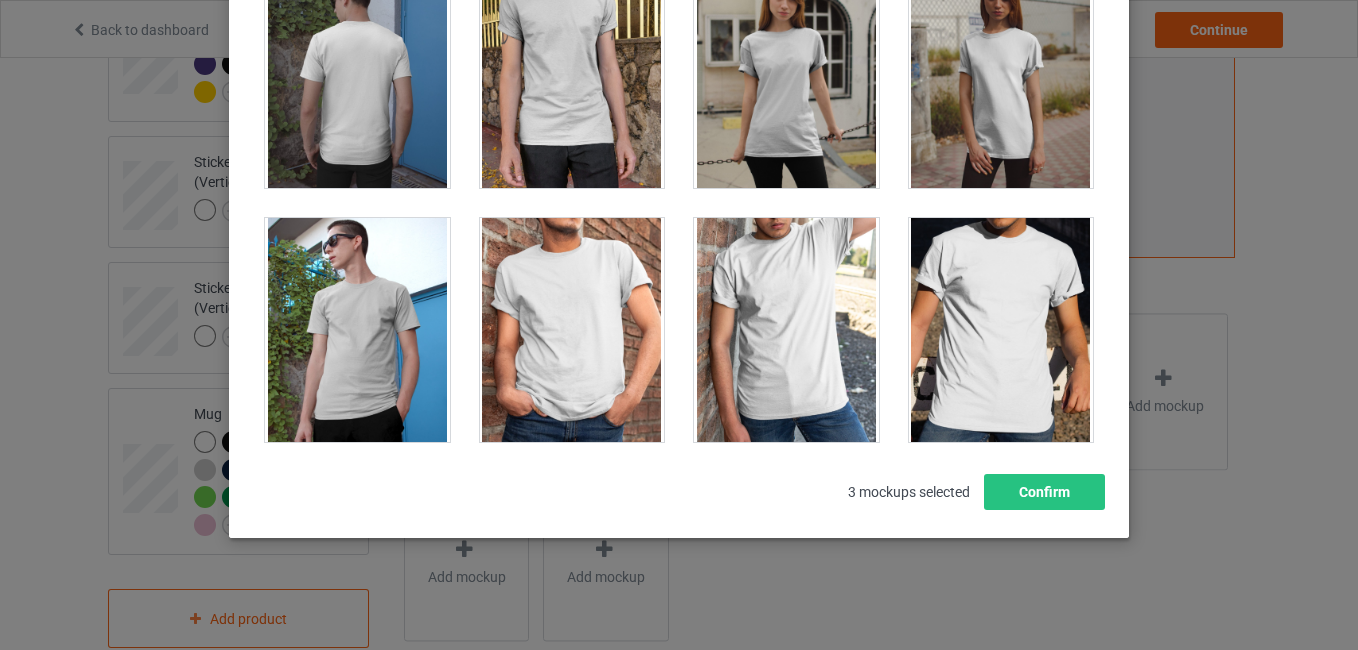 scroll, scrollTop: 328, scrollLeft: 0, axis: vertical 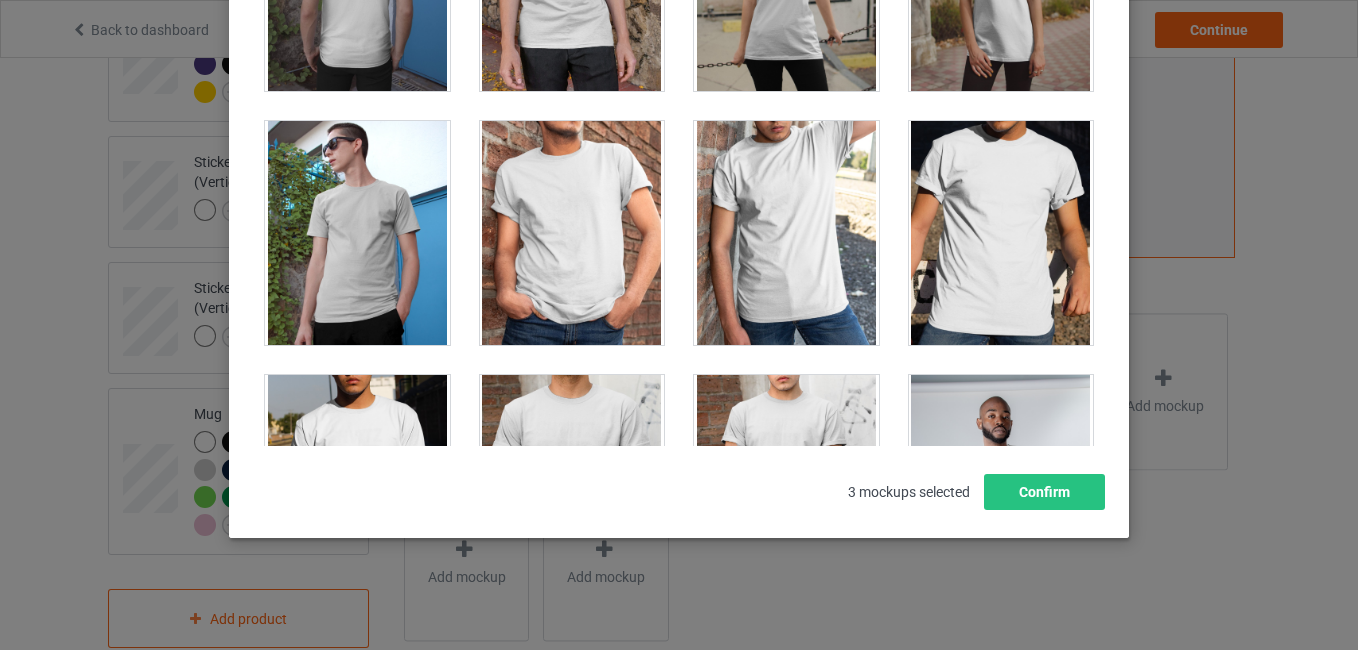click at bounding box center (786, 233) 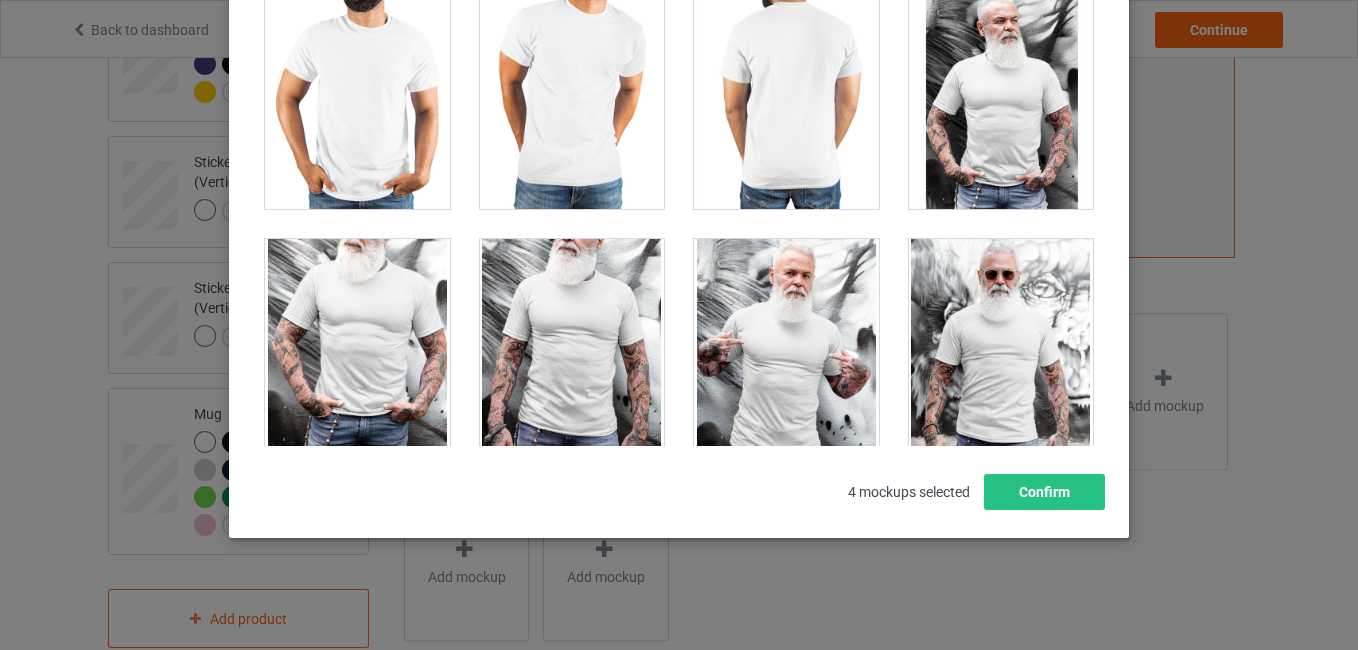 scroll, scrollTop: 15824, scrollLeft: 0, axis: vertical 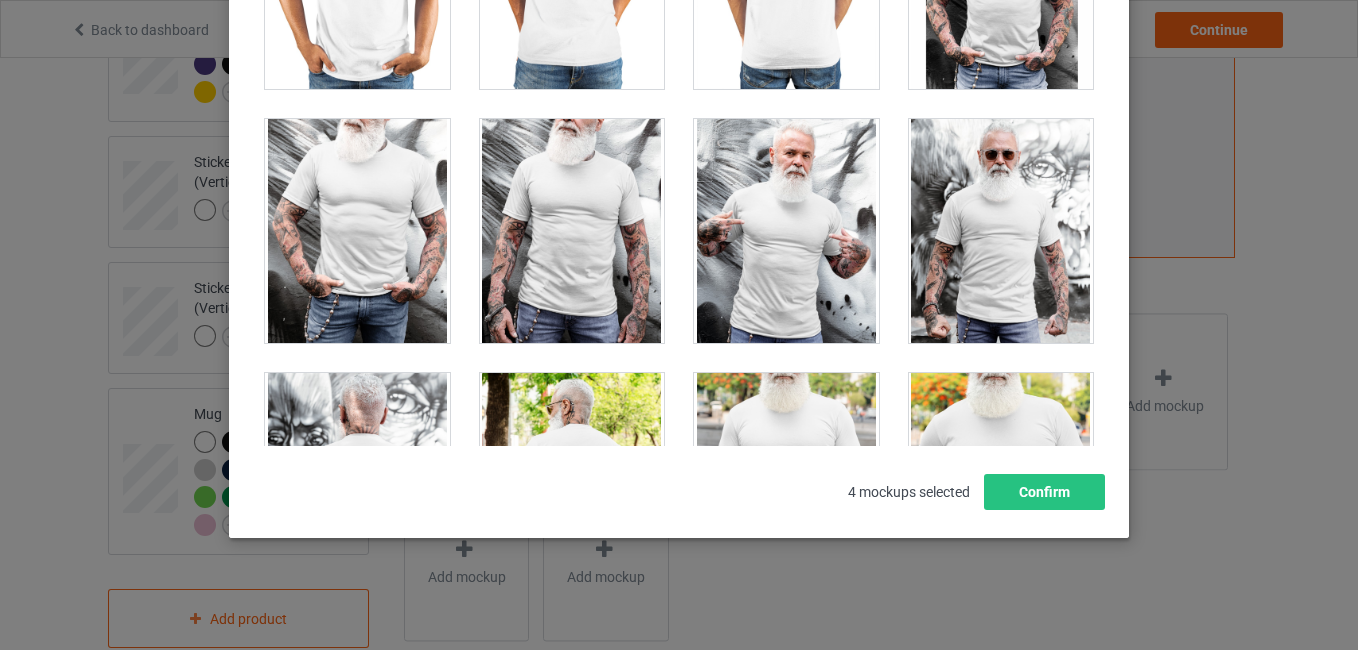 click at bounding box center [786, 231] 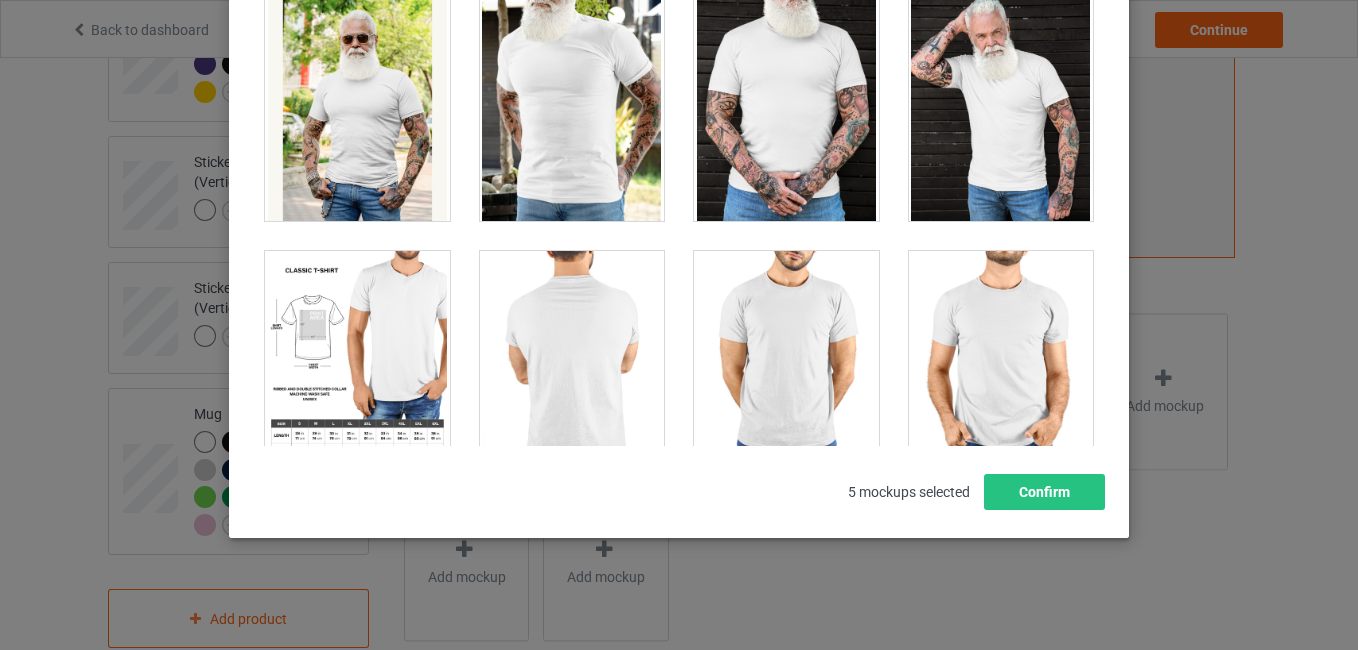 scroll, scrollTop: 16472, scrollLeft: 0, axis: vertical 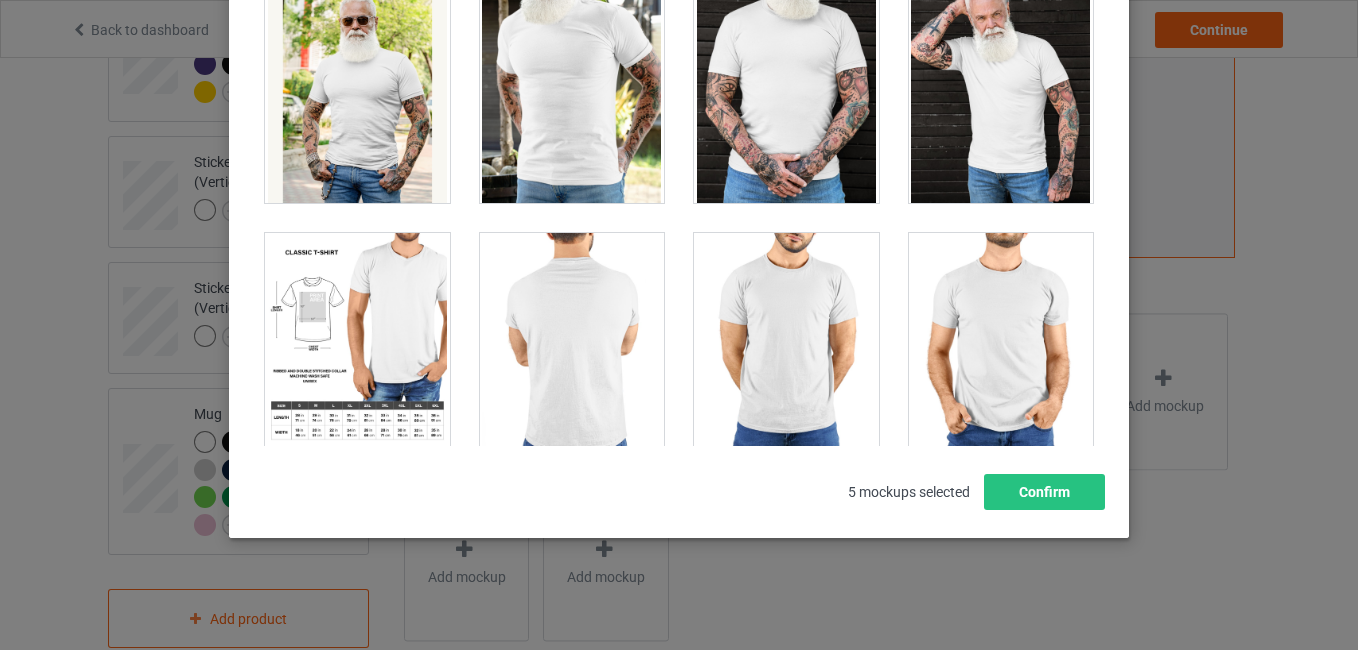 click at bounding box center [357, 91] 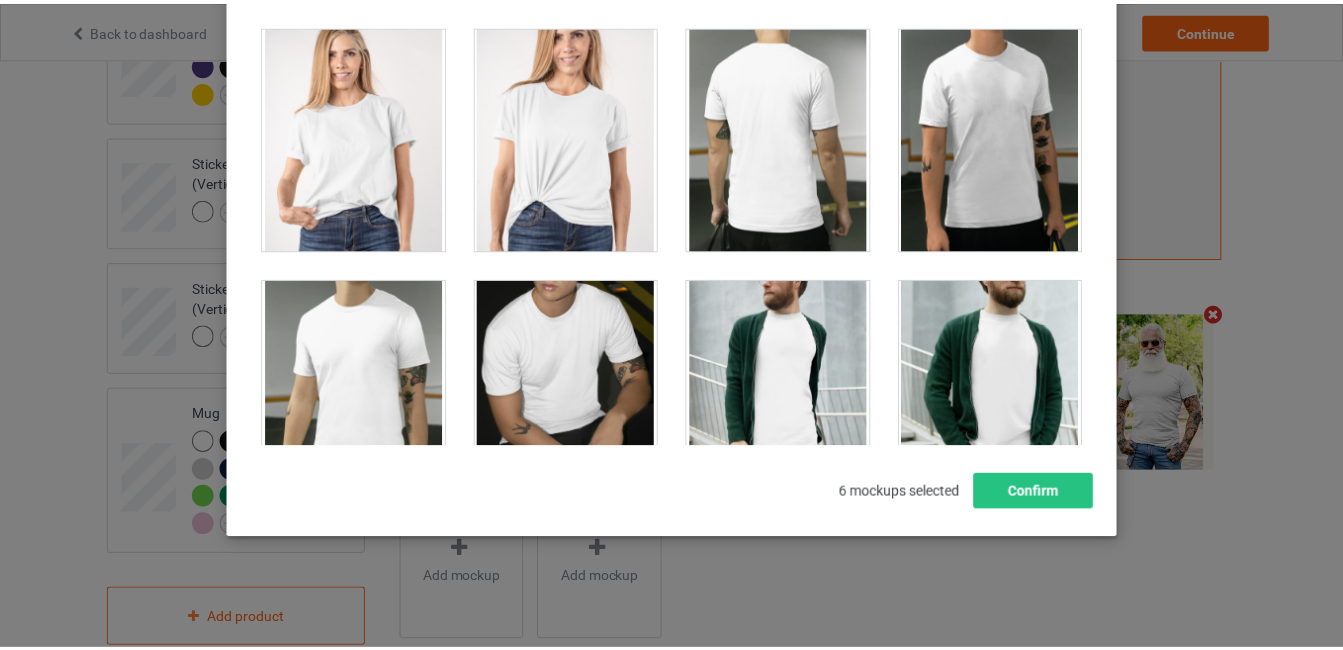 scroll, scrollTop: 3021, scrollLeft: 0, axis: vertical 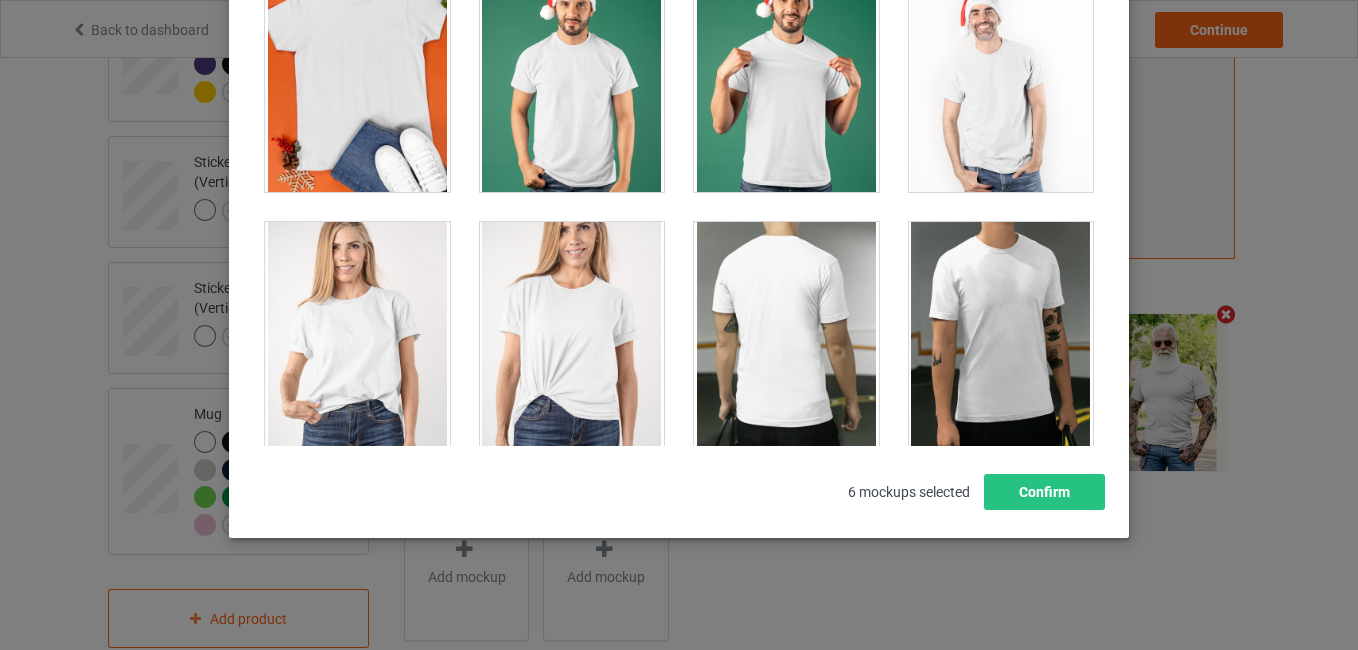 click at bounding box center (572, 334) 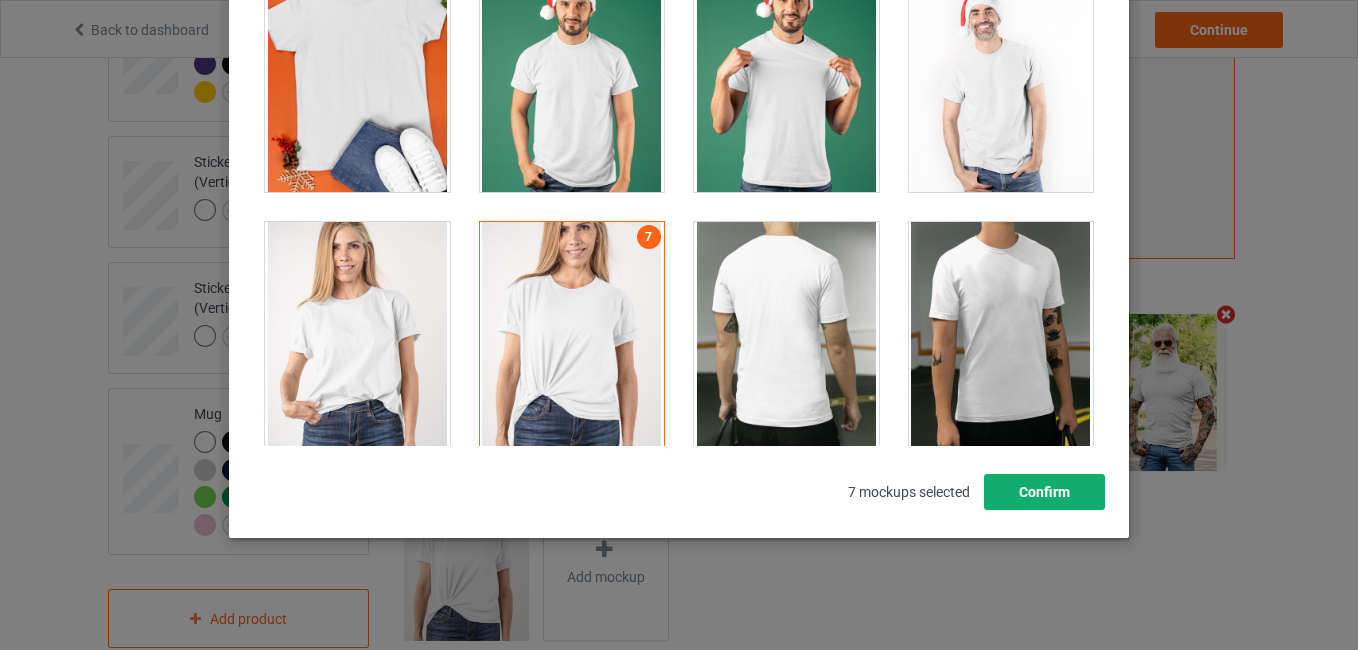 click on "Confirm" at bounding box center [1044, 492] 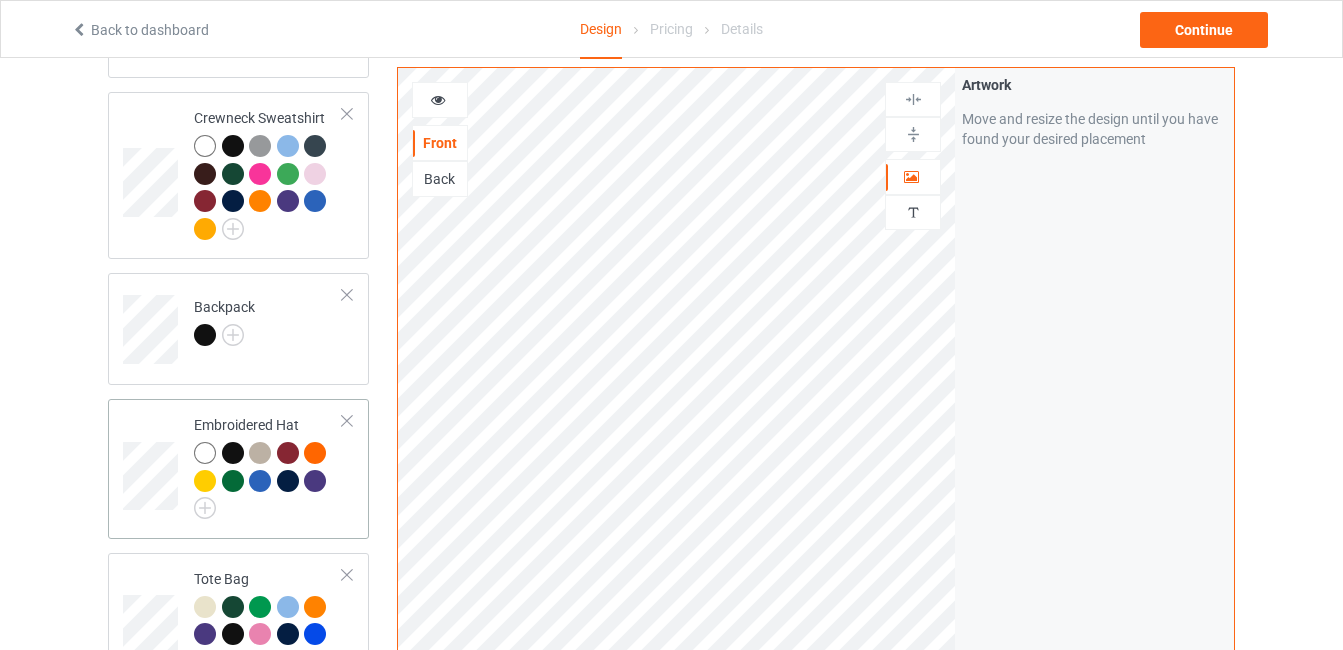 scroll, scrollTop: 809, scrollLeft: 0, axis: vertical 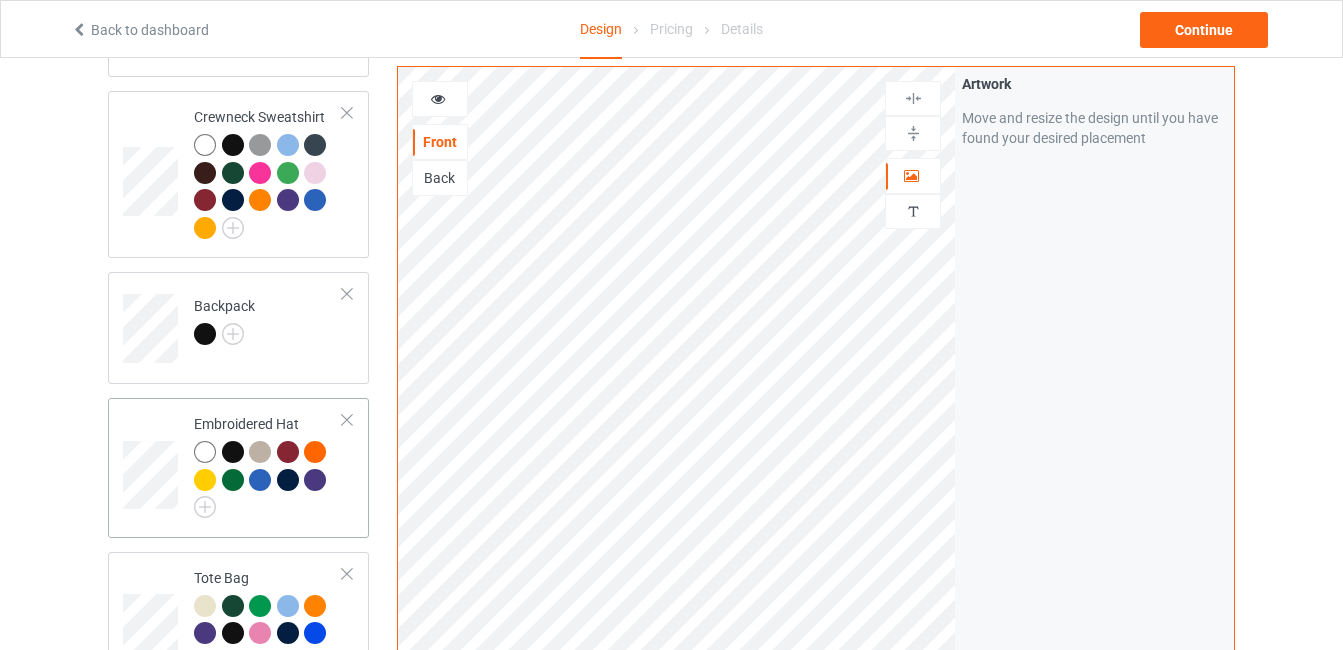 click on "Embroidered Hat" at bounding box center (268, 462) 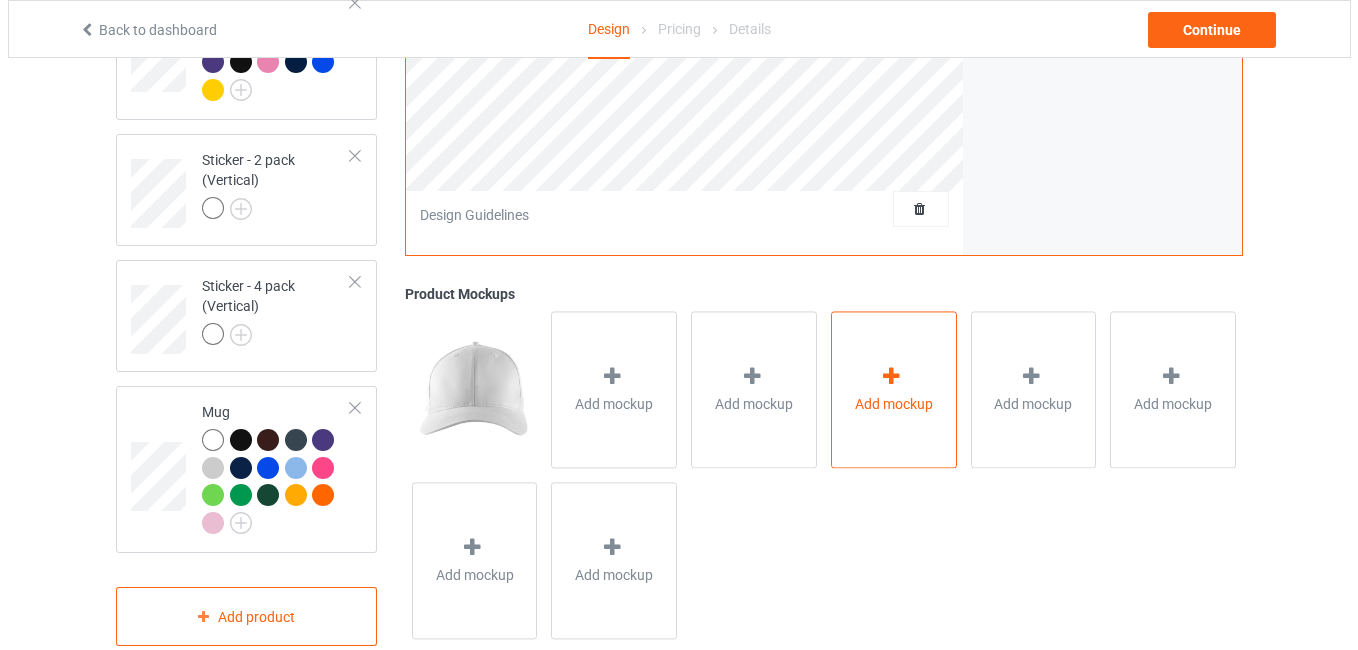 scroll, scrollTop: 1391, scrollLeft: 0, axis: vertical 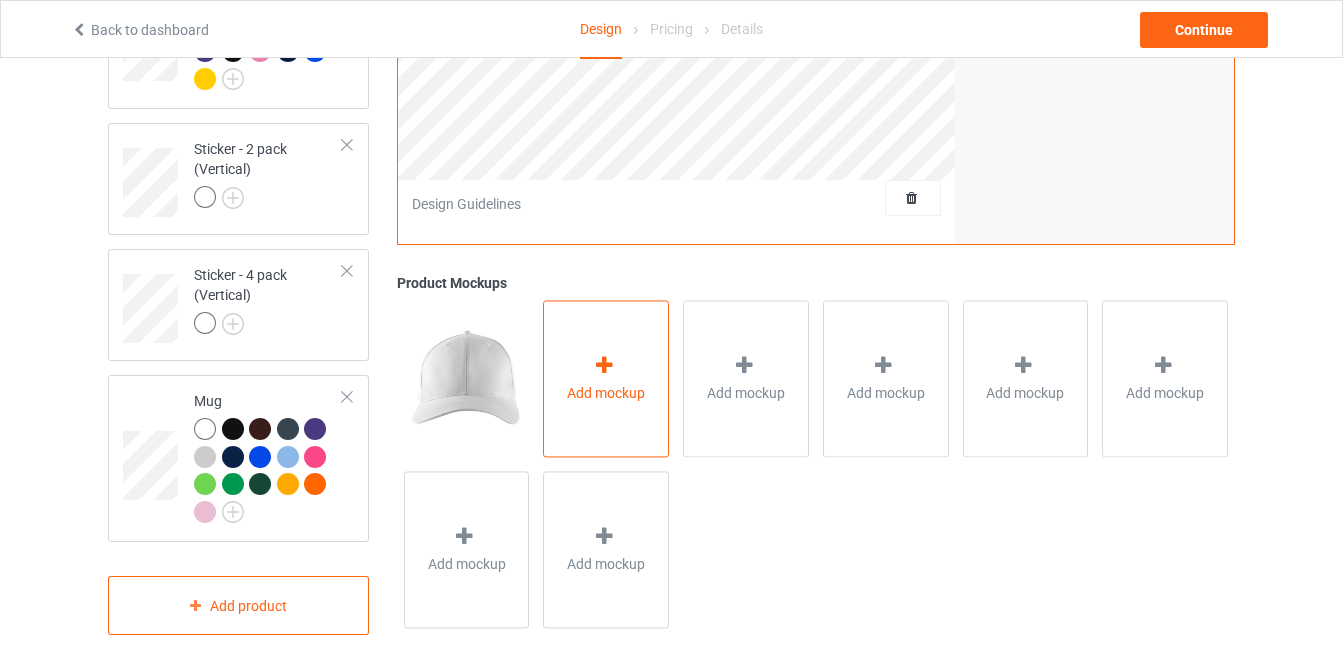 click on "Add mockup" at bounding box center [606, 378] 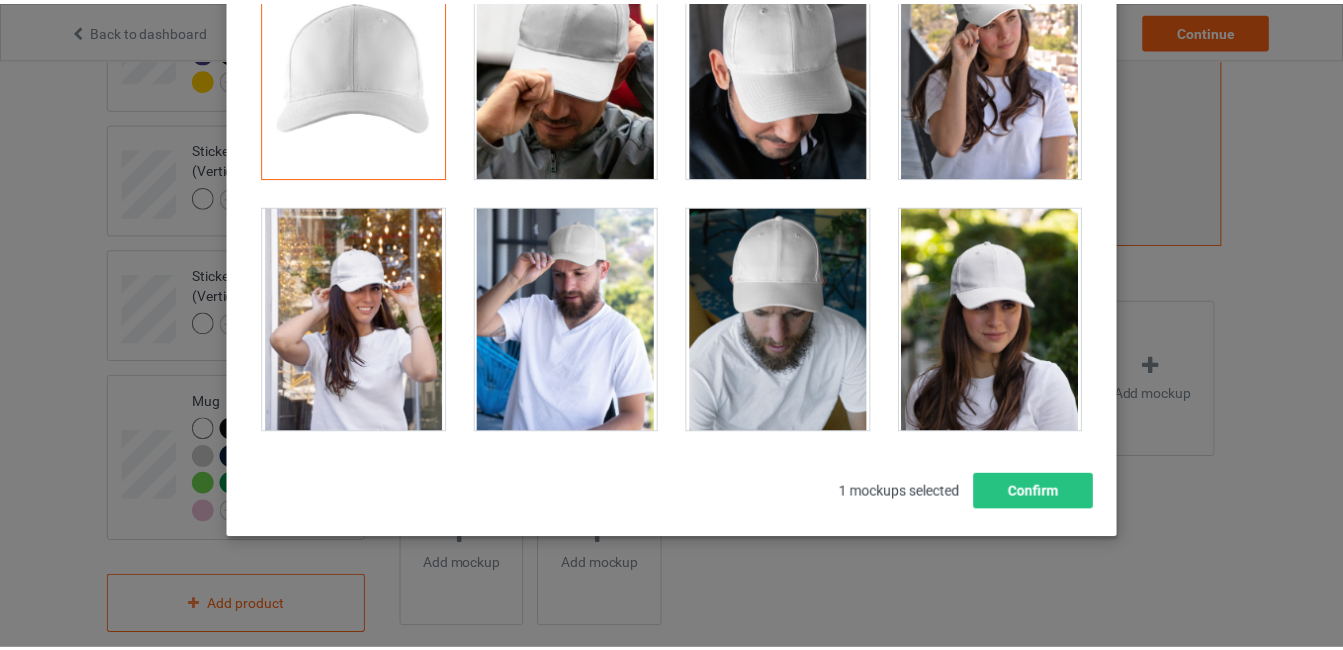 scroll, scrollTop: 0, scrollLeft: 0, axis: both 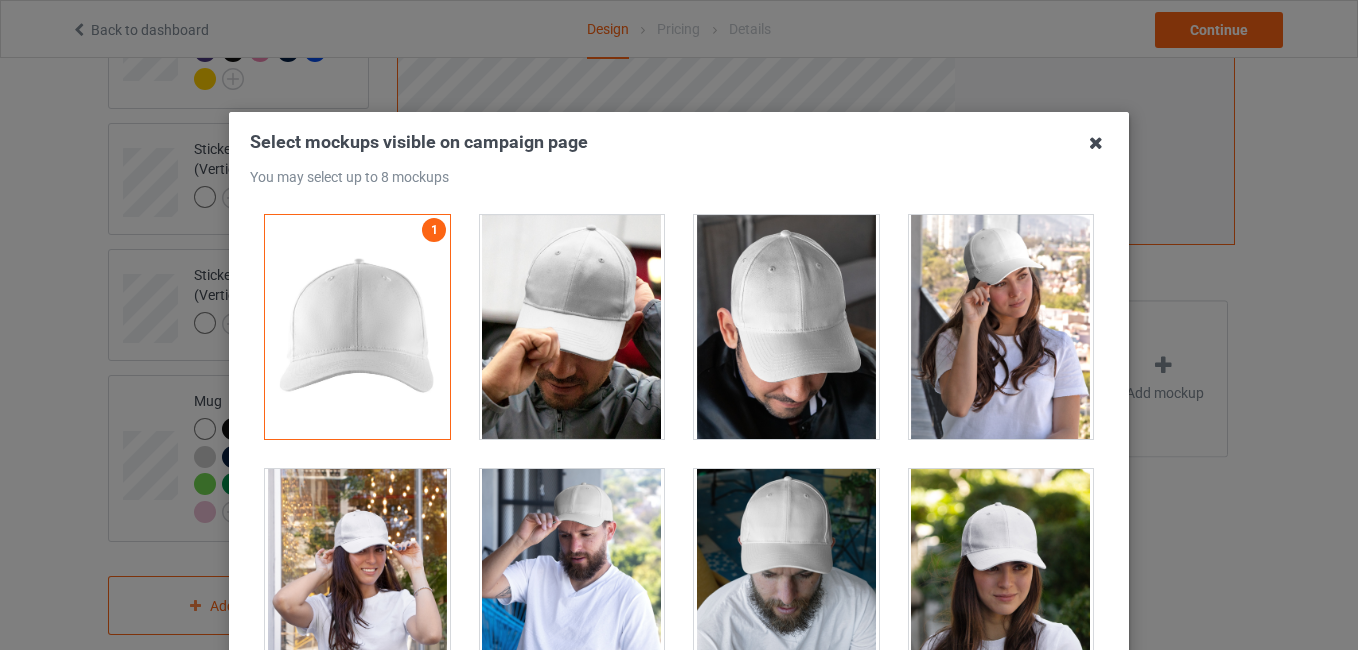 click at bounding box center (1096, 143) 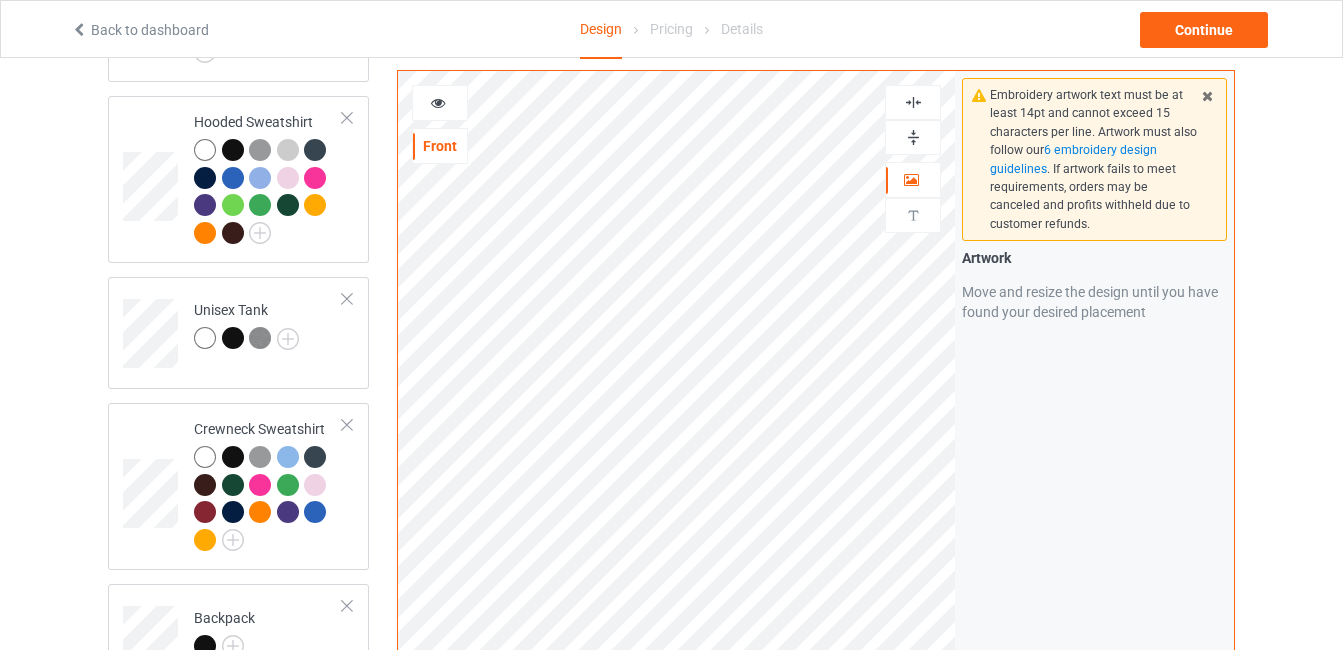 scroll, scrollTop: 495, scrollLeft: 0, axis: vertical 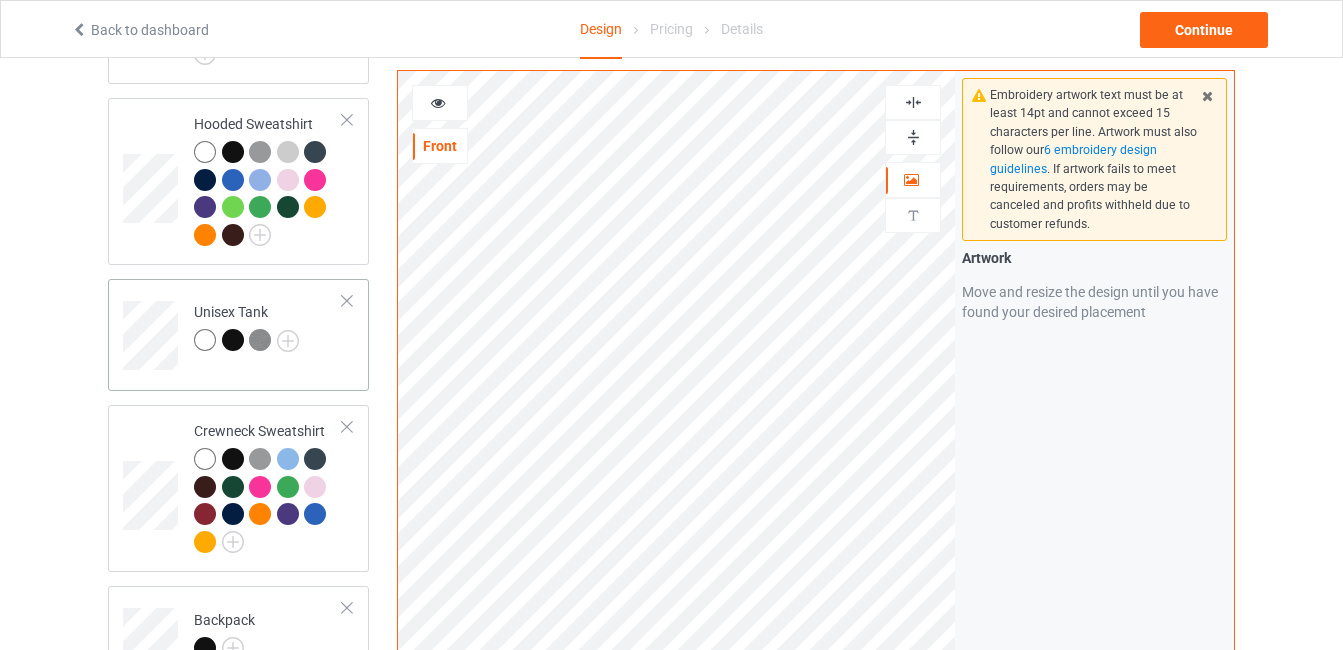 click on "Unisex Tank" at bounding box center [268, 328] 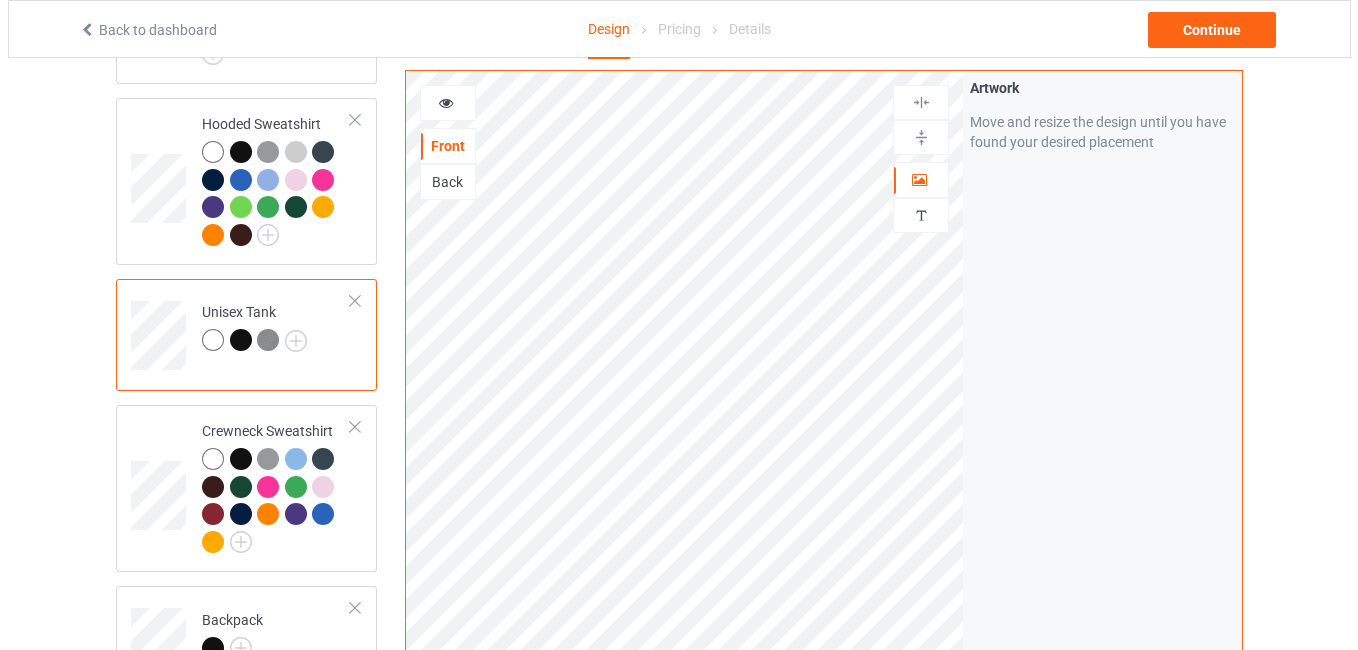 scroll, scrollTop: 1426, scrollLeft: 0, axis: vertical 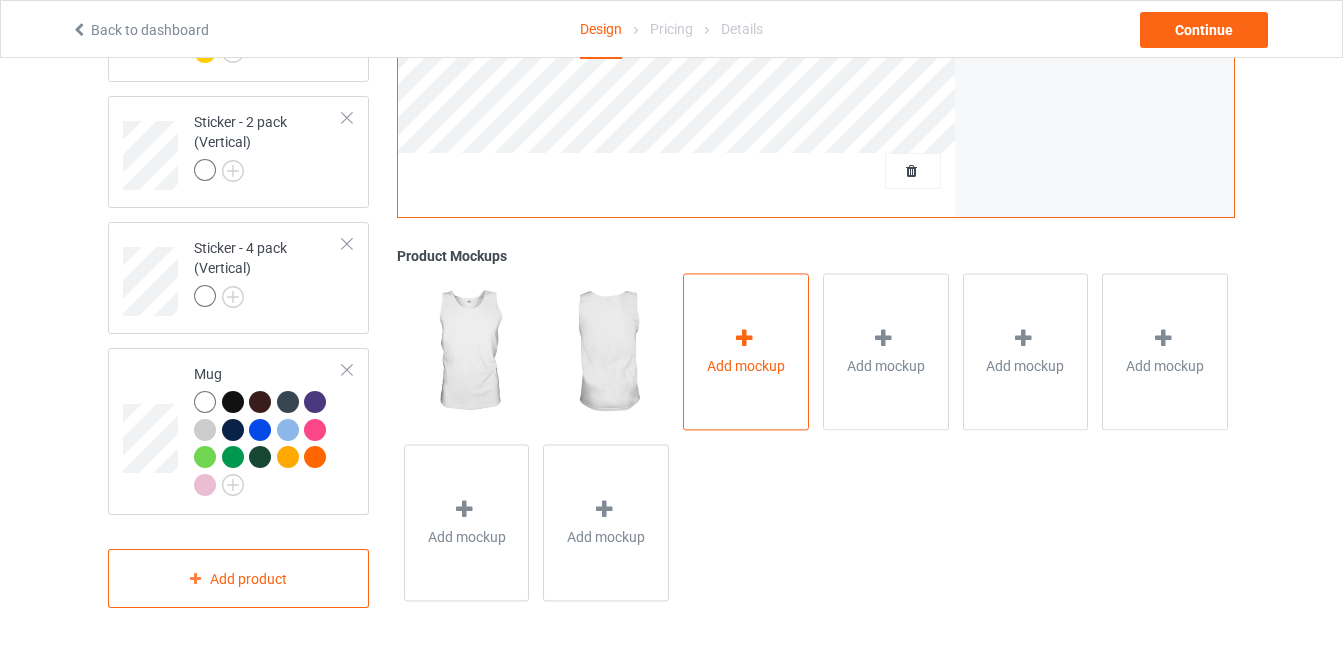 click on "Add mockup" at bounding box center (746, 366) 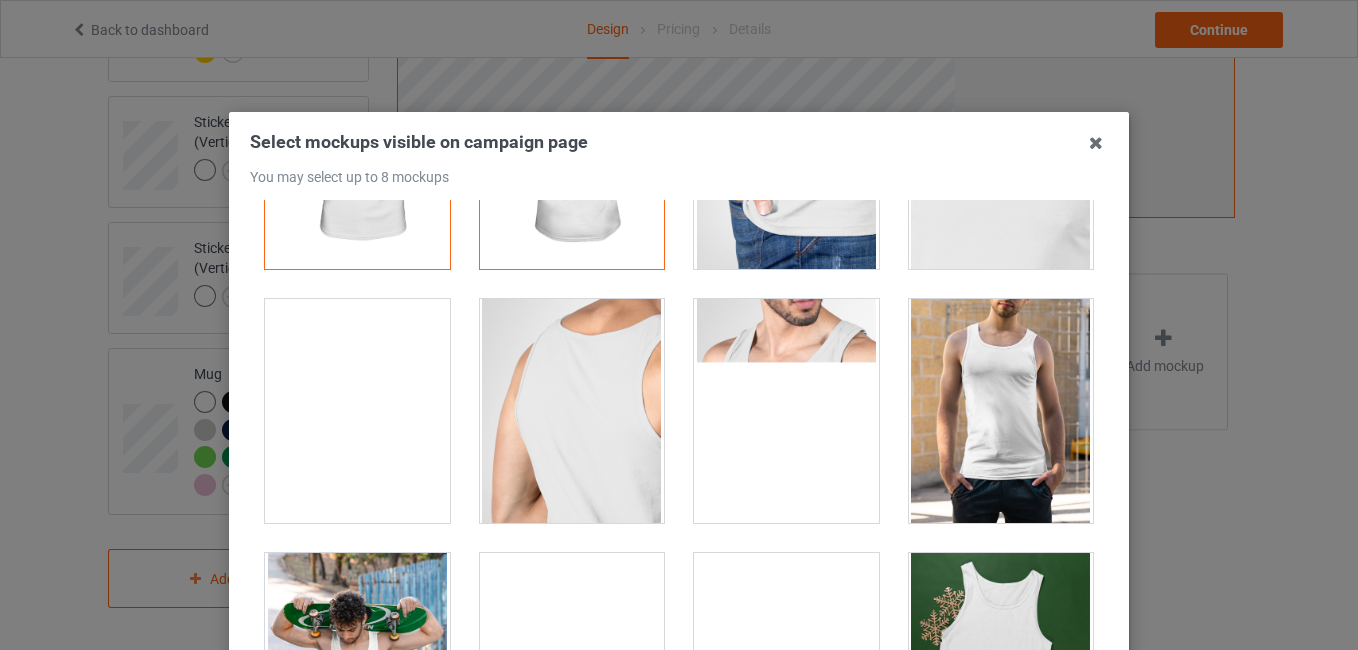 scroll, scrollTop: 190, scrollLeft: 0, axis: vertical 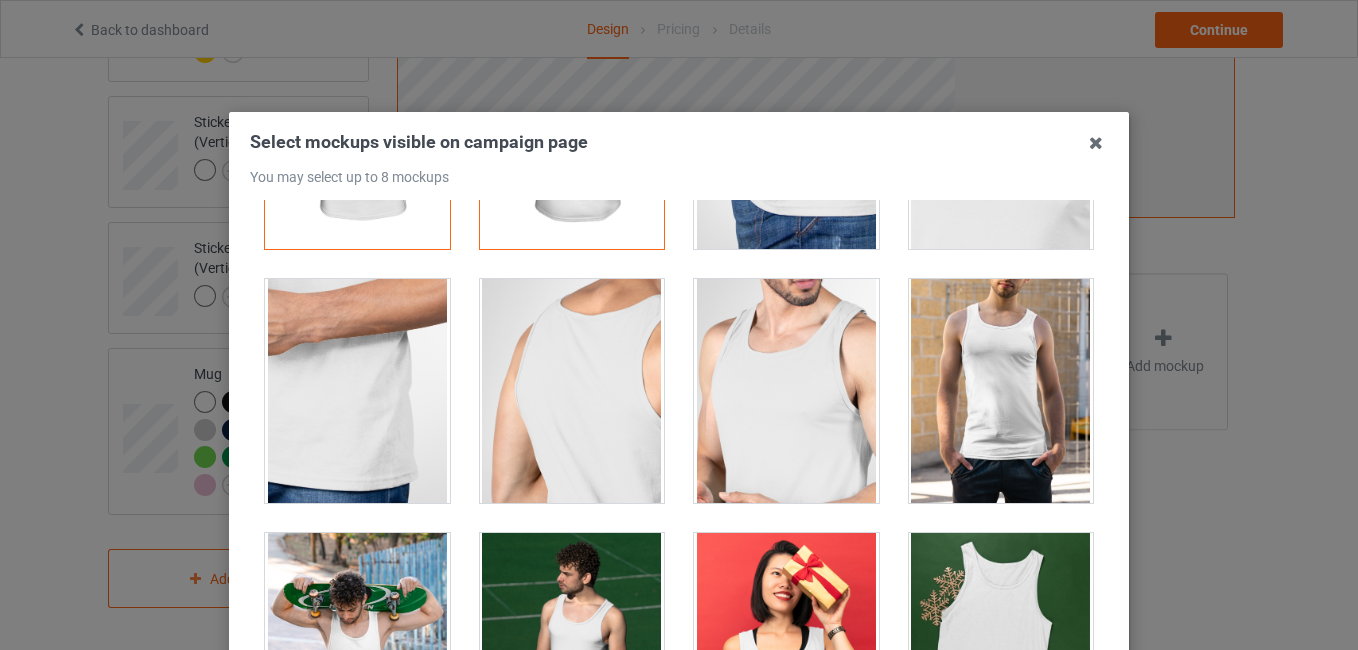 click at bounding box center (1001, 391) 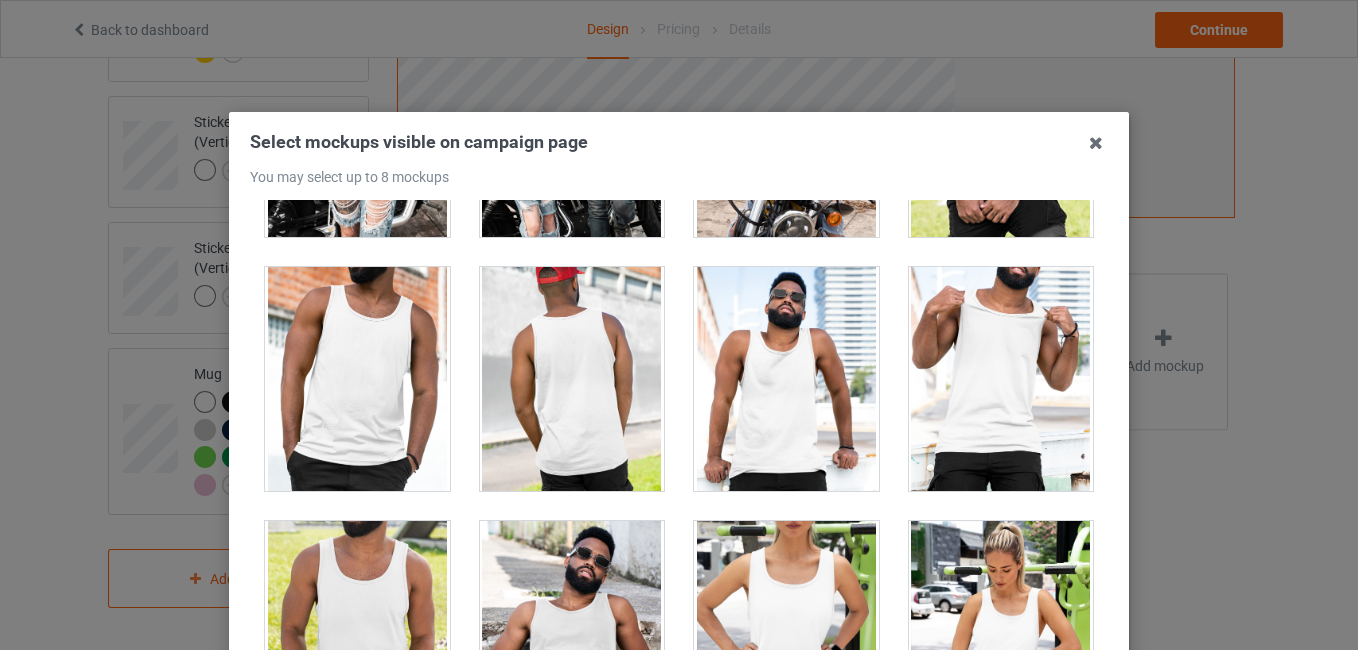 scroll, scrollTop: 5068, scrollLeft: 0, axis: vertical 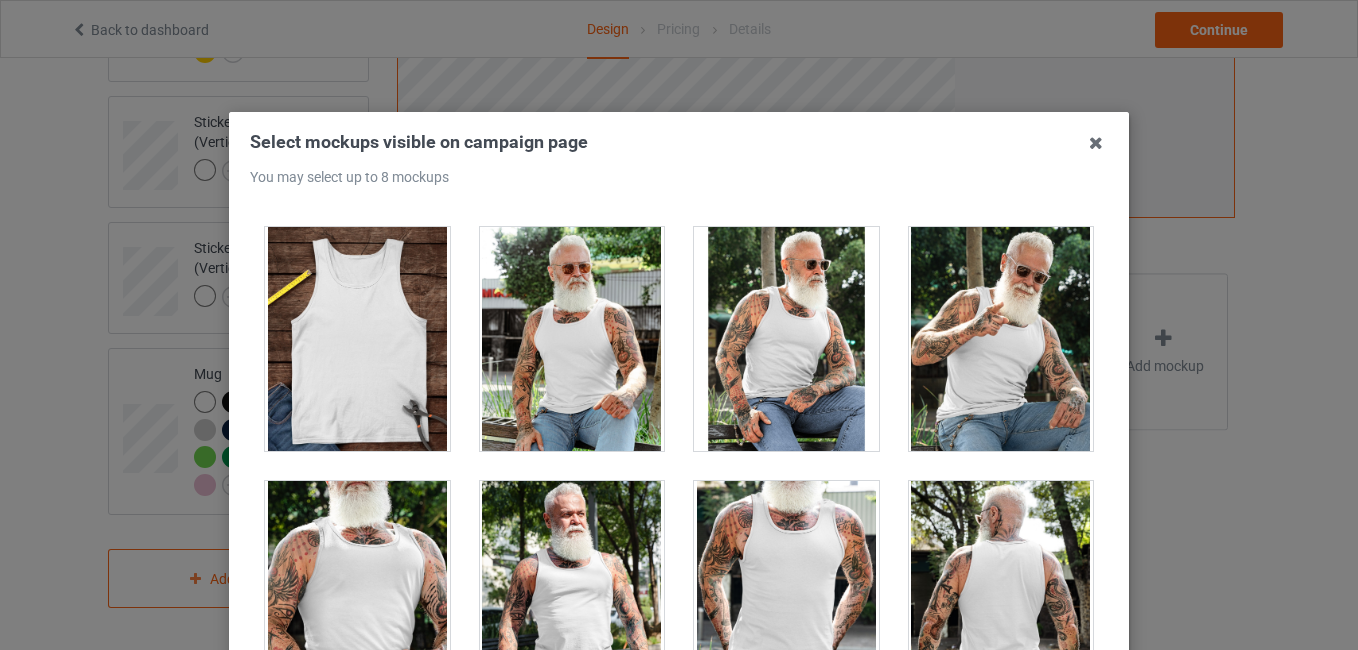 click at bounding box center [786, 339] 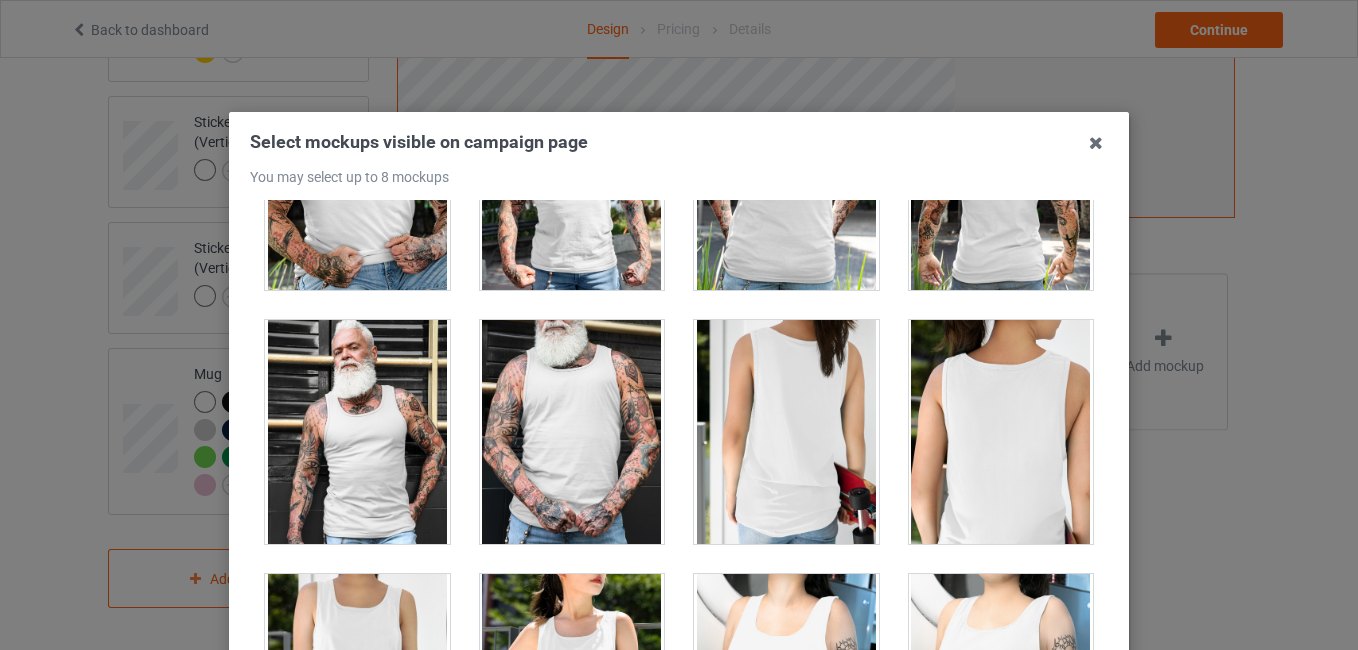 scroll, scrollTop: 1674, scrollLeft: 0, axis: vertical 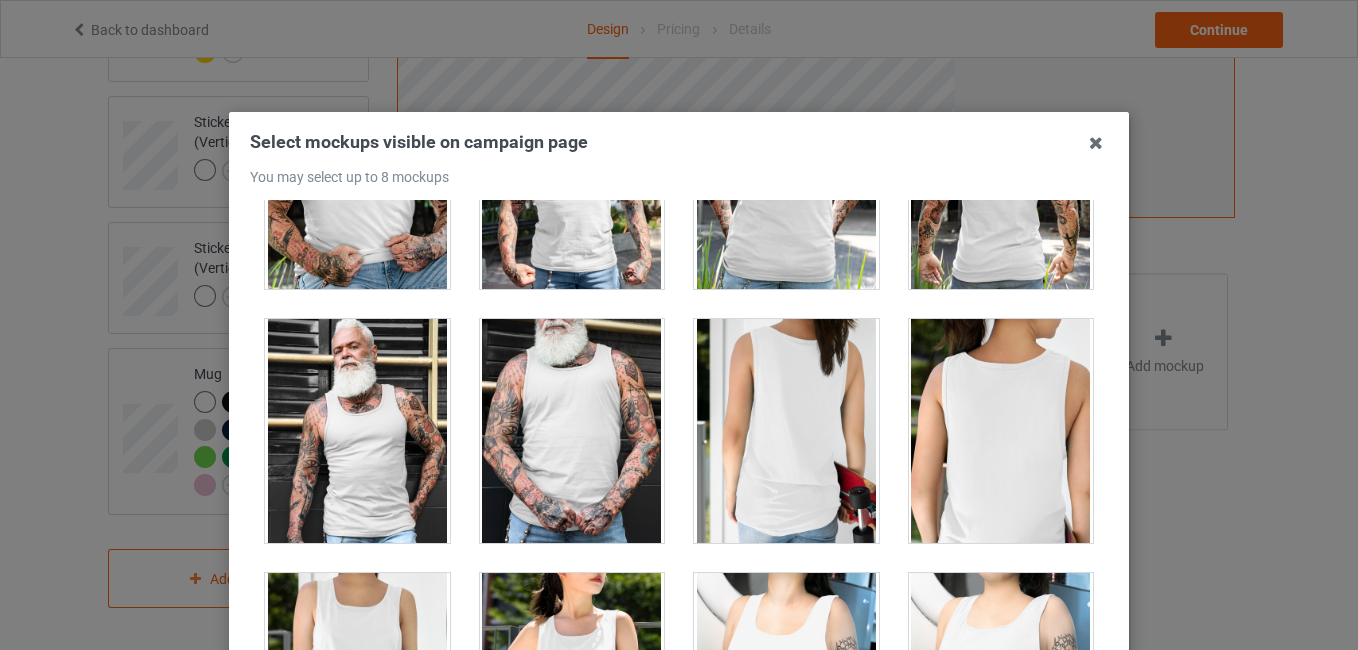 click at bounding box center (357, 431) 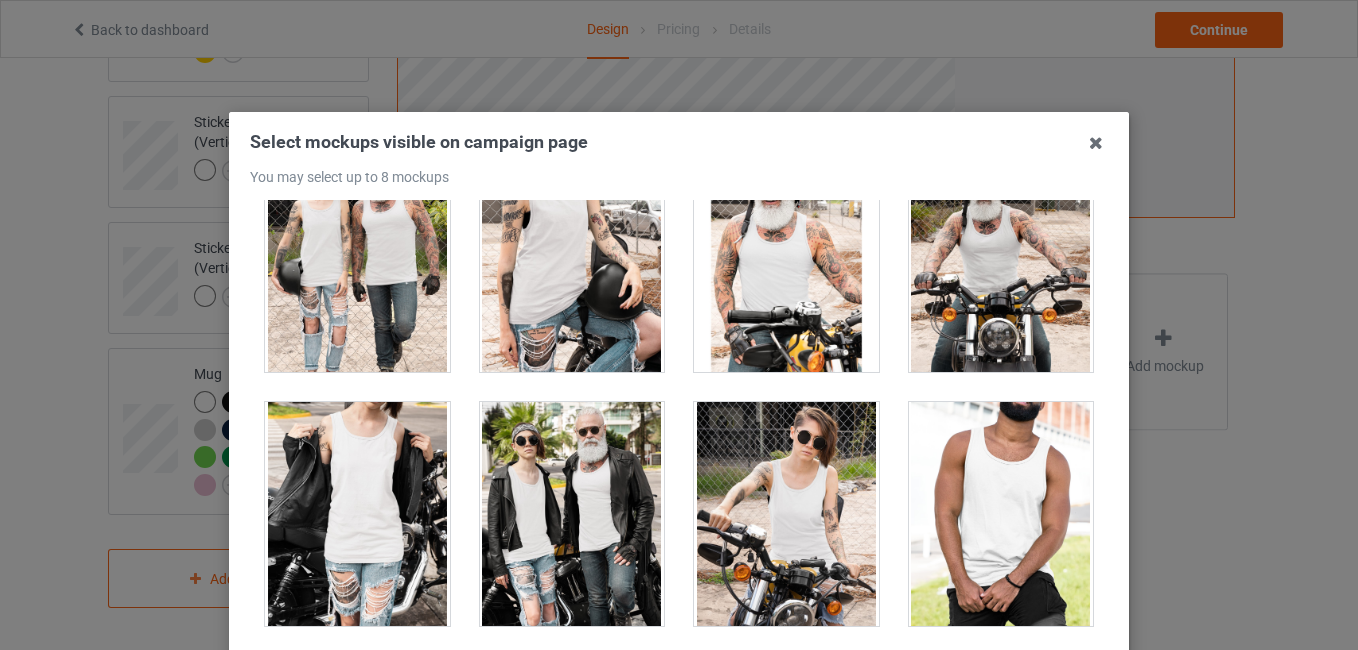 scroll, scrollTop: 5068, scrollLeft: 0, axis: vertical 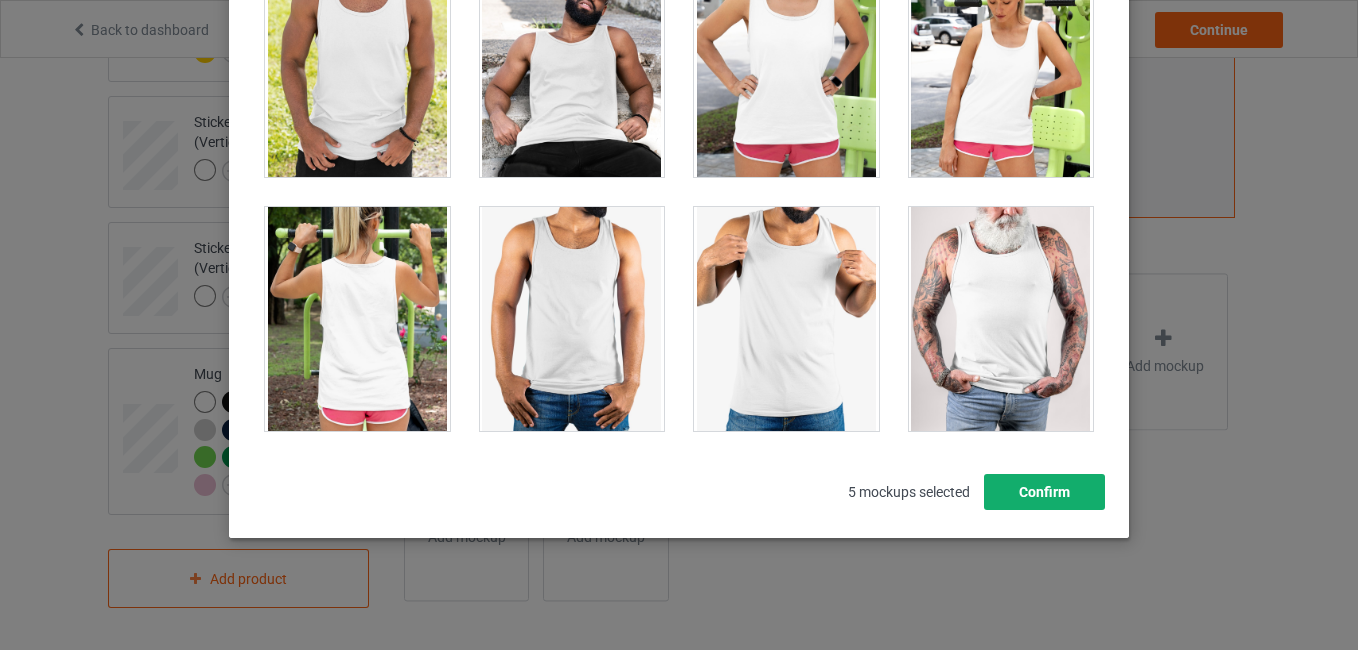 click on "Confirm" at bounding box center (1044, 492) 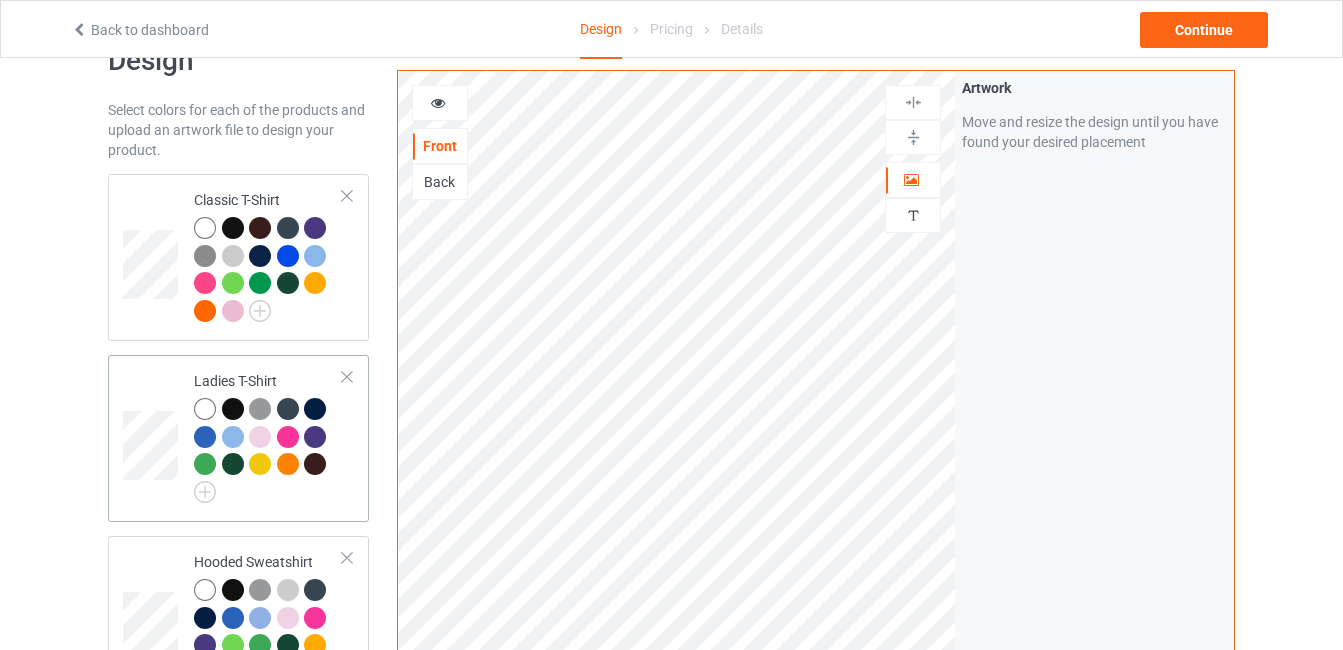 scroll, scrollTop: 47, scrollLeft: 0, axis: vertical 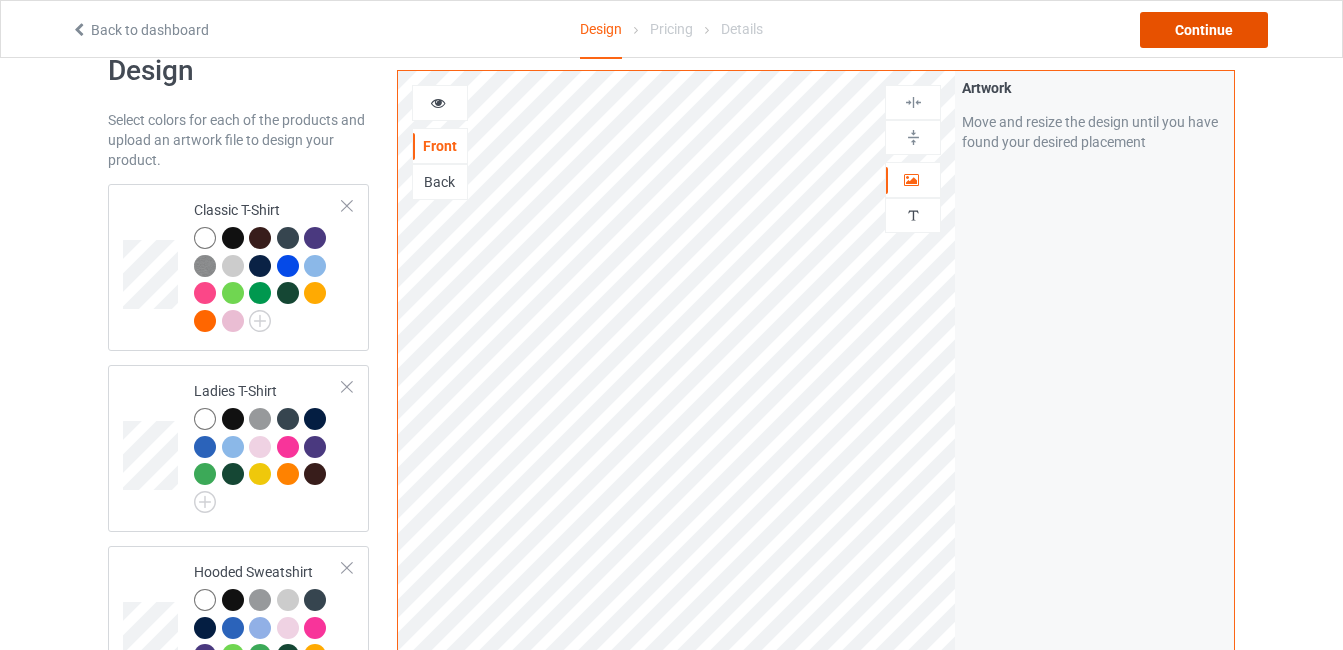 click on "Continue" at bounding box center (1204, 30) 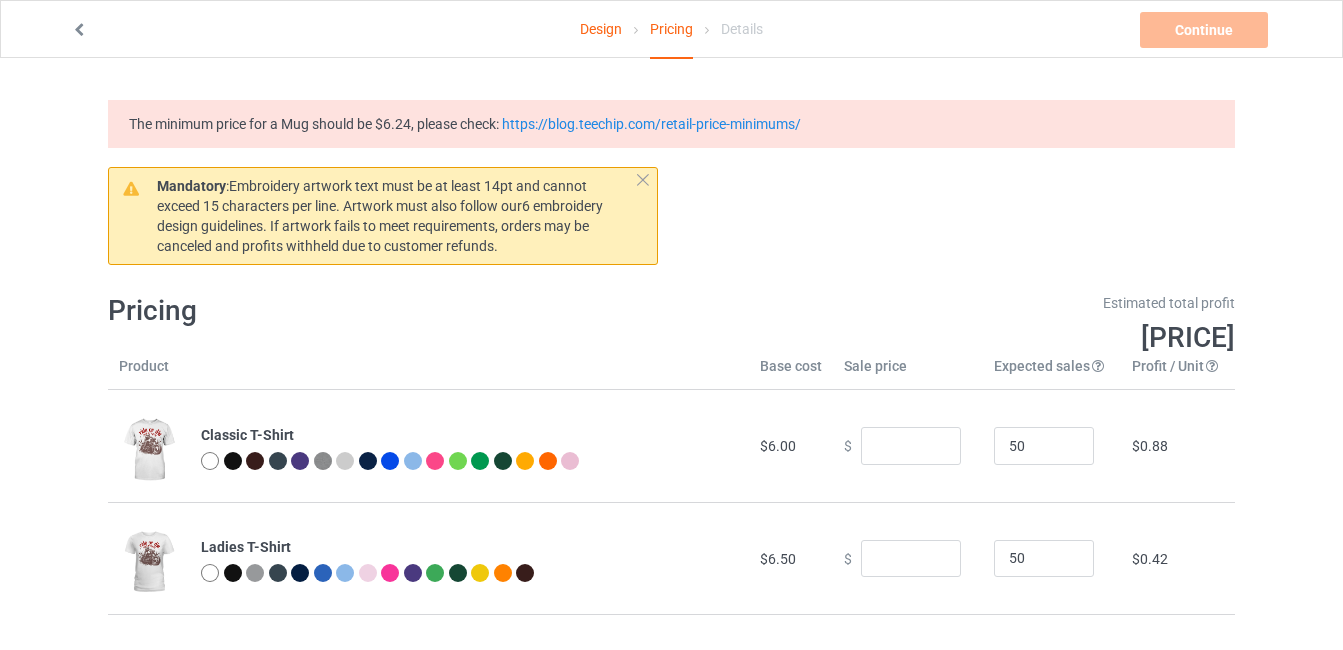 scroll, scrollTop: 1015, scrollLeft: 0, axis: vertical 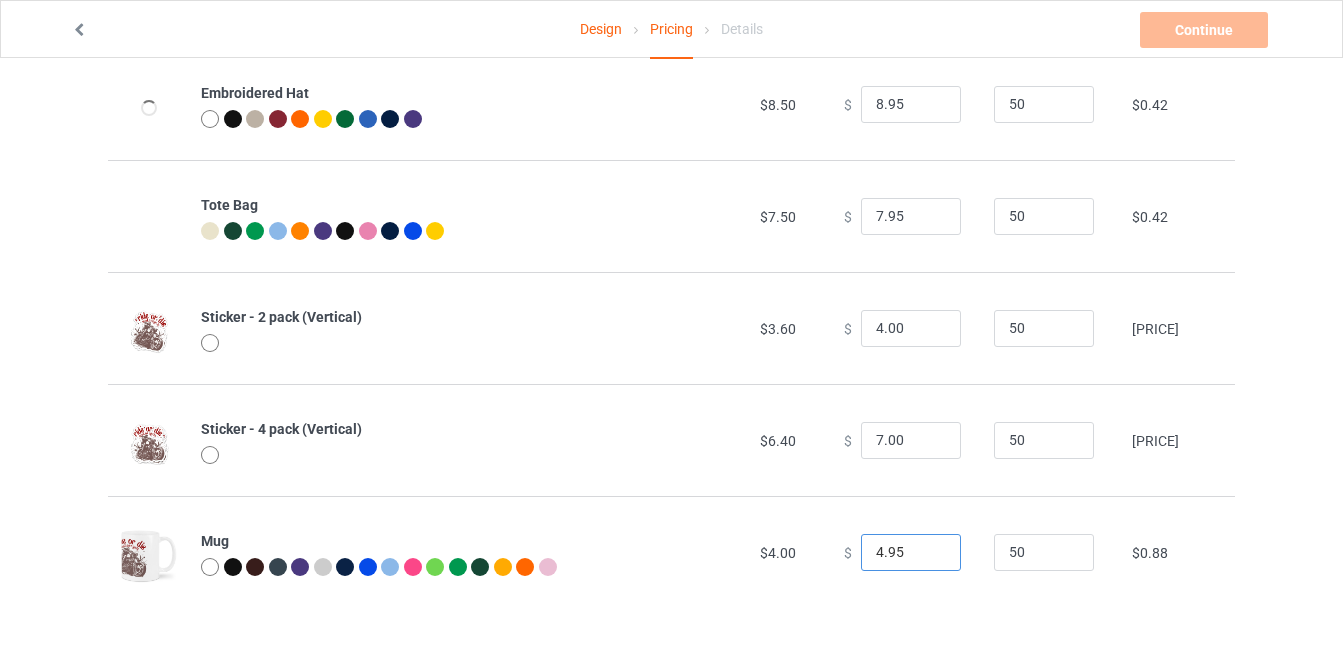 click on "4.95" at bounding box center [911, 553] 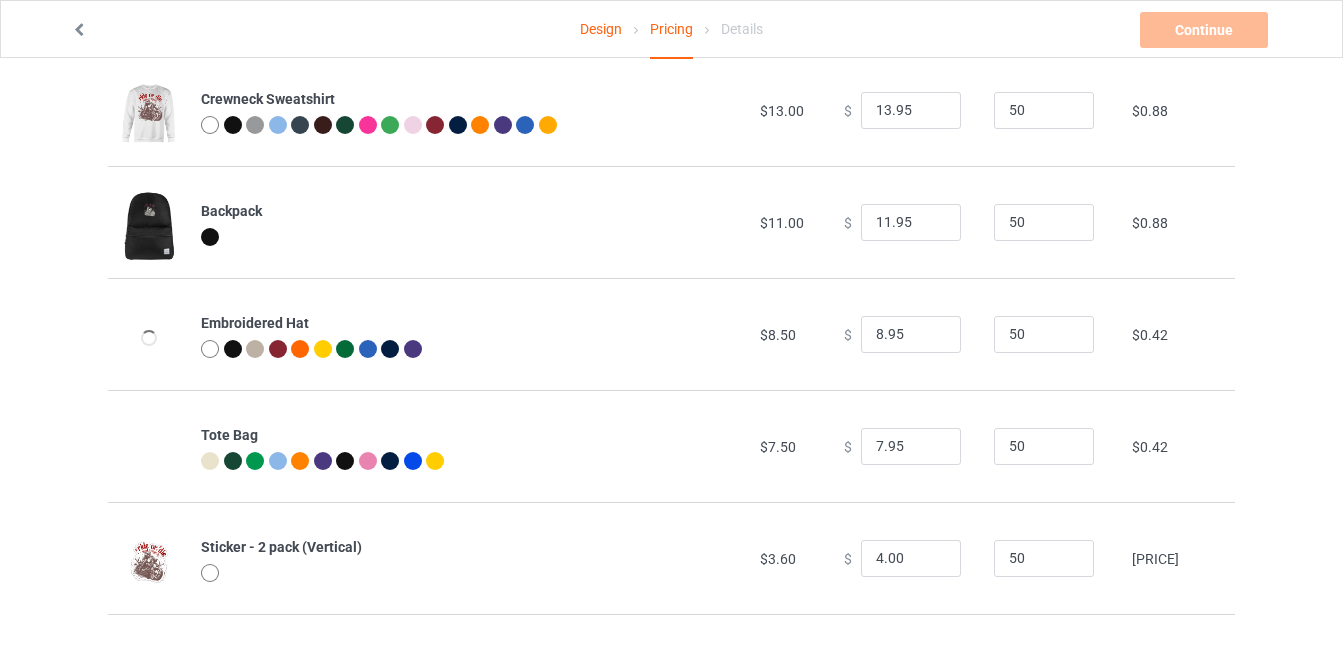 scroll, scrollTop: 1015, scrollLeft: 0, axis: vertical 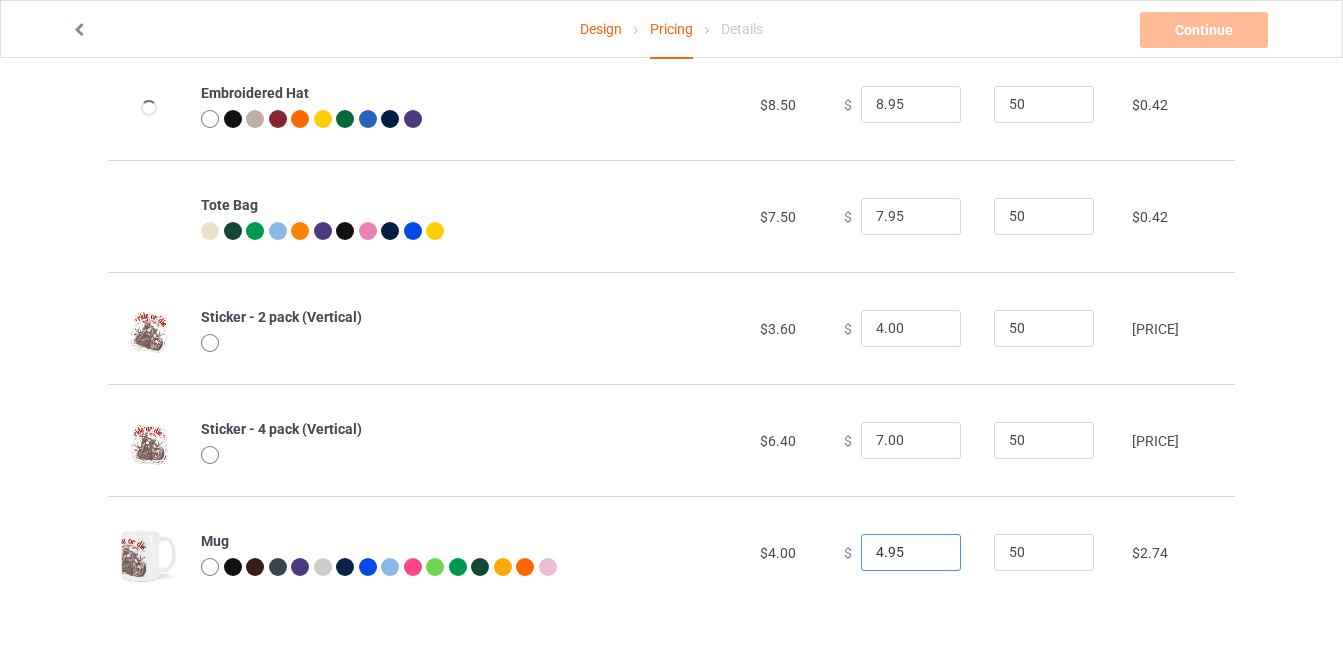 type on "[PRICE]" 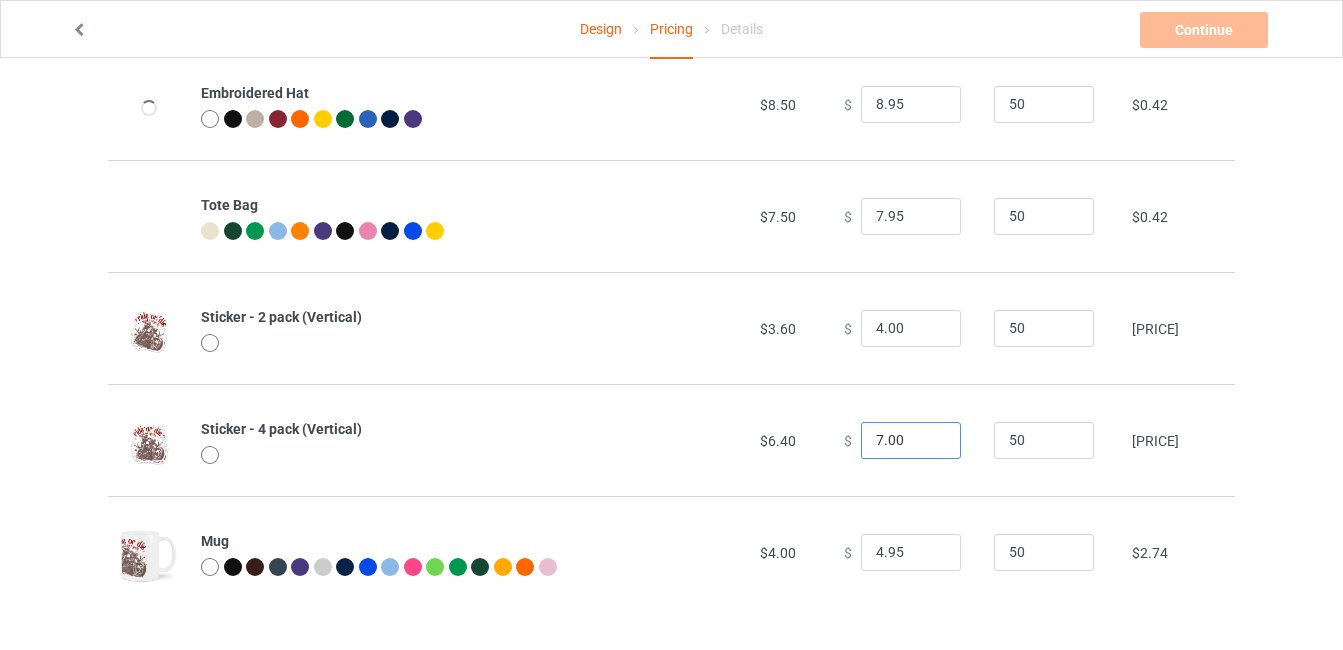 click on "7.00" at bounding box center [911, 441] 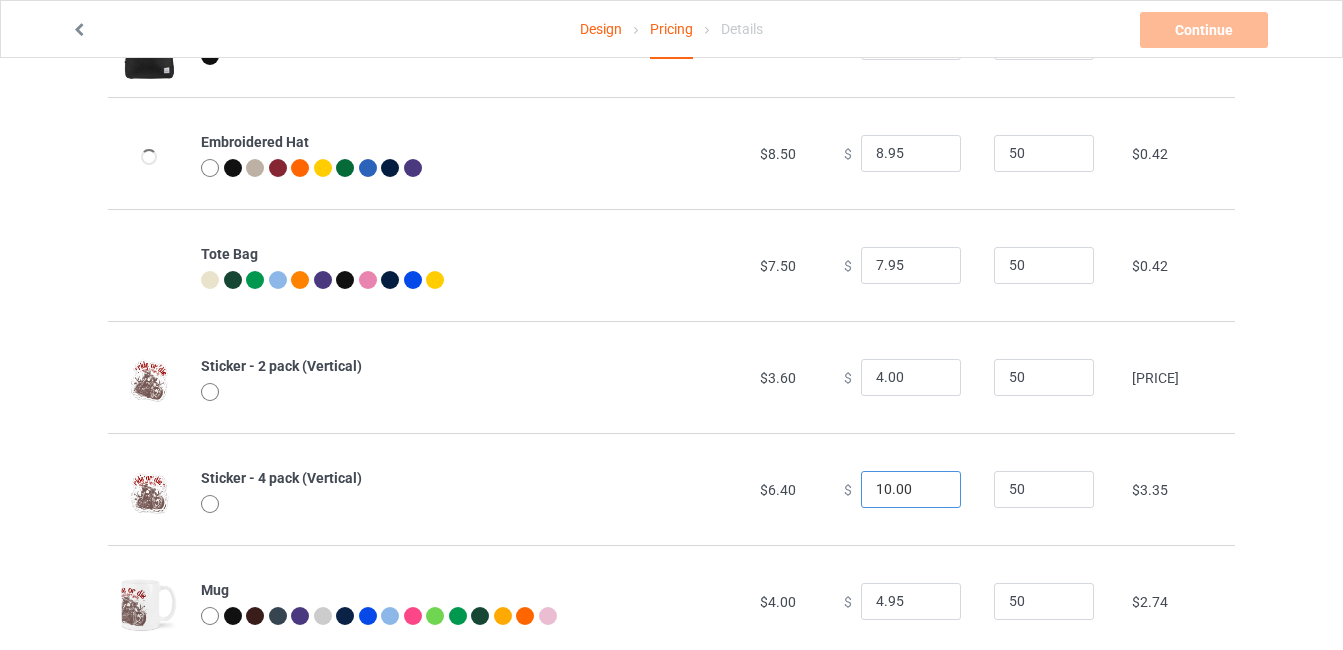 scroll, scrollTop: 1015, scrollLeft: 0, axis: vertical 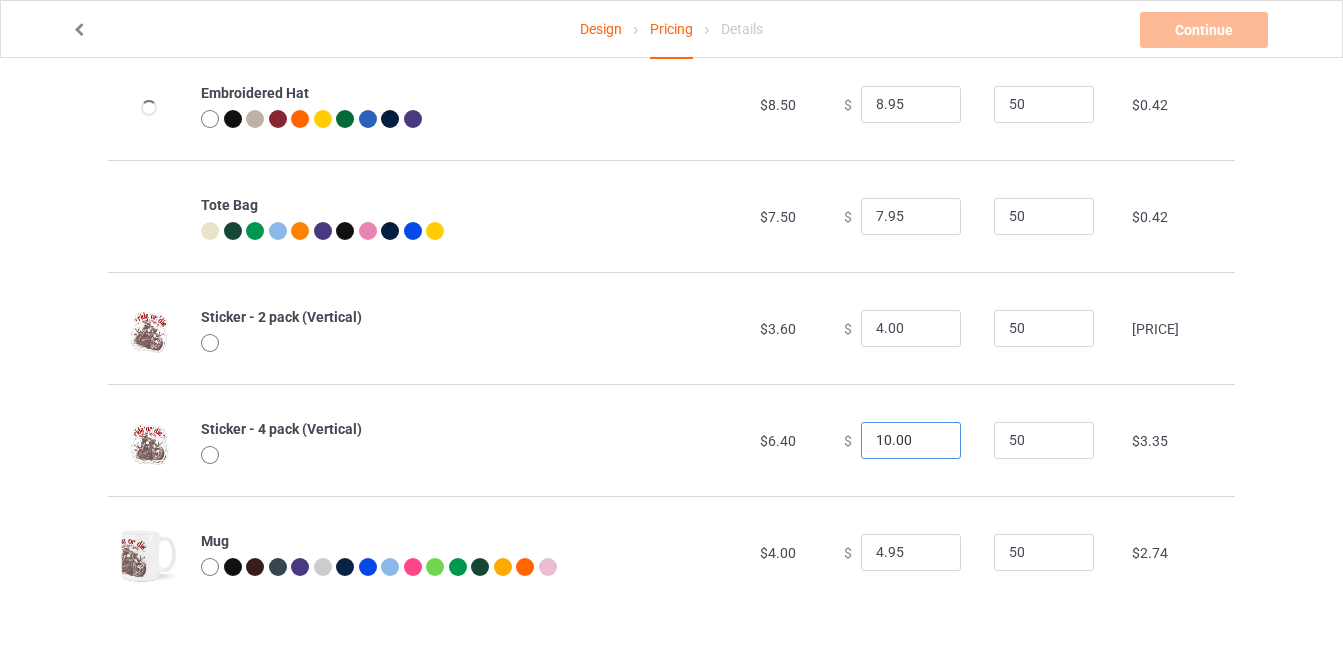type on "10.00" 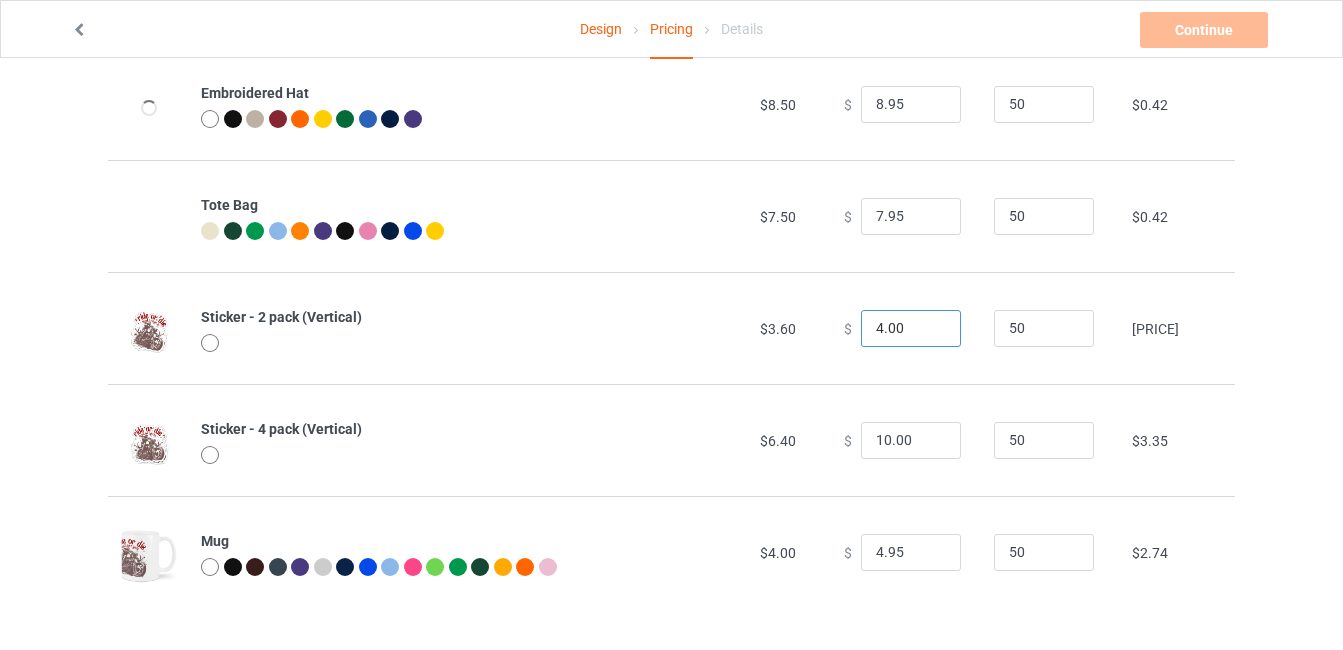 click on "4.00" at bounding box center (911, 329) 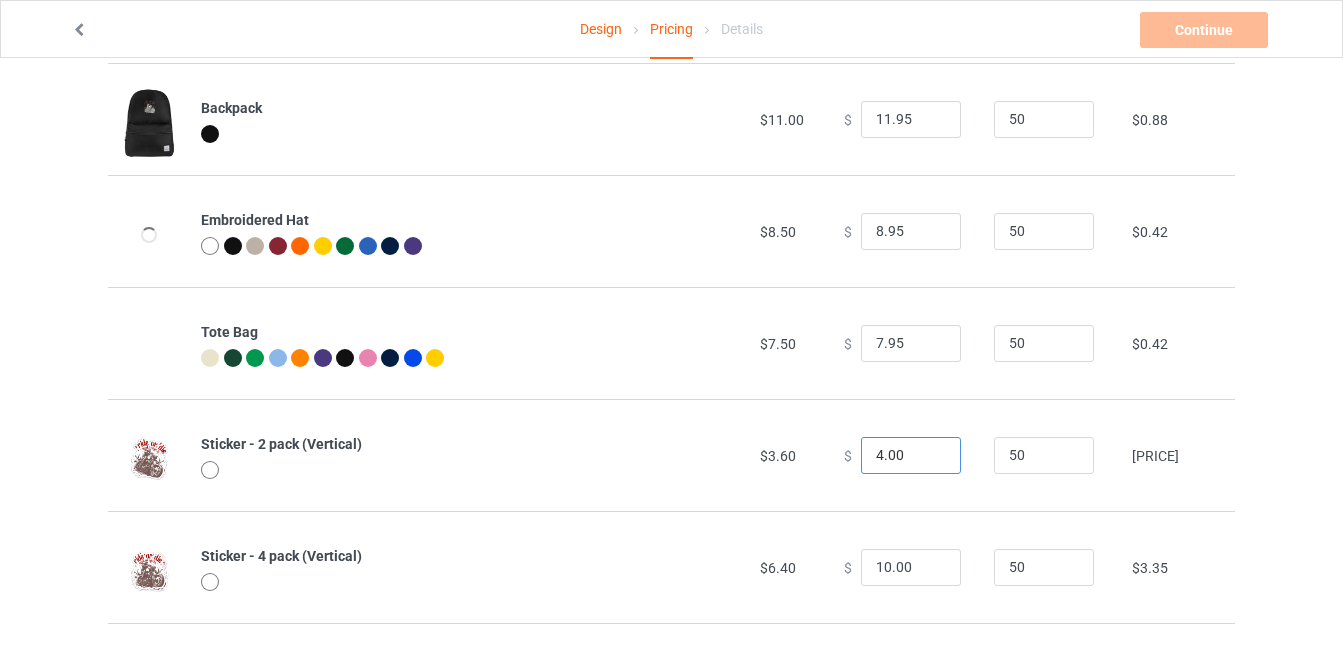 scroll, scrollTop: 1015, scrollLeft: 0, axis: vertical 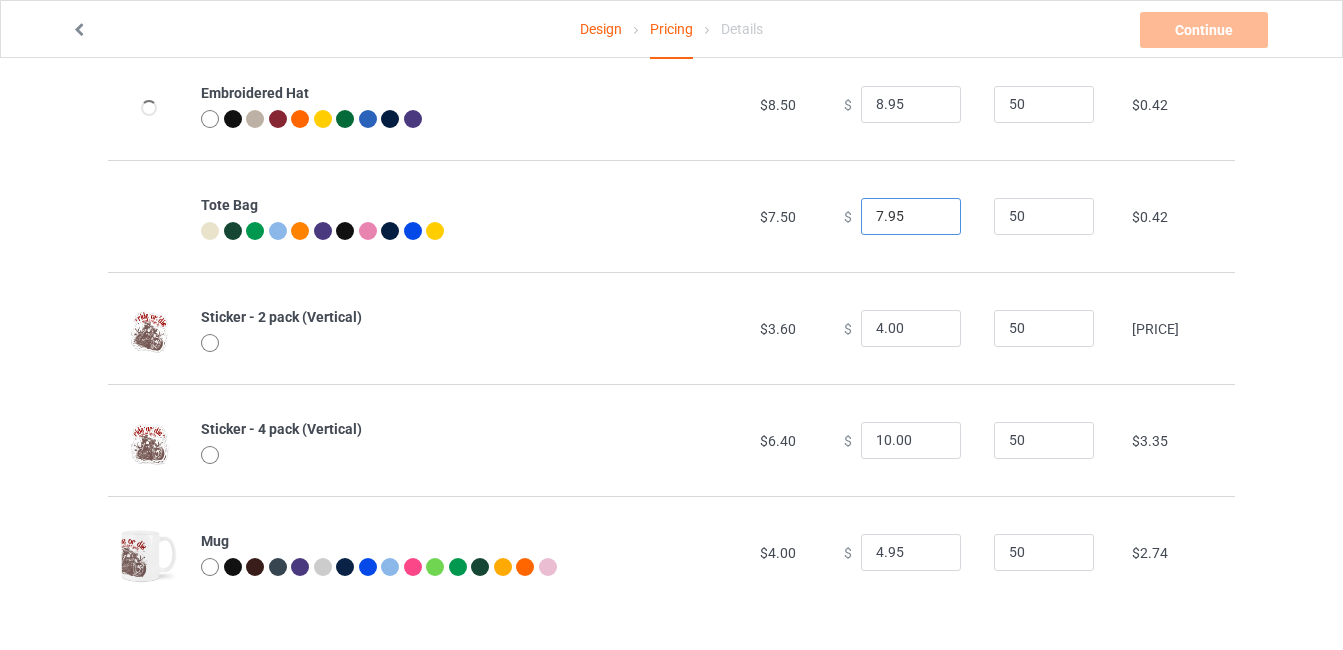 type on "[PRICE]" 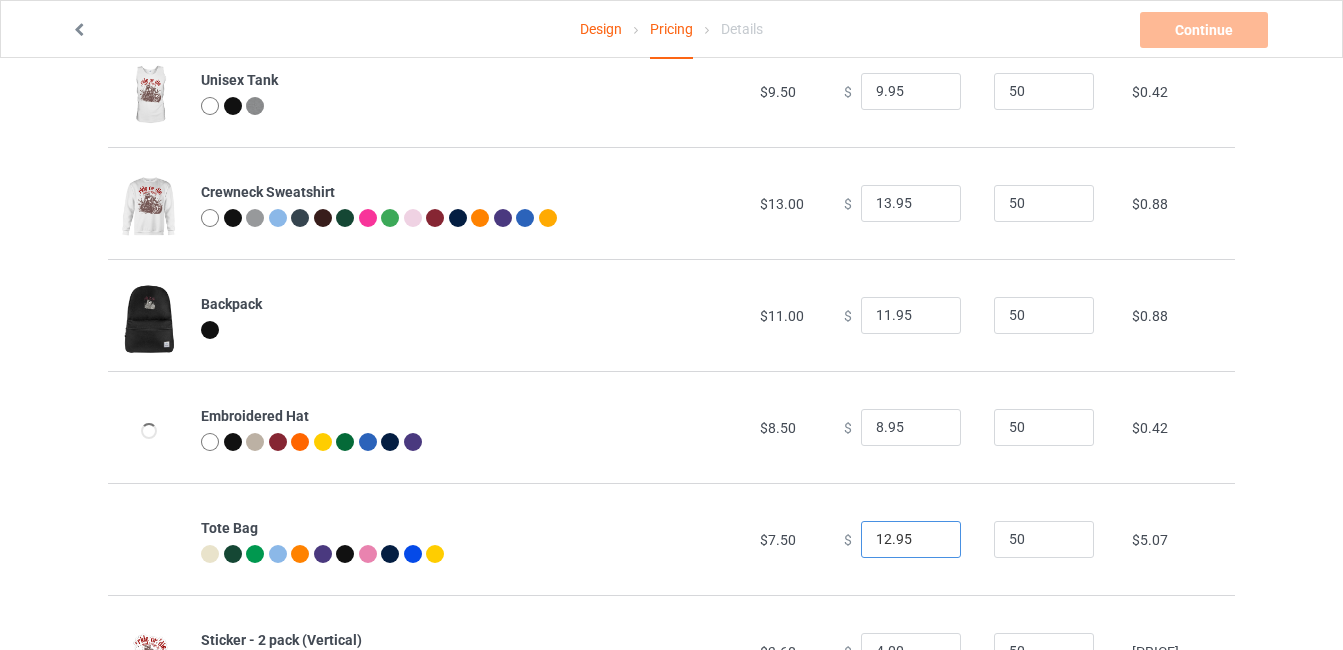 scroll, scrollTop: 1015, scrollLeft: 0, axis: vertical 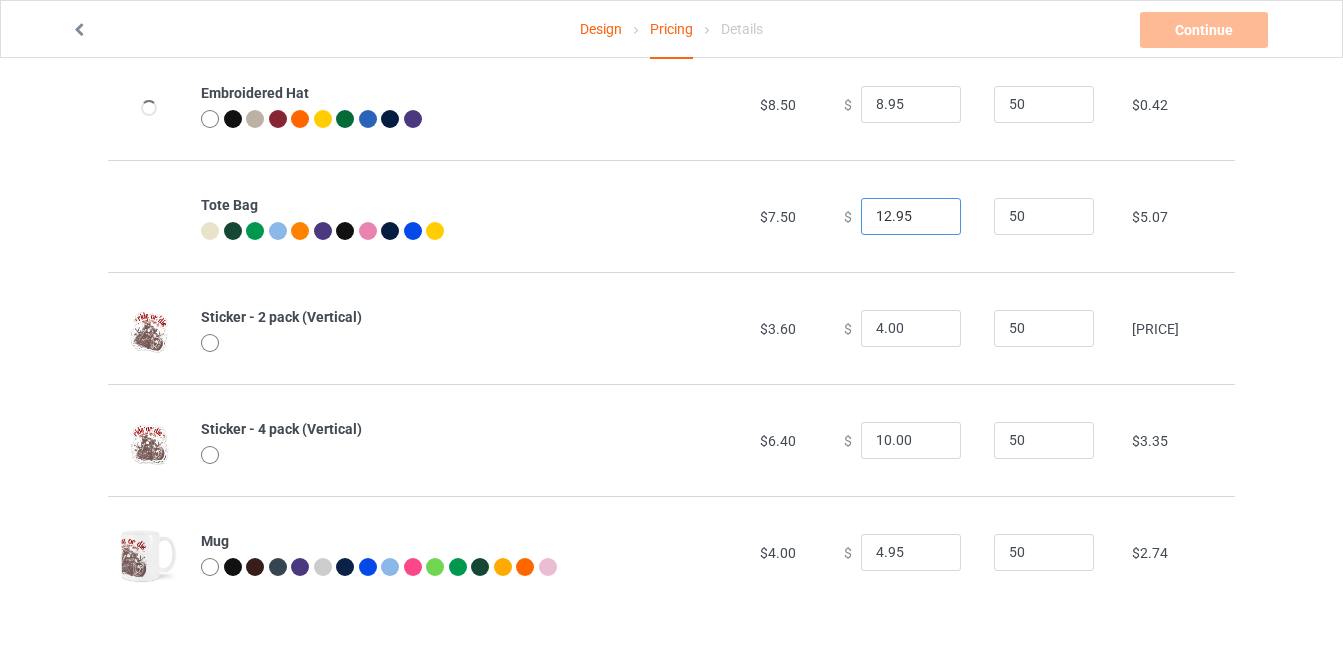 type on "12.95" 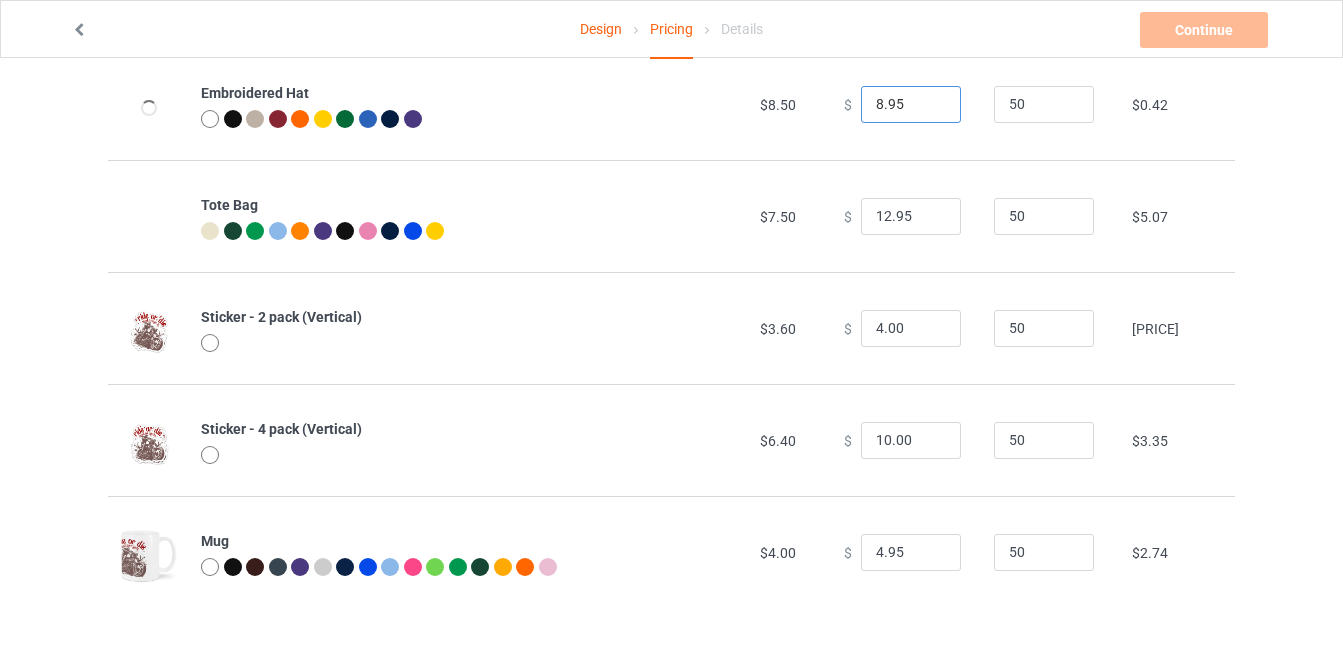 click on "8.95" at bounding box center (911, 105) 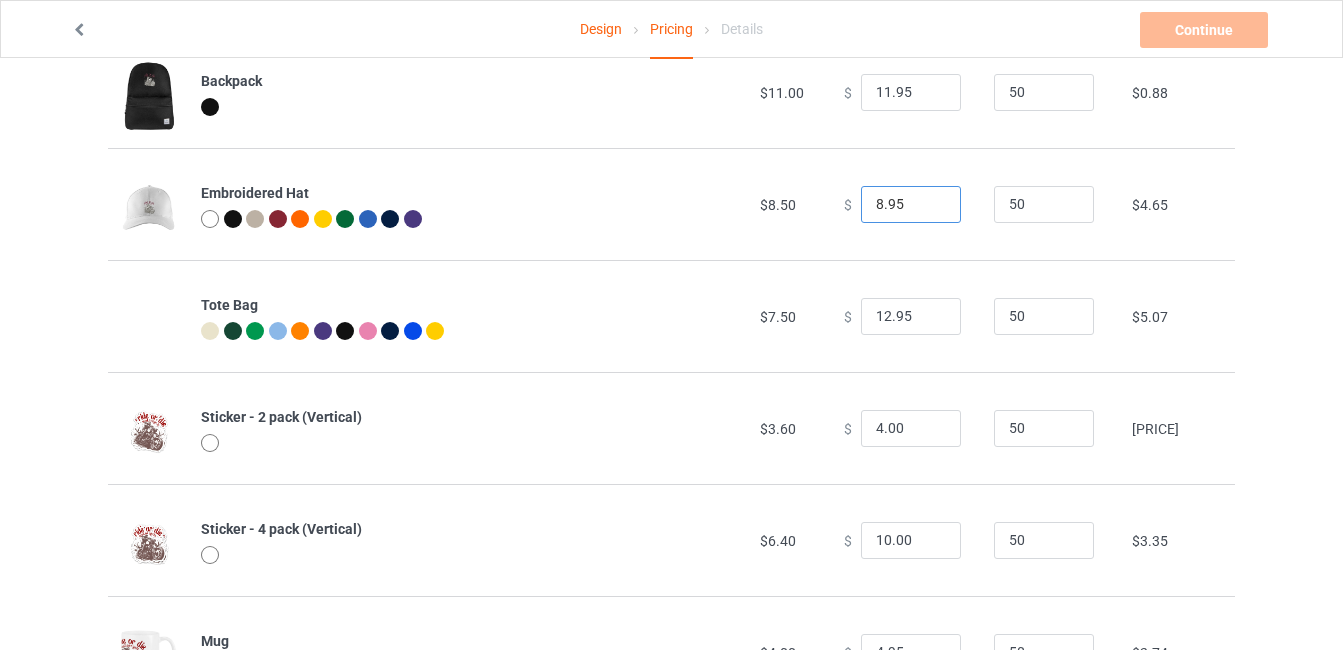 scroll, scrollTop: 900, scrollLeft: 0, axis: vertical 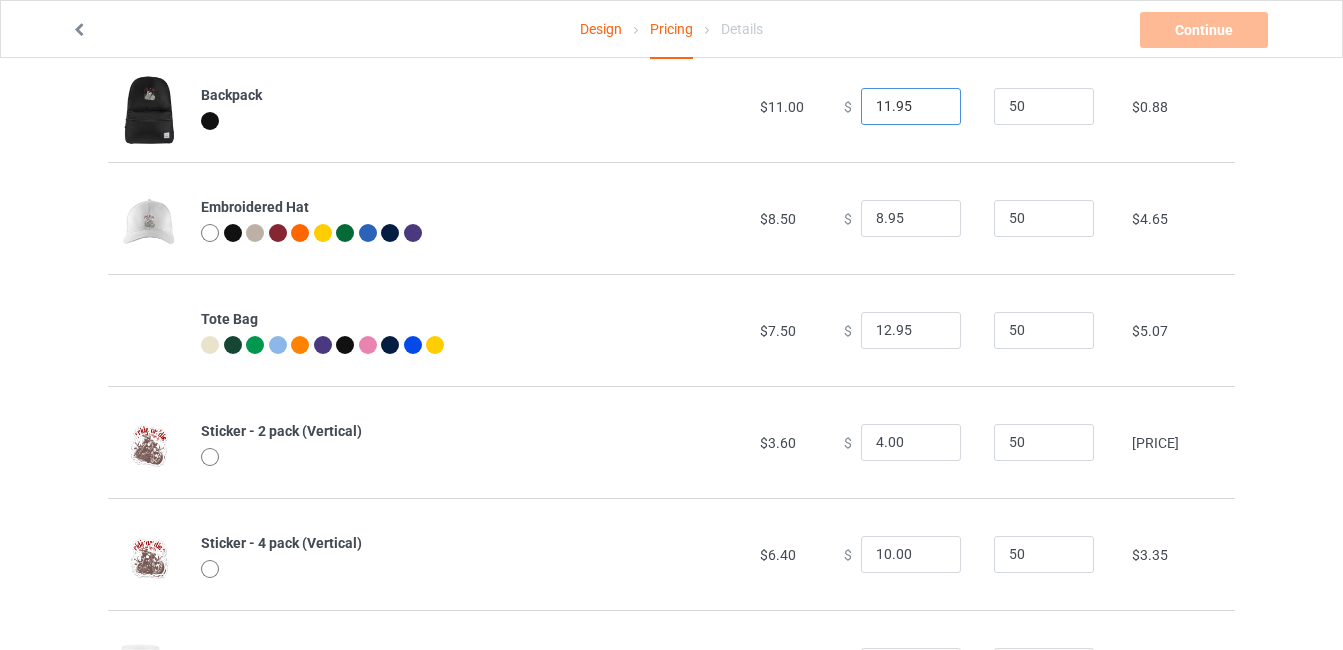 type on "13.50" 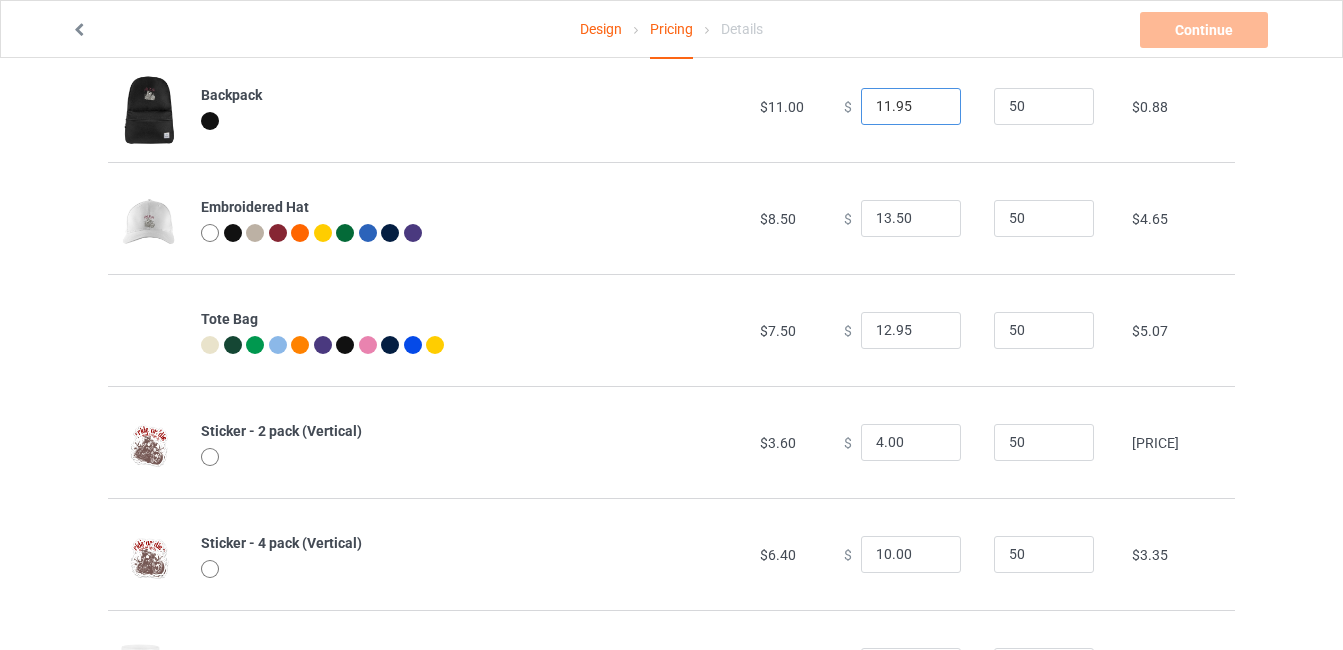 click on "11.95" at bounding box center (911, 107) 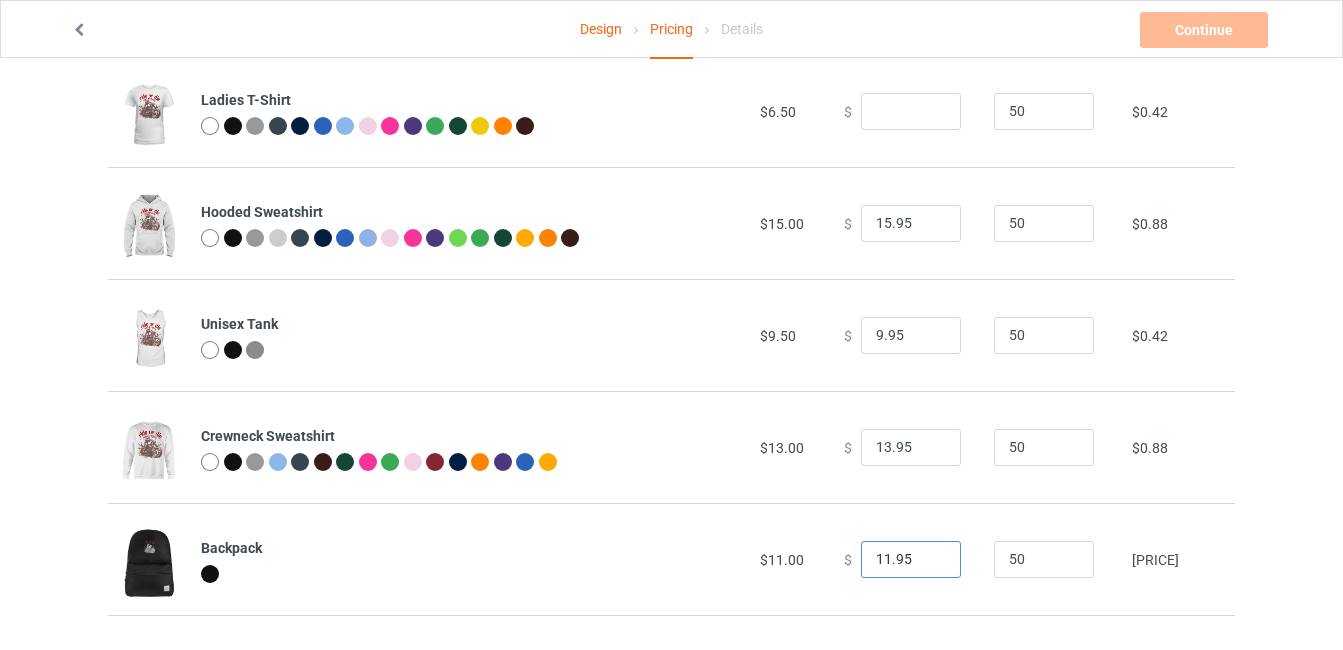scroll, scrollTop: 448, scrollLeft: 0, axis: vertical 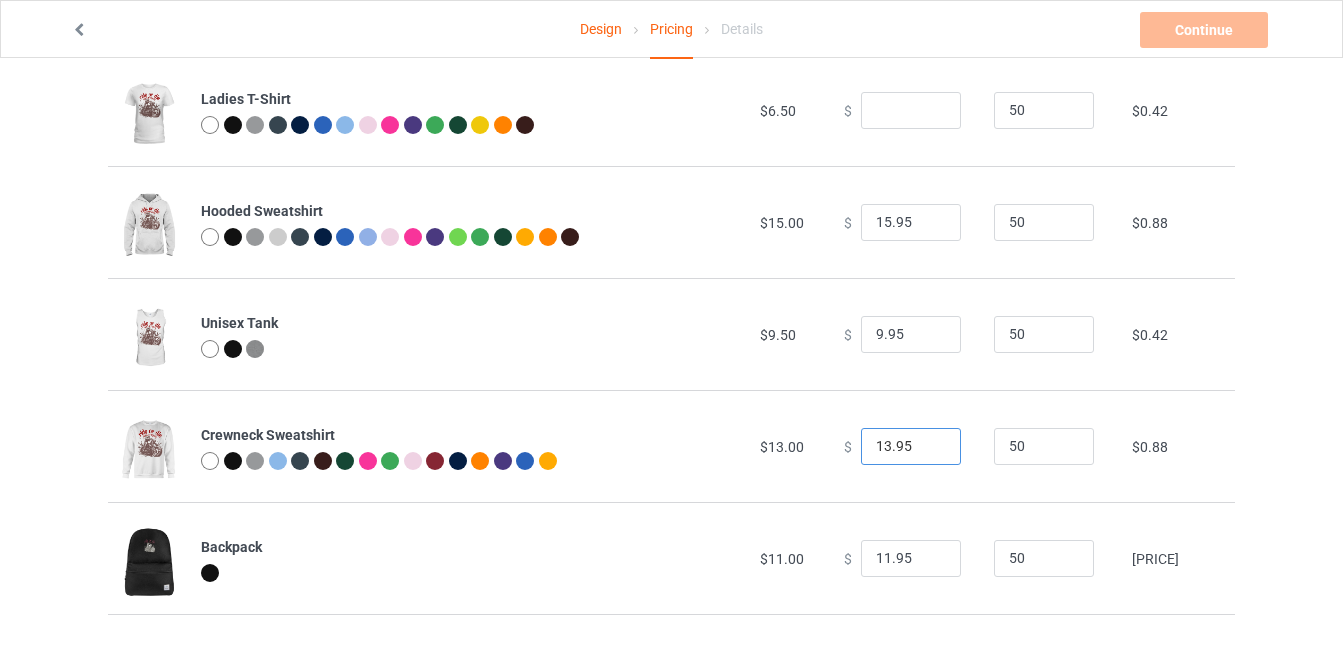 type on "16.50" 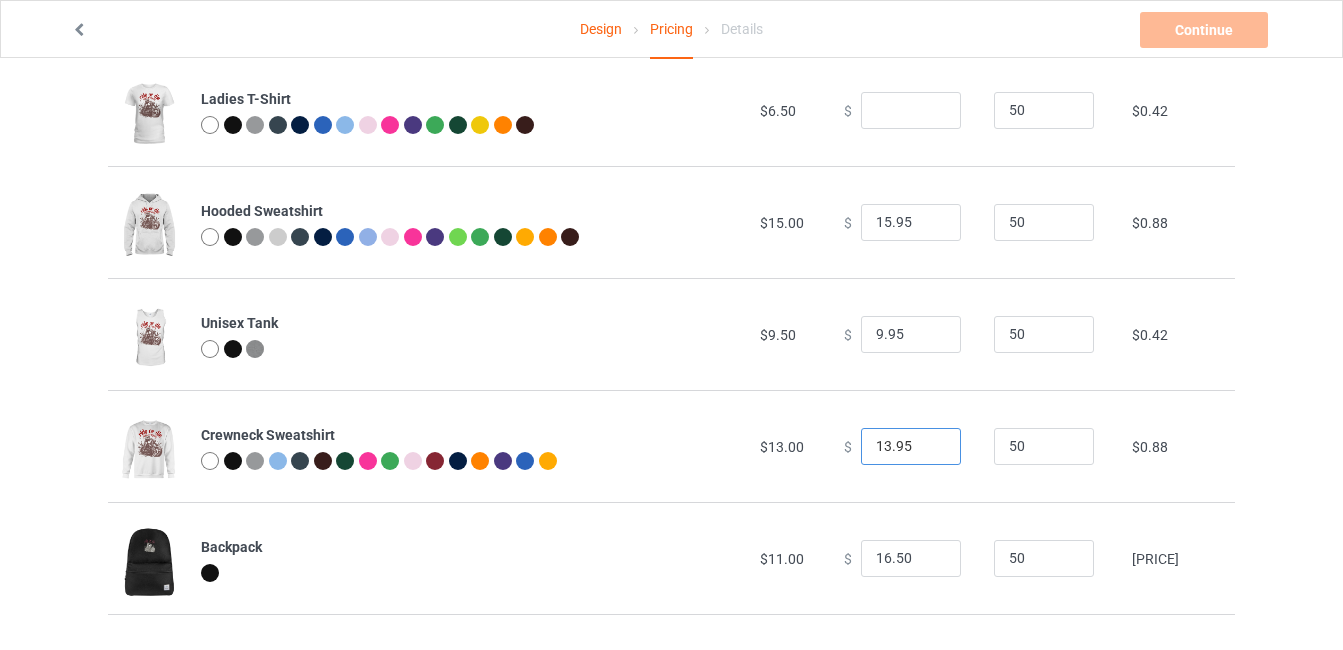 click on "13.95" at bounding box center (911, 447) 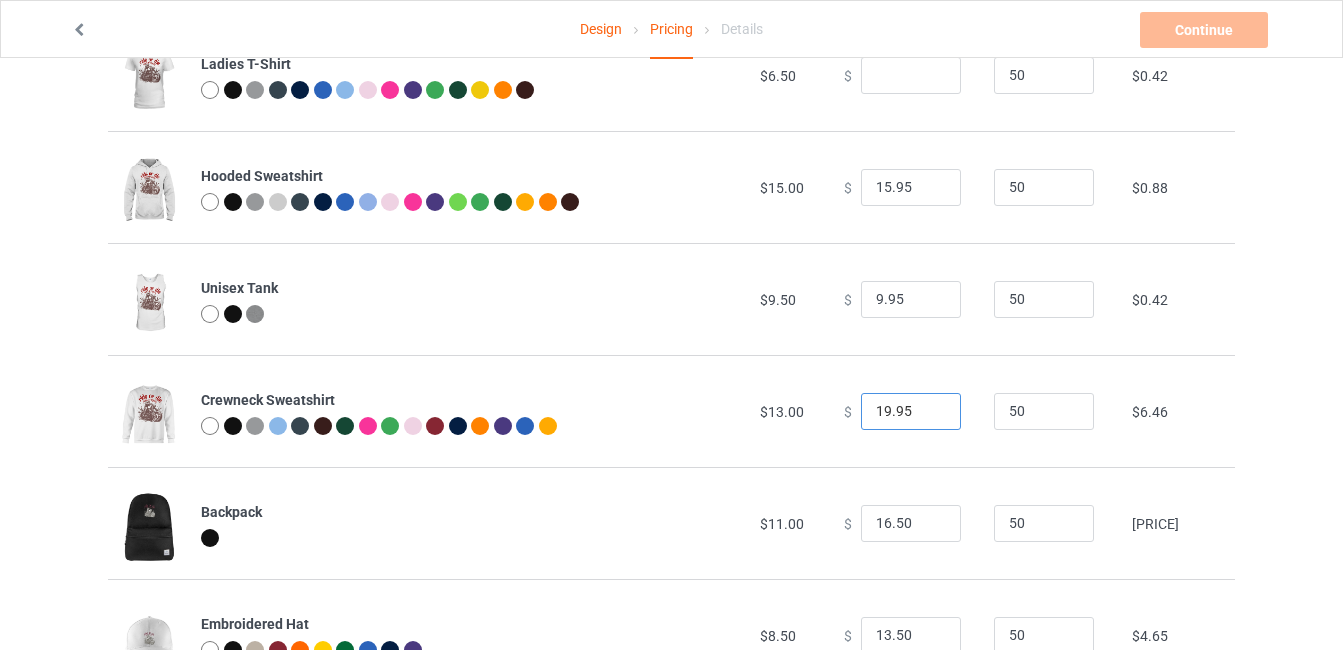 scroll, scrollTop: 482, scrollLeft: 0, axis: vertical 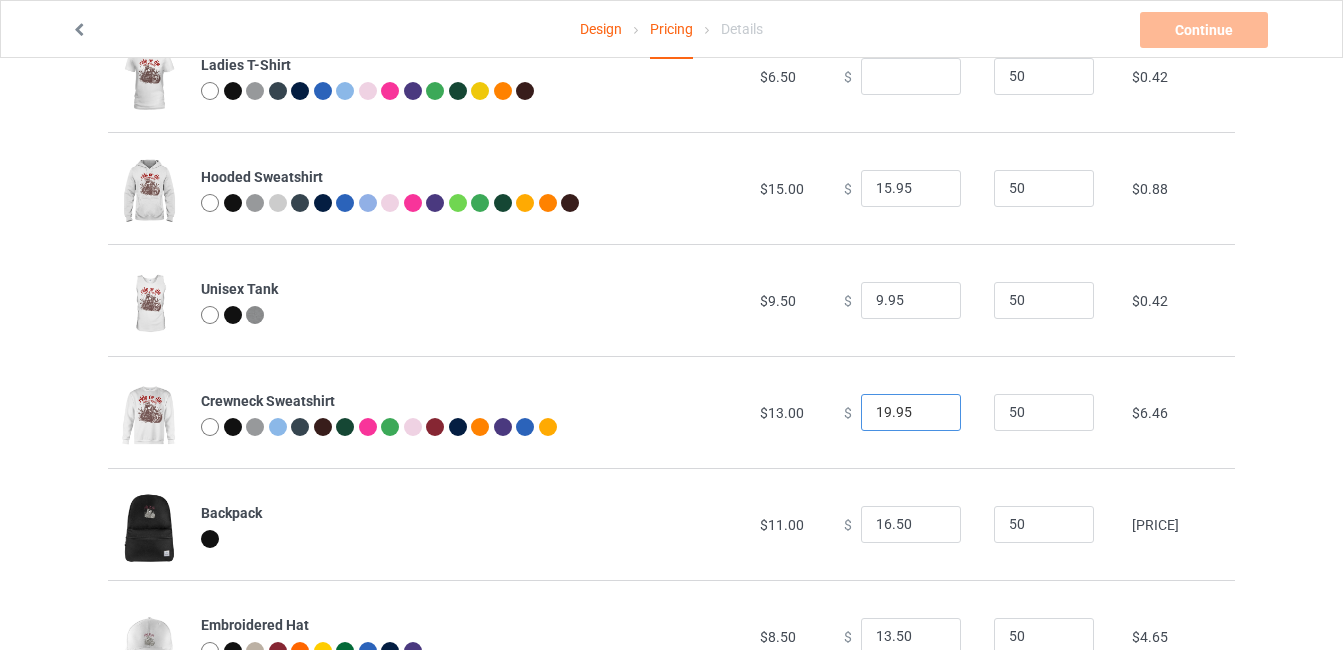 type on "19.95" 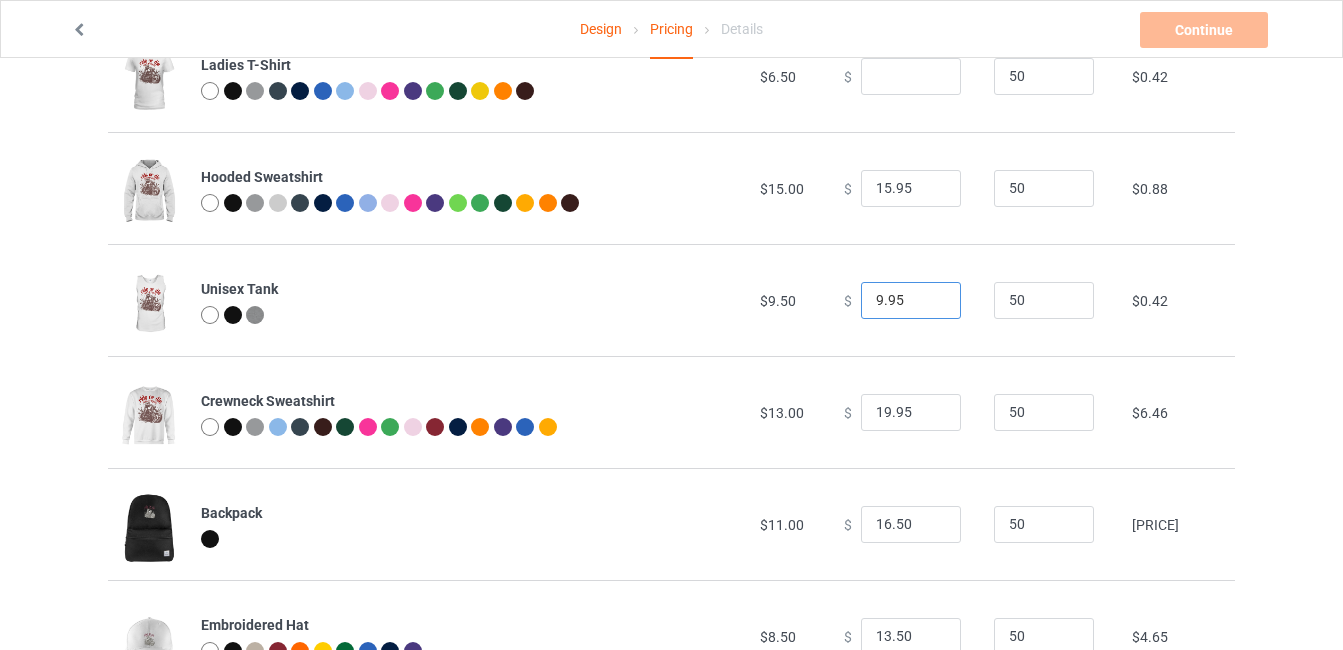 click on "9.95" at bounding box center (911, 301) 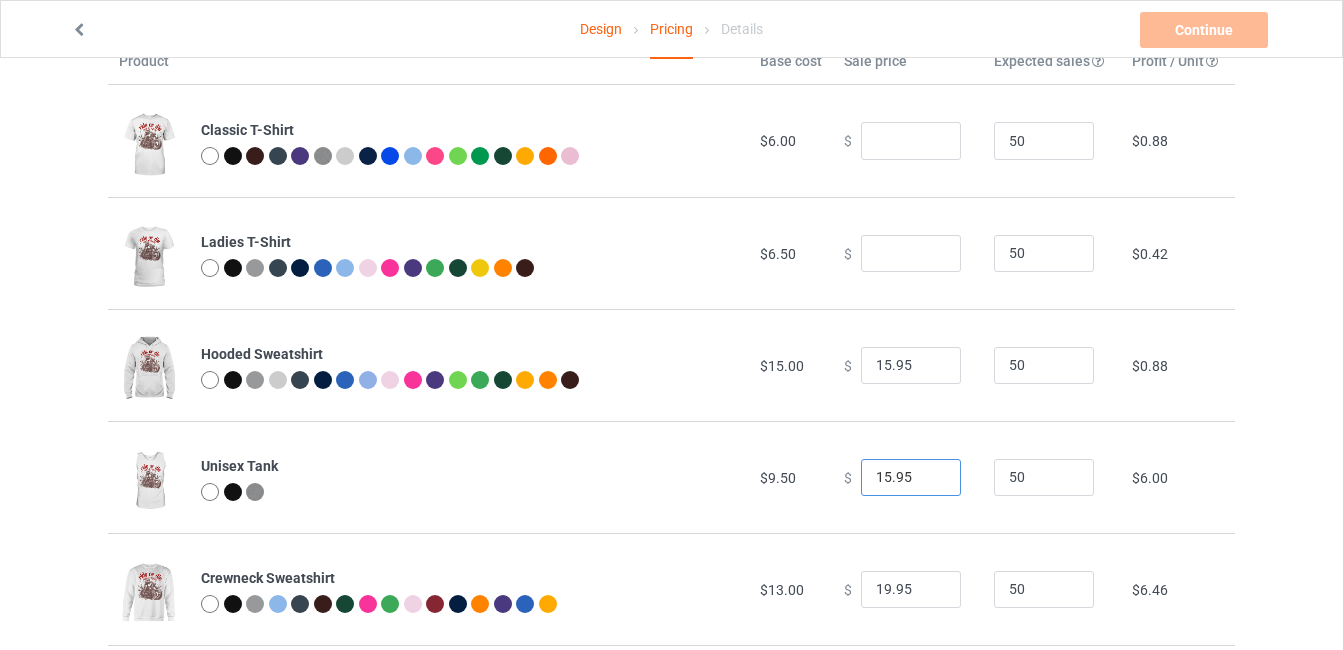 scroll, scrollTop: 308, scrollLeft: 0, axis: vertical 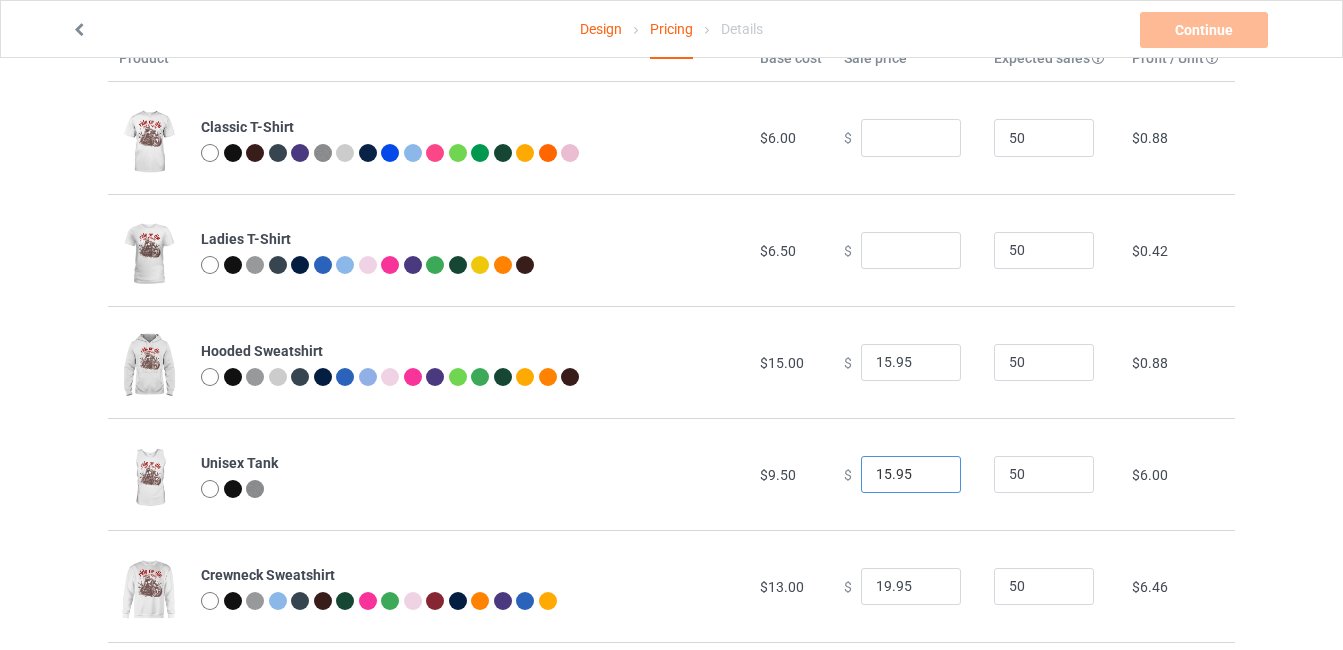 type on "15.95" 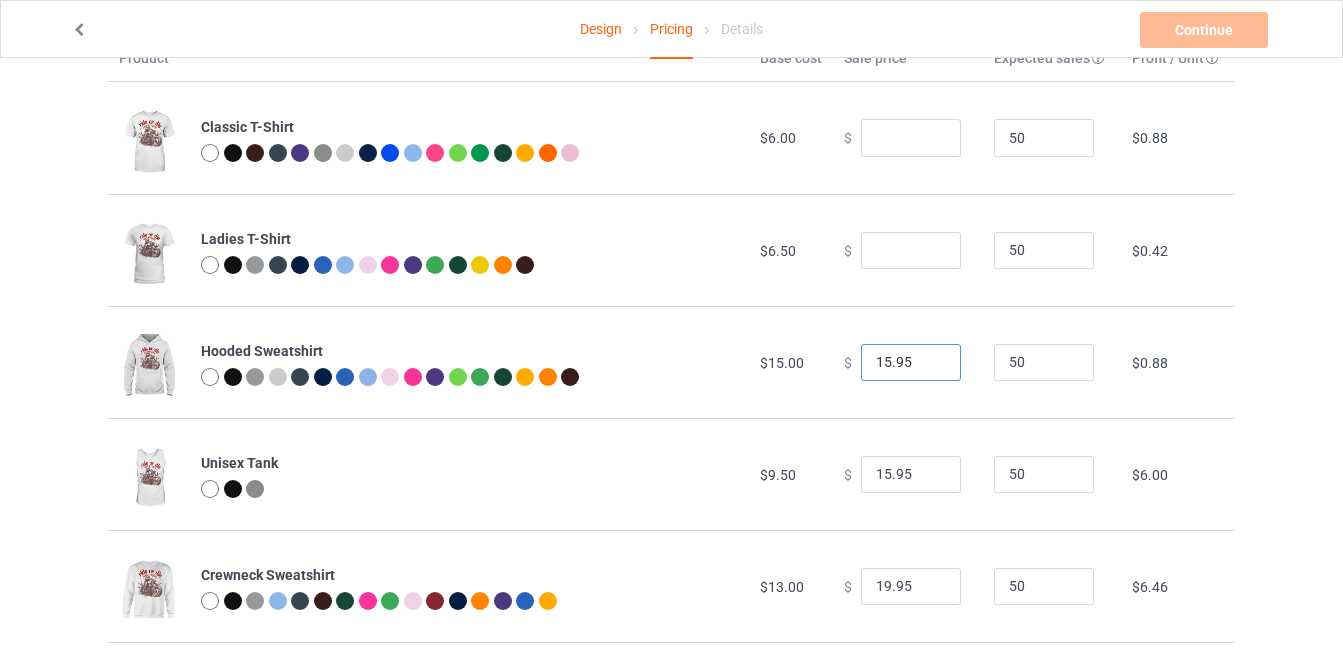 click on "15.95" at bounding box center [911, 363] 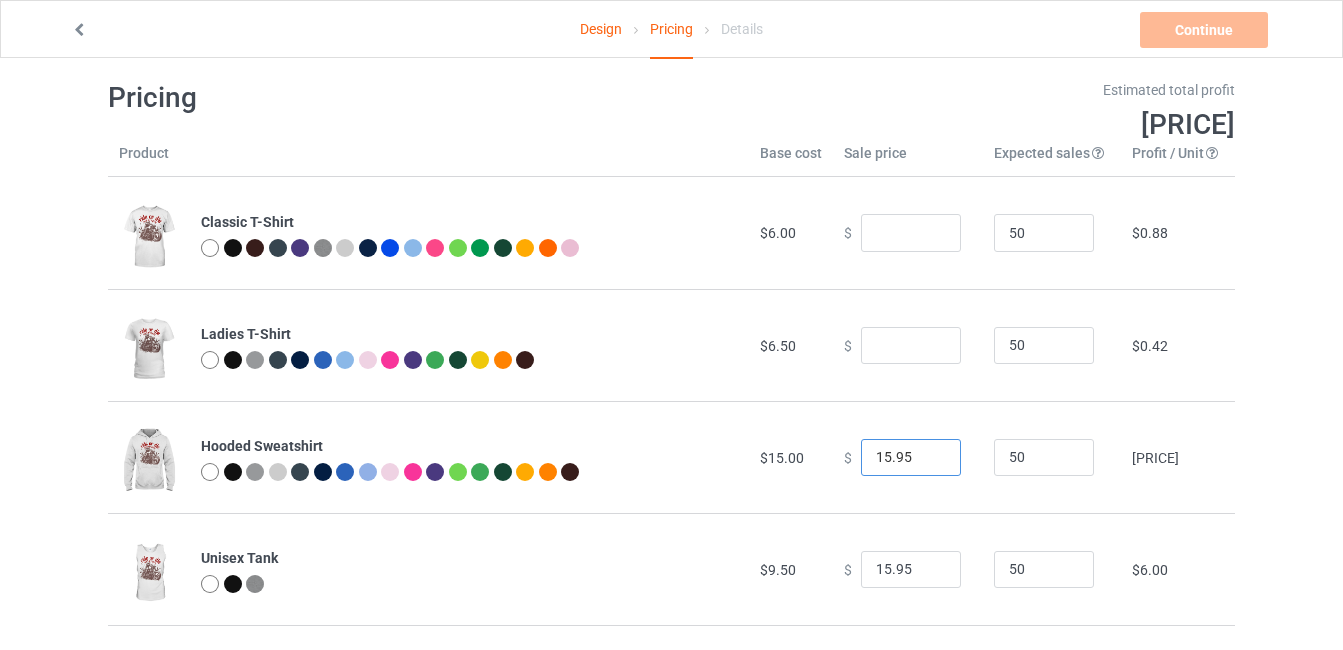 scroll, scrollTop: 215, scrollLeft: 0, axis: vertical 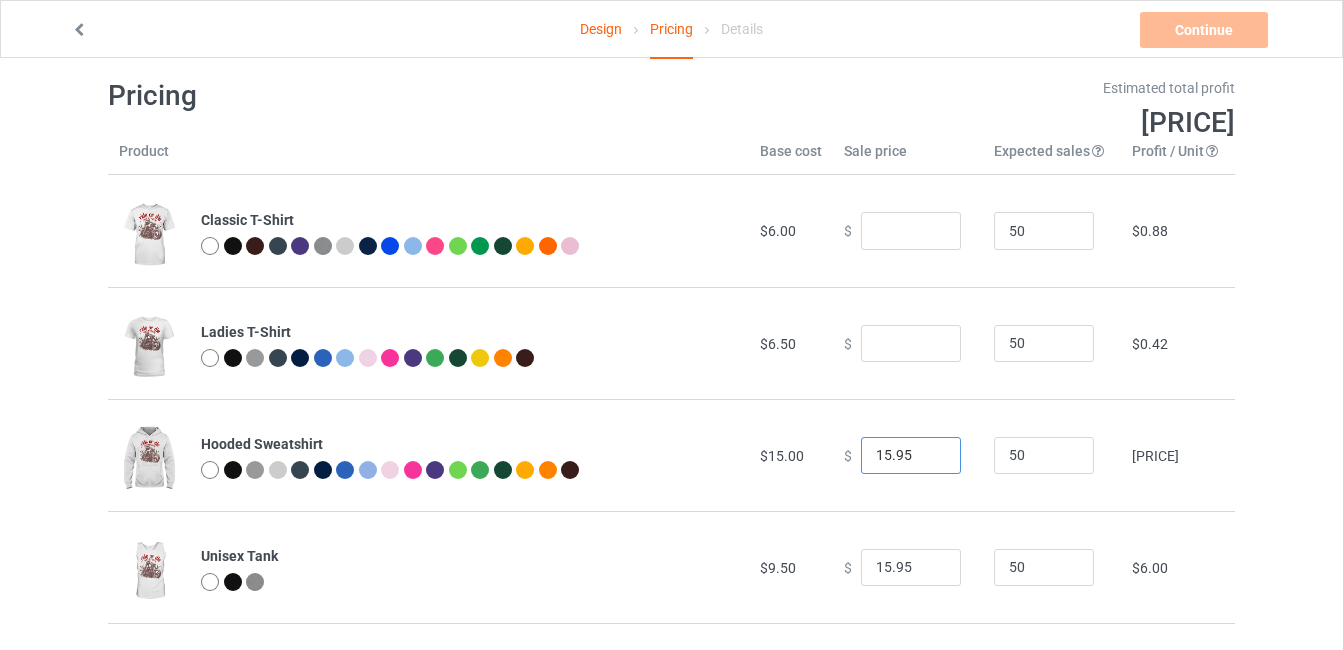 type on "[PRICE]" 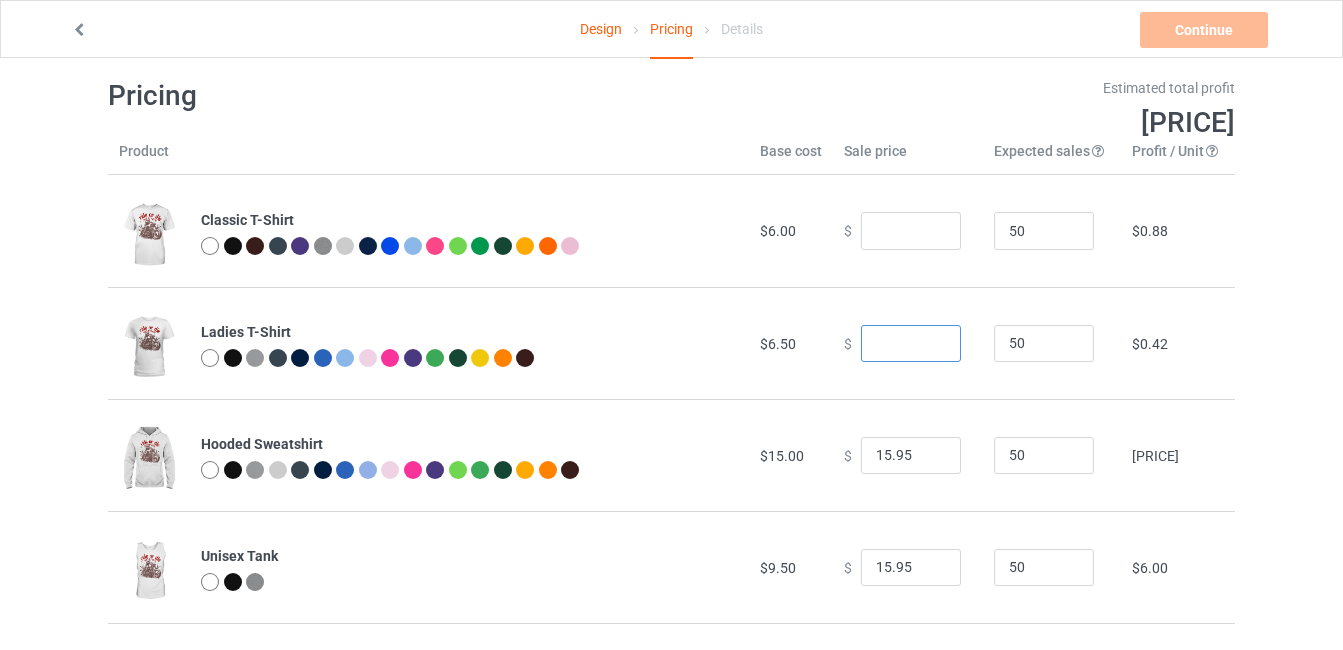 click on "[PRICE]" at bounding box center (911, 344) 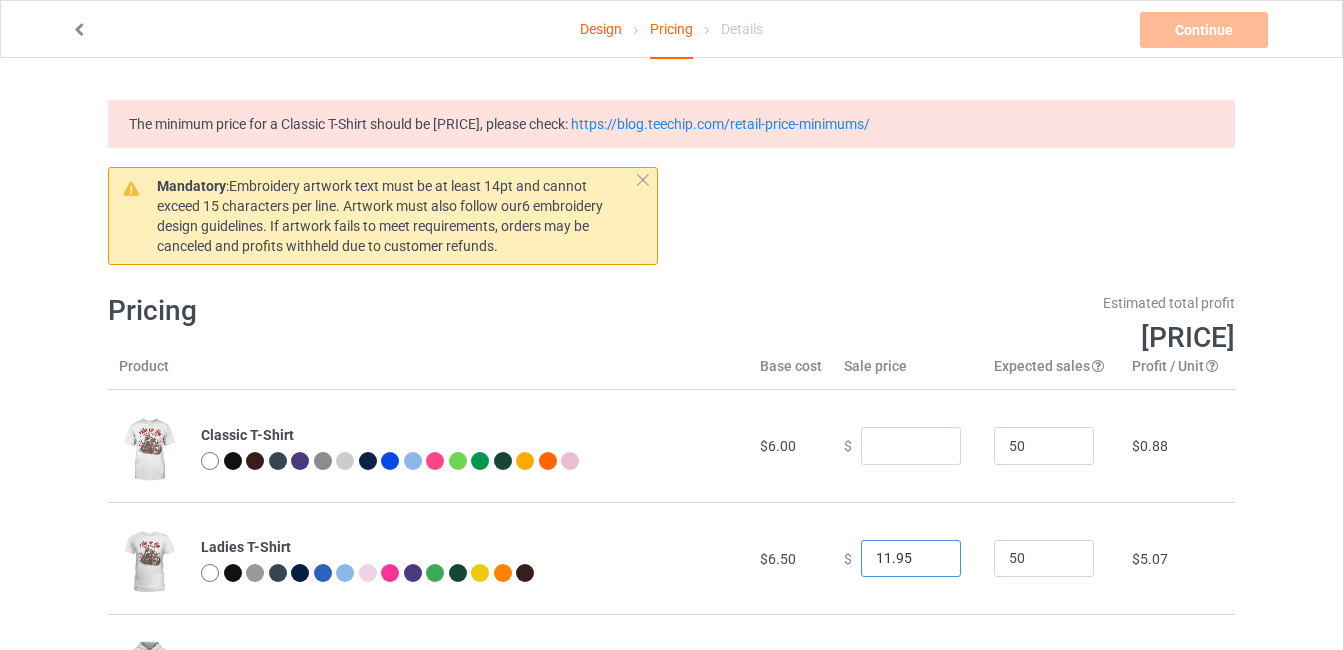 scroll, scrollTop: 25, scrollLeft: 0, axis: vertical 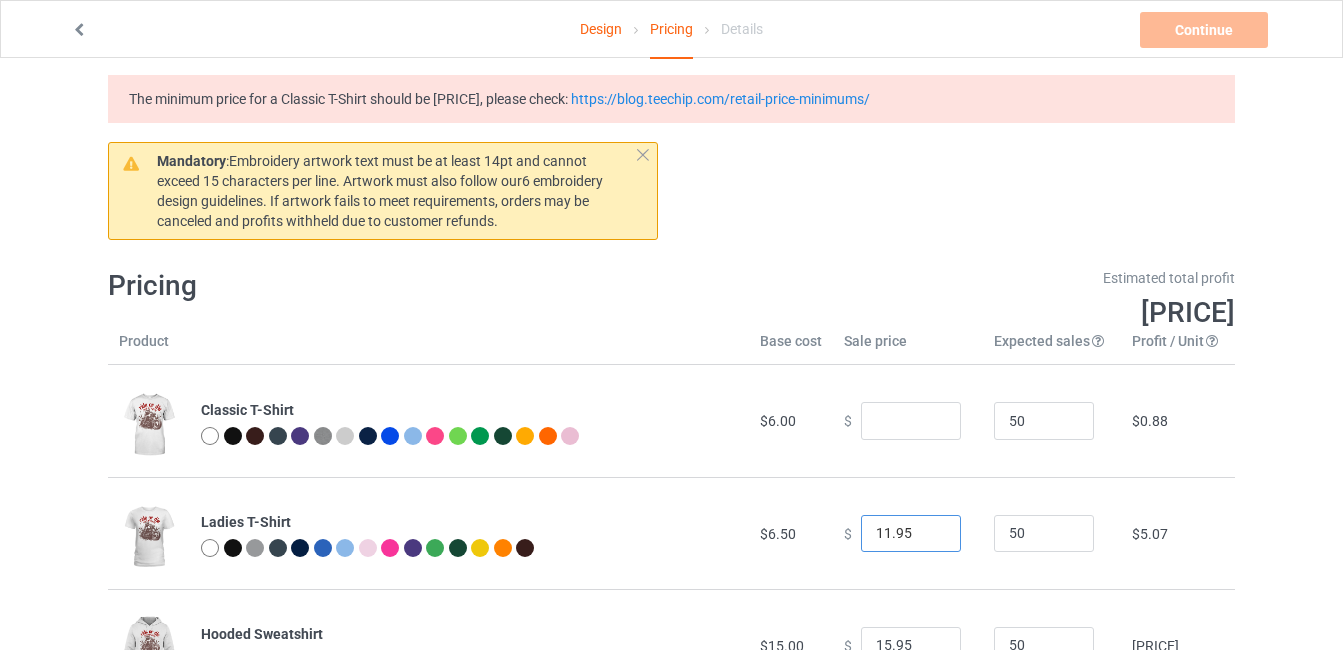 type on "11.95" 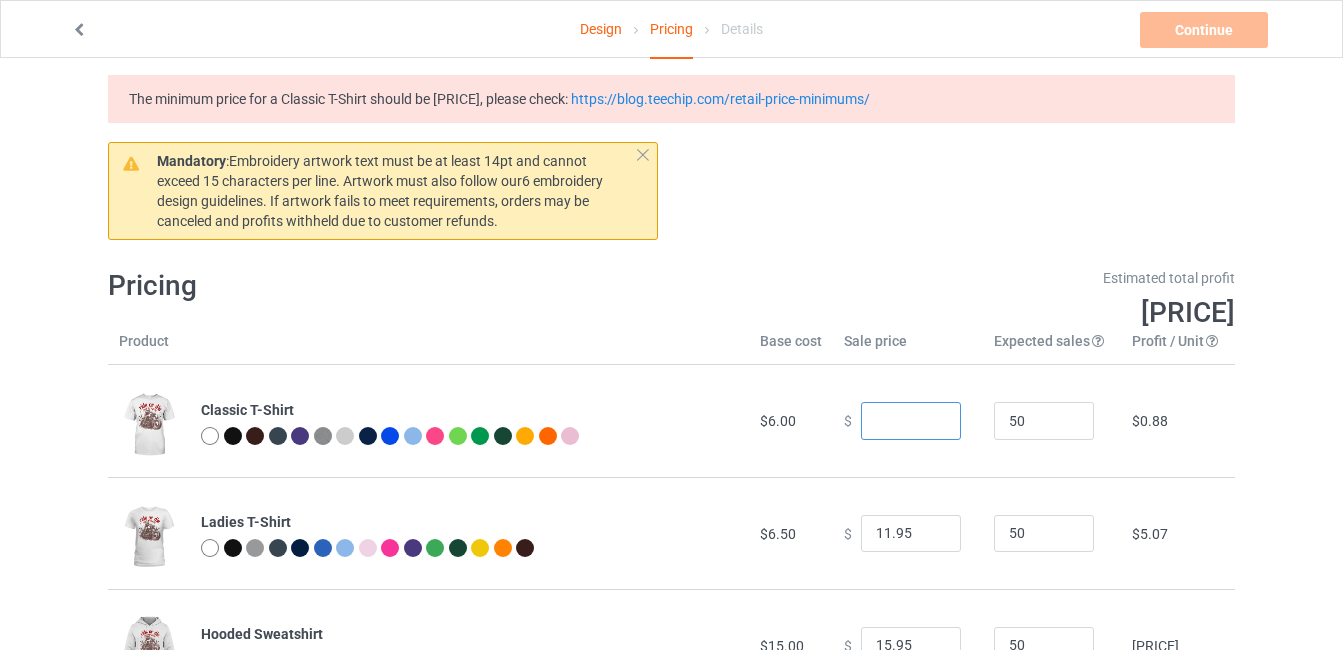 click on "[PRICE]" at bounding box center (911, 421) 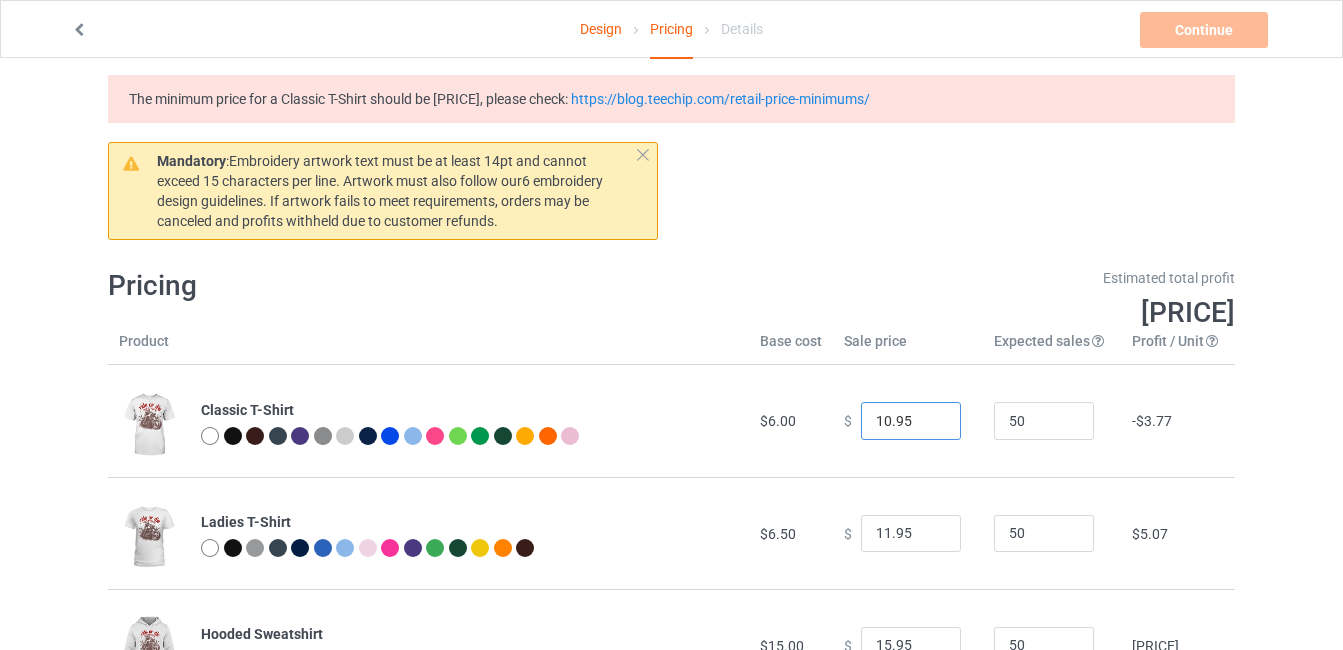 scroll, scrollTop: 0, scrollLeft: 0, axis: both 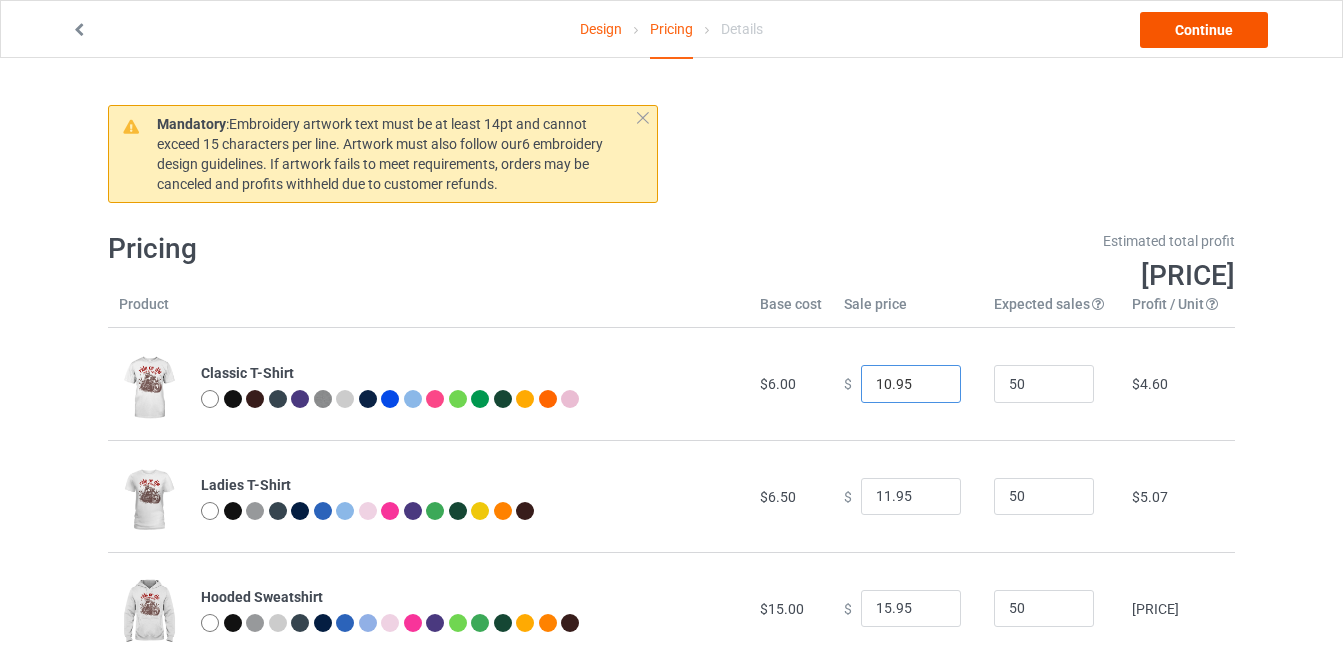 type on "10.95" 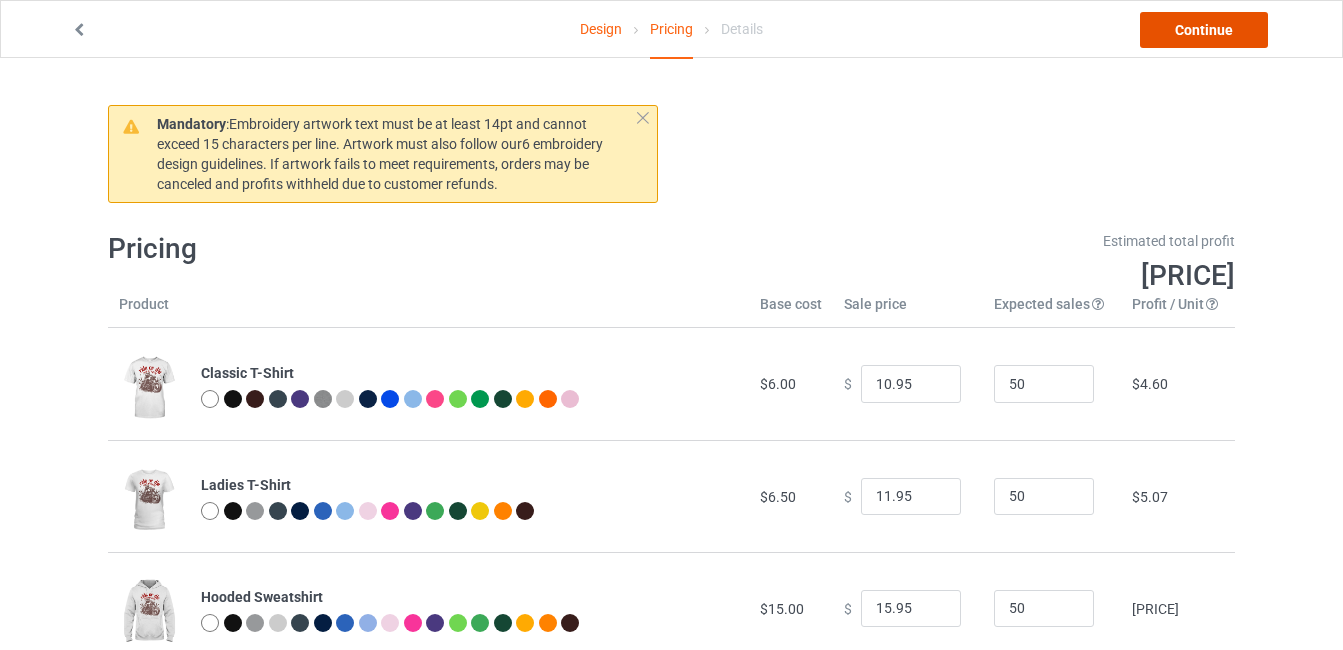 click on "Continue" at bounding box center (1204, 30) 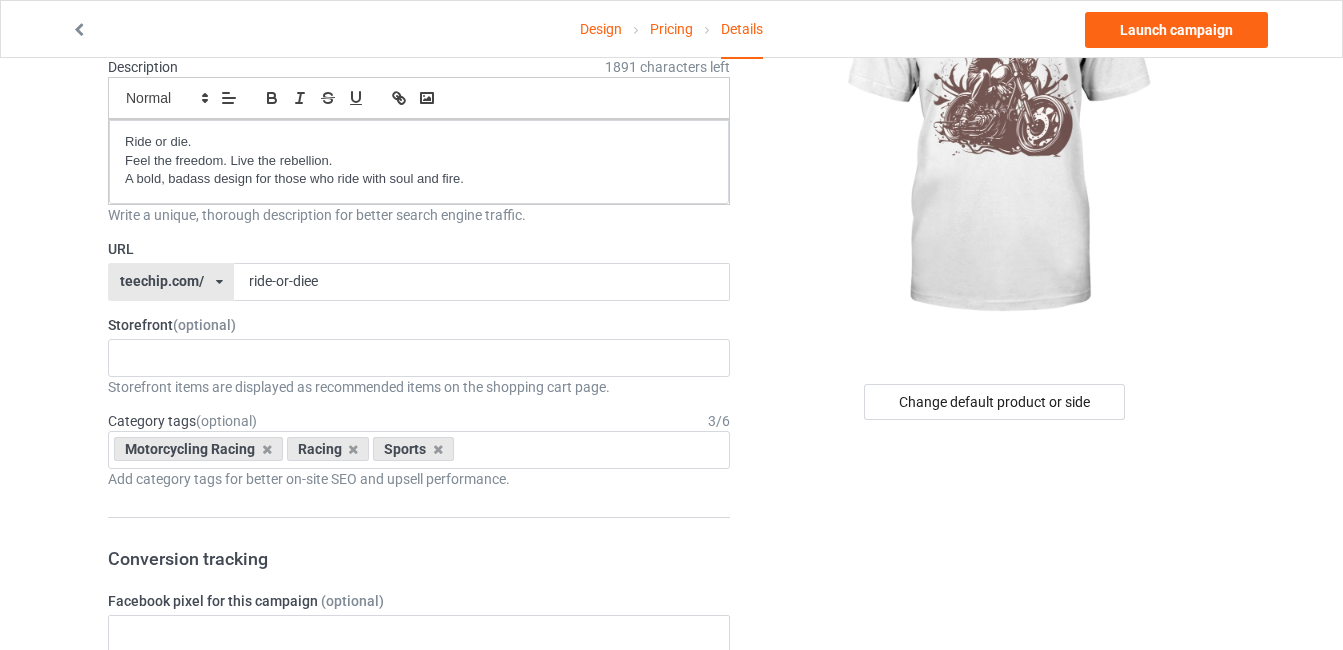 scroll, scrollTop: 198, scrollLeft: 0, axis: vertical 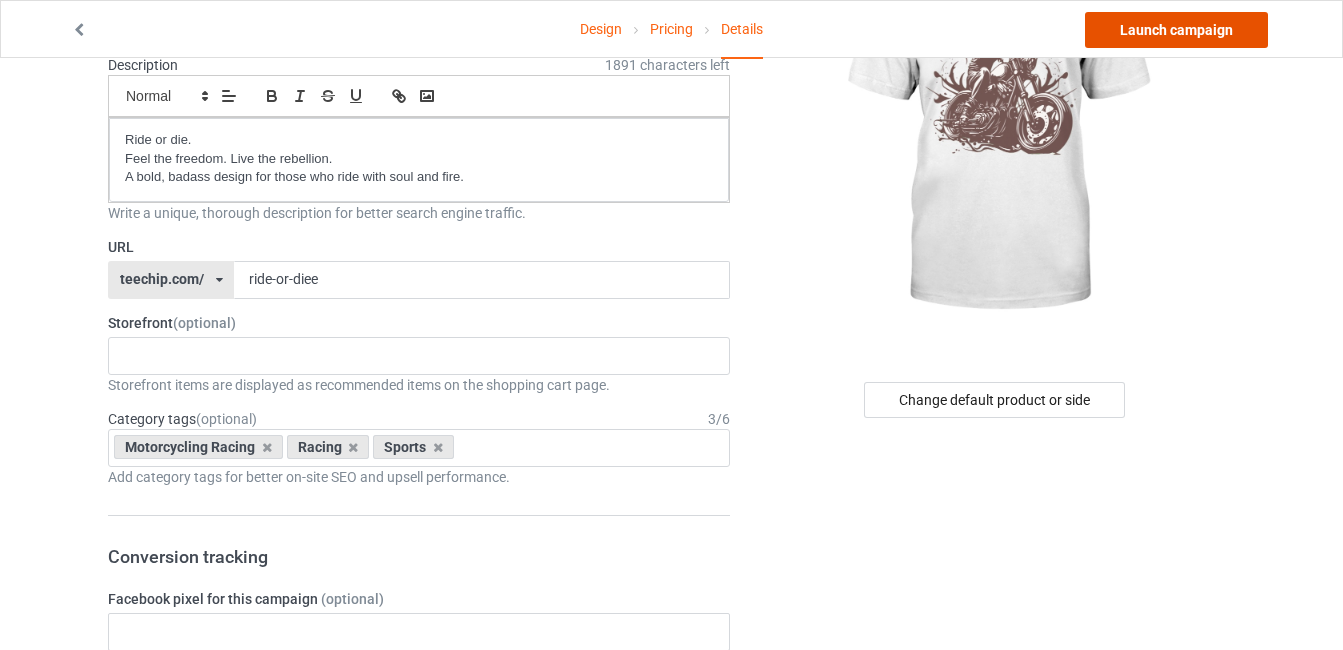 click on "Launch campaign" at bounding box center (1176, 30) 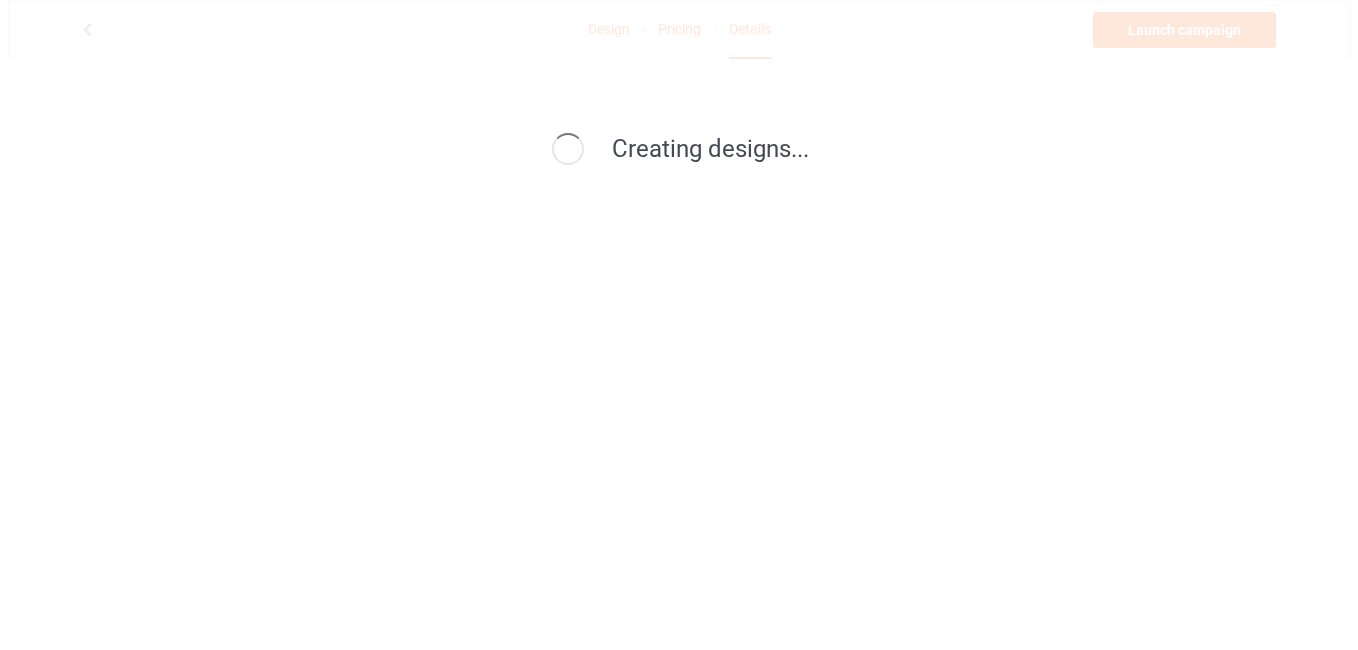 scroll, scrollTop: 0, scrollLeft: 0, axis: both 